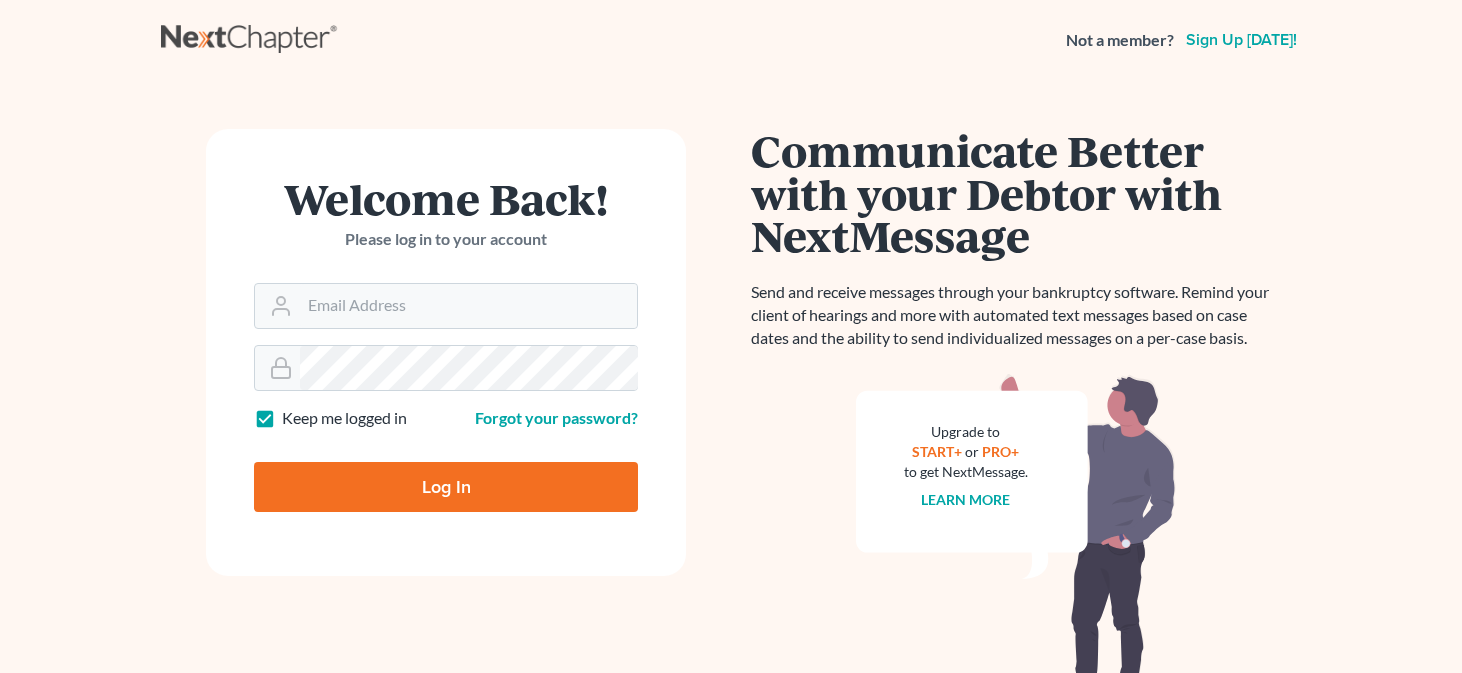 scroll, scrollTop: 0, scrollLeft: 0, axis: both 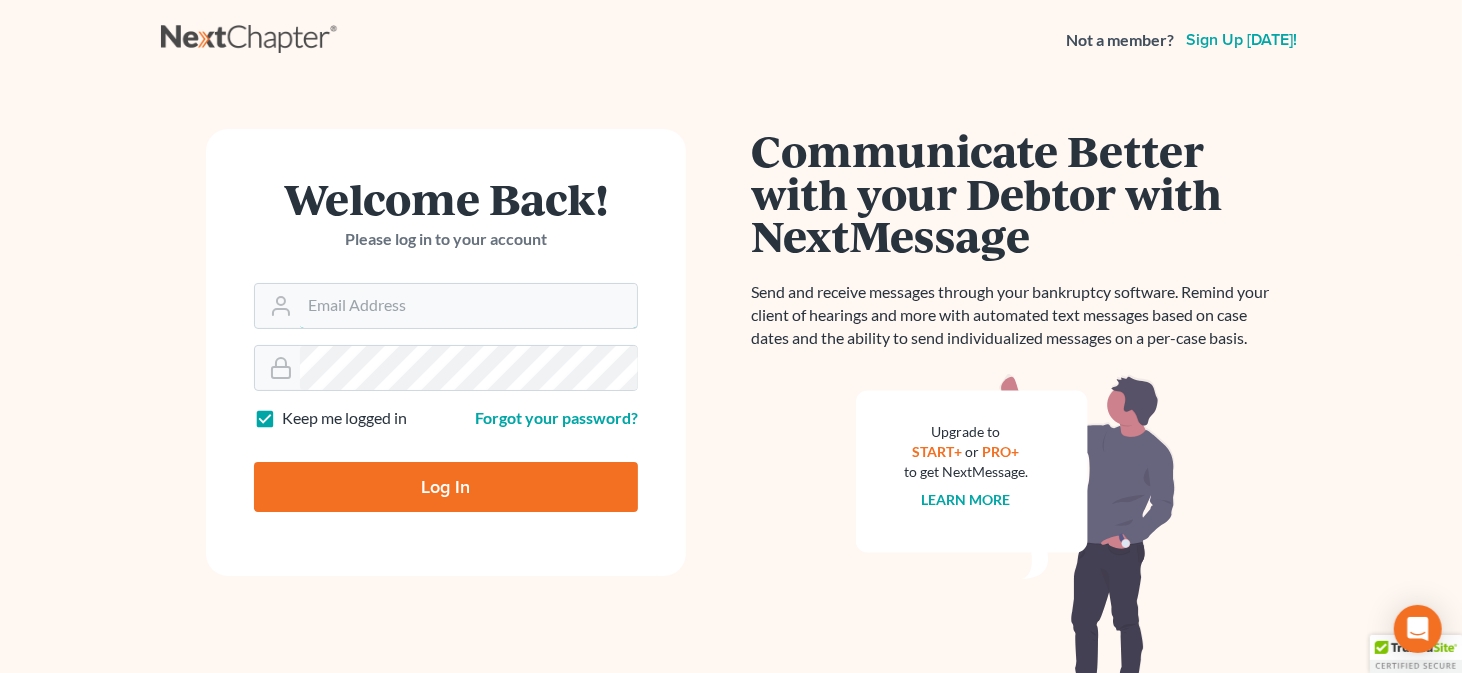 type on "rubaiilaw@gmail.com" 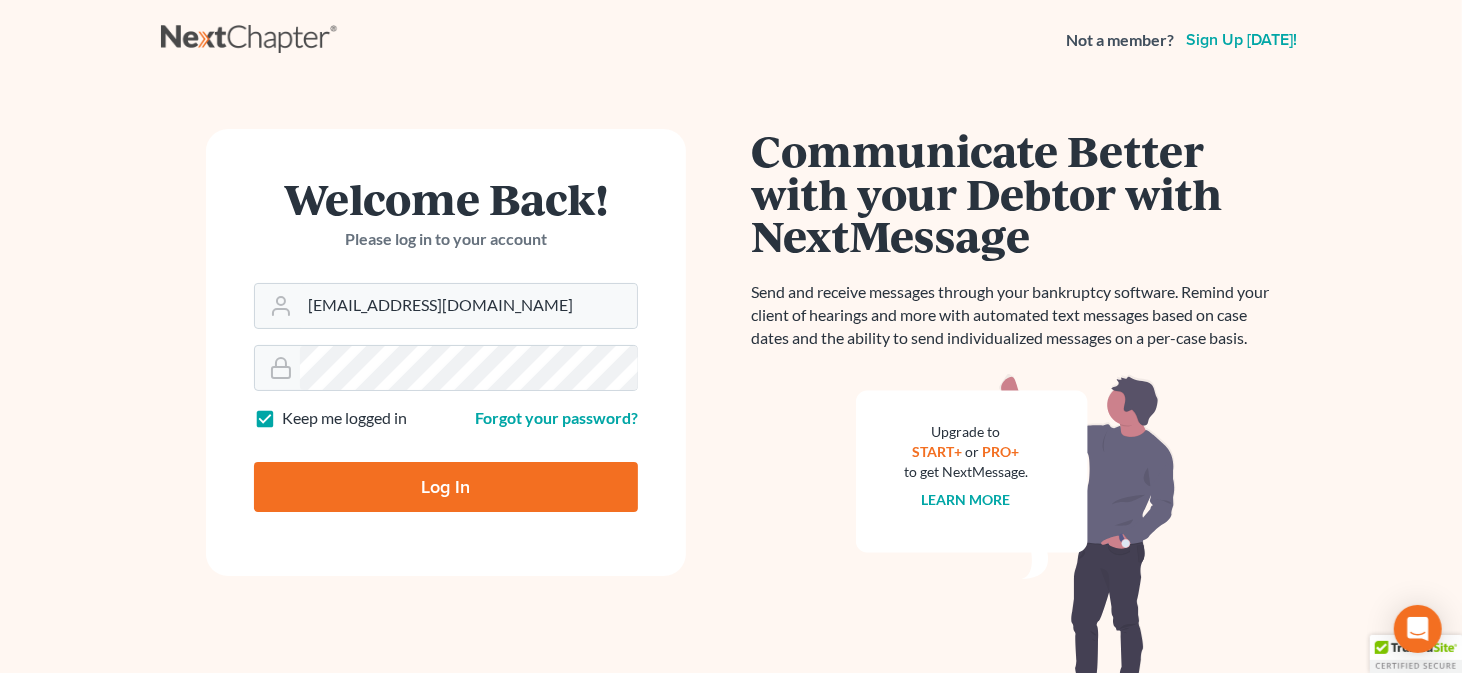 click on "Log In" at bounding box center (446, 487) 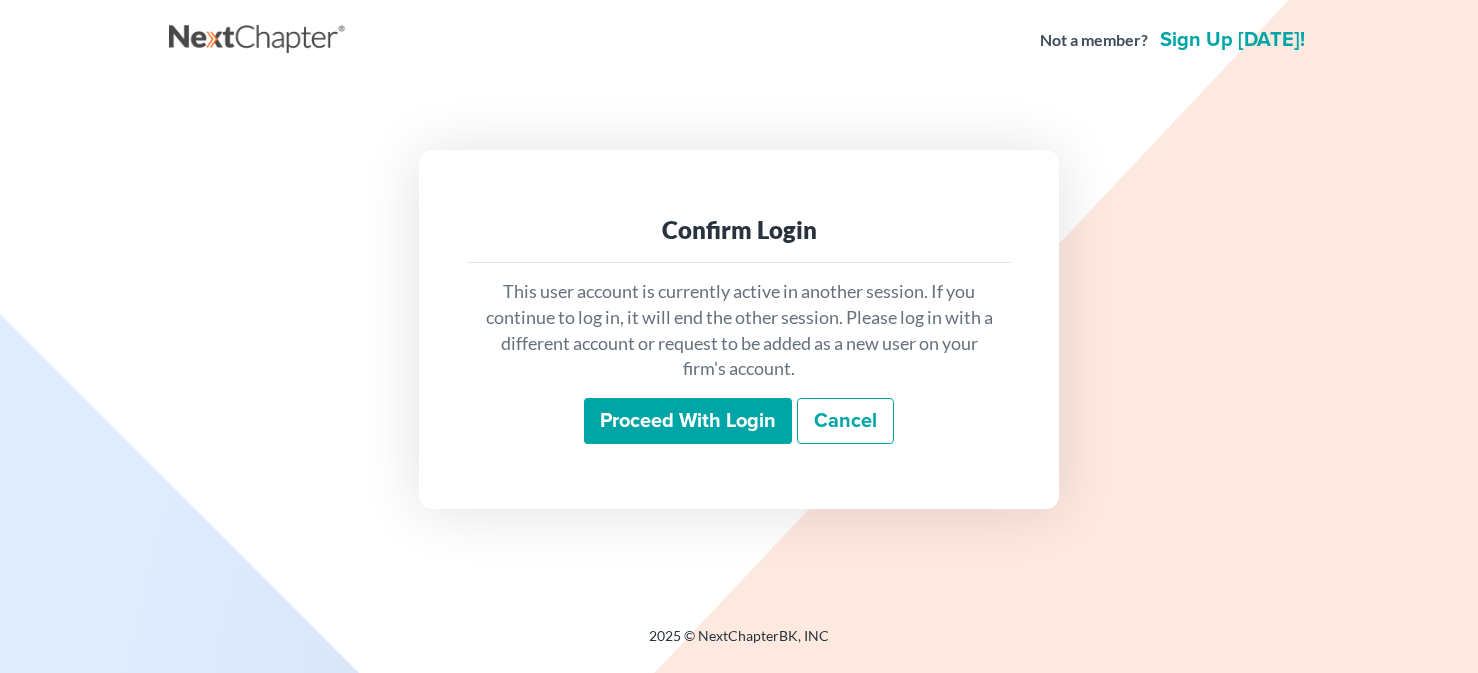 scroll, scrollTop: 0, scrollLeft: 0, axis: both 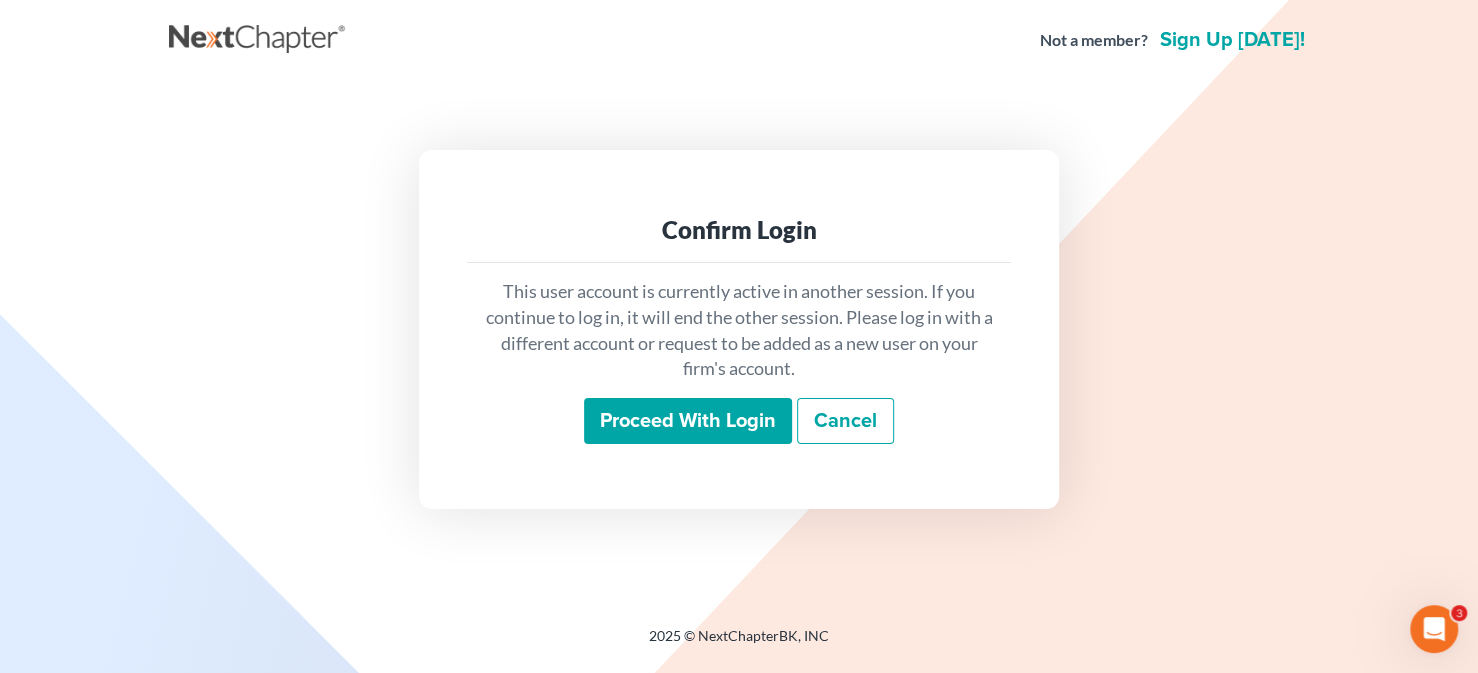 click on "Proceed with login" at bounding box center (688, 421) 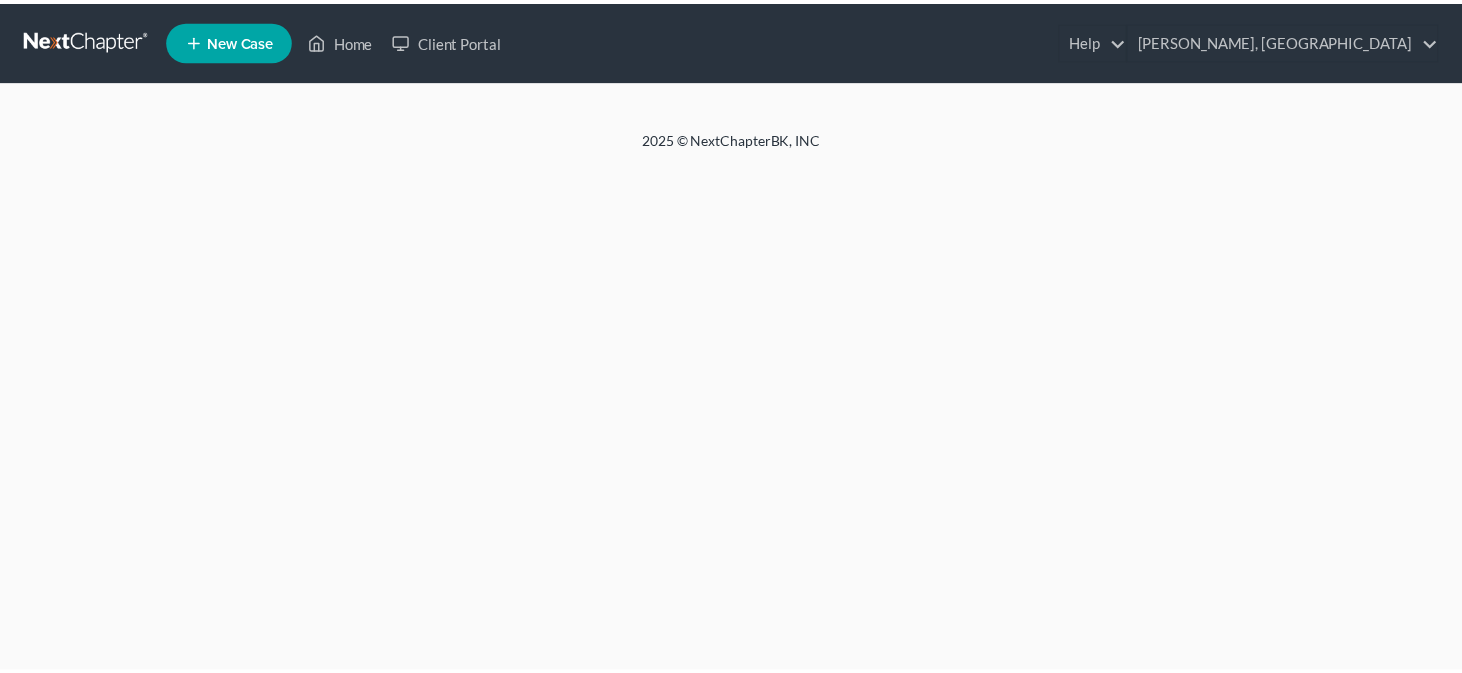 scroll, scrollTop: 0, scrollLeft: 0, axis: both 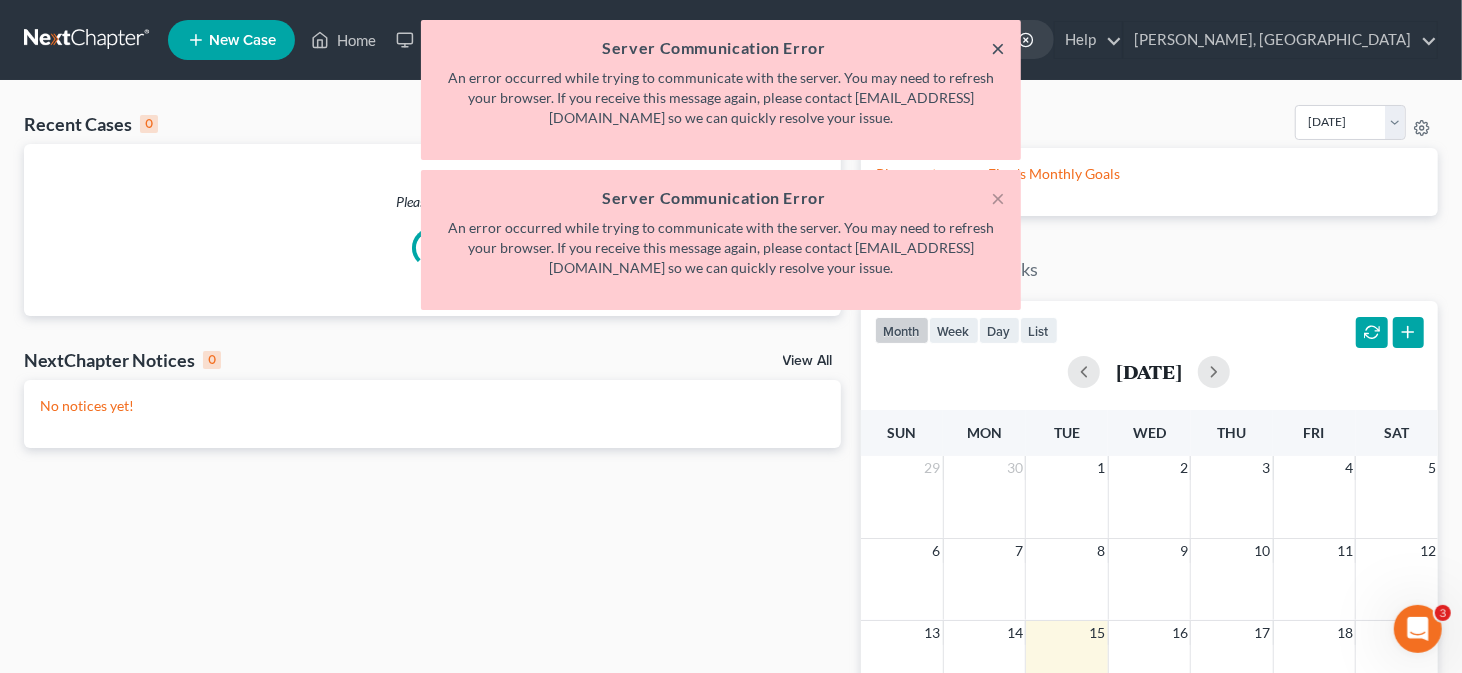 click on "×" at bounding box center (998, 48) 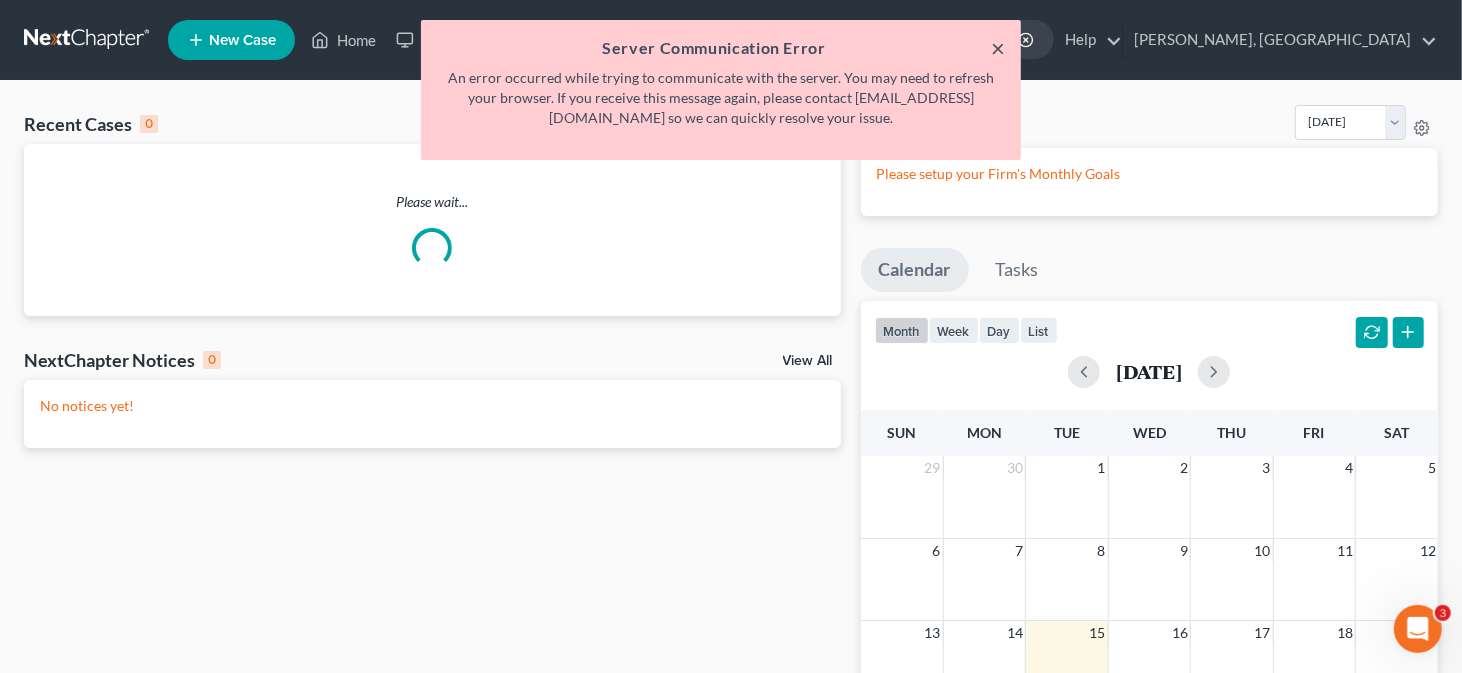 drag, startPoint x: 996, startPoint y: 39, endPoint x: 996, endPoint y: 57, distance: 18 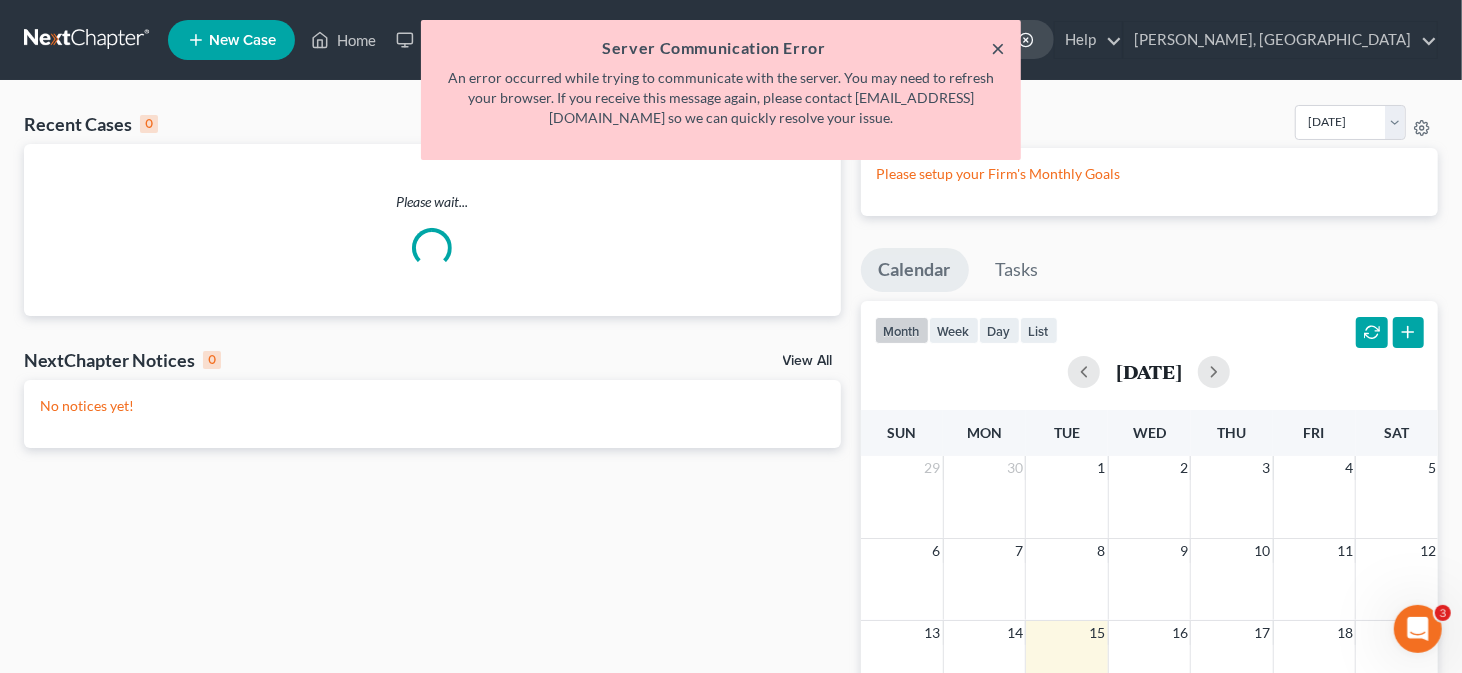 click on "×" at bounding box center [998, 48] 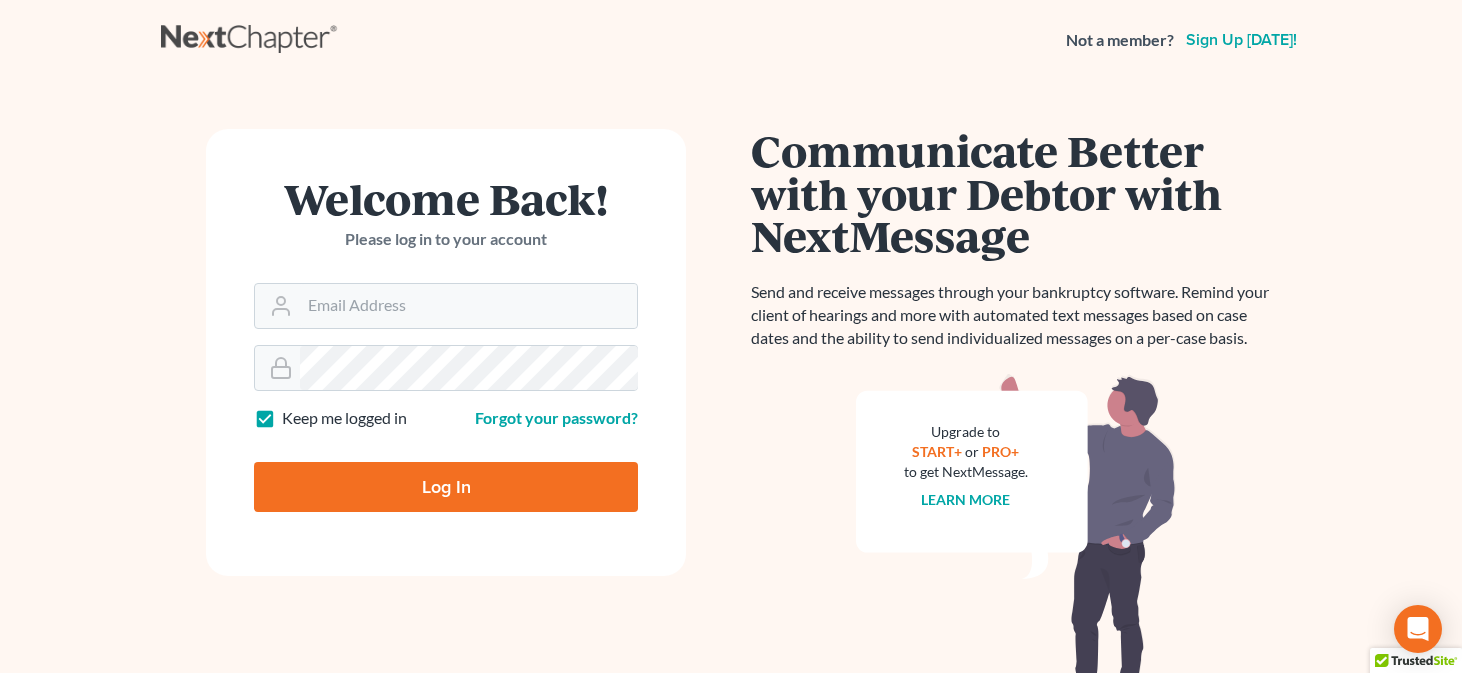 scroll, scrollTop: 0, scrollLeft: 0, axis: both 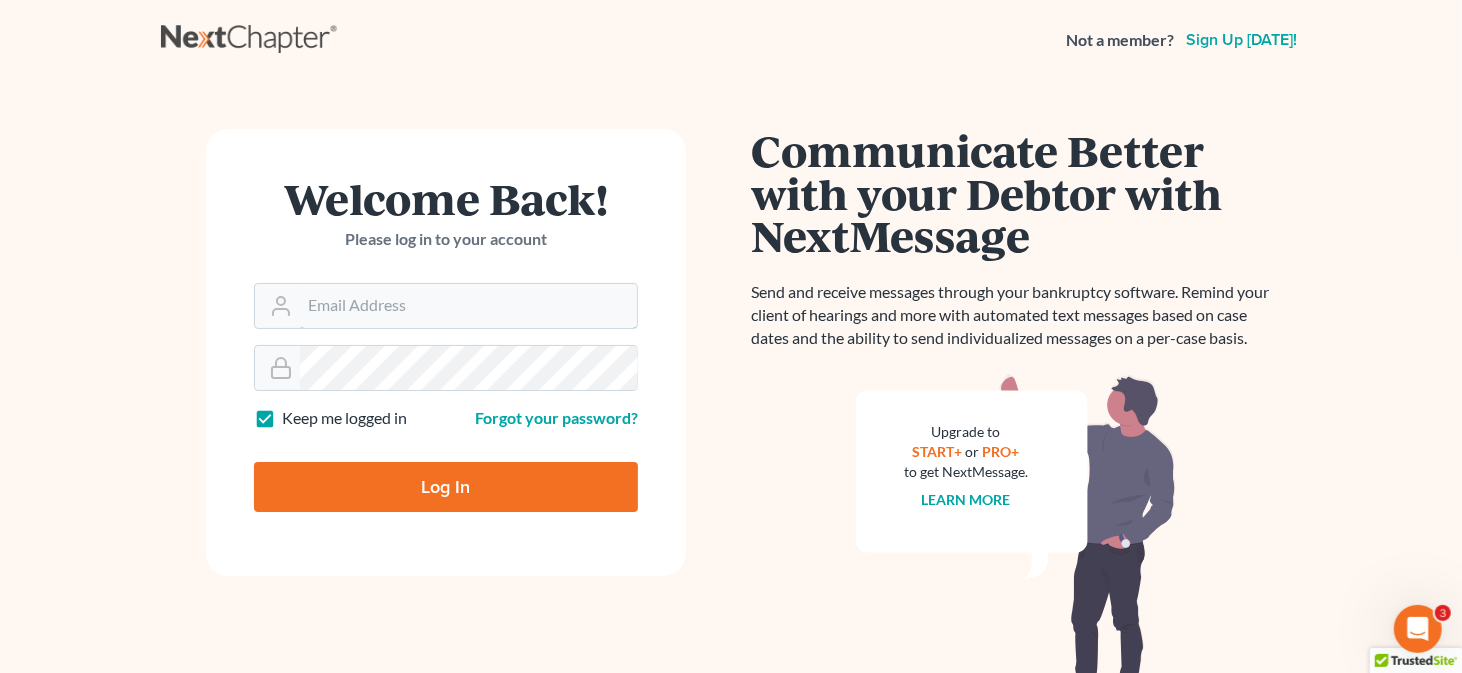 type on "[EMAIL_ADDRESS][DOMAIN_NAME]" 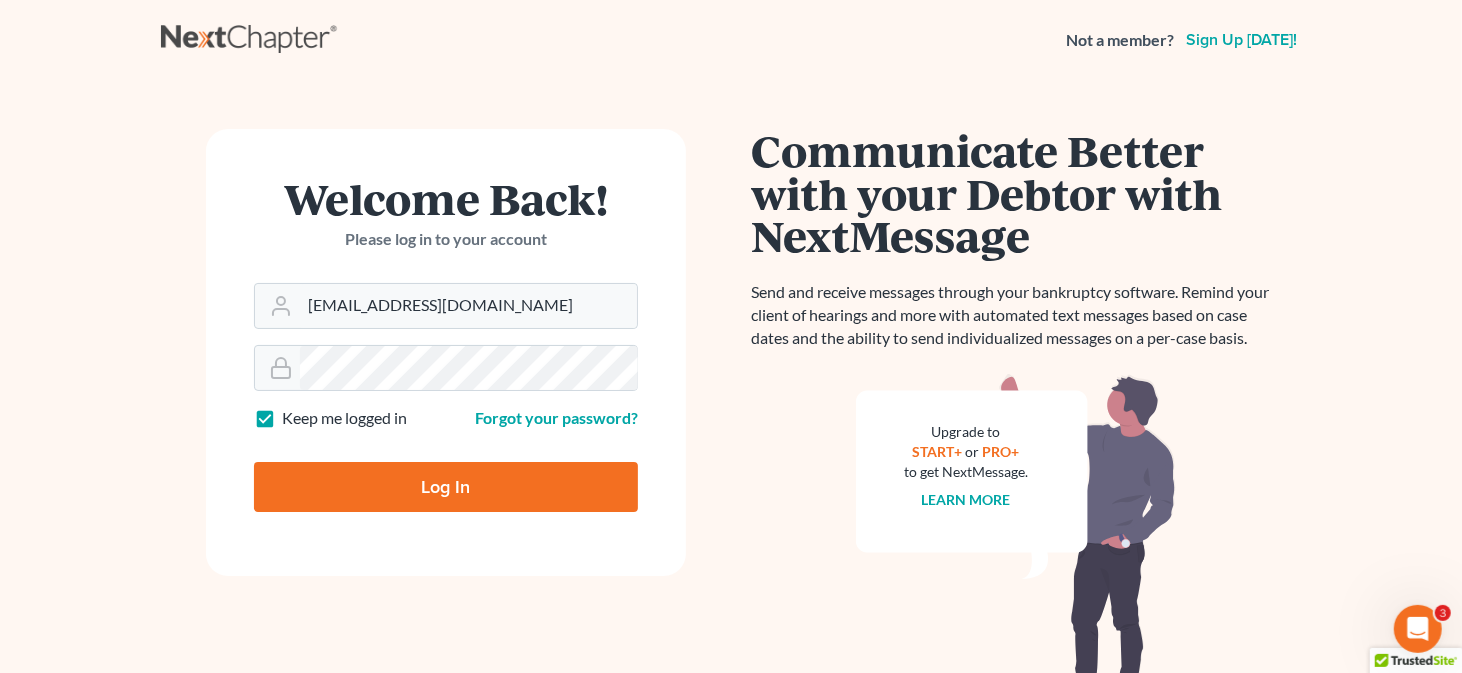 click on "Log In" at bounding box center [446, 487] 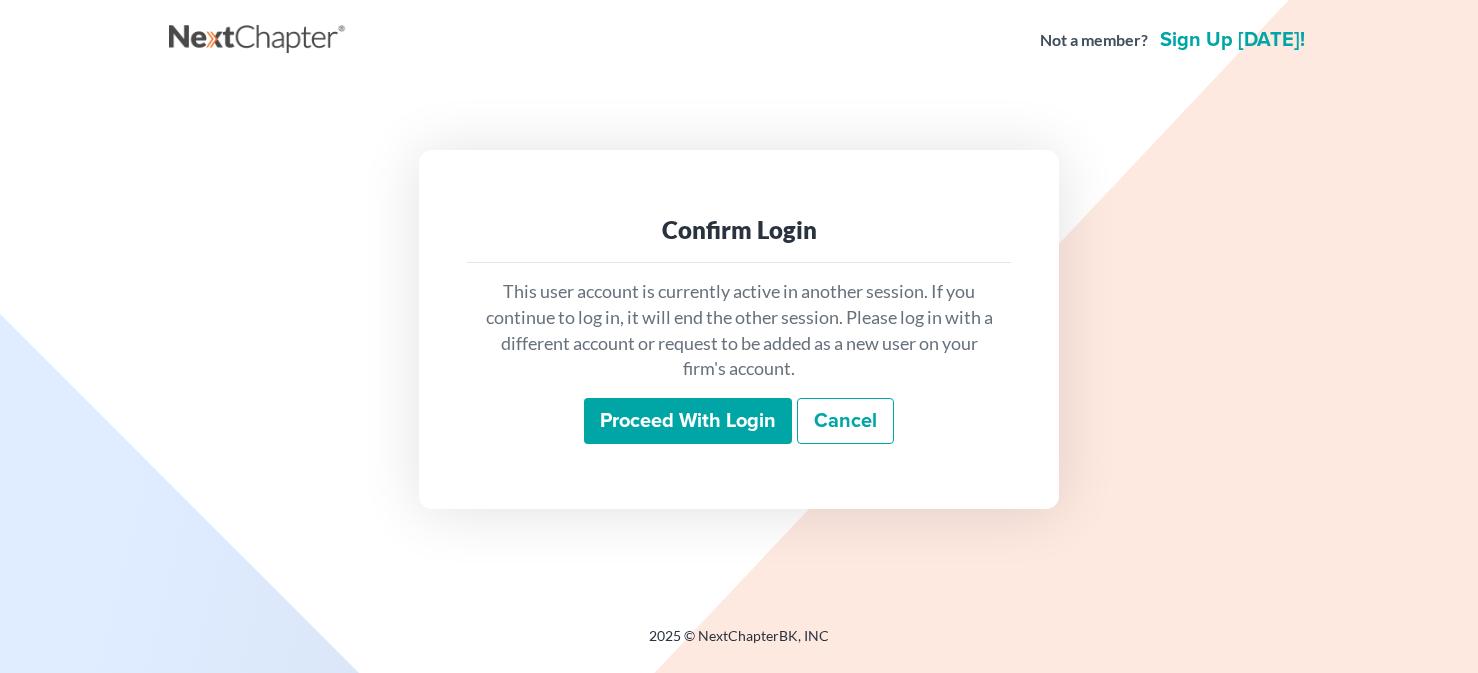 scroll, scrollTop: 0, scrollLeft: 0, axis: both 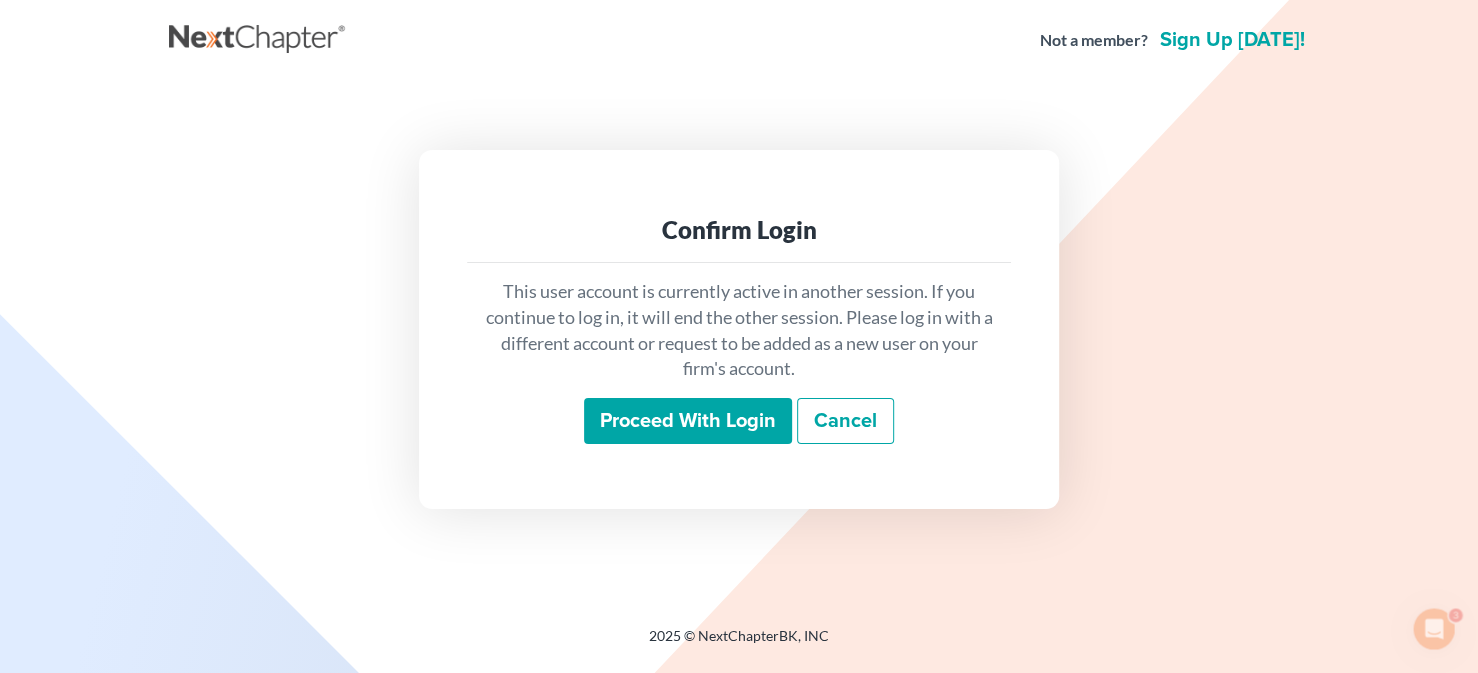 click on "Proceed with login" at bounding box center [688, 421] 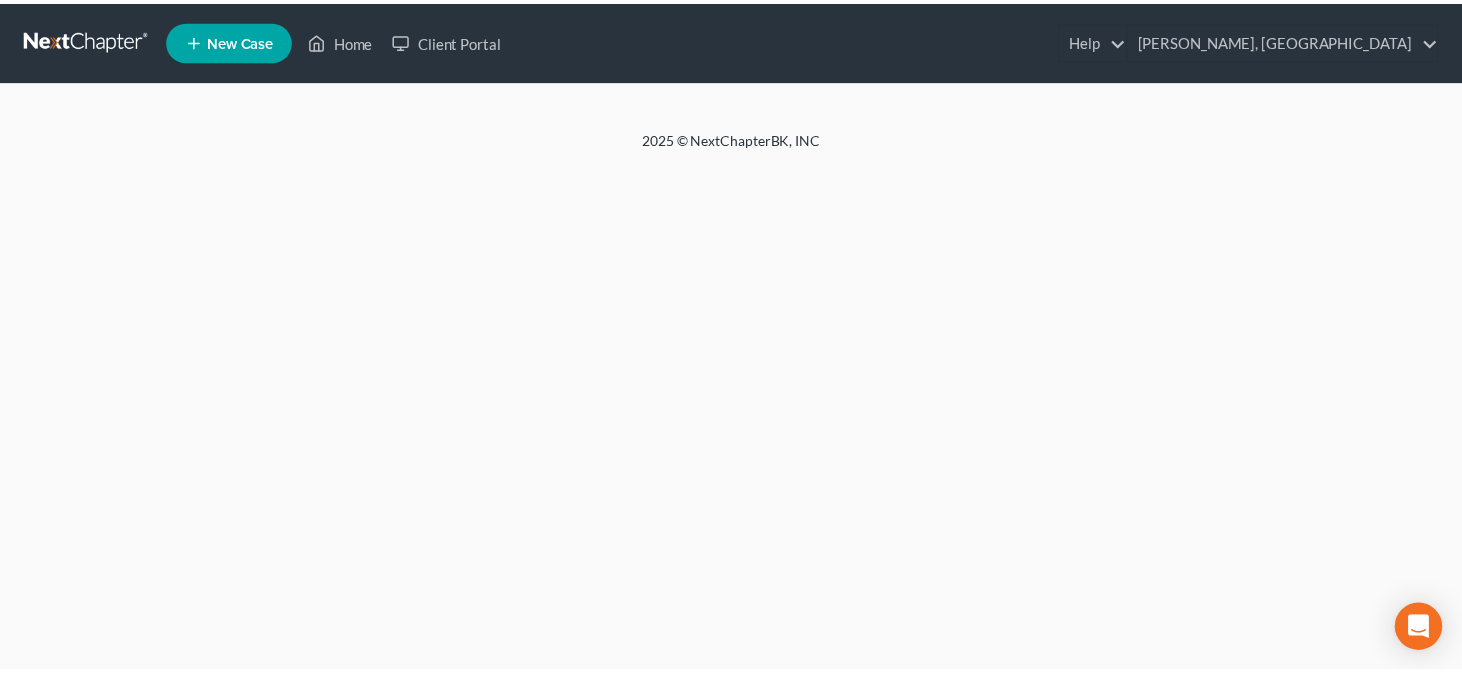 scroll, scrollTop: 0, scrollLeft: 0, axis: both 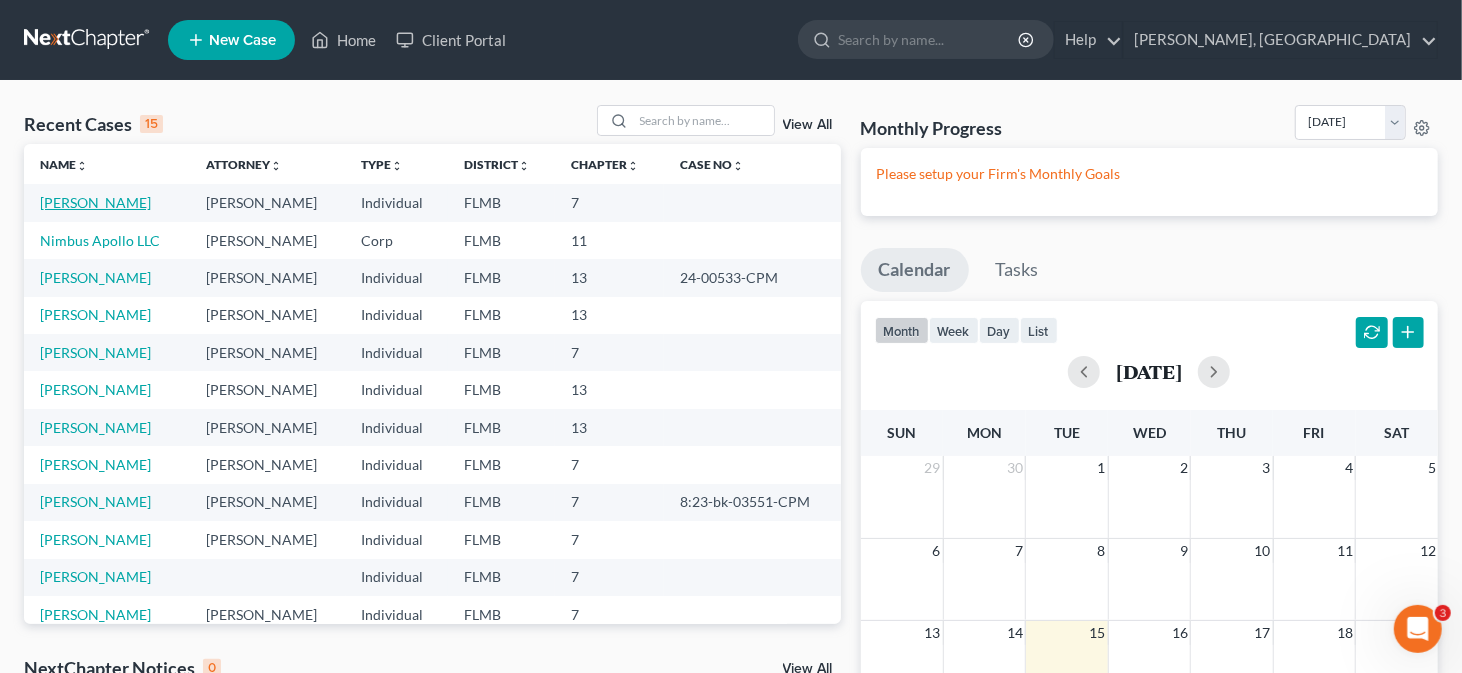 click on "[PERSON_NAME]" at bounding box center (95, 202) 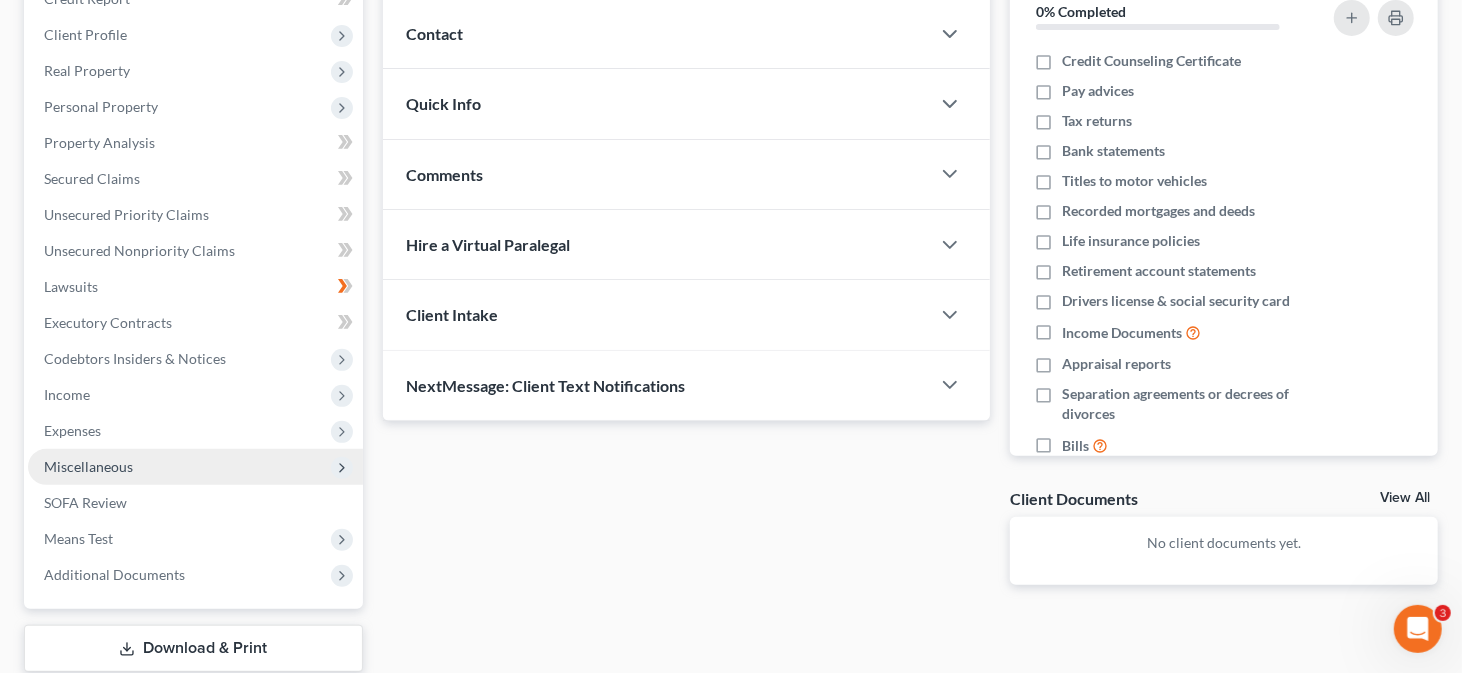 scroll, scrollTop: 300, scrollLeft: 0, axis: vertical 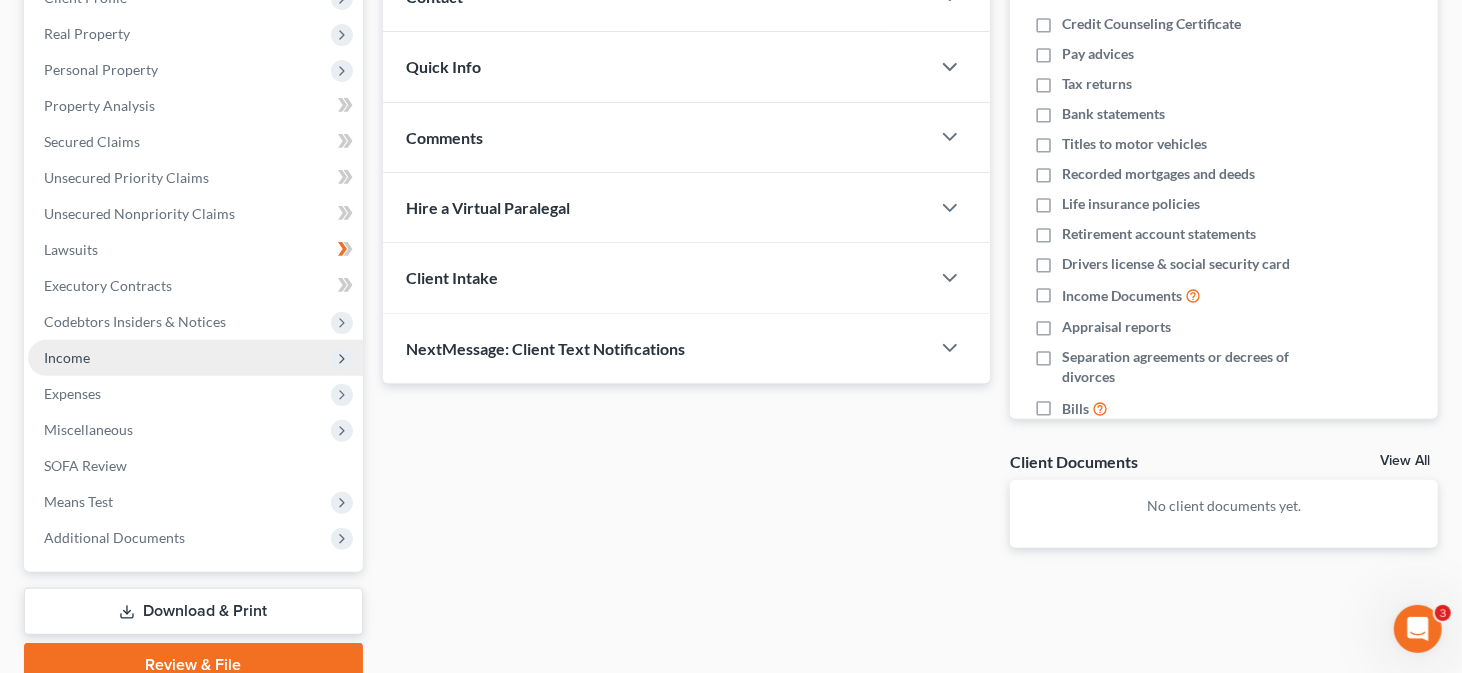 click on "Income" at bounding box center [67, 357] 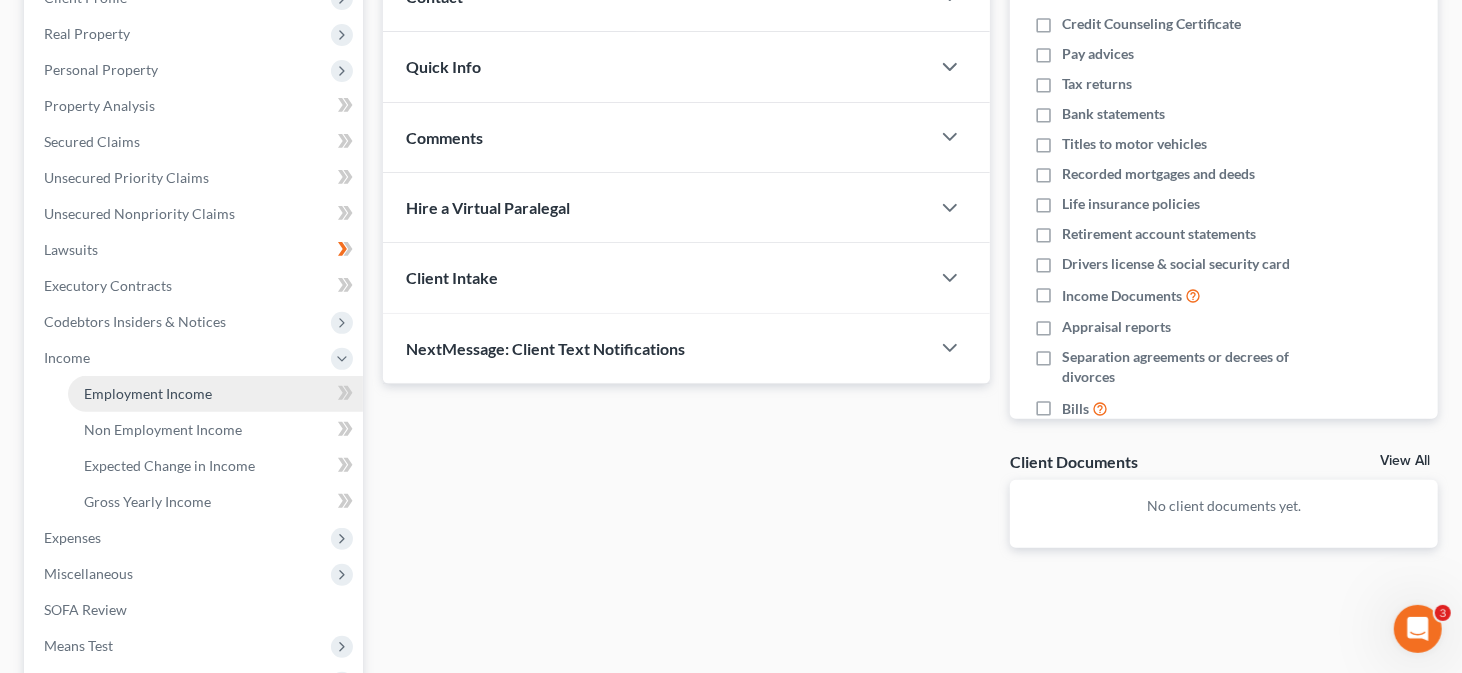 click on "Employment Income" at bounding box center (148, 393) 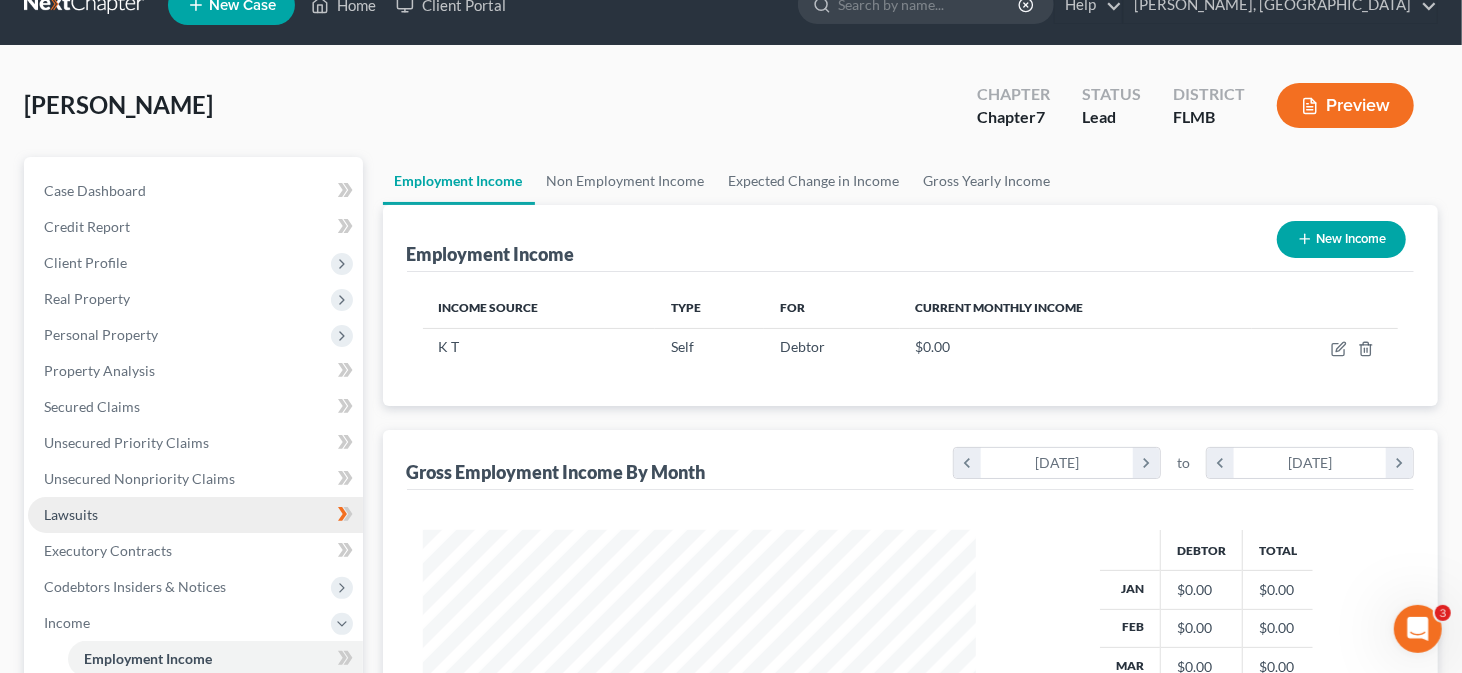 scroll, scrollTop: 0, scrollLeft: 0, axis: both 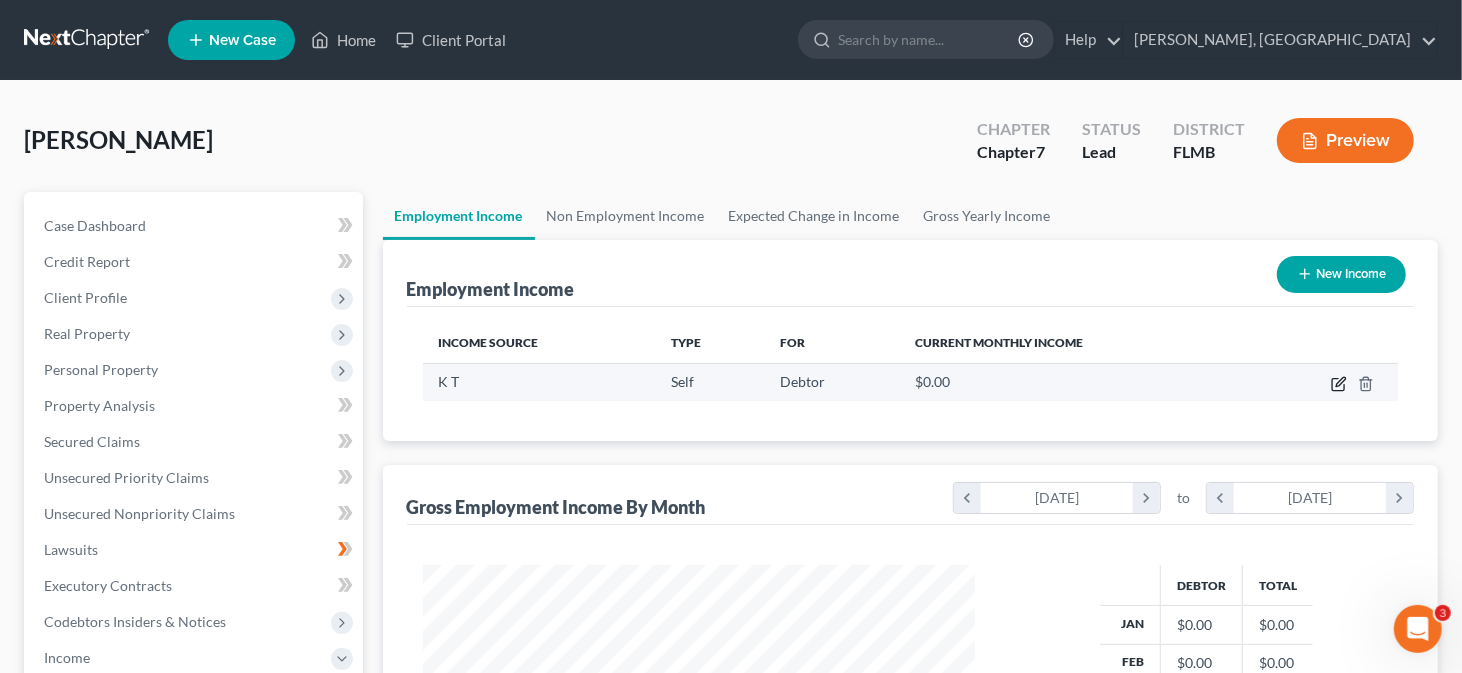 click 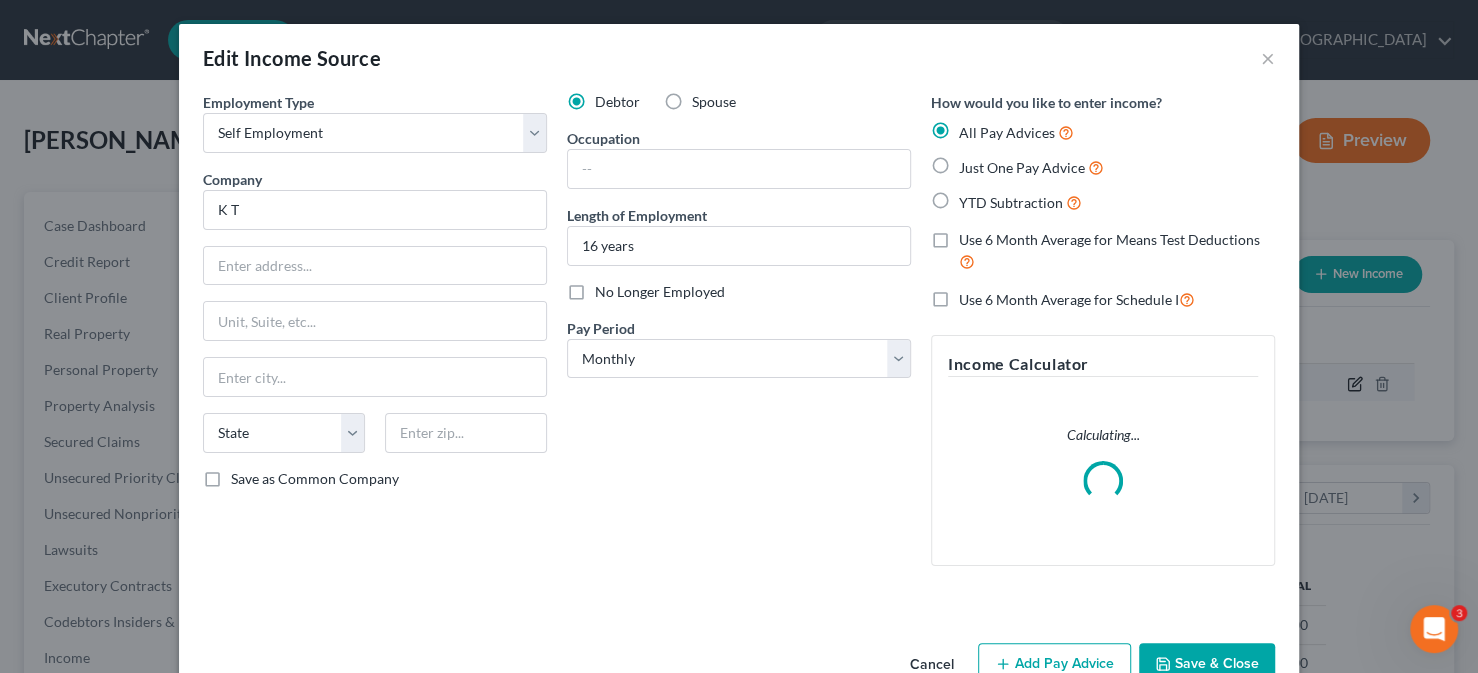 scroll, scrollTop: 999643, scrollLeft: 999400, axis: both 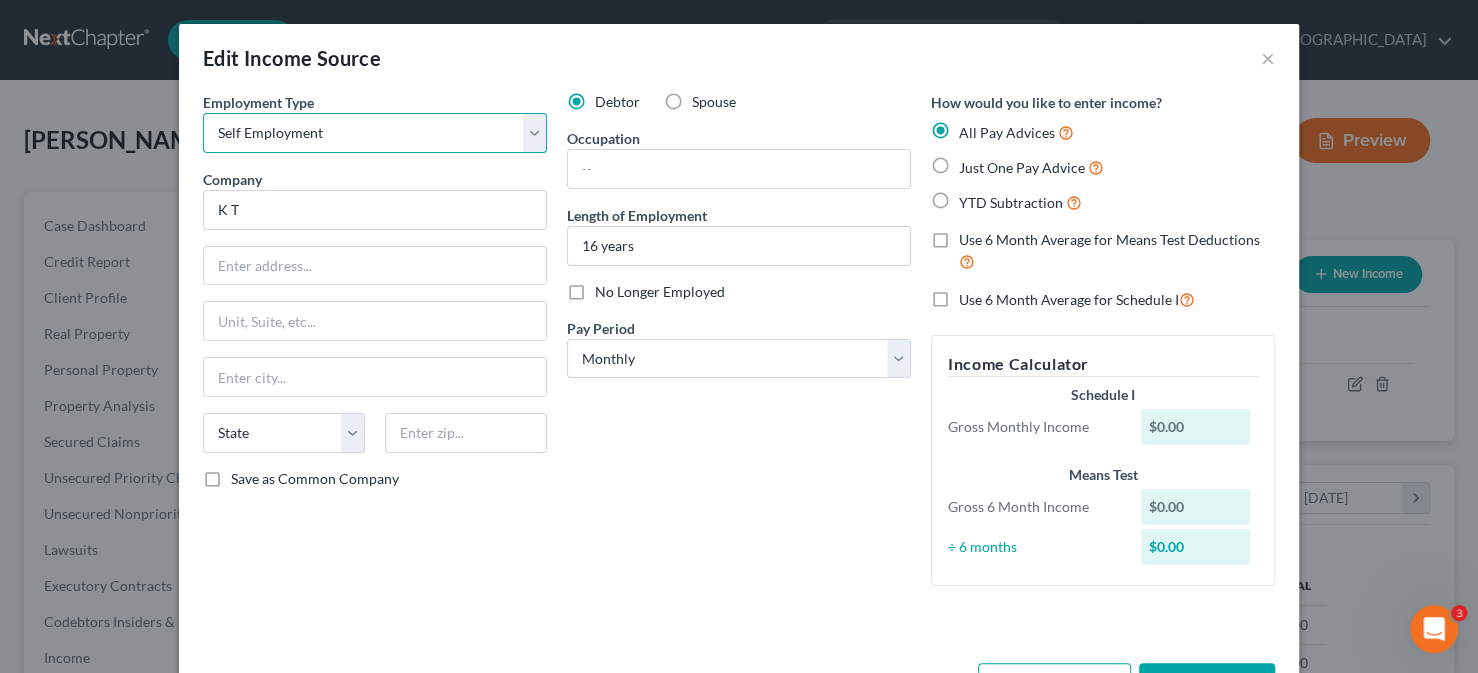 click on "Select Full or [DEMOGRAPHIC_DATA] Employment Self Employment" at bounding box center (375, 133) 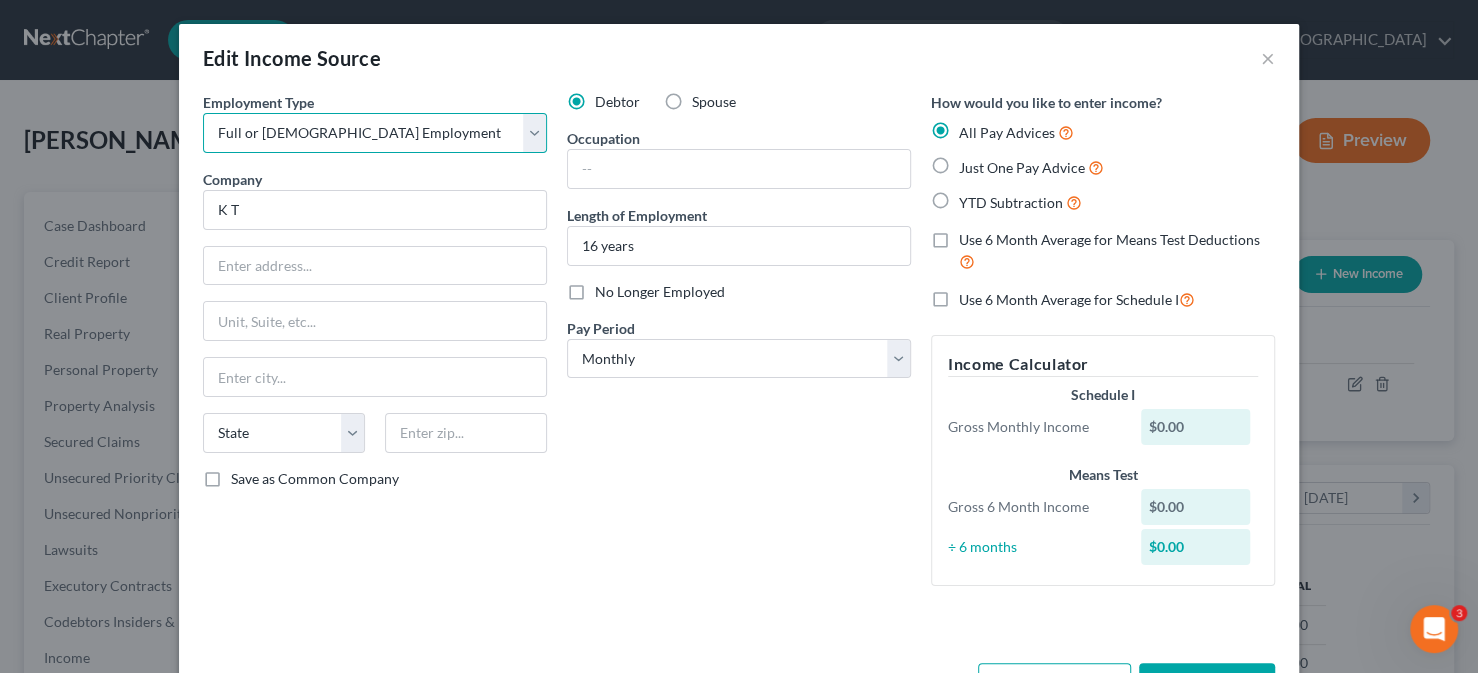 click on "Select Full or [DEMOGRAPHIC_DATA] Employment Self Employment" at bounding box center (375, 133) 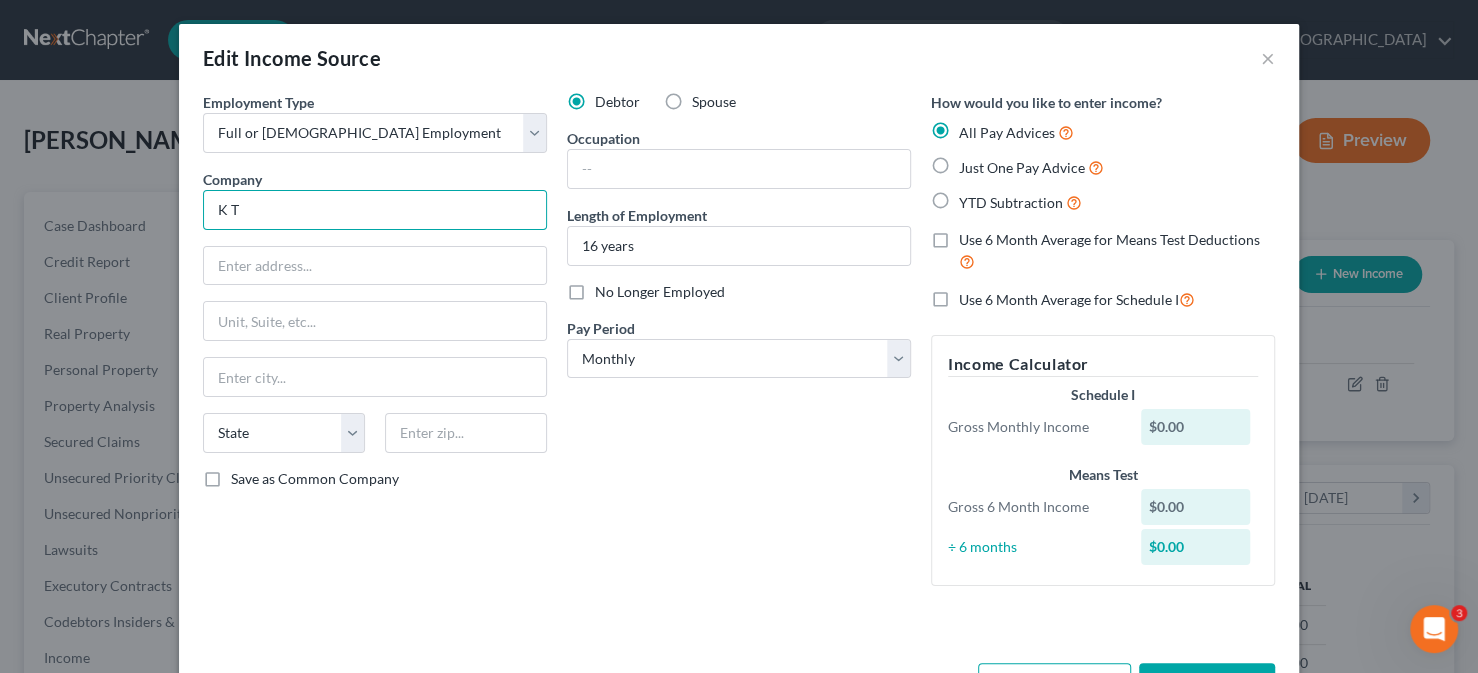 click on "K T" at bounding box center [375, 210] 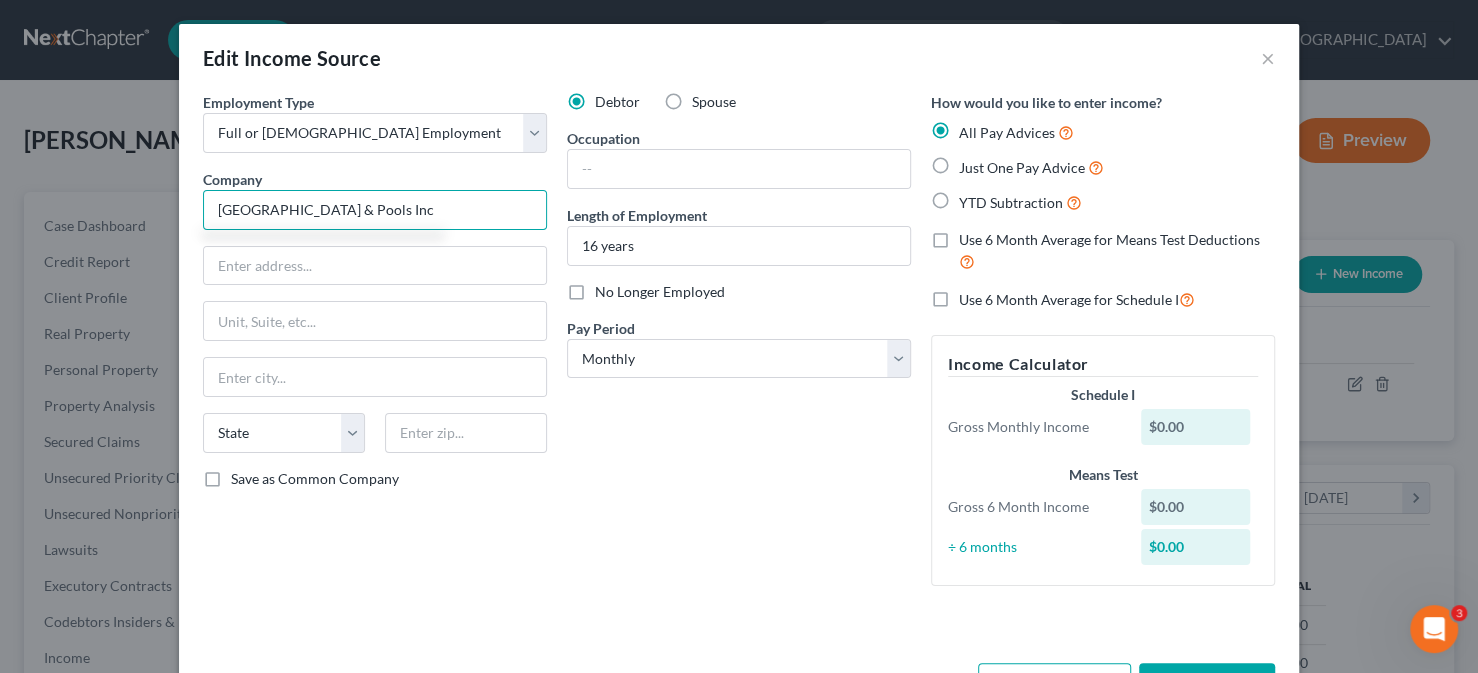type on "[GEOGRAPHIC_DATA] & Pools Inc" 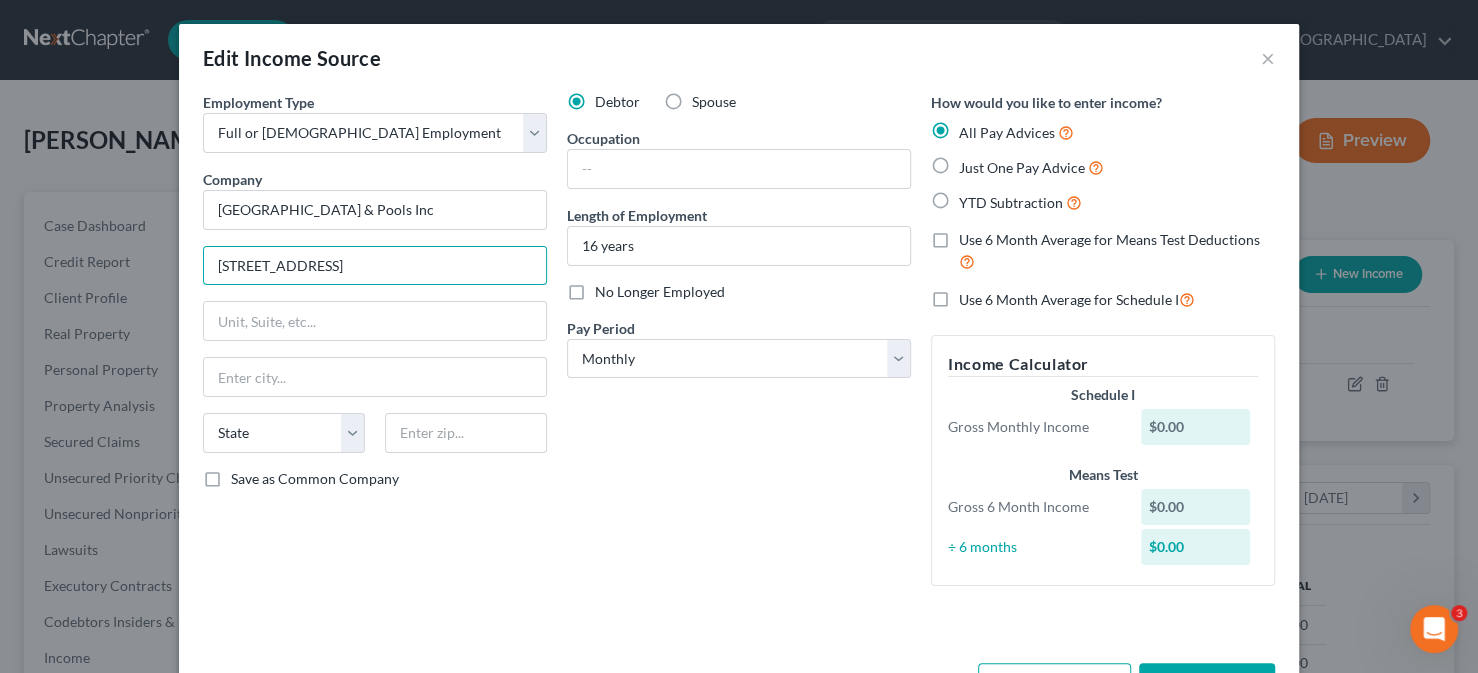 type on "[STREET_ADDRESS]" 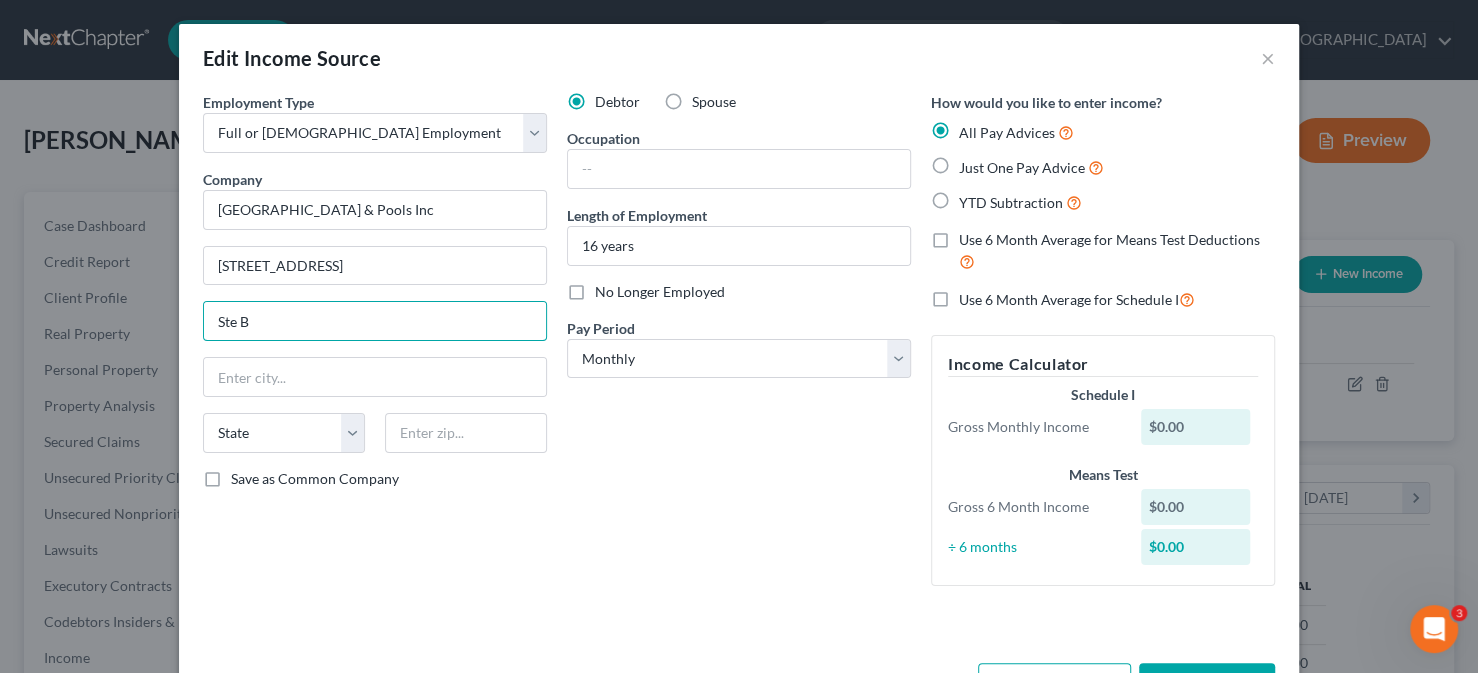 type on "Ste B" 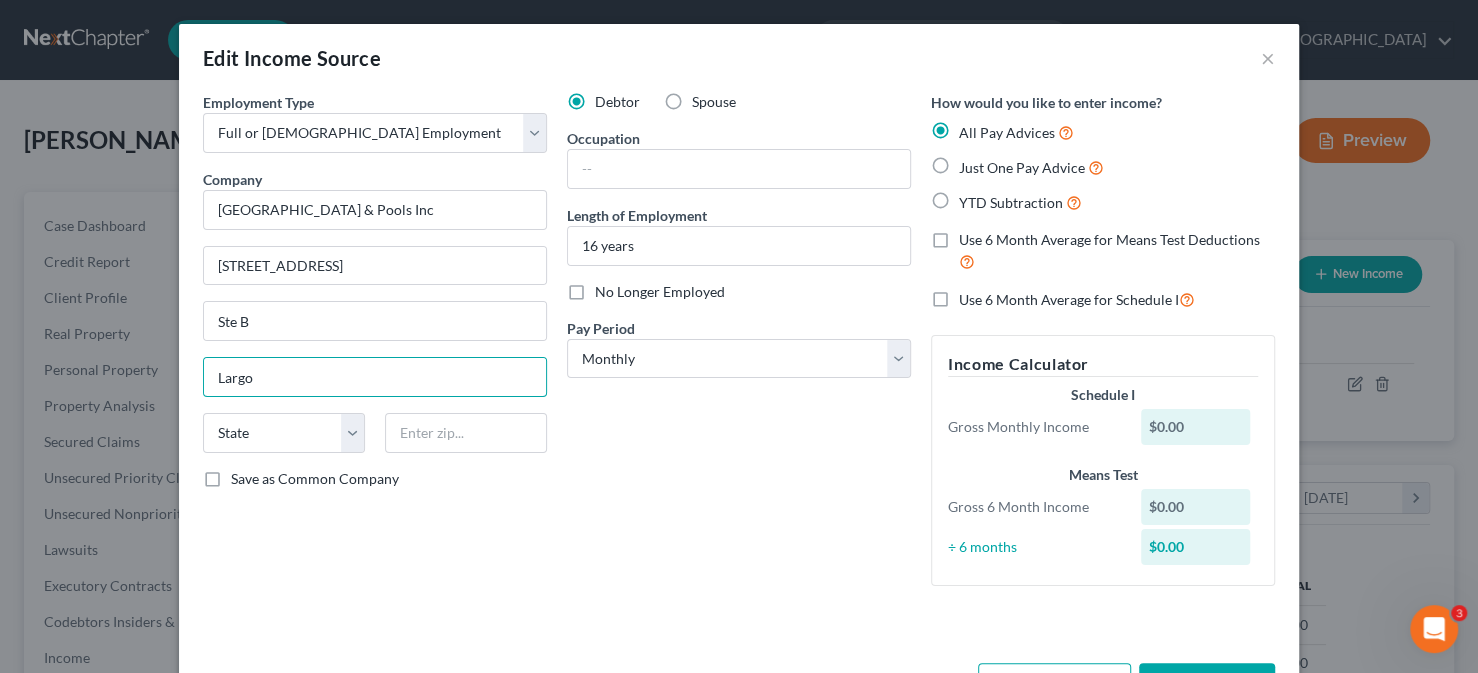 type on "Largo" 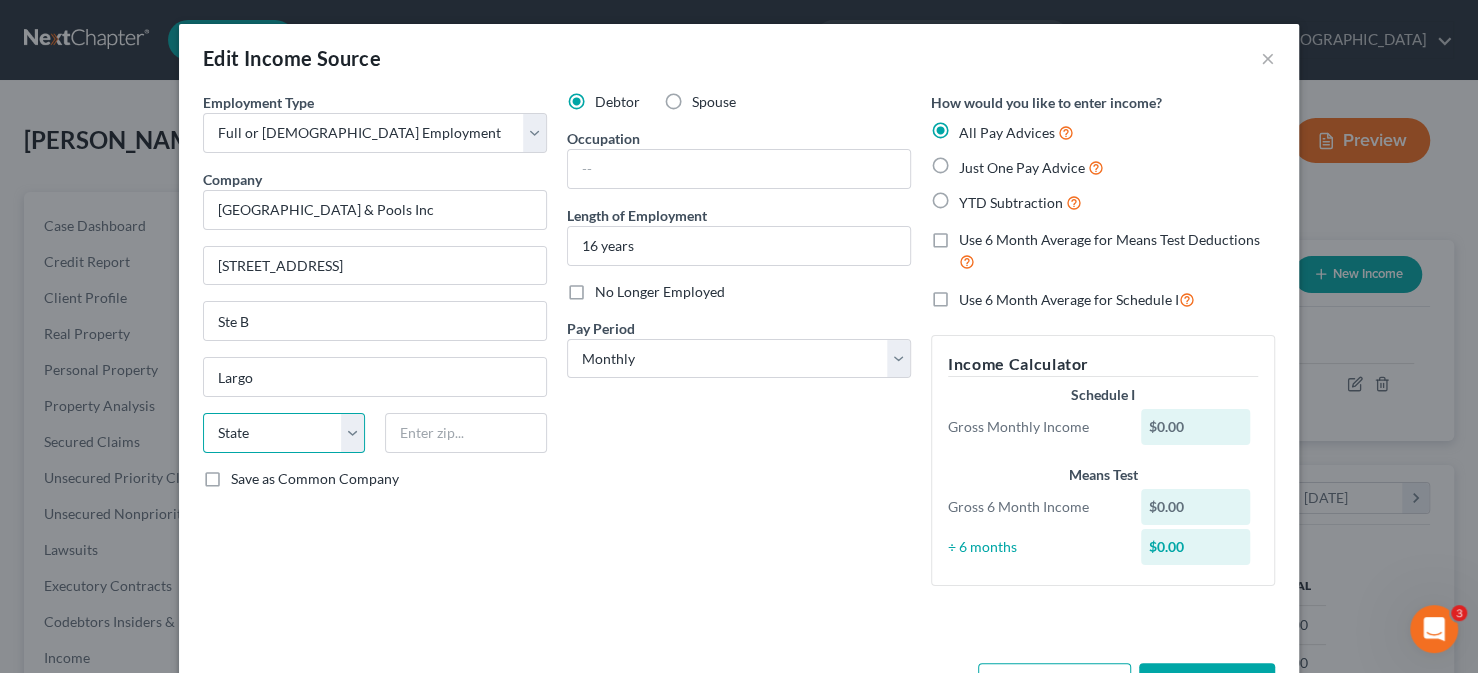 select on "9" 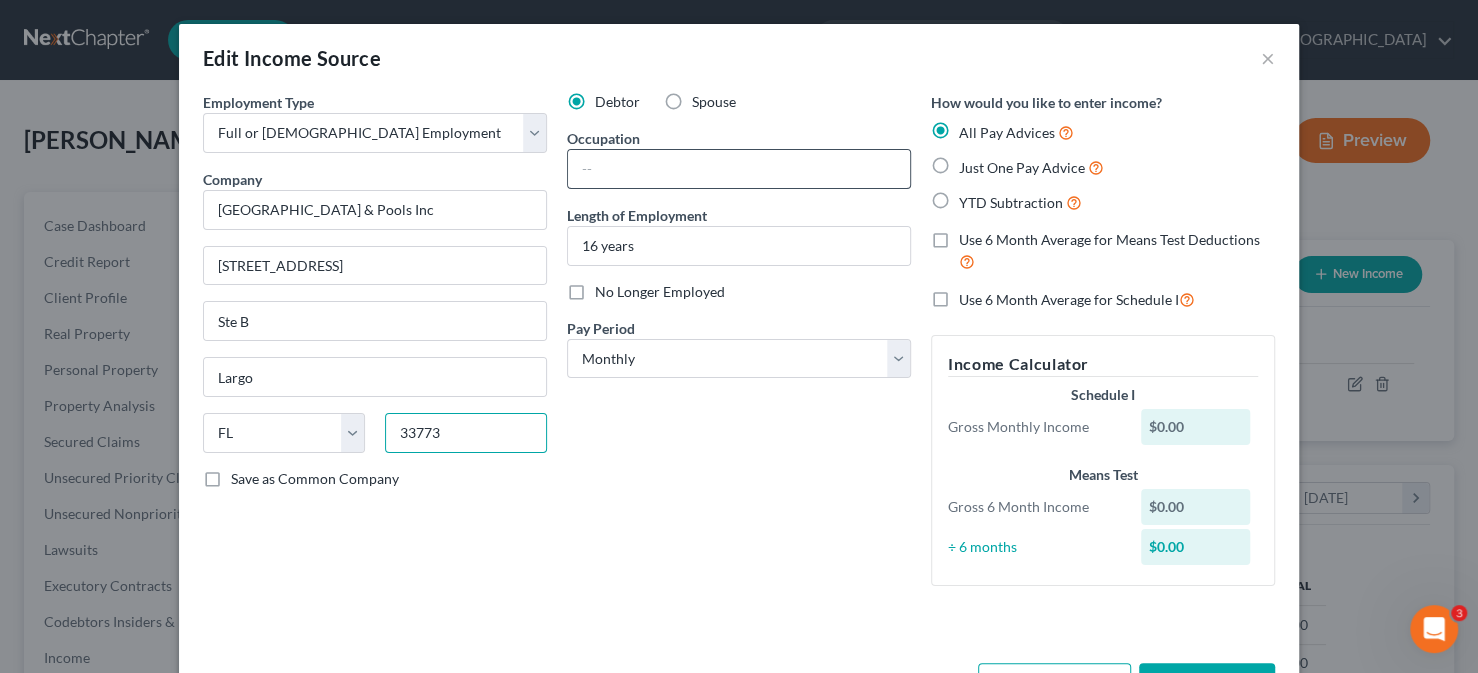type on "33773" 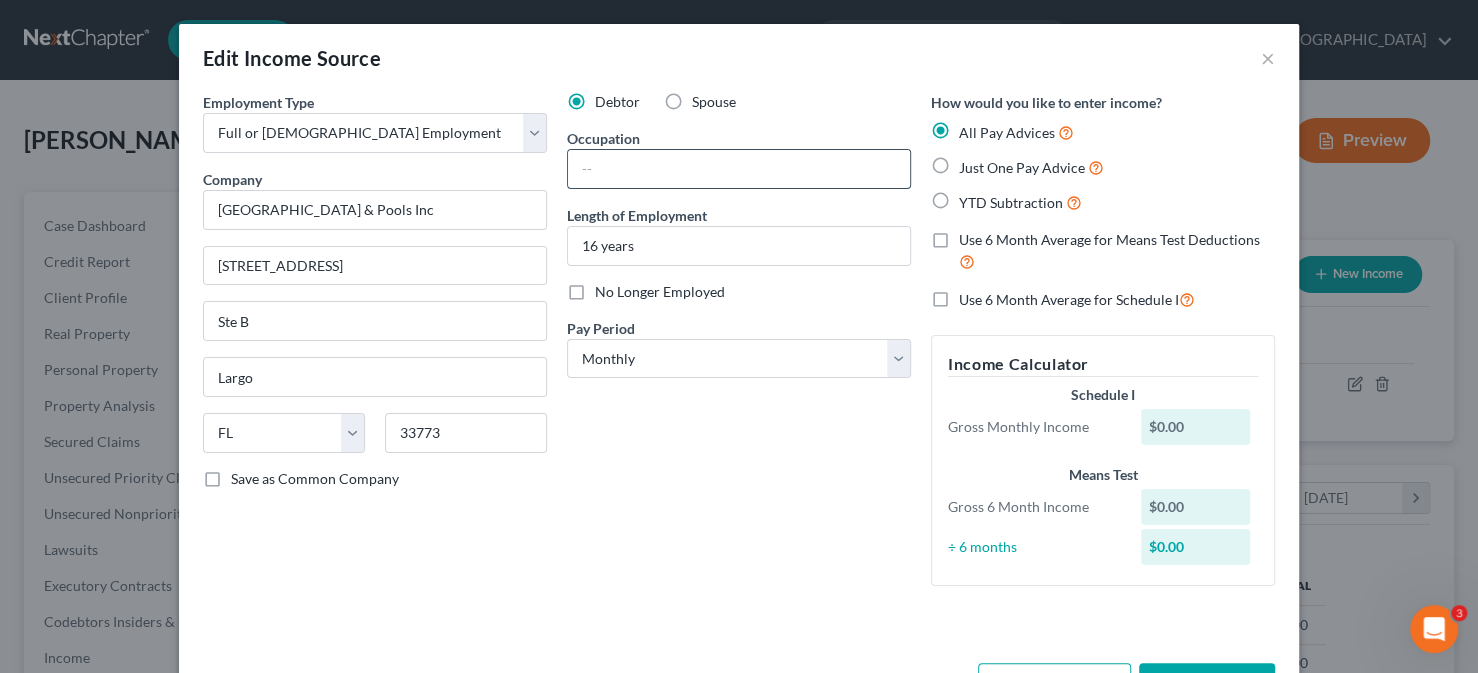 click at bounding box center [739, 169] 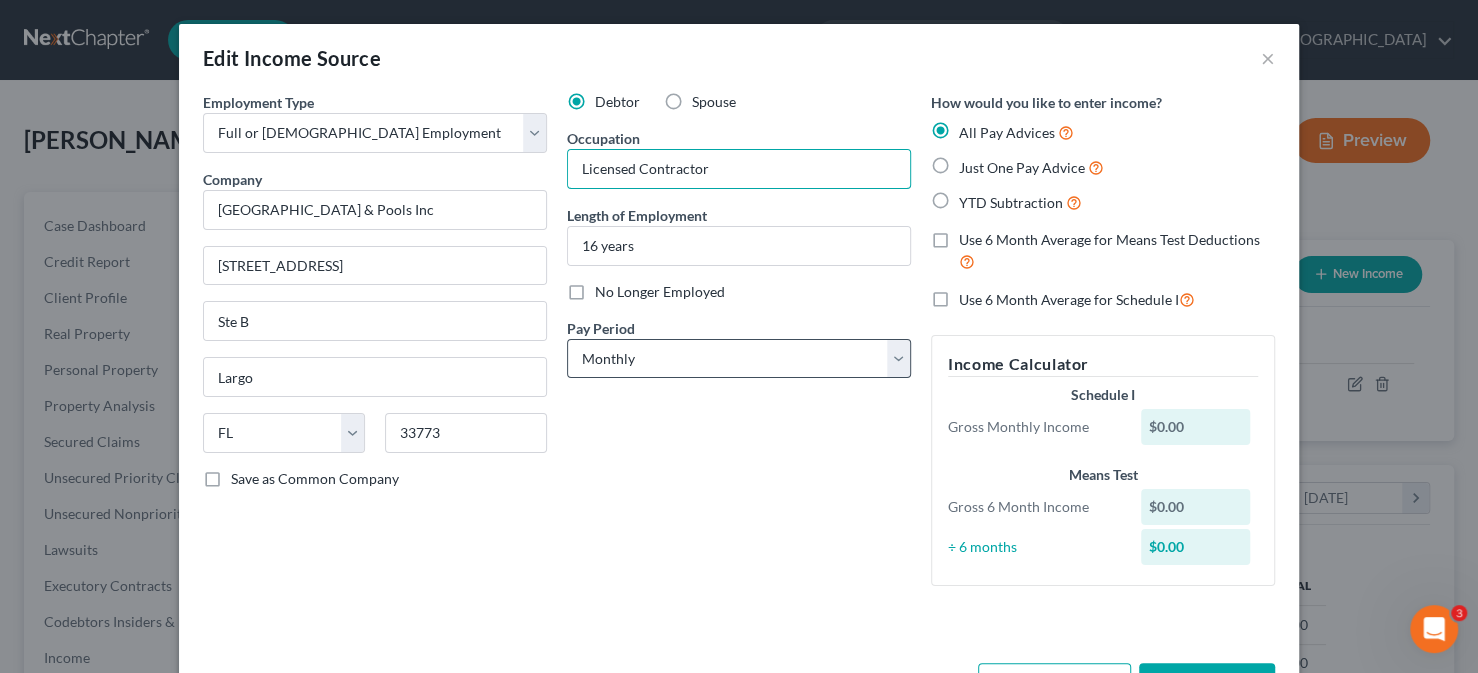type on "Licensed Contractor" 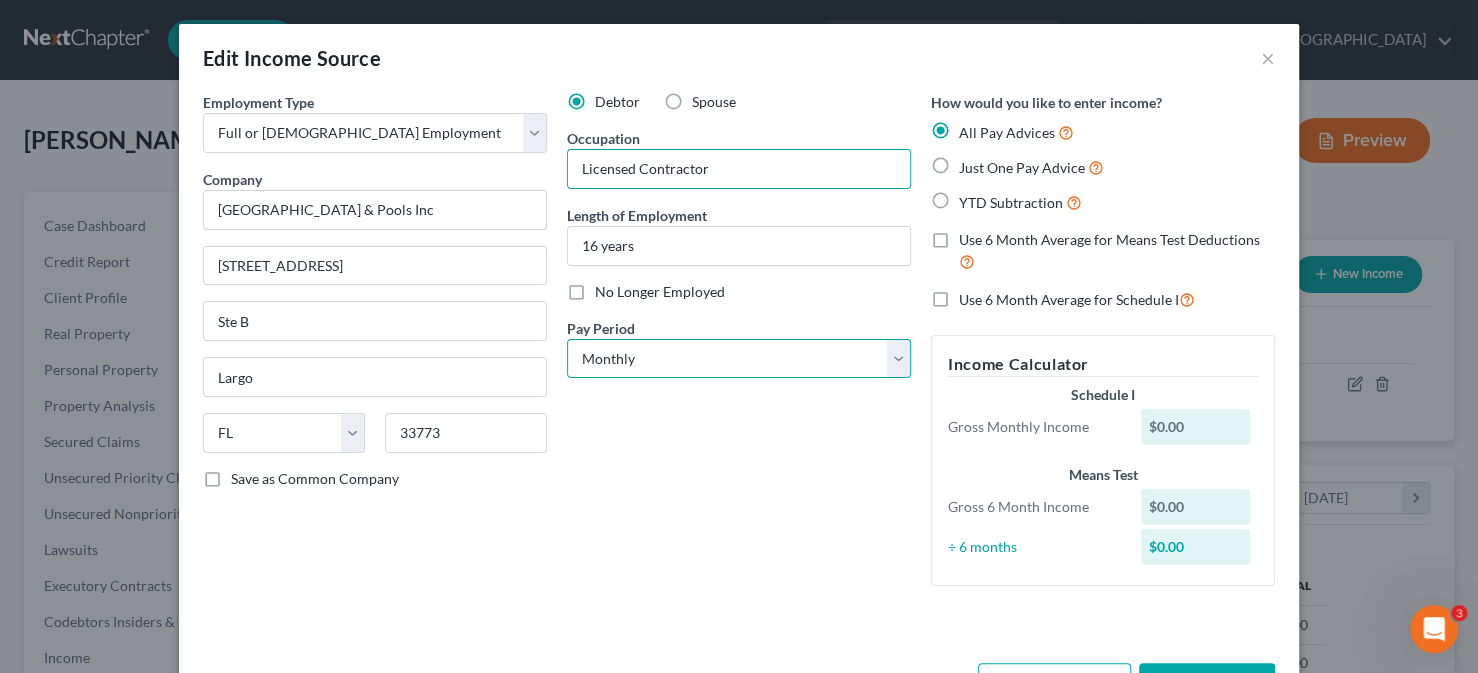 click on "Select Monthly Twice Monthly Every Other Week Weekly" at bounding box center (739, 359) 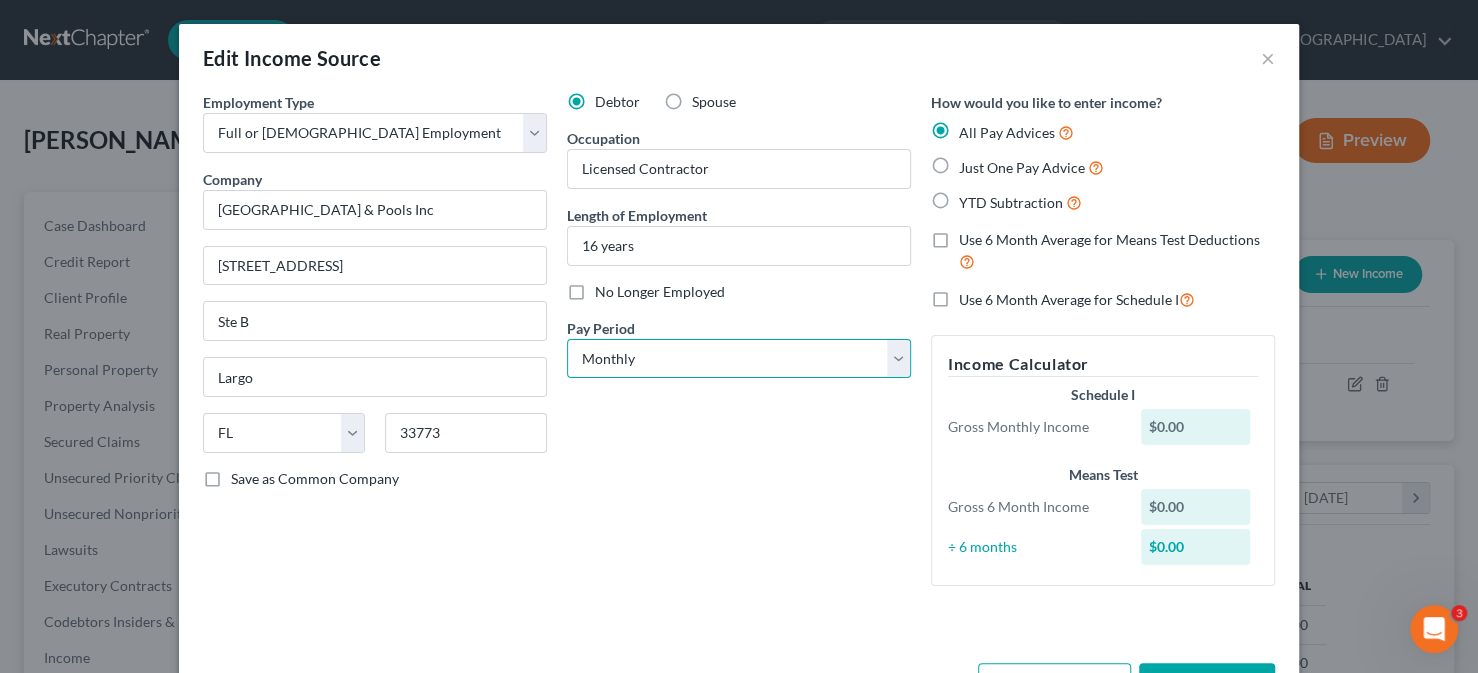 select on "3" 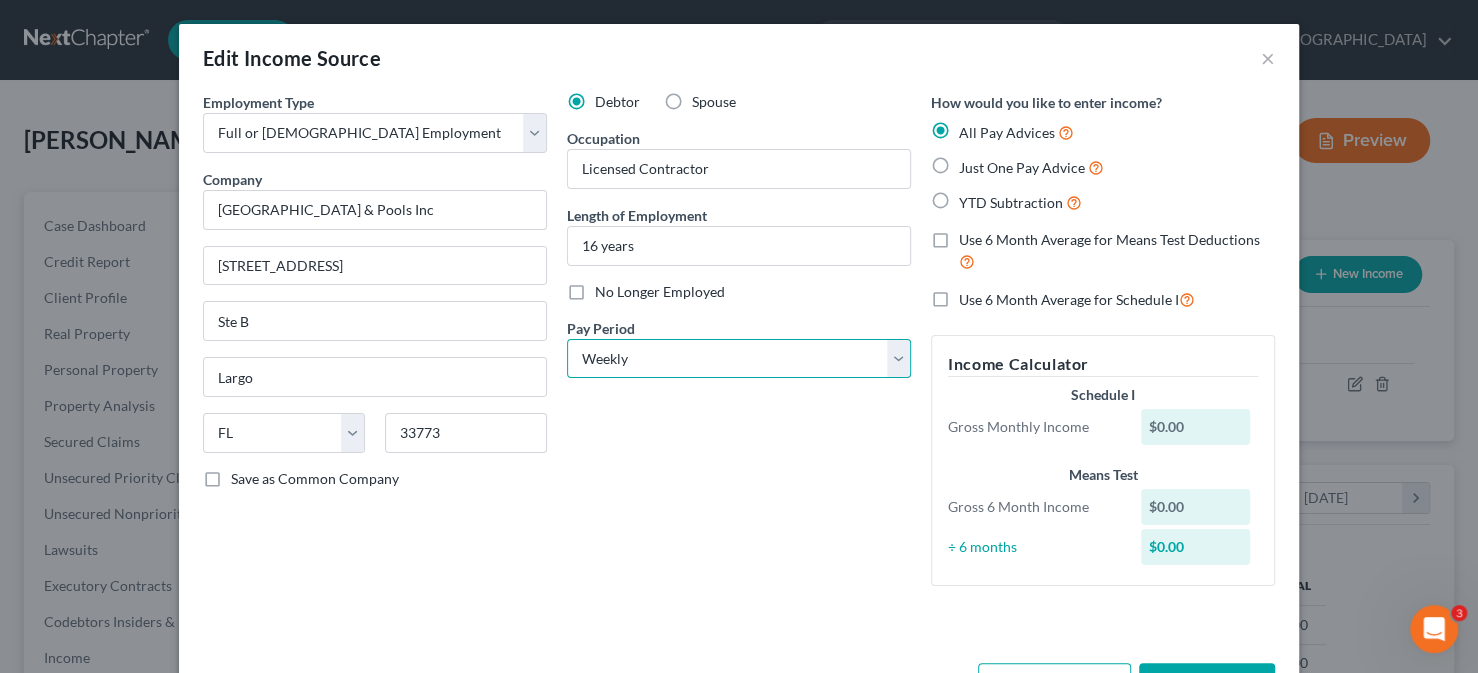 click on "Select Monthly Twice Monthly Every Other Week Weekly" at bounding box center (739, 359) 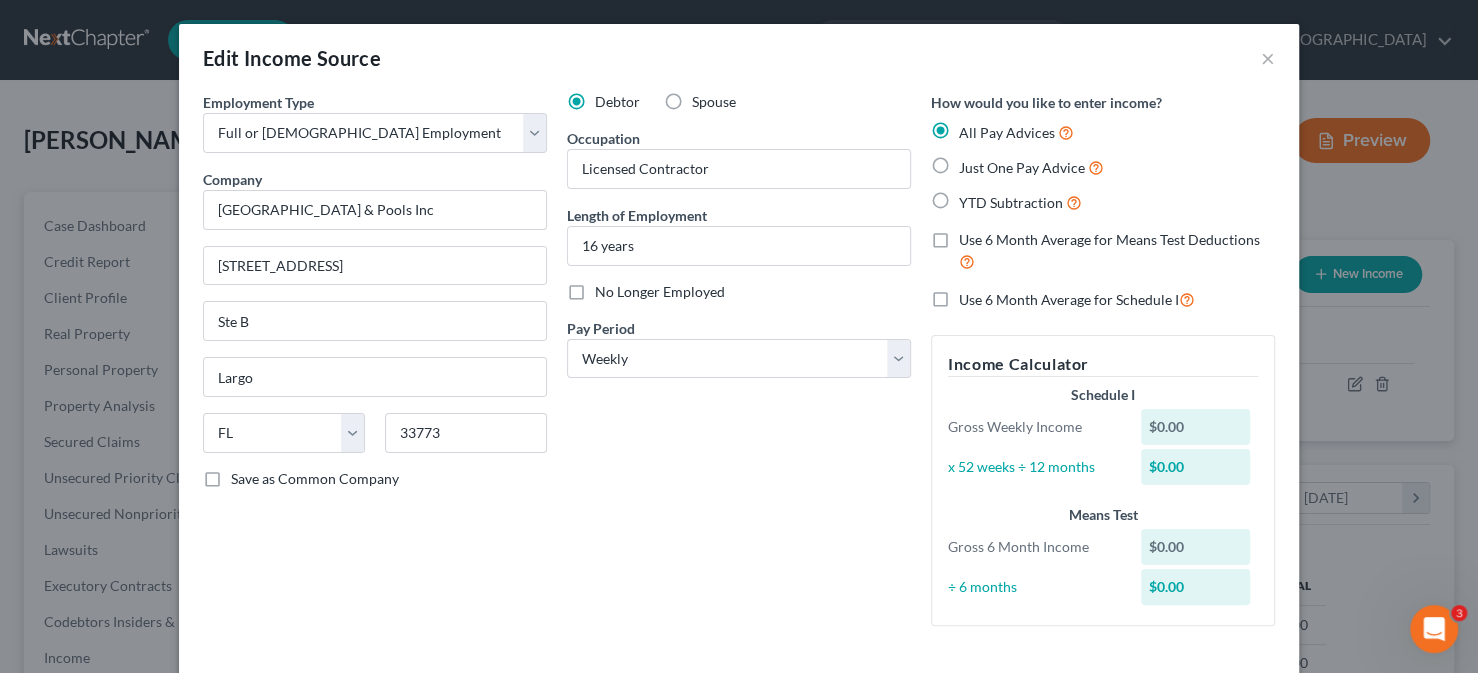 click on "Just One Pay Advice" at bounding box center (1031, 167) 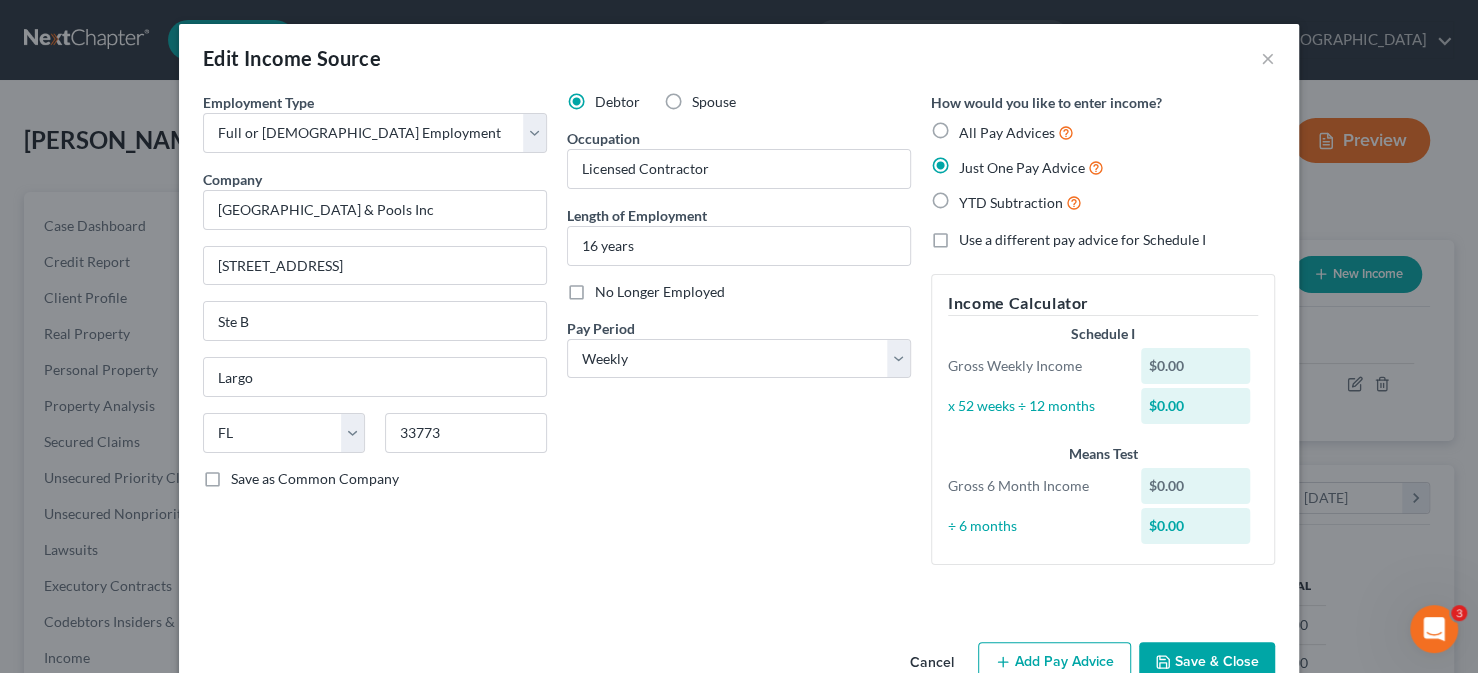 scroll, scrollTop: 49, scrollLeft: 0, axis: vertical 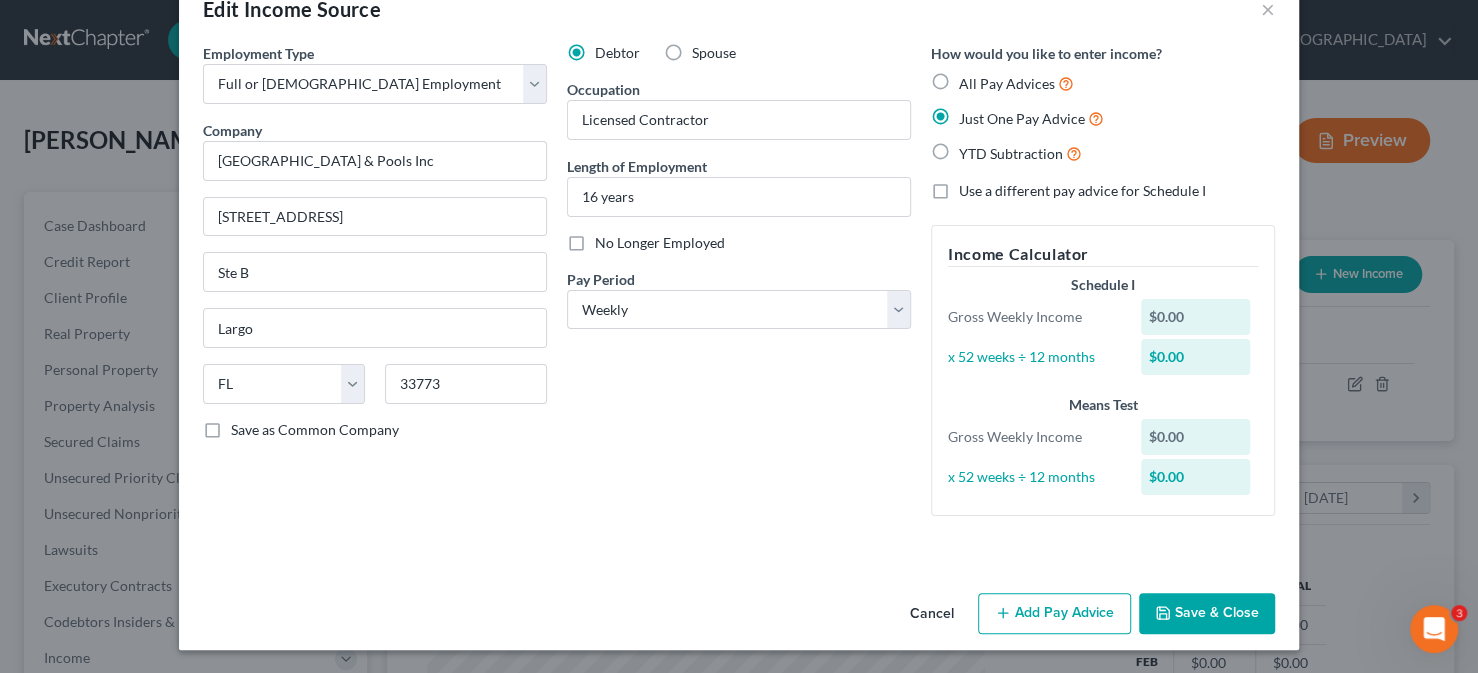 click on "Add Pay Advice" at bounding box center [1054, 614] 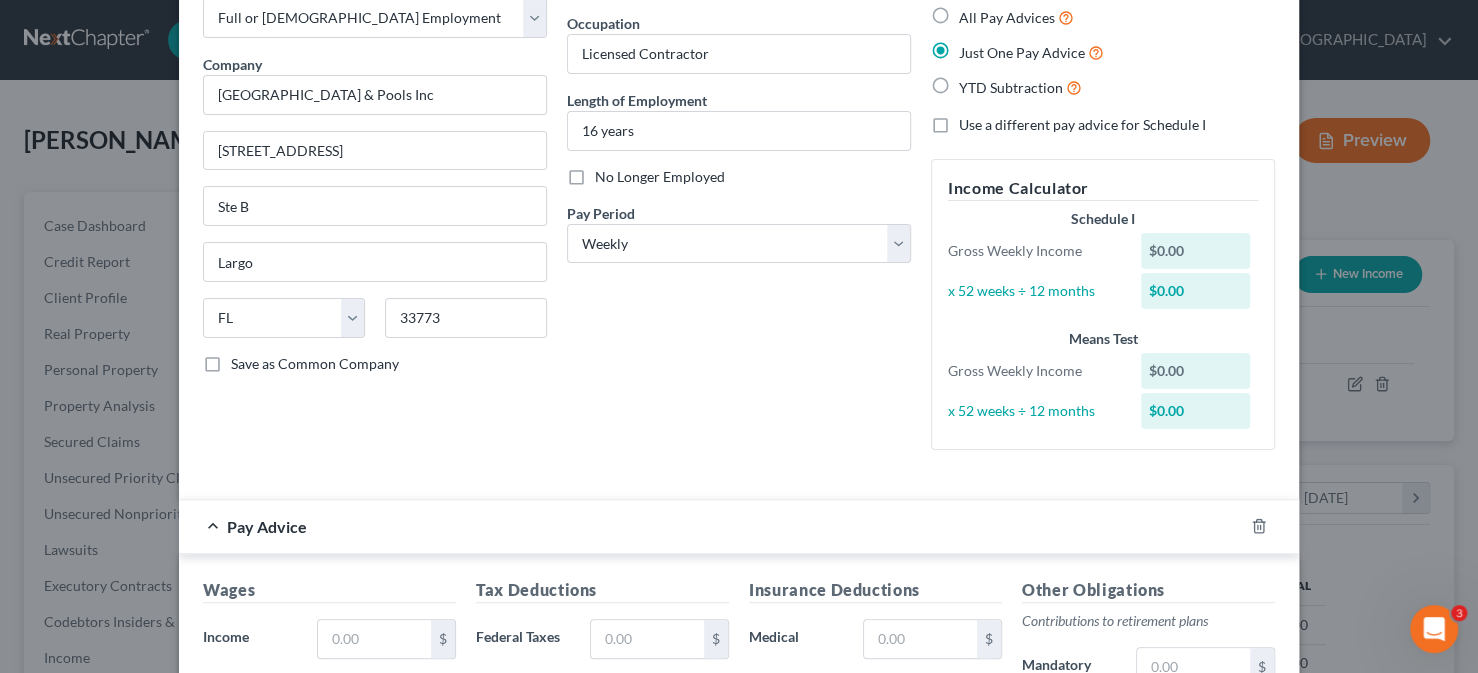 scroll, scrollTop: 149, scrollLeft: 0, axis: vertical 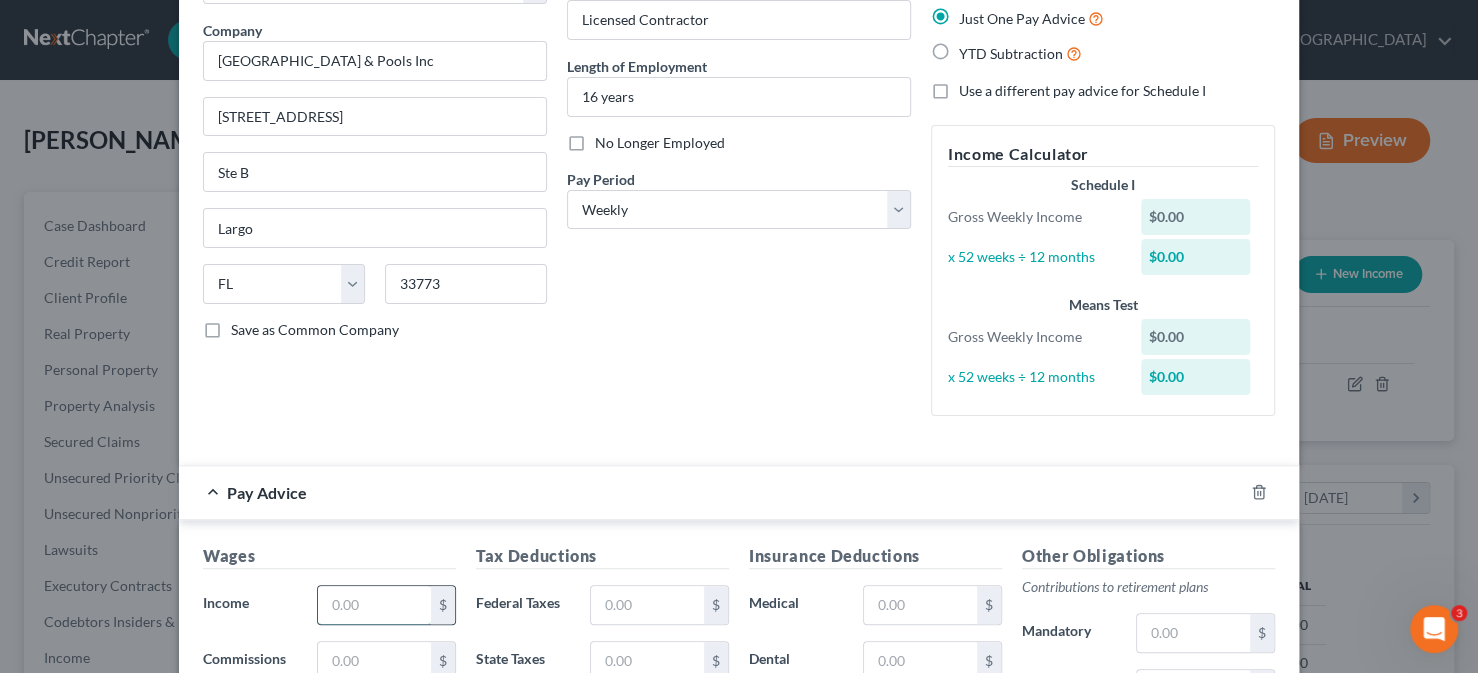 click at bounding box center [374, 605] 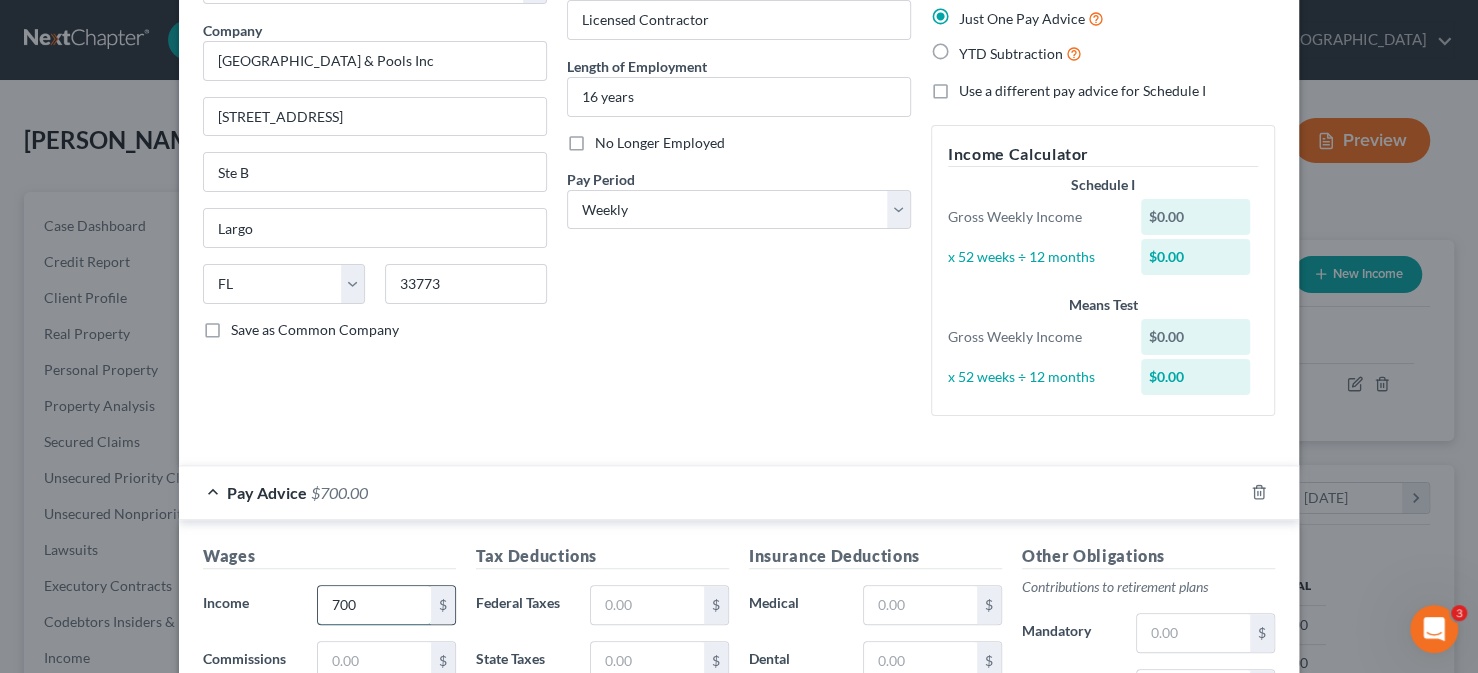 click on "700" at bounding box center [374, 605] 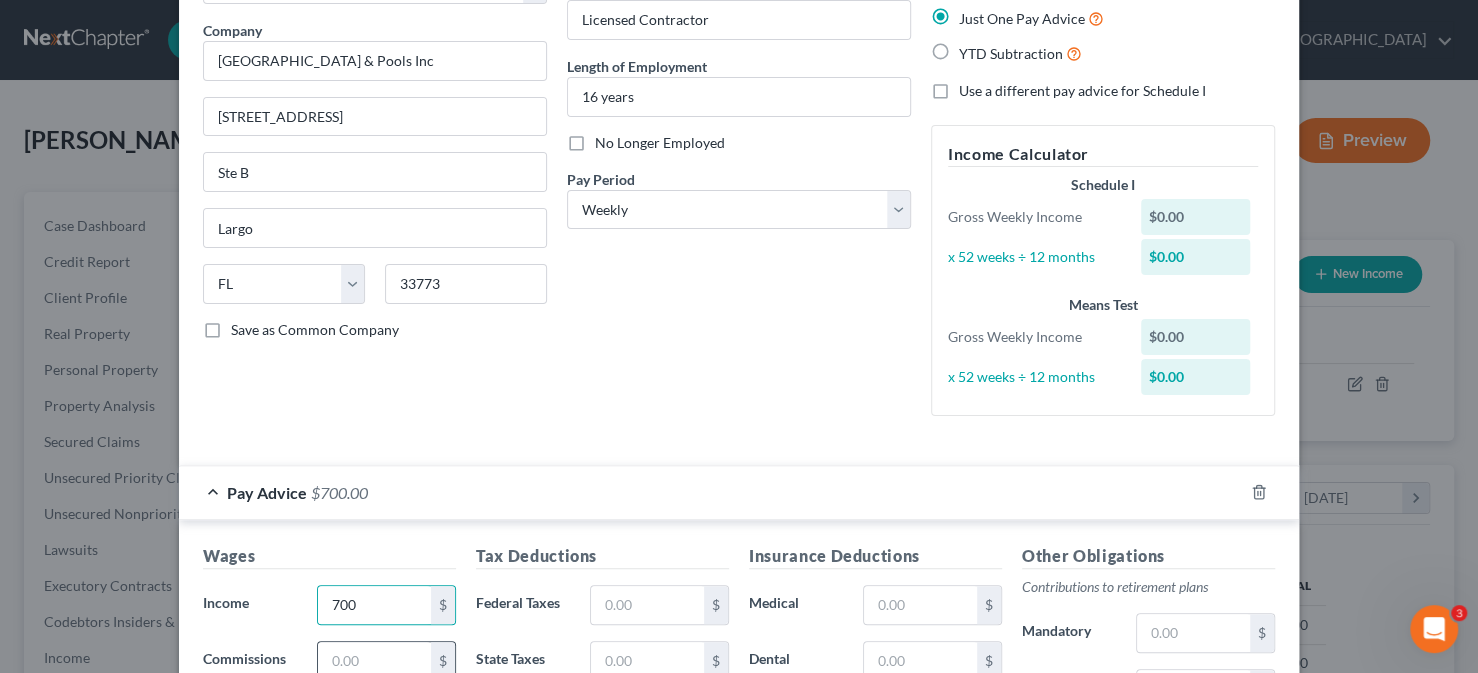 click at bounding box center [374, 661] 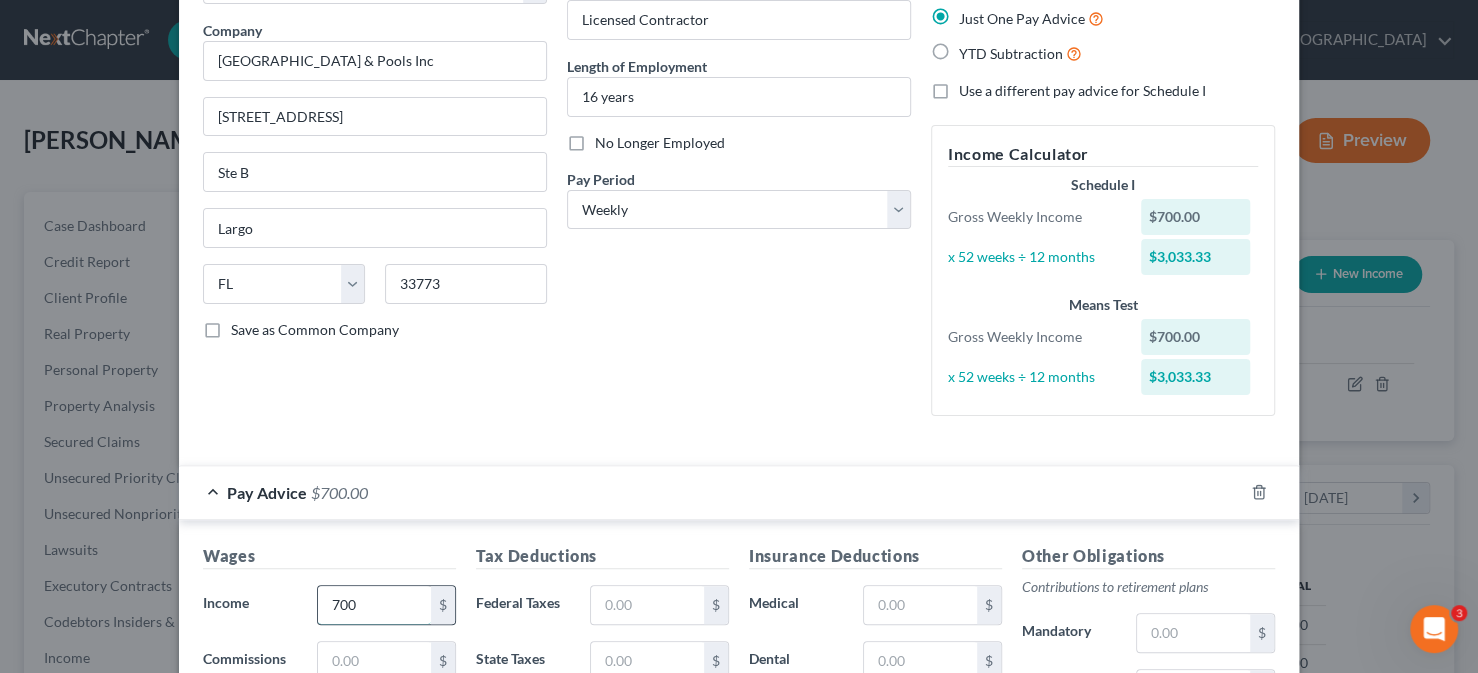 click on "700" at bounding box center (374, 605) 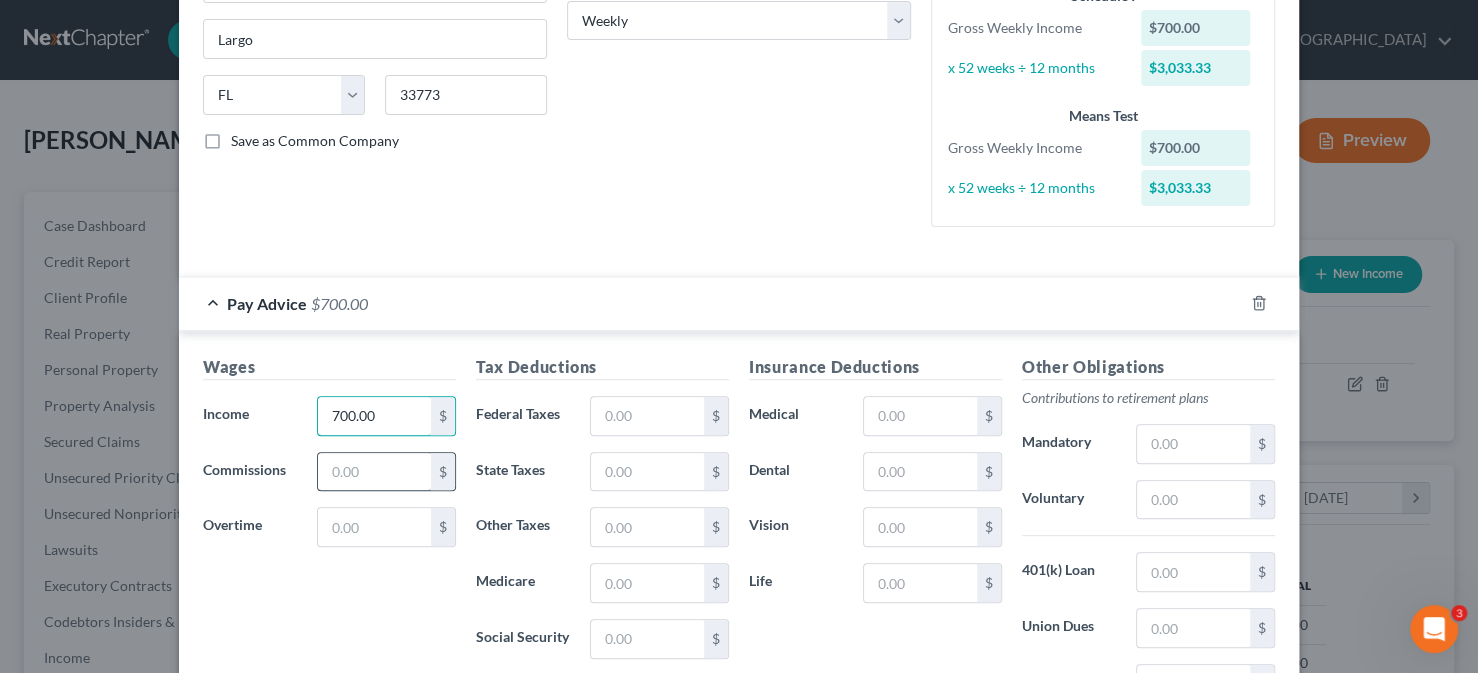 scroll, scrollTop: 349, scrollLeft: 0, axis: vertical 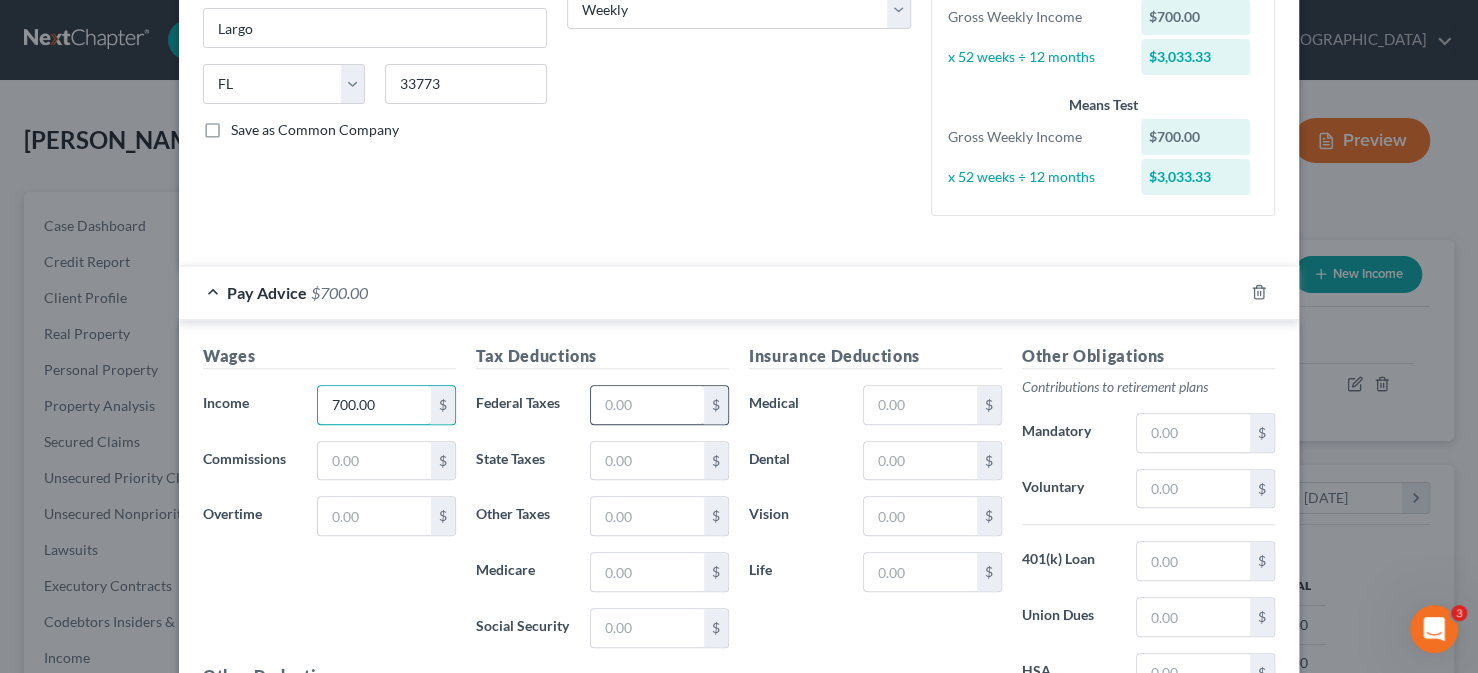 type on "700.00" 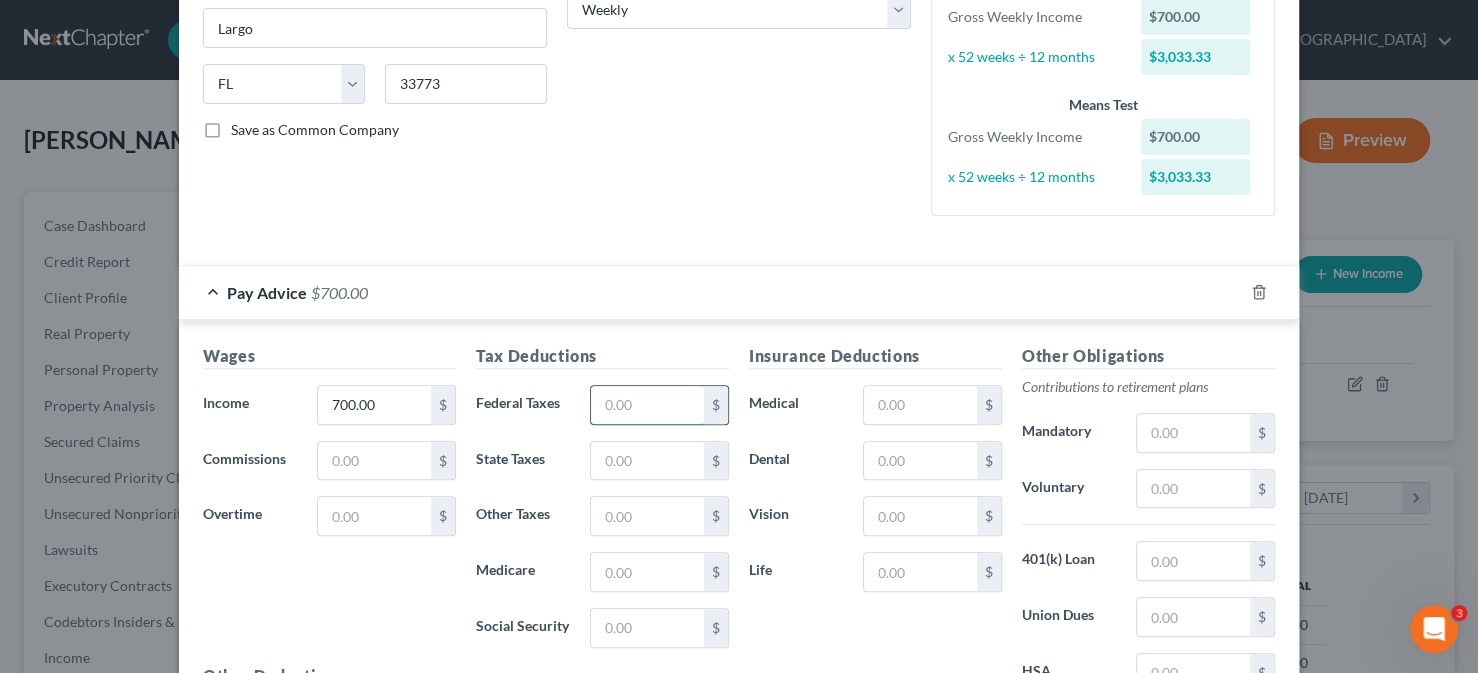 click at bounding box center [647, 405] 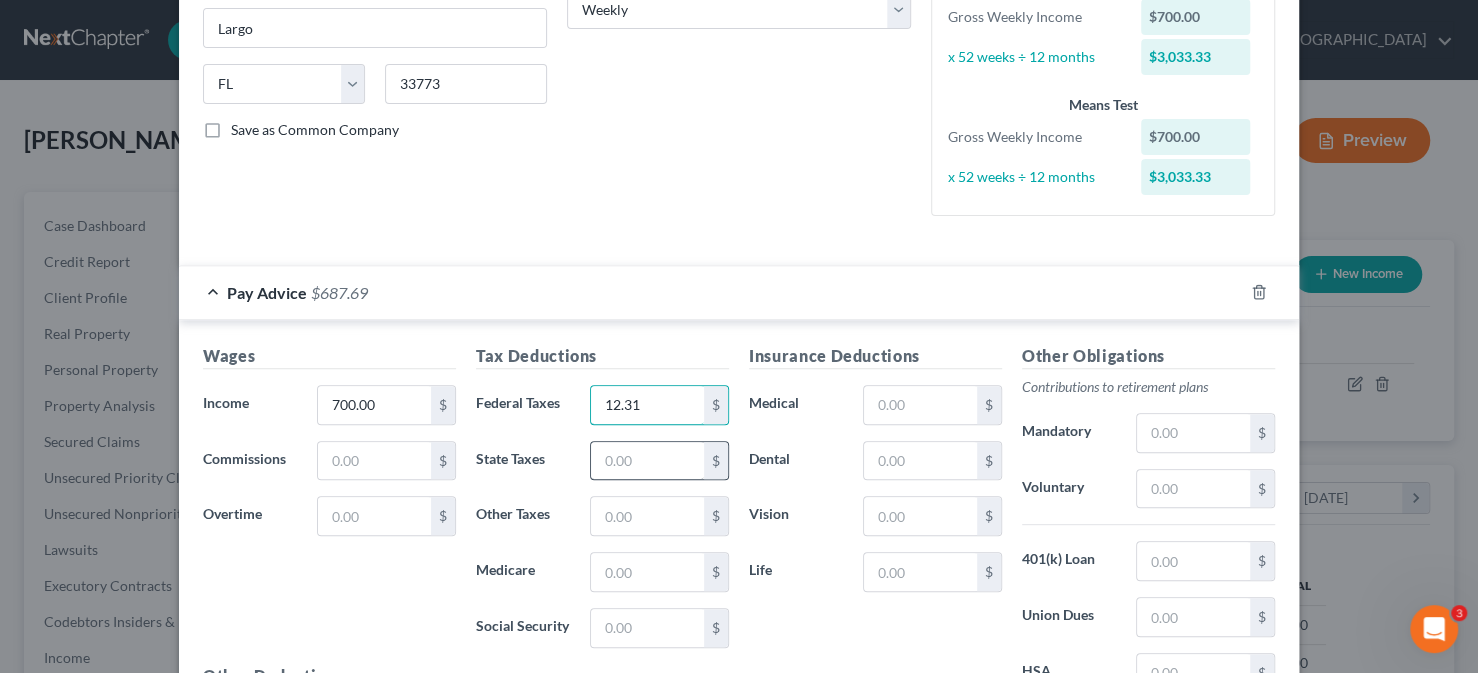 type on "12.31" 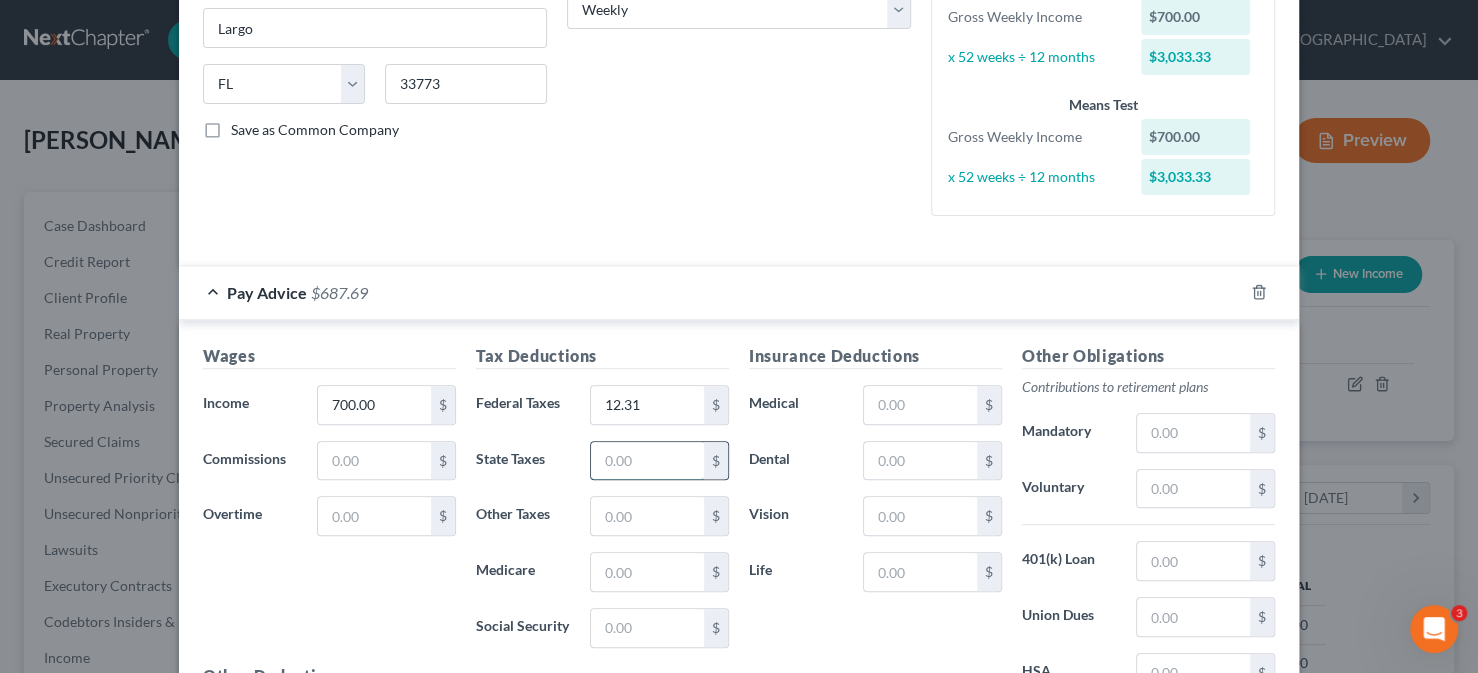 click at bounding box center [647, 461] 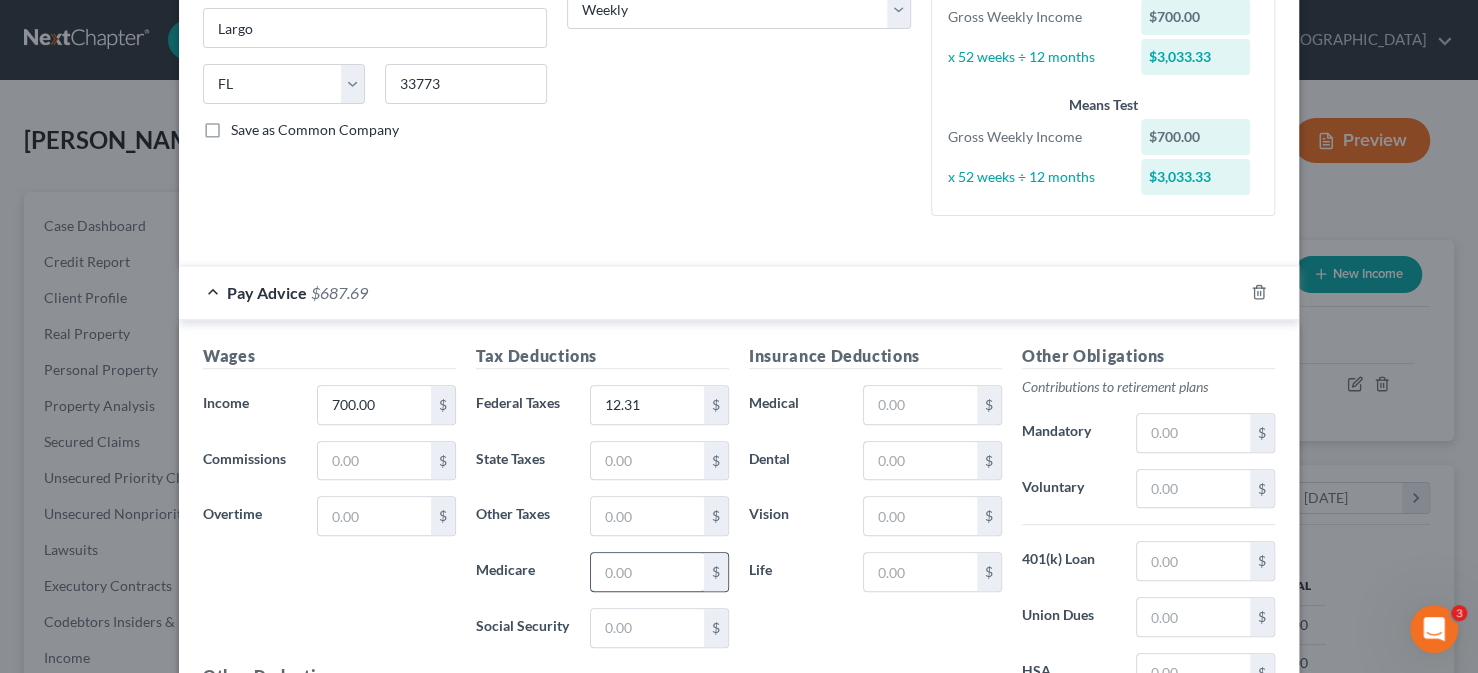 click at bounding box center [647, 572] 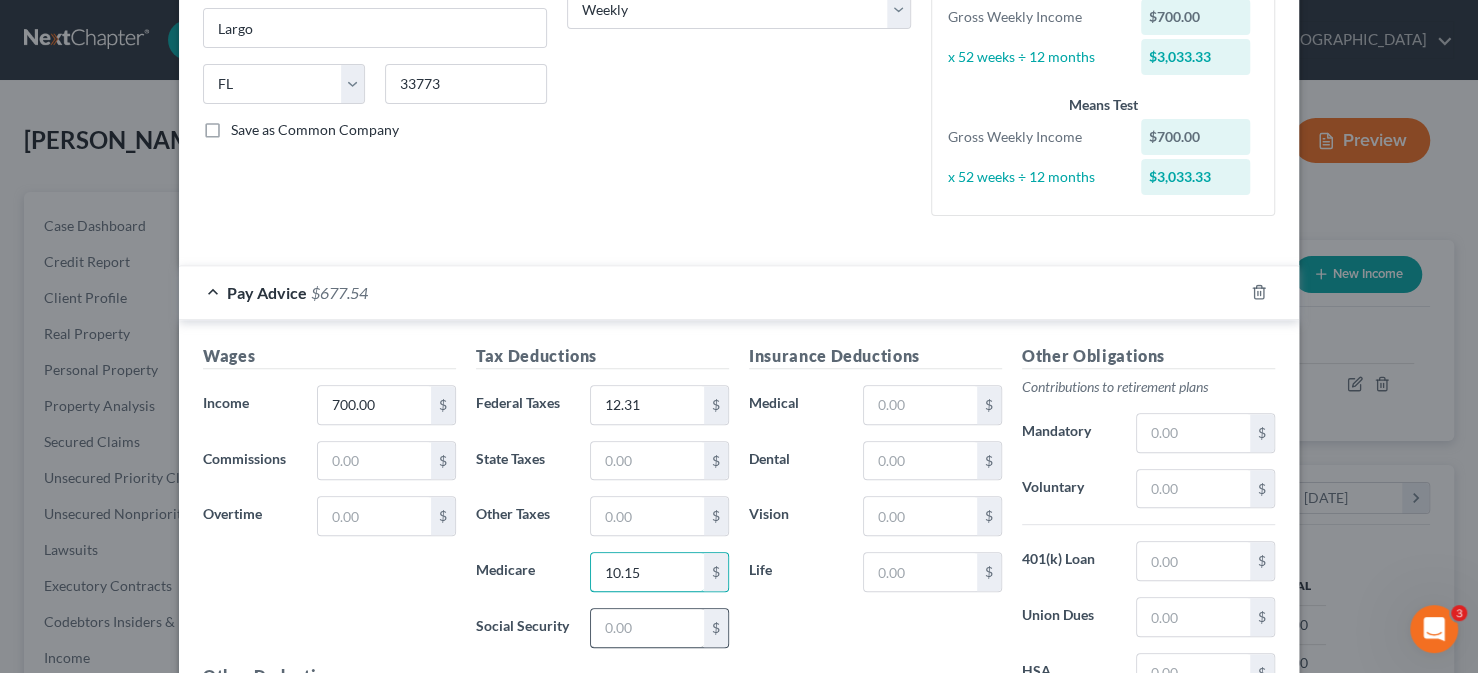 type on "10.15" 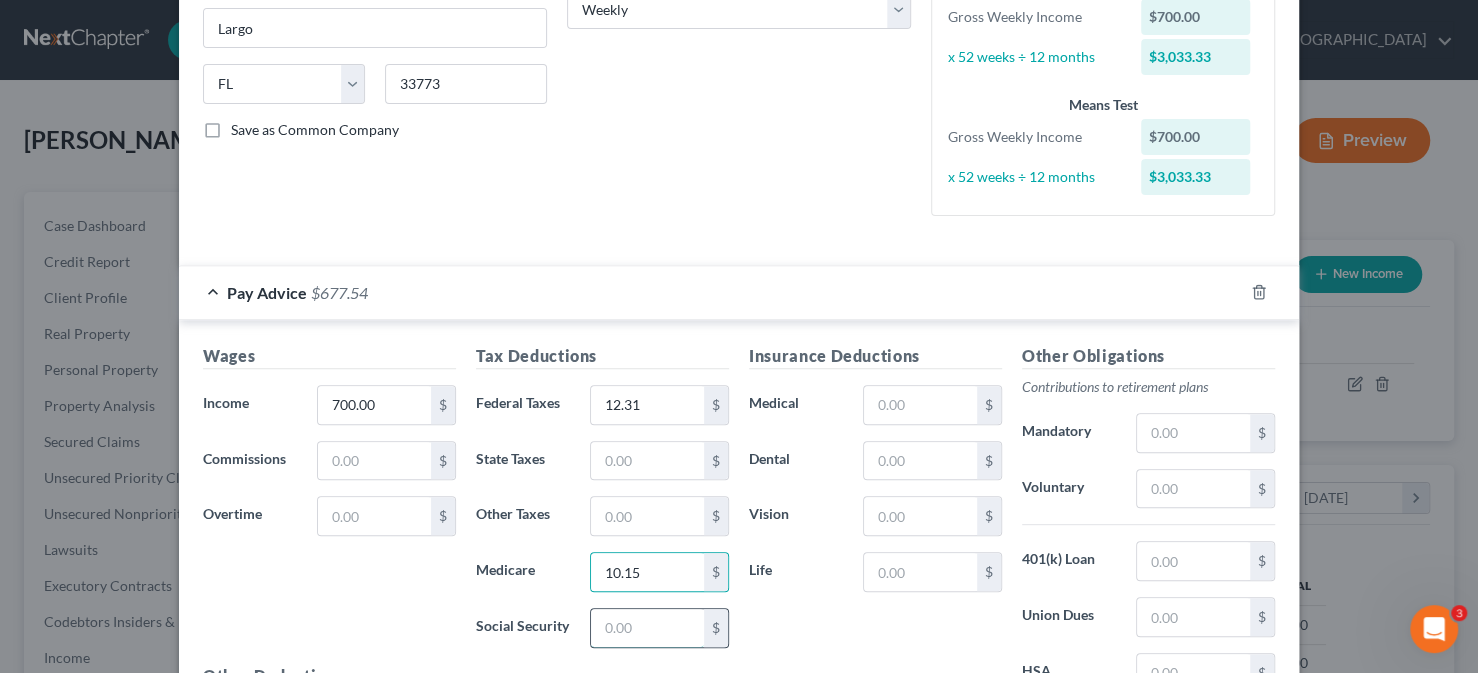 click at bounding box center [647, 628] 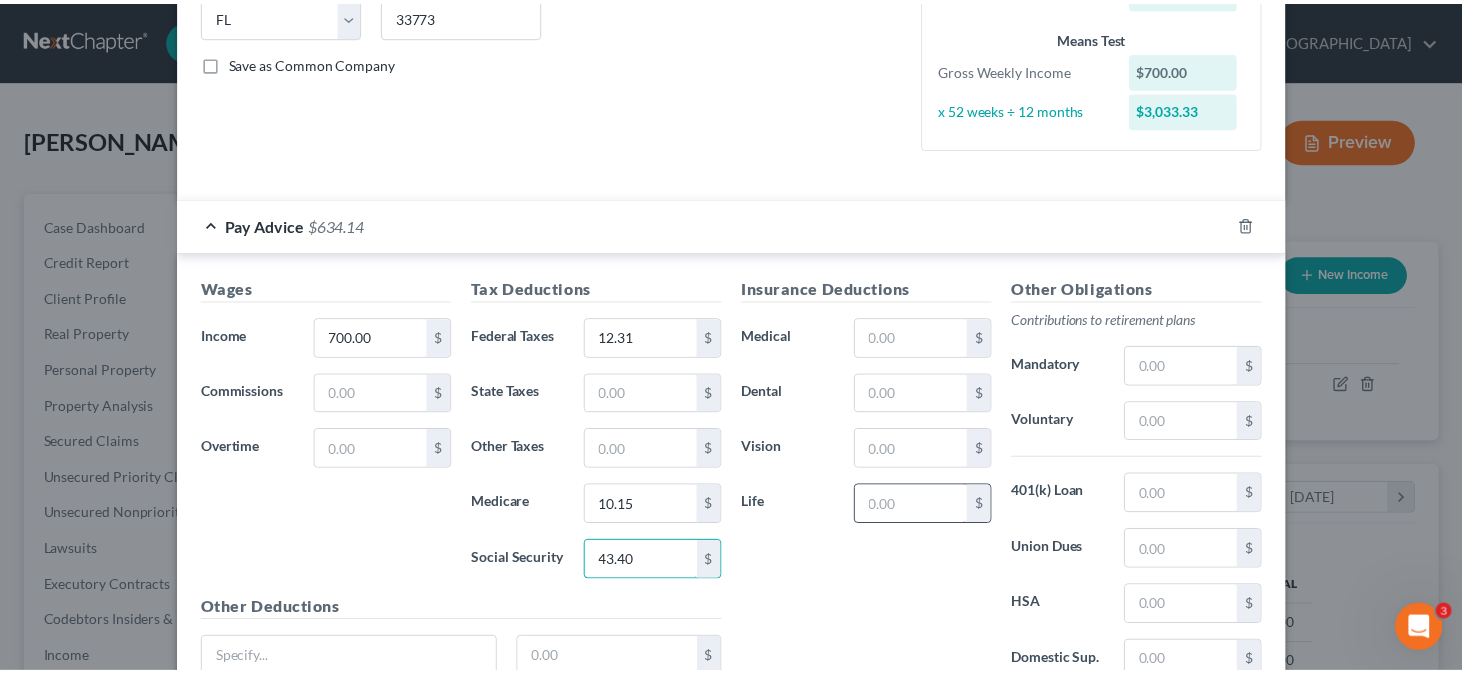 scroll, scrollTop: 549, scrollLeft: 0, axis: vertical 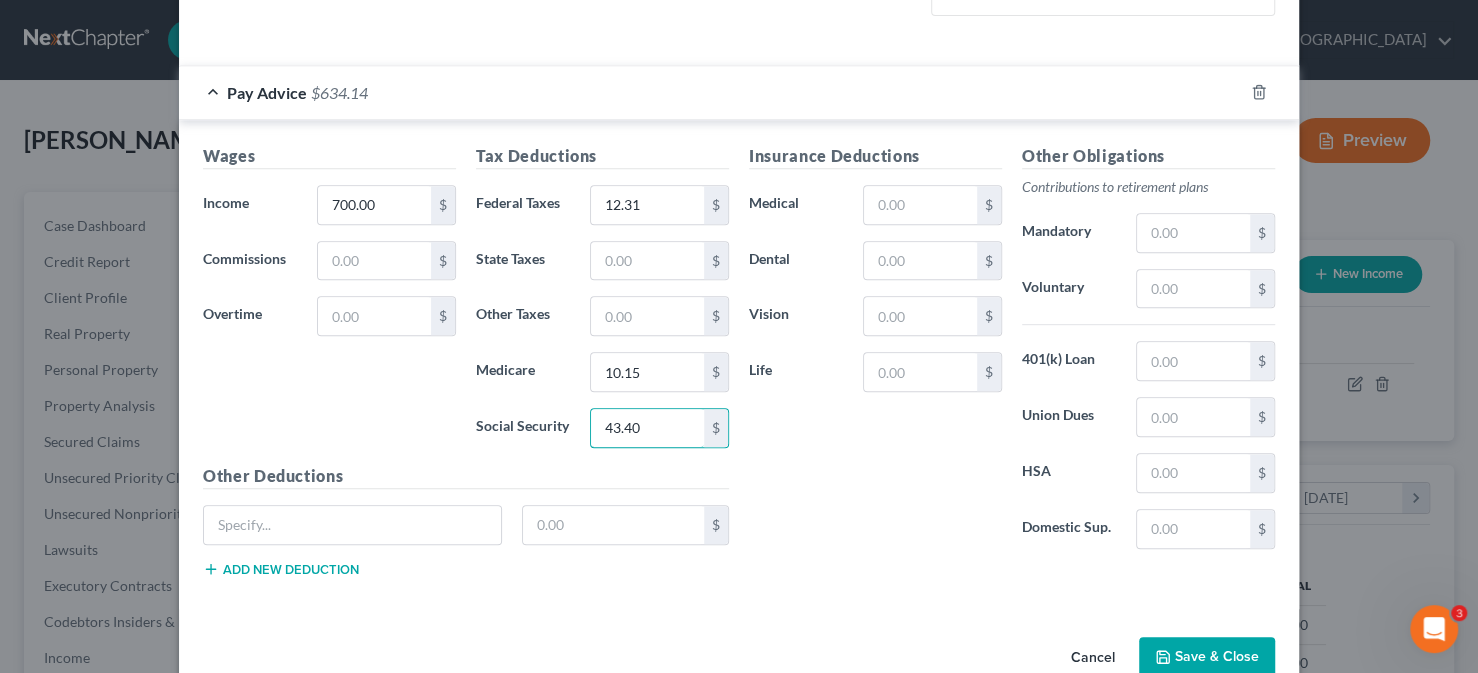 type on "43.40" 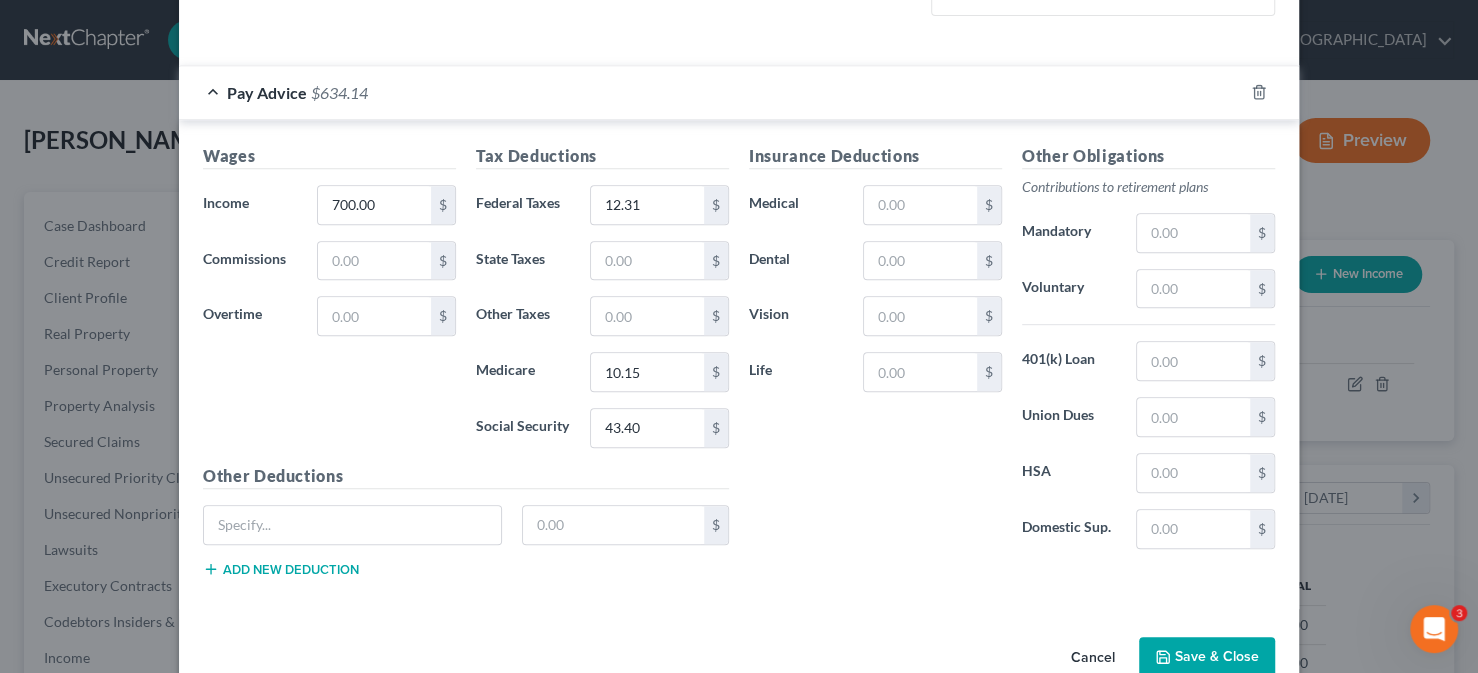 click on "Save & Close" at bounding box center (1207, 658) 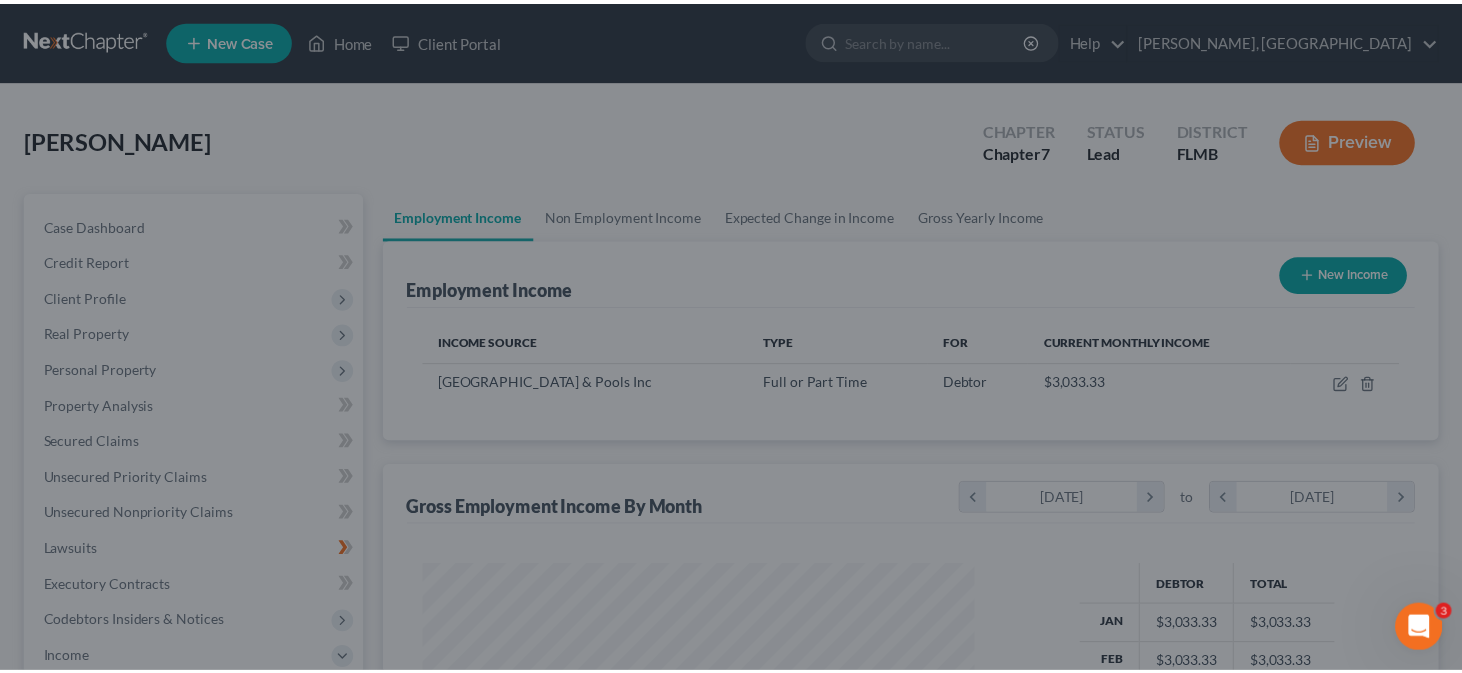 scroll, scrollTop: 356, scrollLeft: 593, axis: both 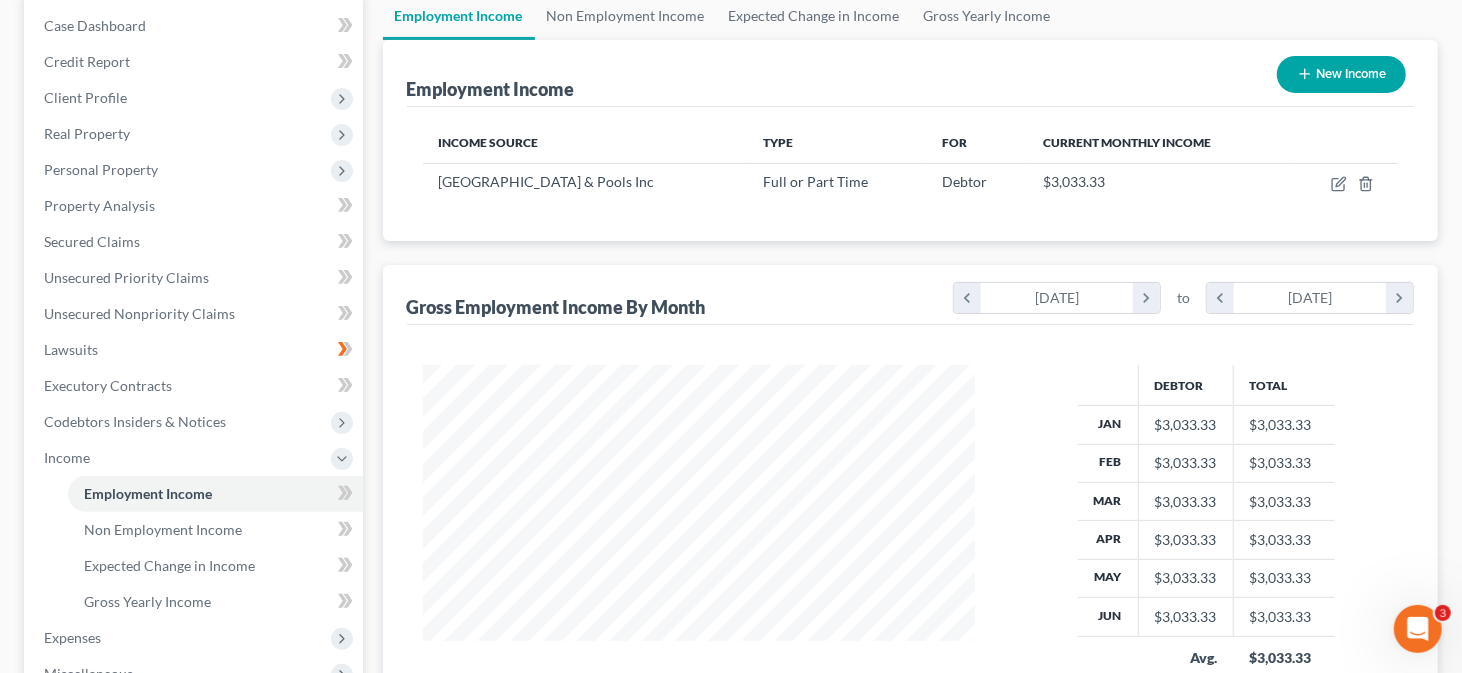 click 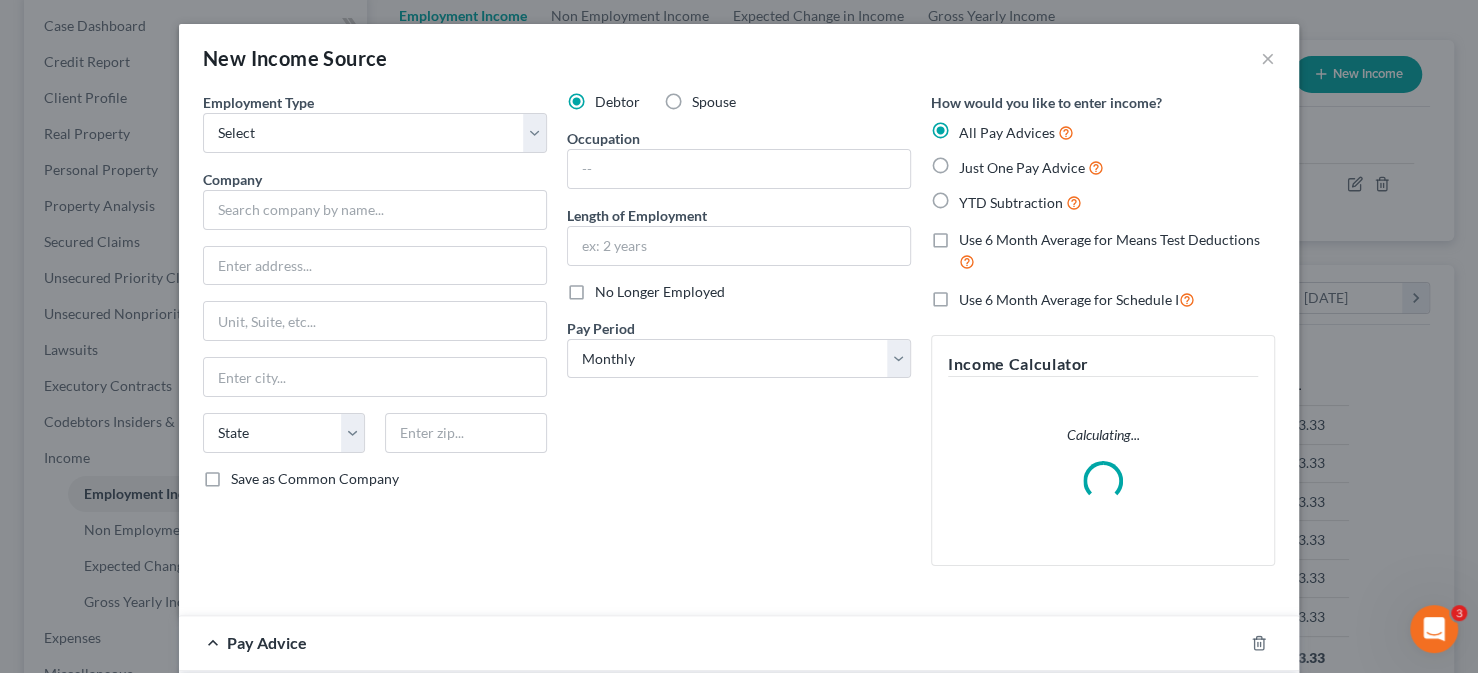 scroll, scrollTop: 999643, scrollLeft: 999400, axis: both 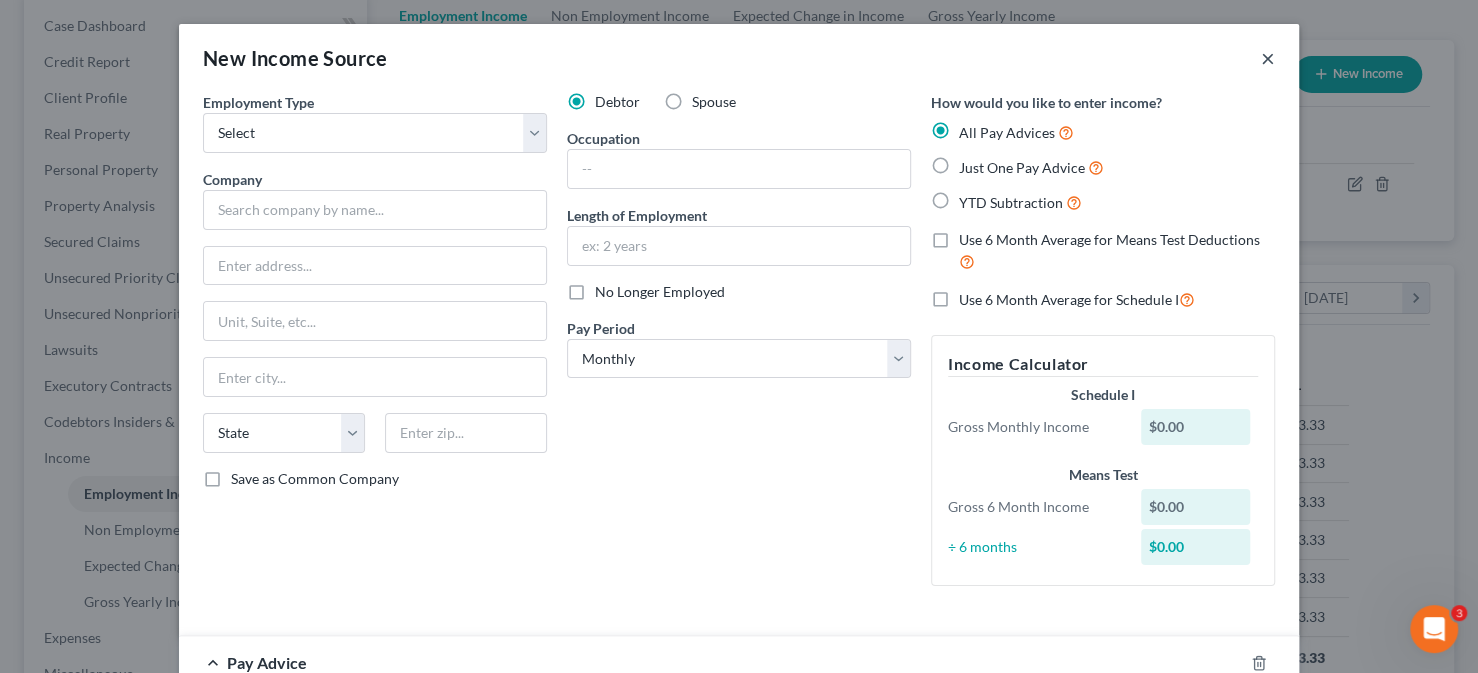 click on "×" at bounding box center (1268, 58) 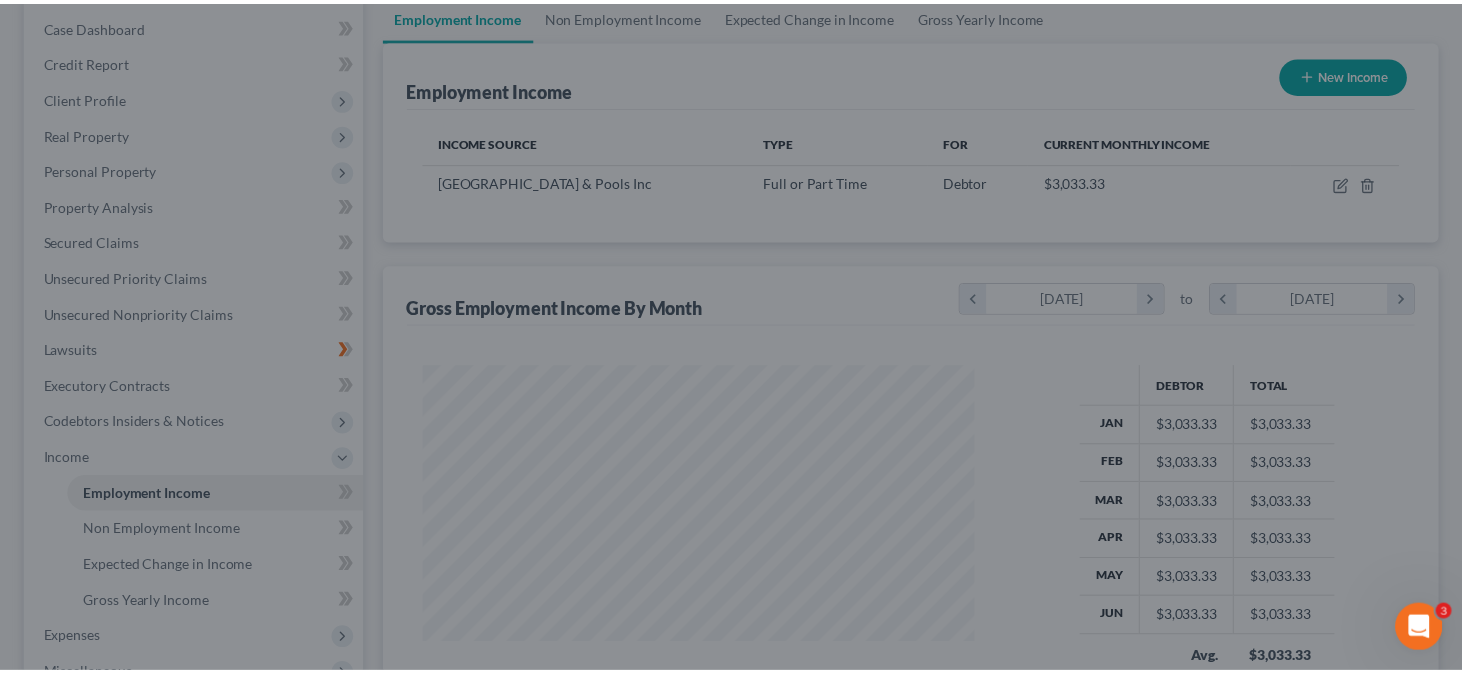 scroll, scrollTop: 356, scrollLeft: 593, axis: both 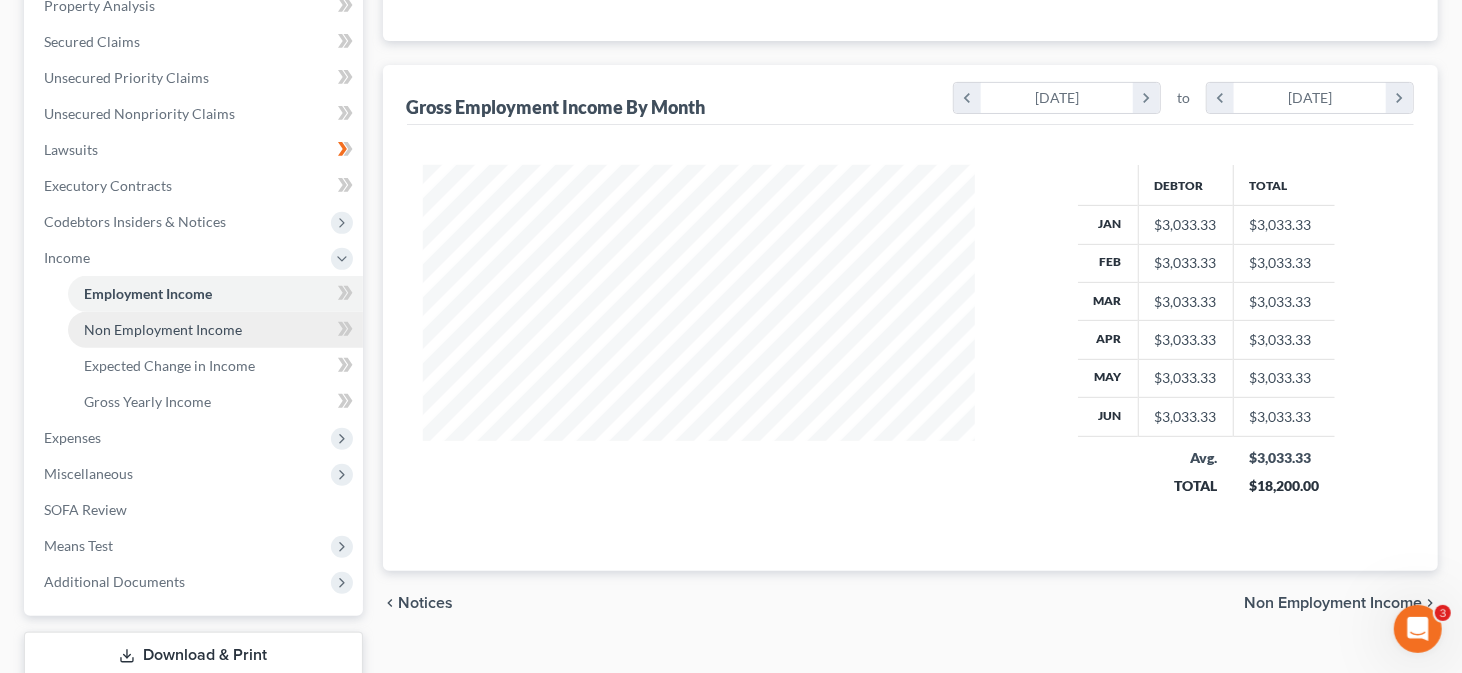 click on "Non Employment Income" at bounding box center (163, 329) 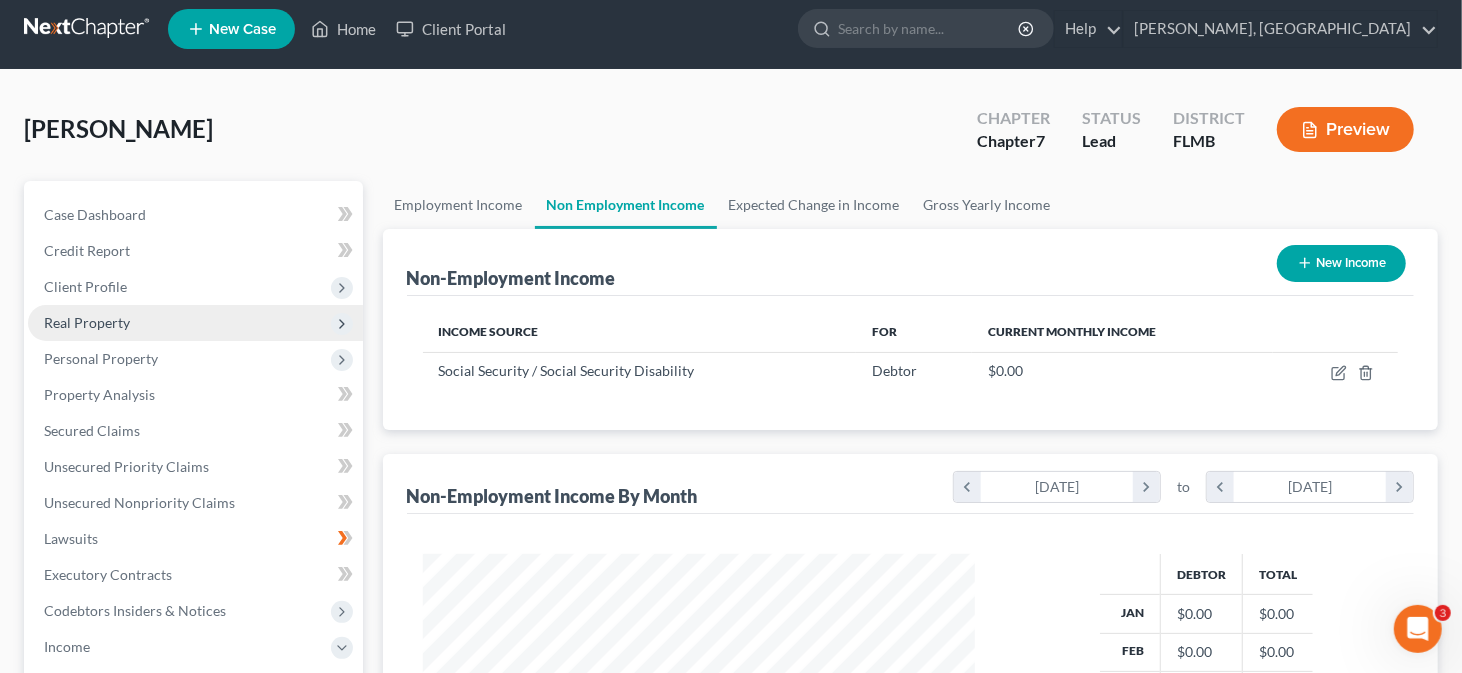 scroll, scrollTop: 0, scrollLeft: 0, axis: both 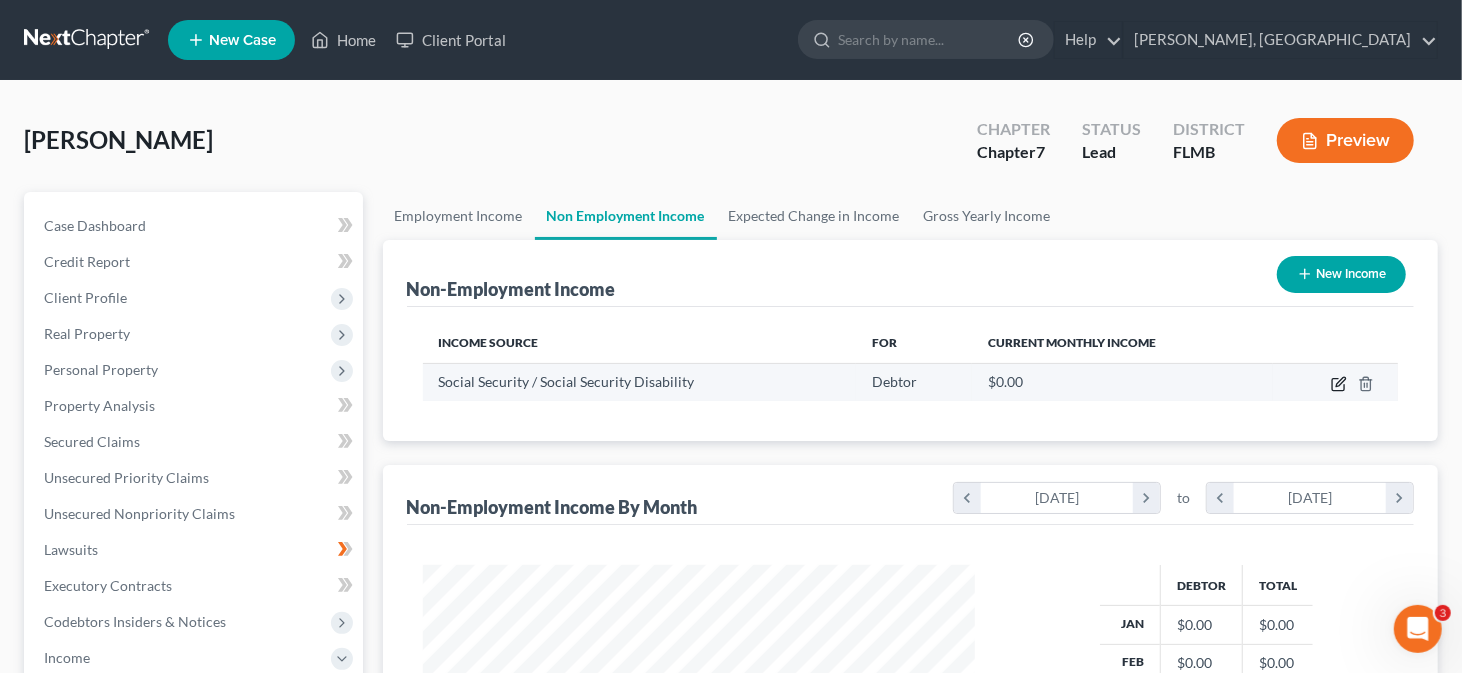 click 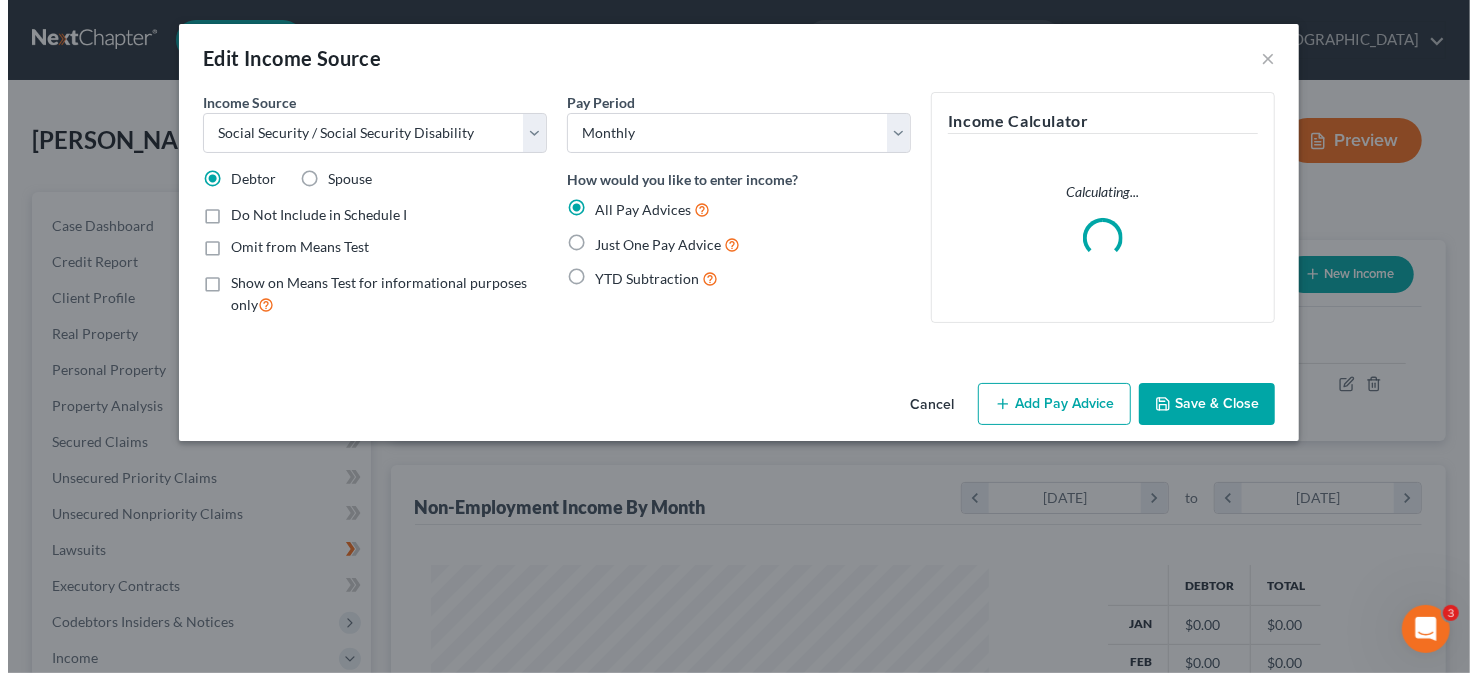 scroll, scrollTop: 999643, scrollLeft: 999400, axis: both 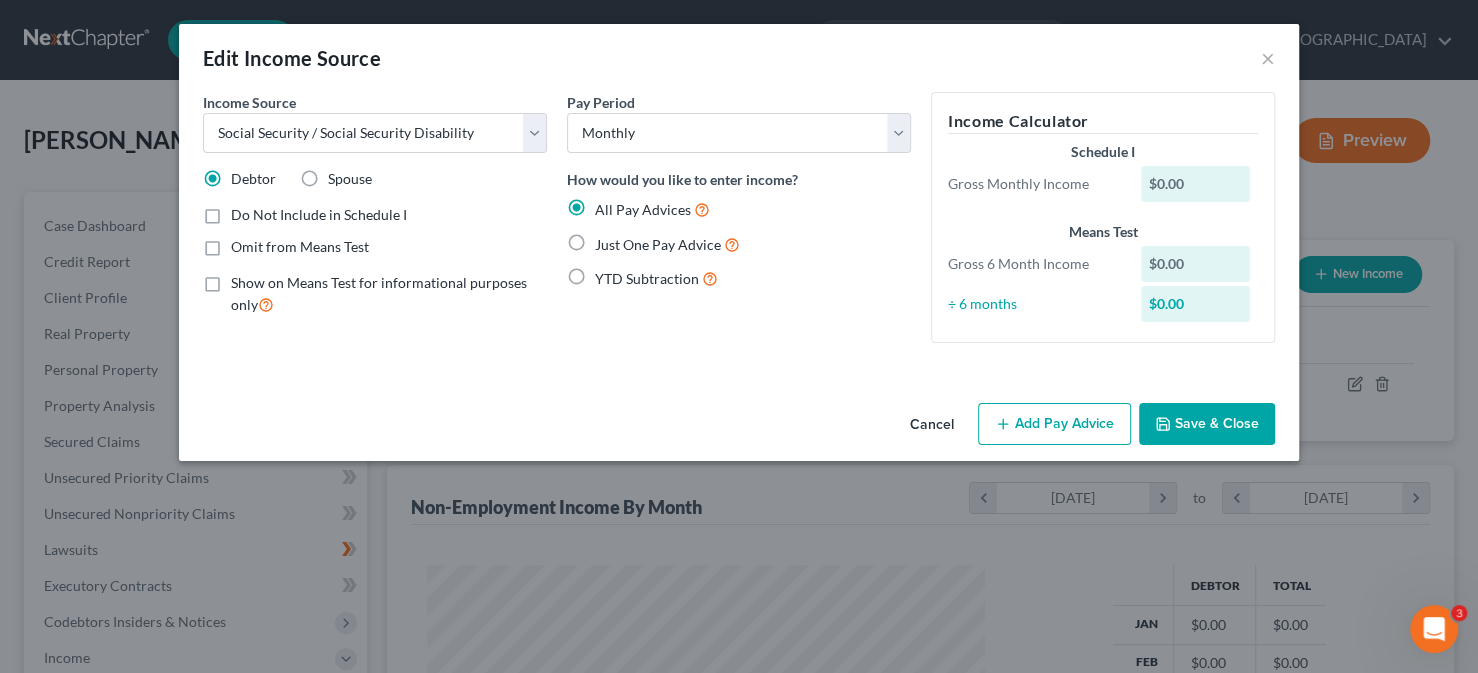 click on "Add Pay Advice" at bounding box center [1054, 424] 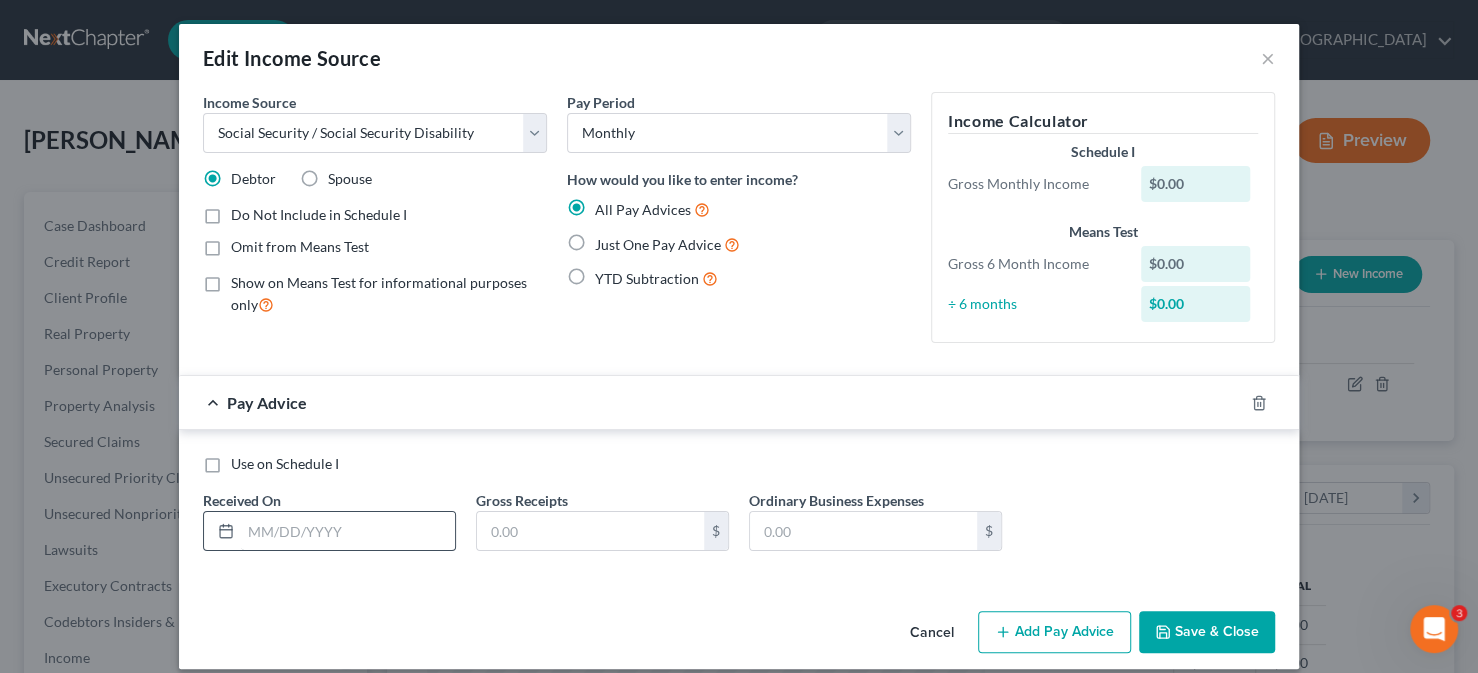 type 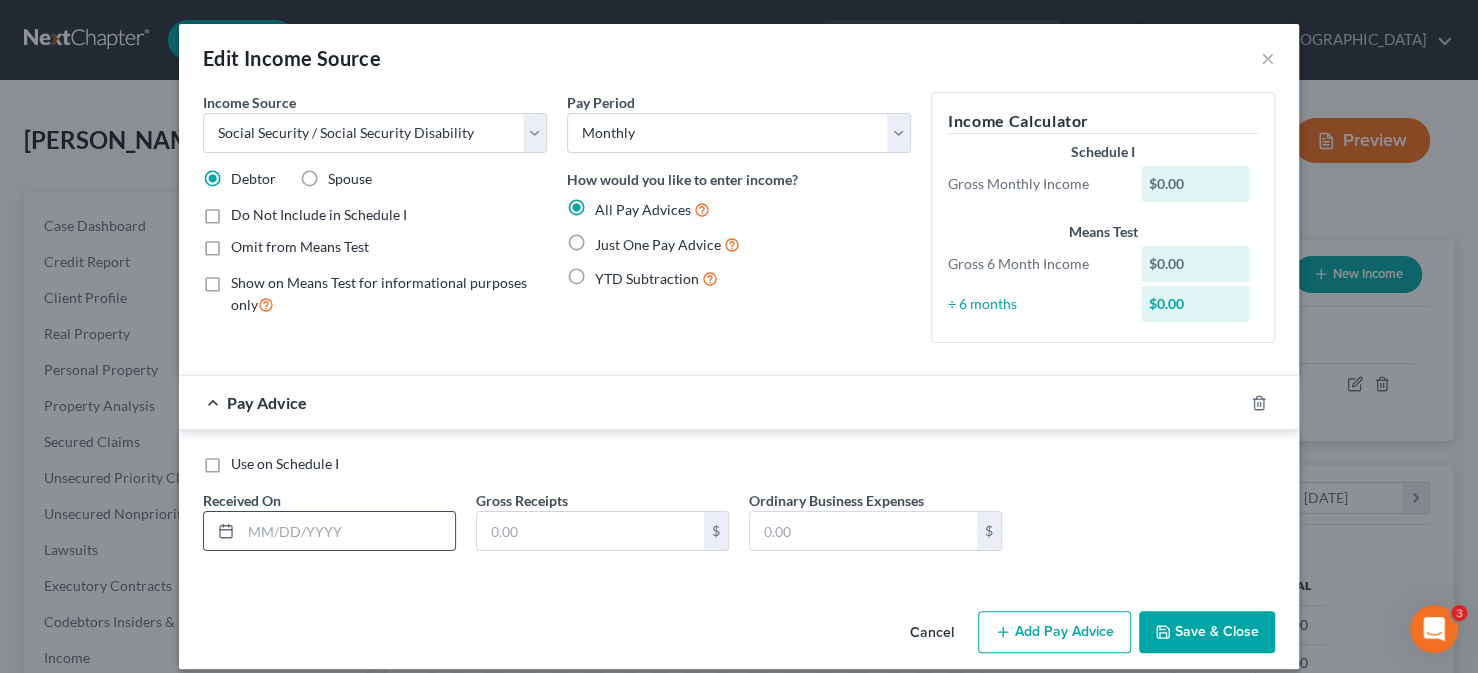 click at bounding box center [348, 531] 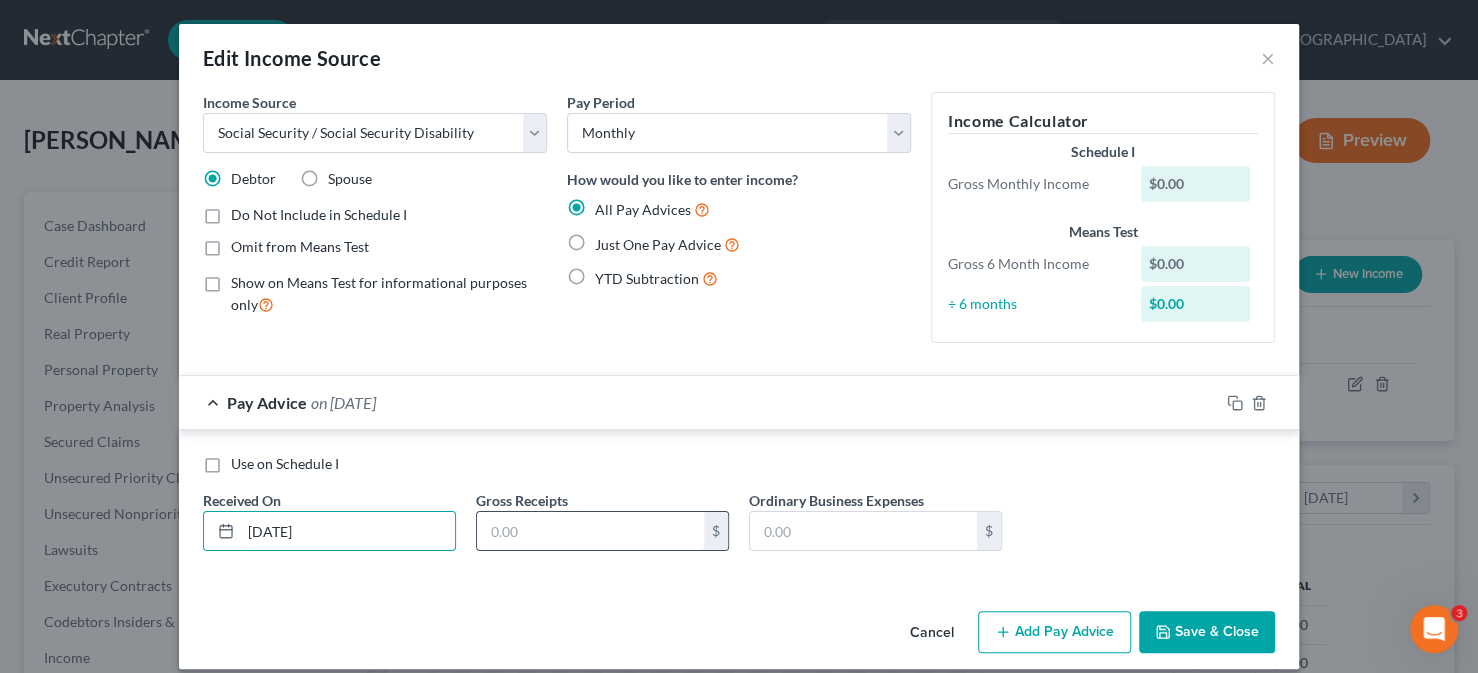 type on "[DATE]" 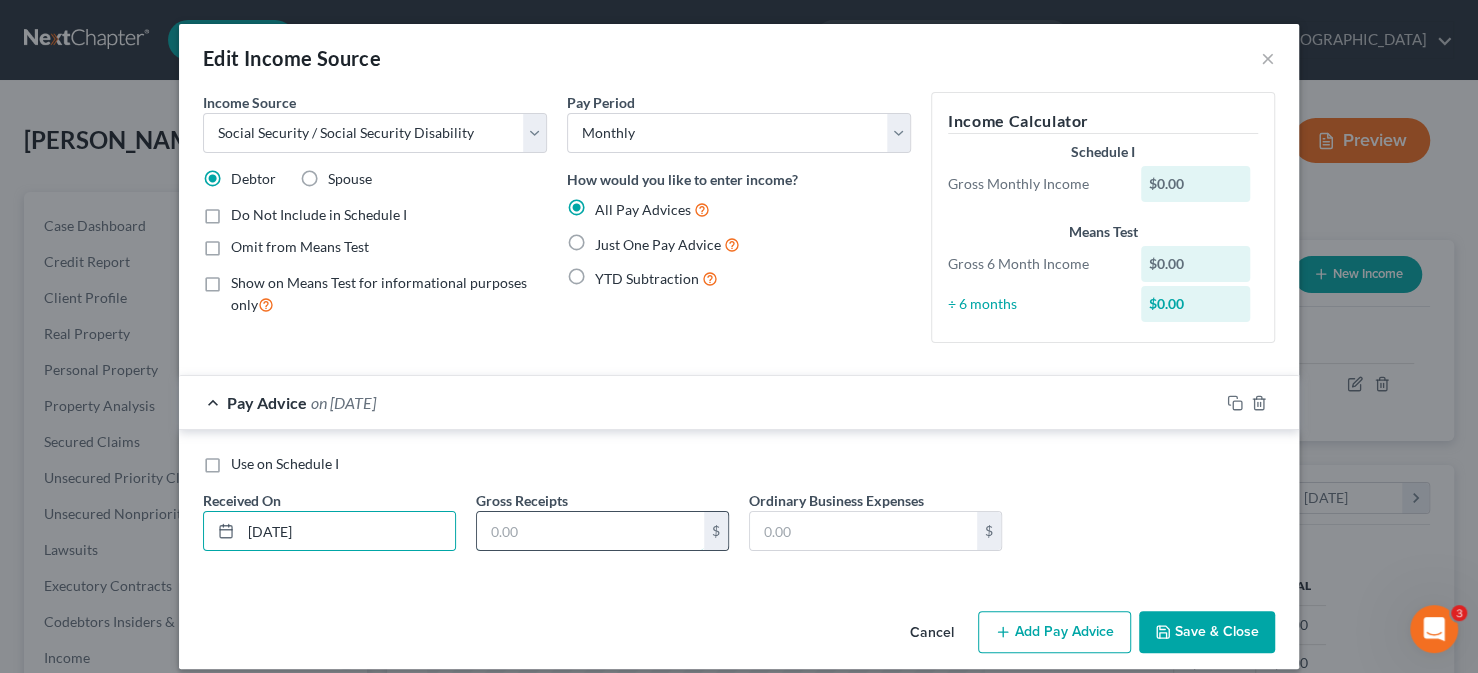 click at bounding box center [590, 531] 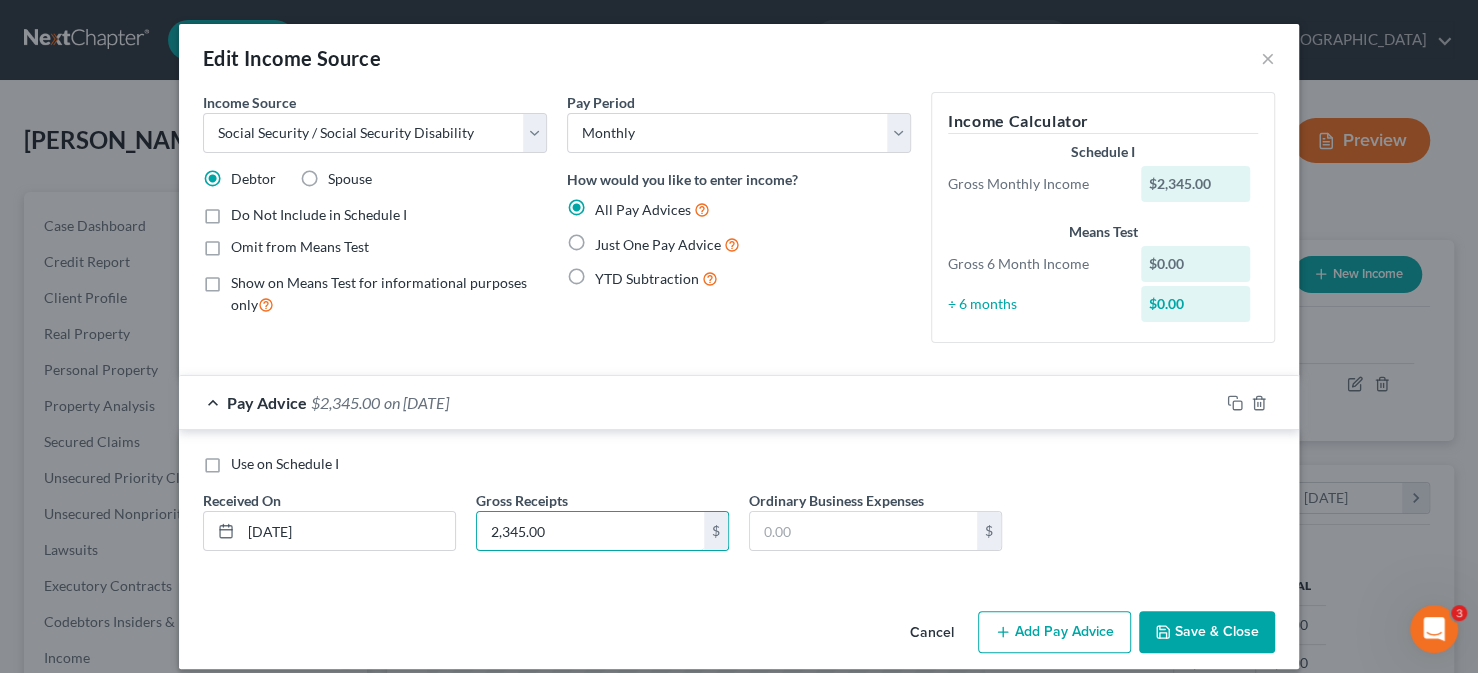 type on "2,345.00" 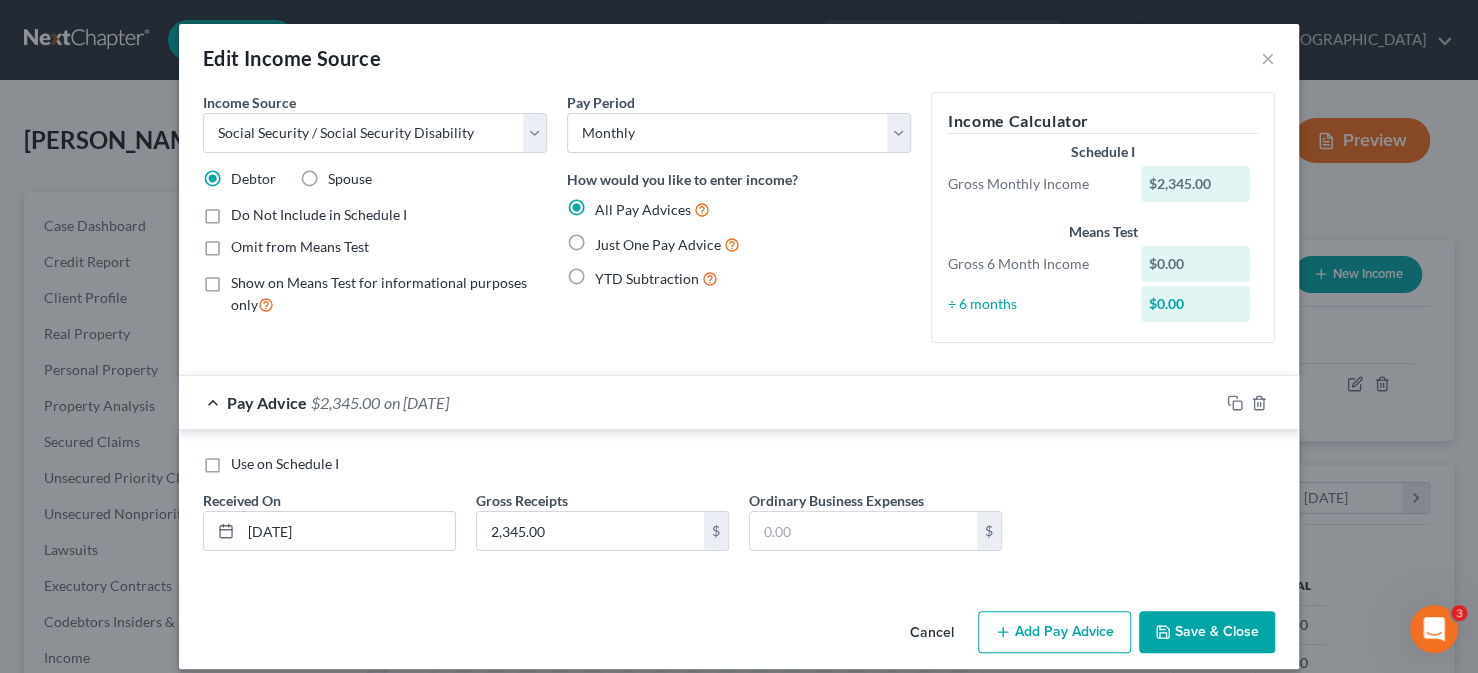 click on "Save & Close" at bounding box center (1207, 632) 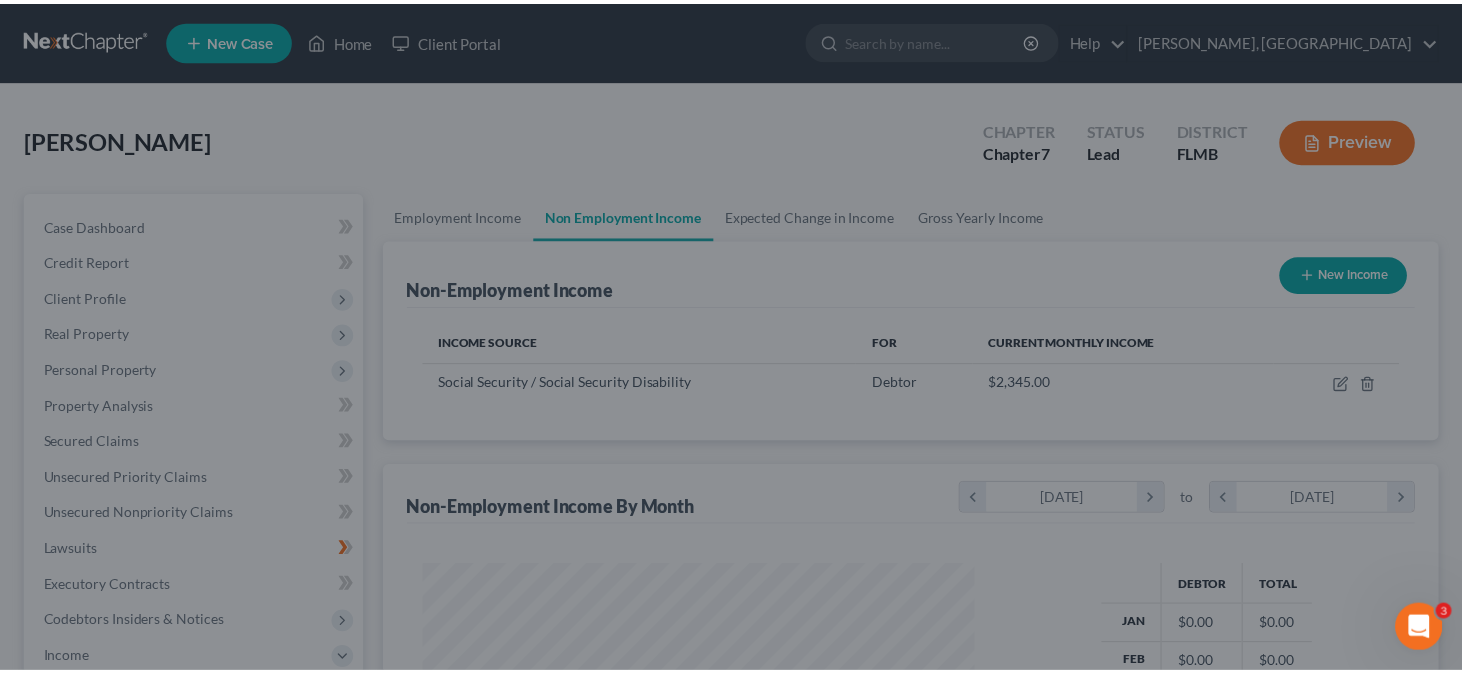 scroll, scrollTop: 356, scrollLeft: 593, axis: both 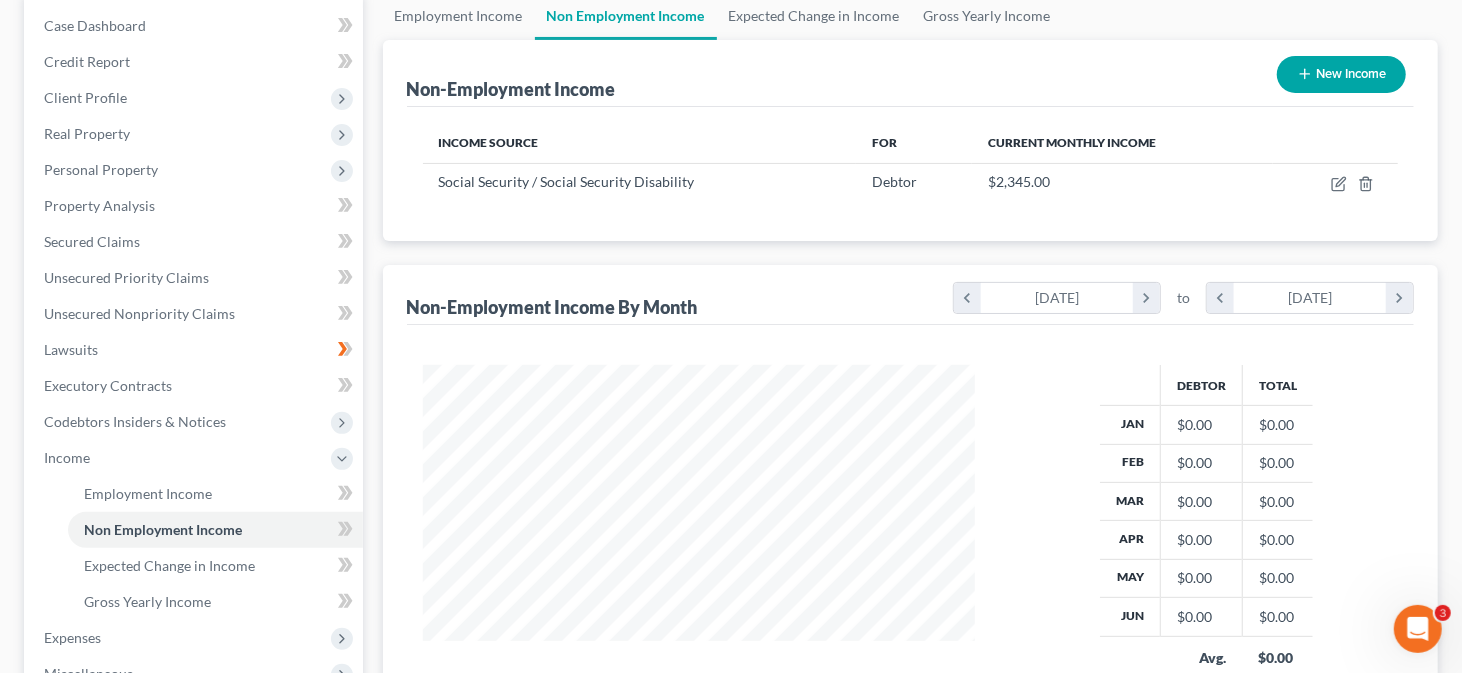 click on "New Income" at bounding box center [1341, 74] 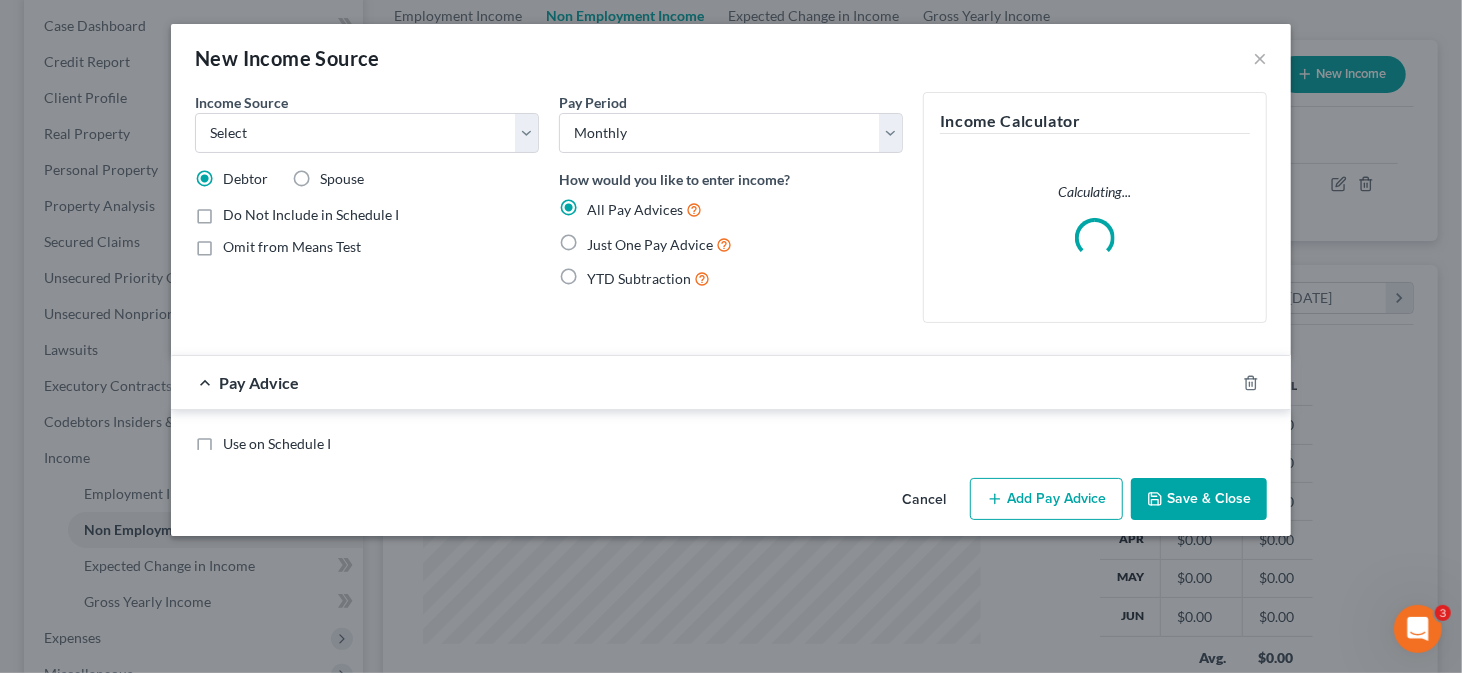 scroll, scrollTop: 999643, scrollLeft: 999400, axis: both 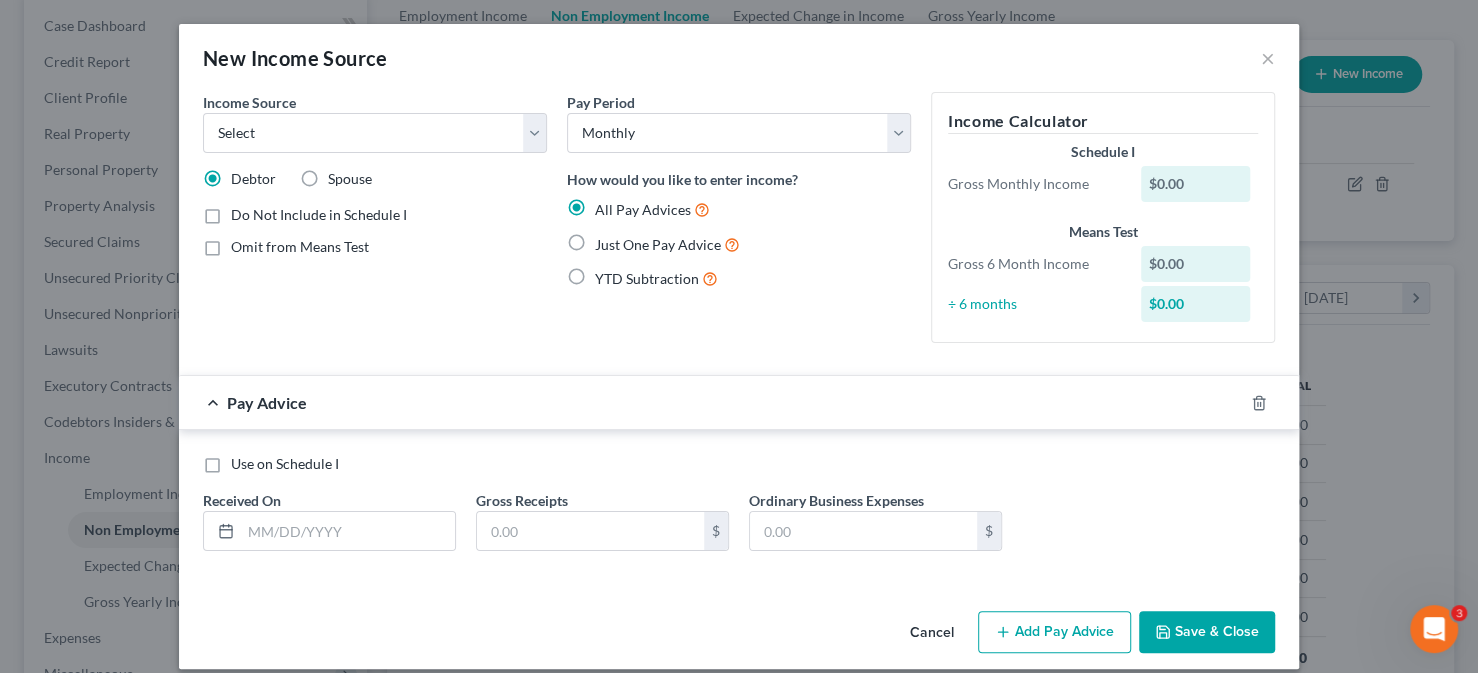 click on "Spouse" at bounding box center (350, 179) 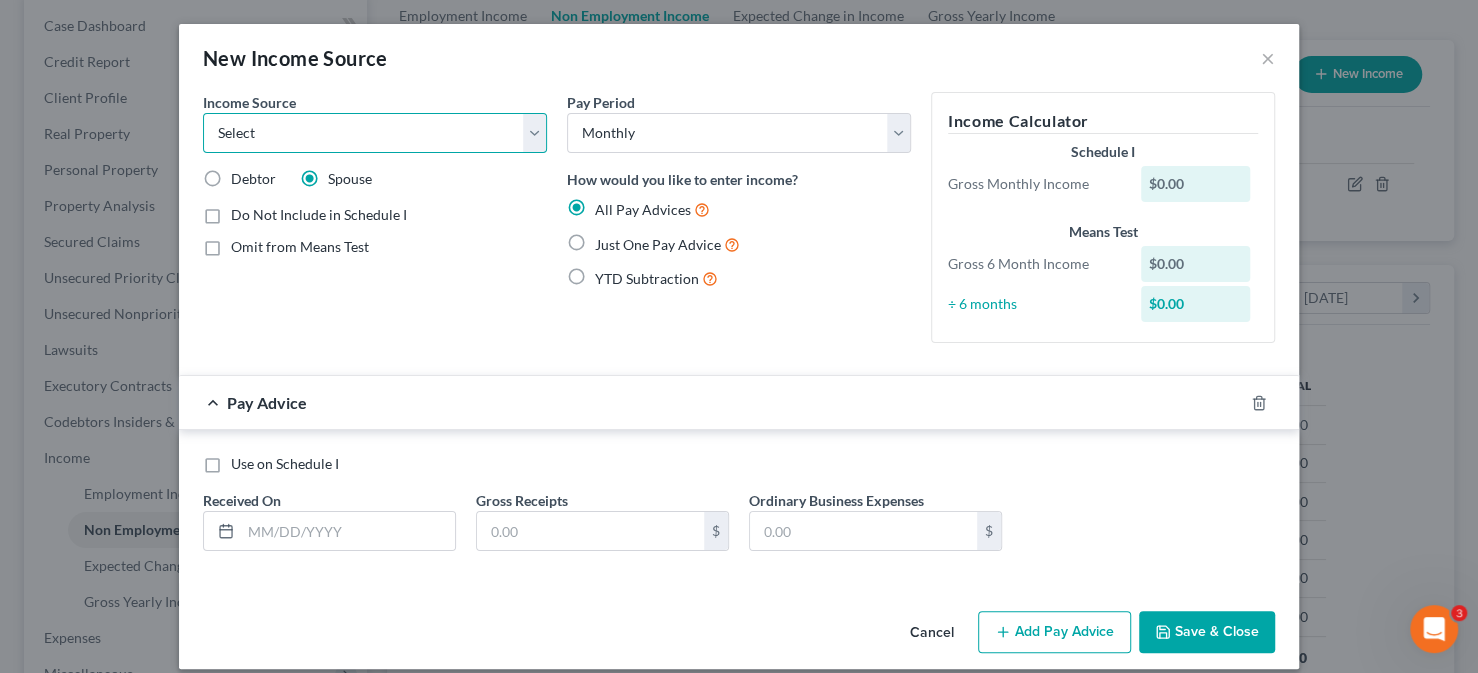 click on "Select Unemployment Disability (from employer) Pension Retirement Social Security / Social Security Disability Other Government Assistance Interests, Dividends or Royalties Child / Family Support Contributions to Household Property / Rental Business, Professional or Farm Alimony / Maintenance Payments Military Disability Benefits Other Monthly Income" at bounding box center [375, 133] 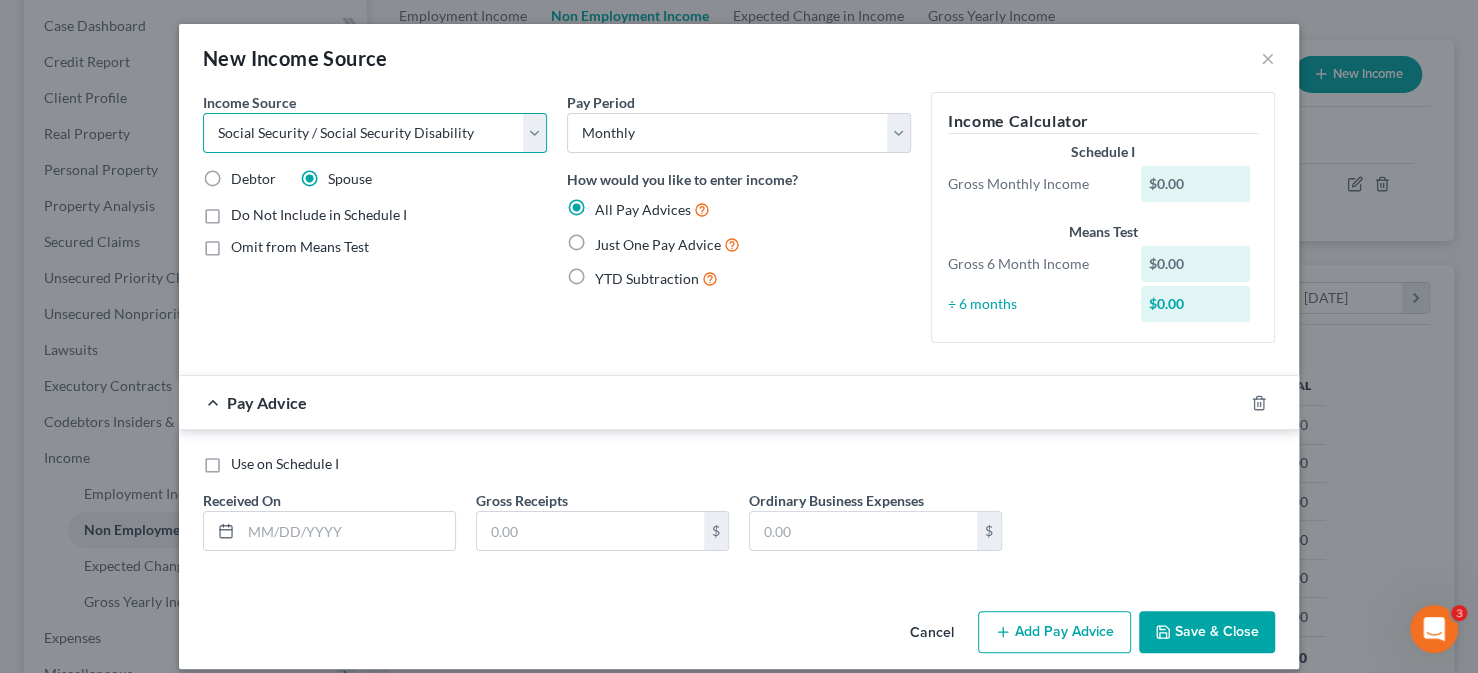 click on "Select Unemployment Disability (from employer) Pension Retirement Social Security / Social Security Disability Other Government Assistance Interests, Dividends or Royalties Child / Family Support Contributions to Household Property / Rental Business, Professional or Farm Alimony / Maintenance Payments Military Disability Benefits Other Monthly Income" at bounding box center (375, 133) 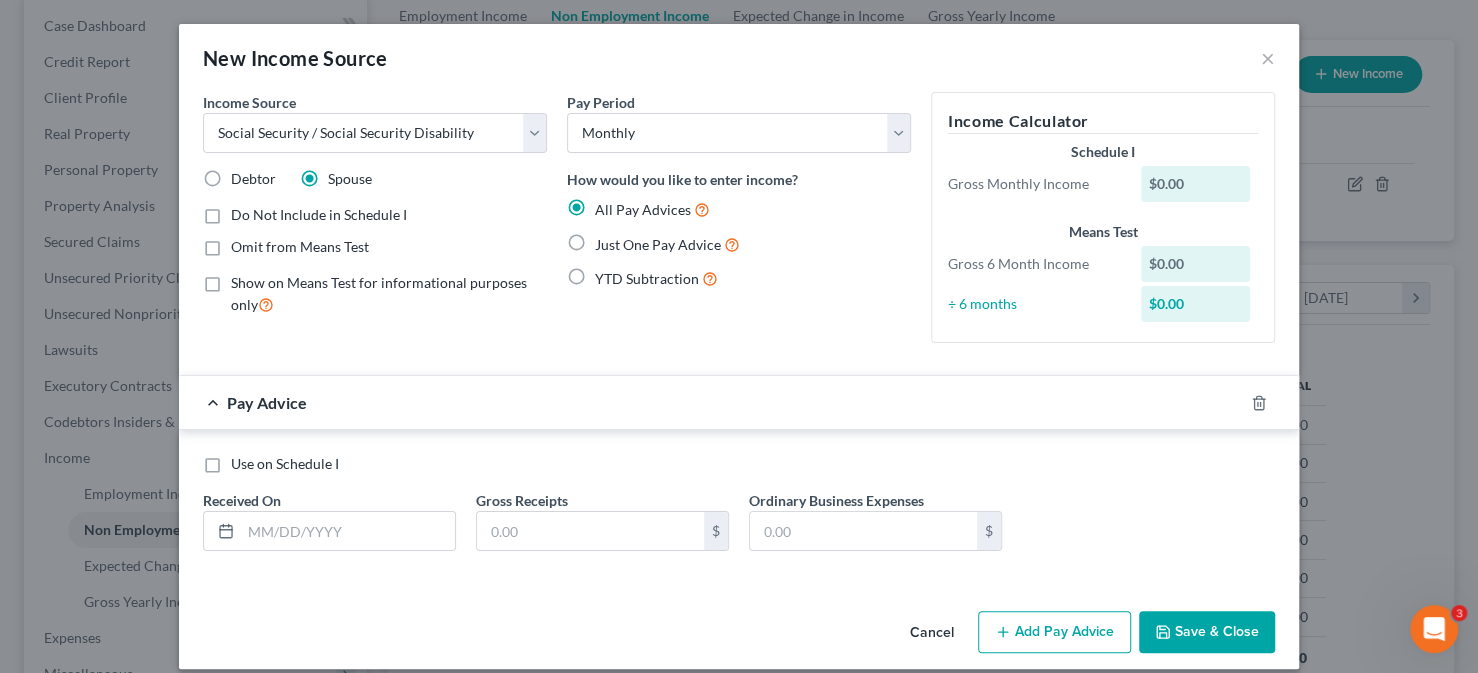 click on "Add Pay Advice" at bounding box center (1054, 632) 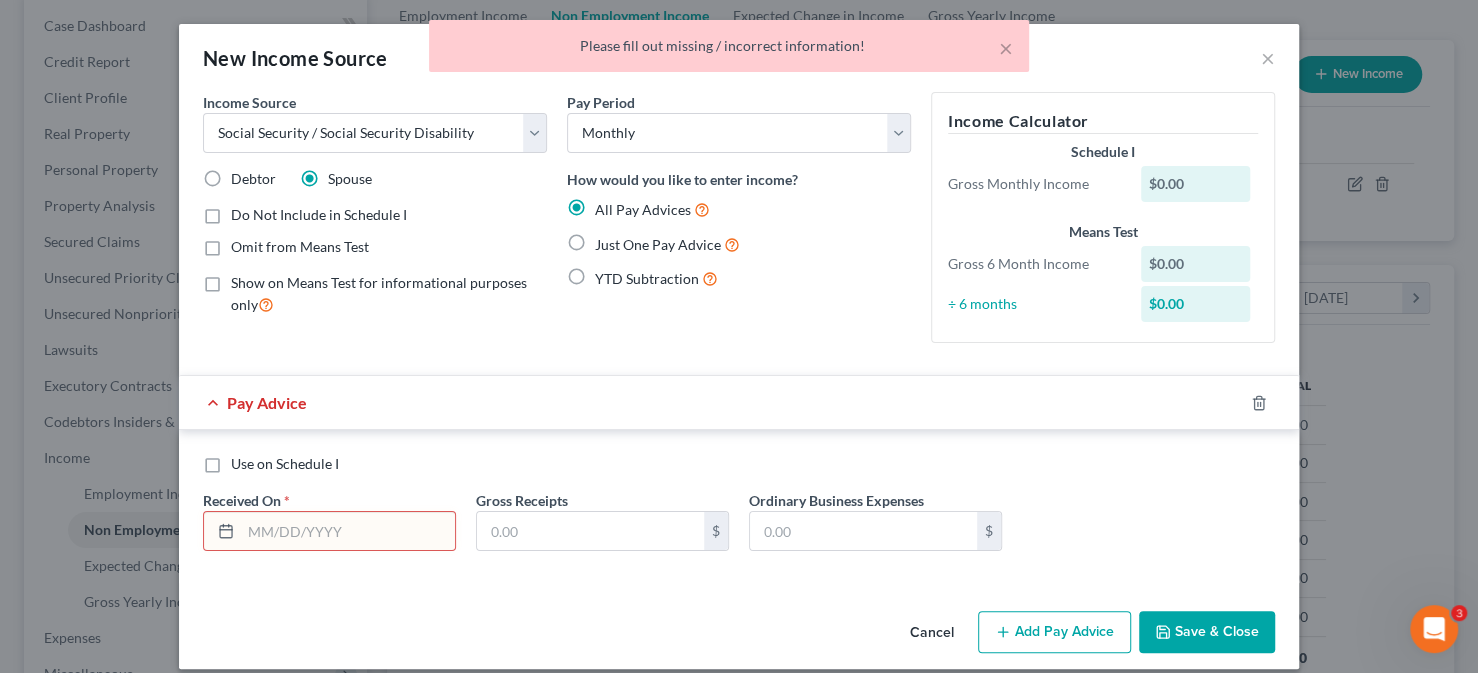 click at bounding box center [348, 531] 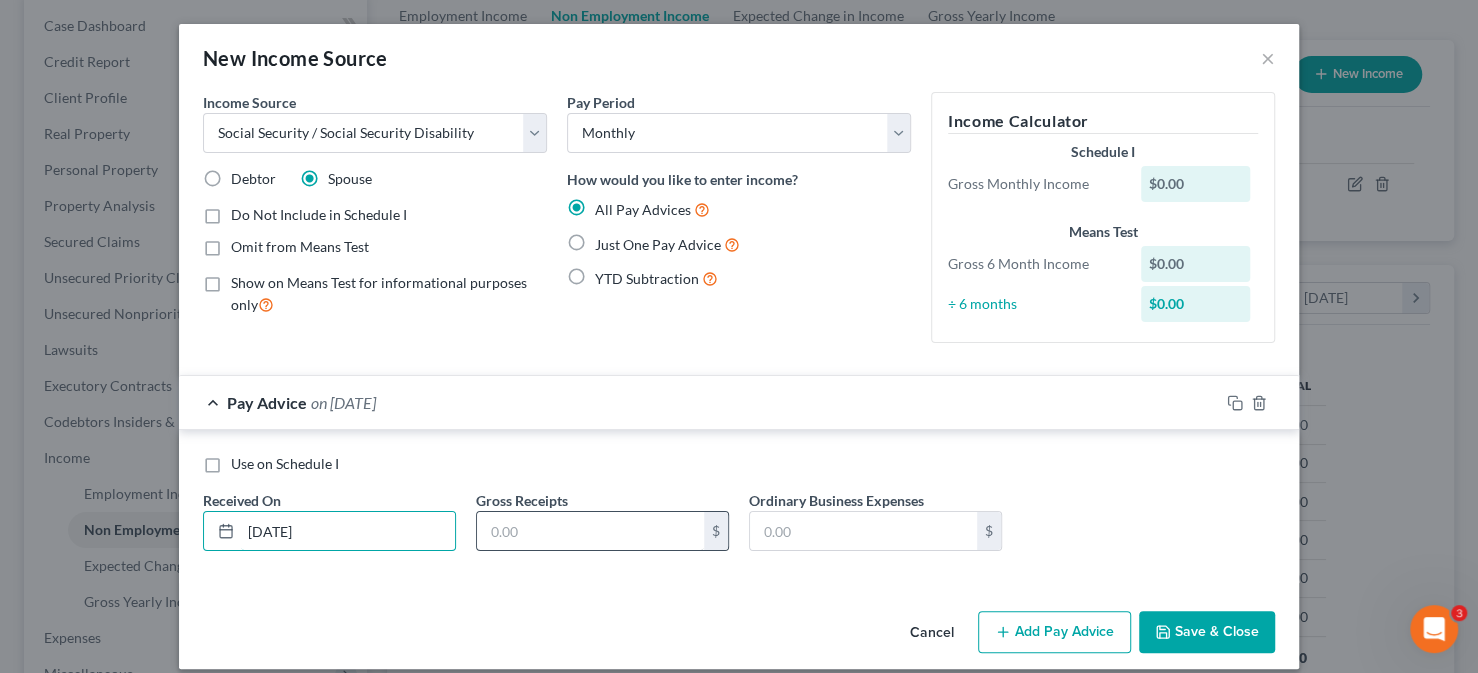 type on "[DATE]" 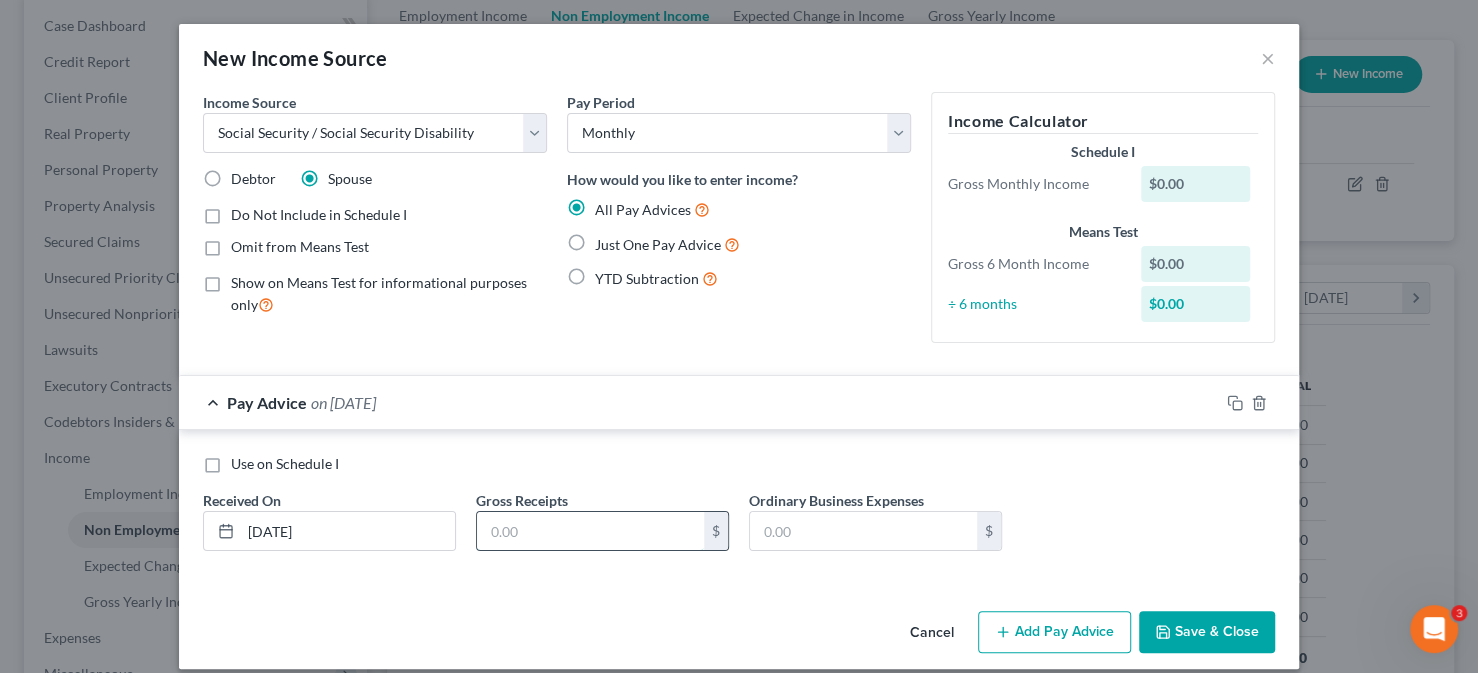 click at bounding box center (590, 531) 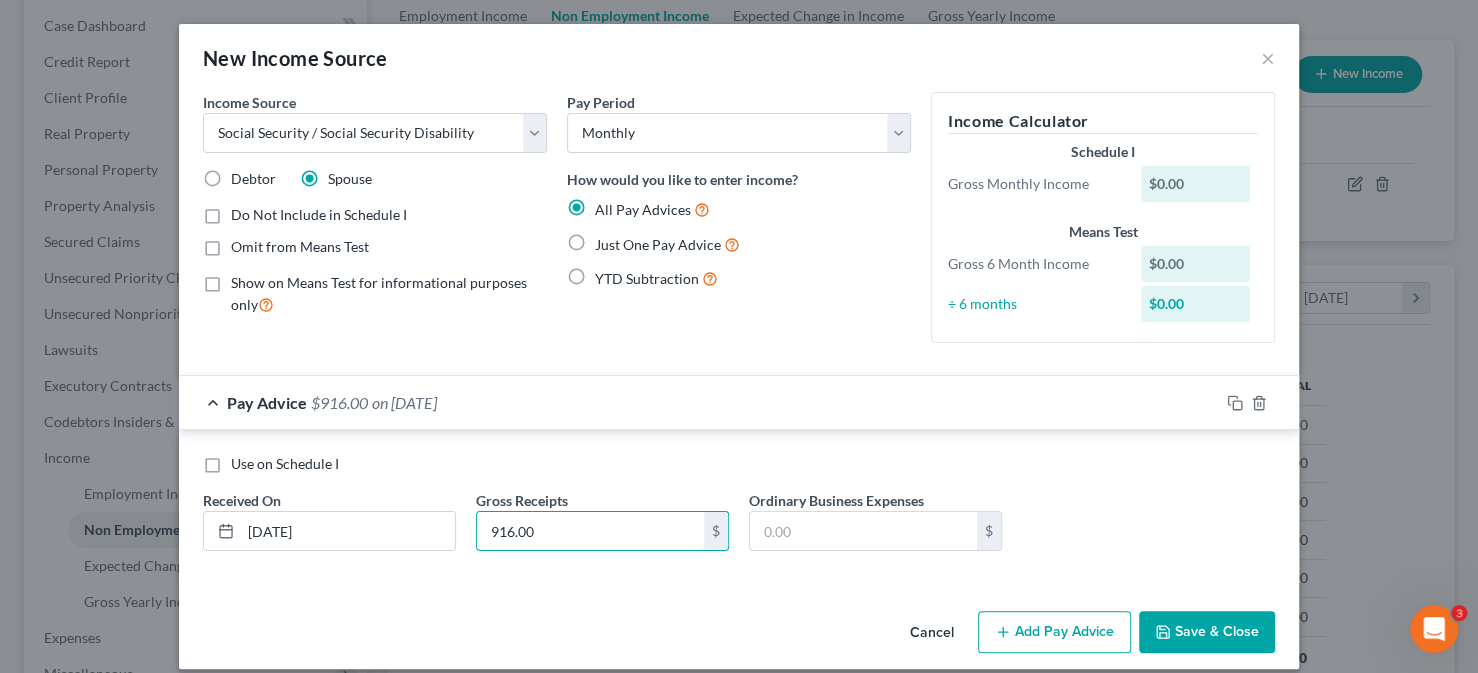type on "916.00" 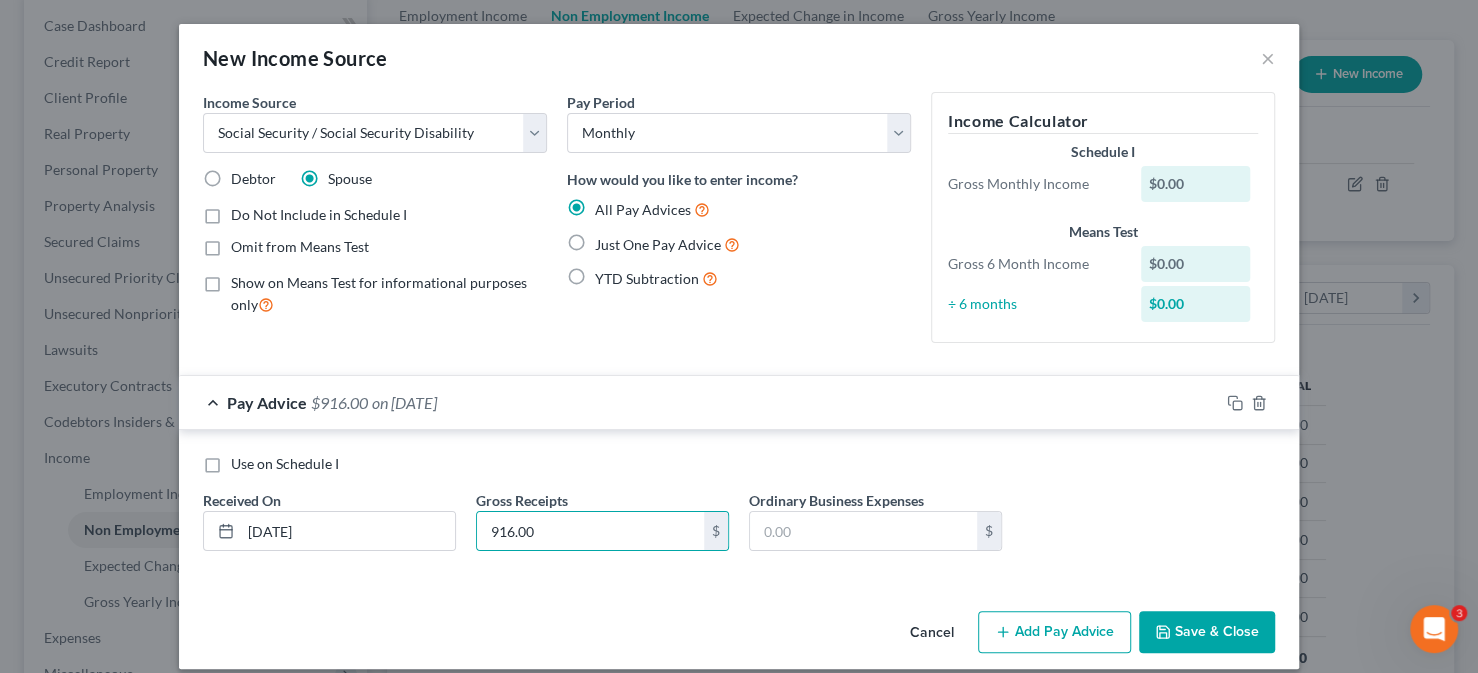 click on "Add Pay Advice" at bounding box center (1054, 632) 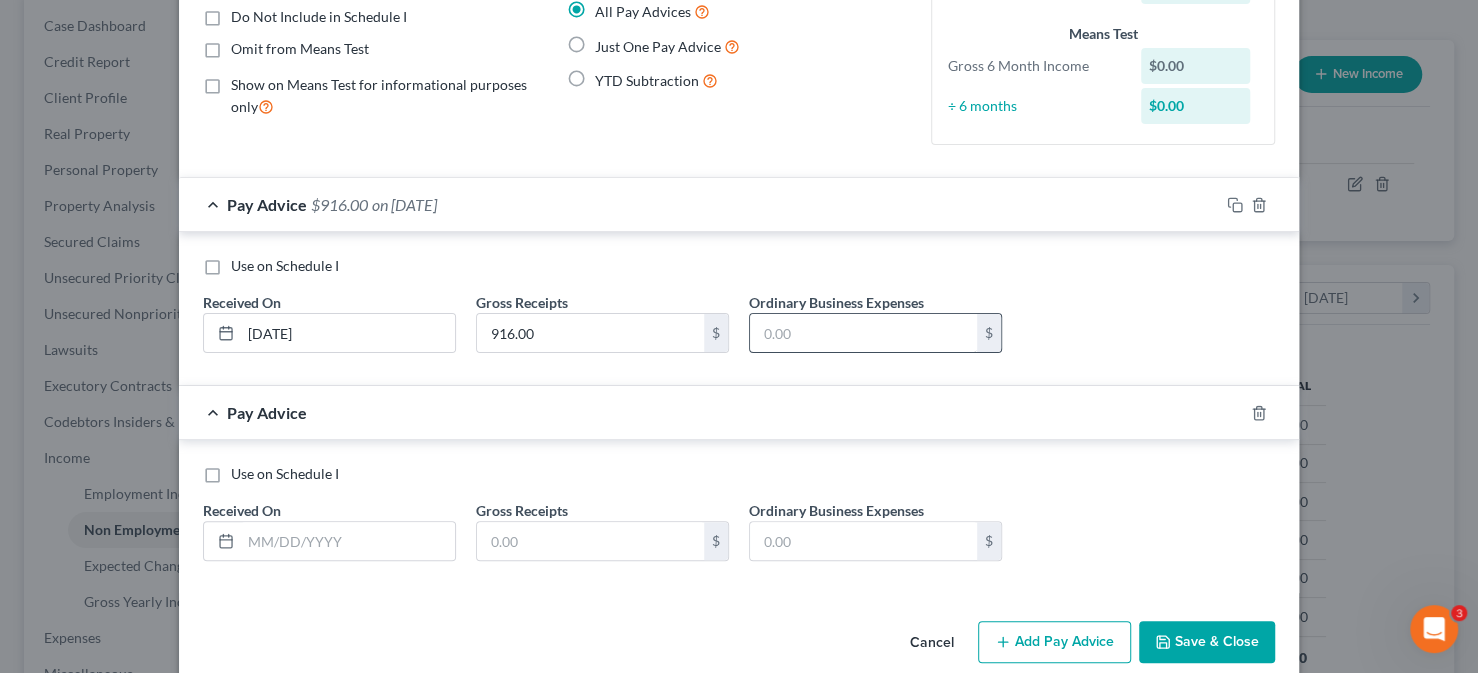 scroll, scrollTop: 200, scrollLeft: 0, axis: vertical 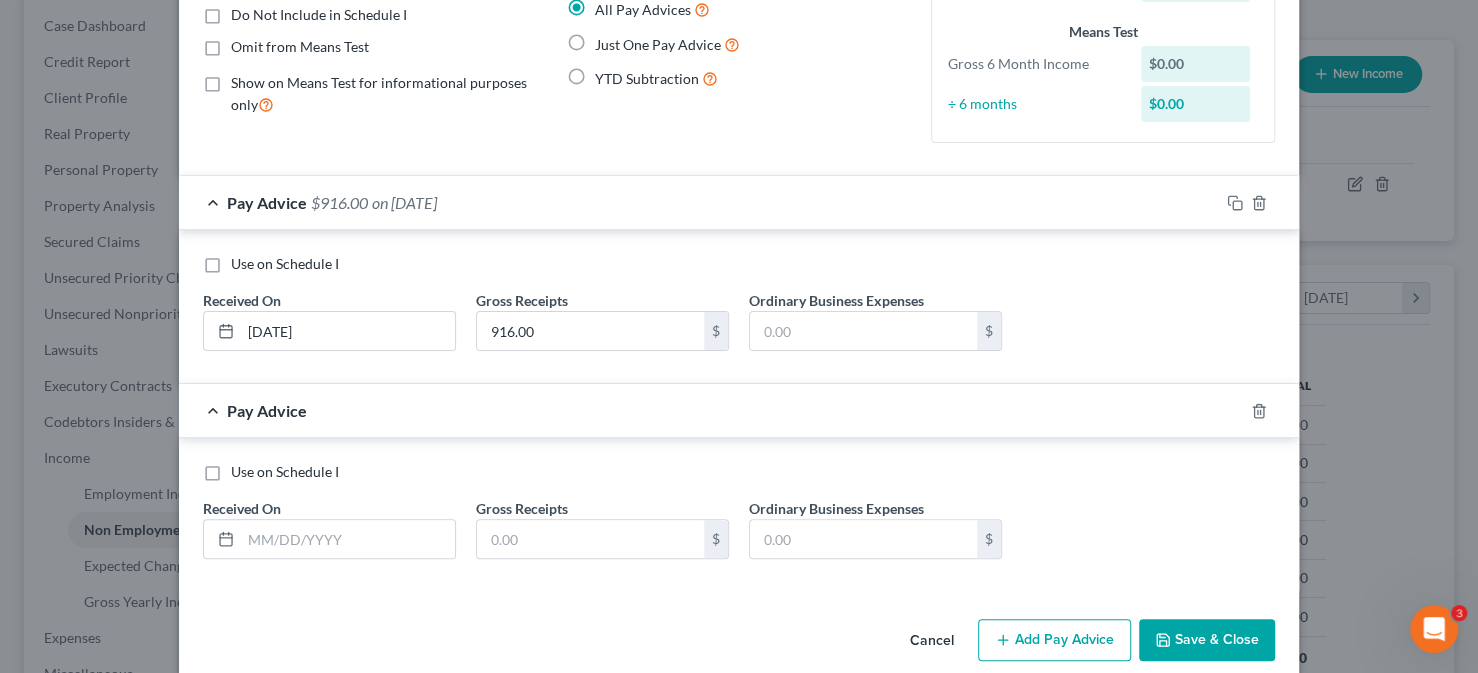 click on "Save & Close" at bounding box center [1207, 640] 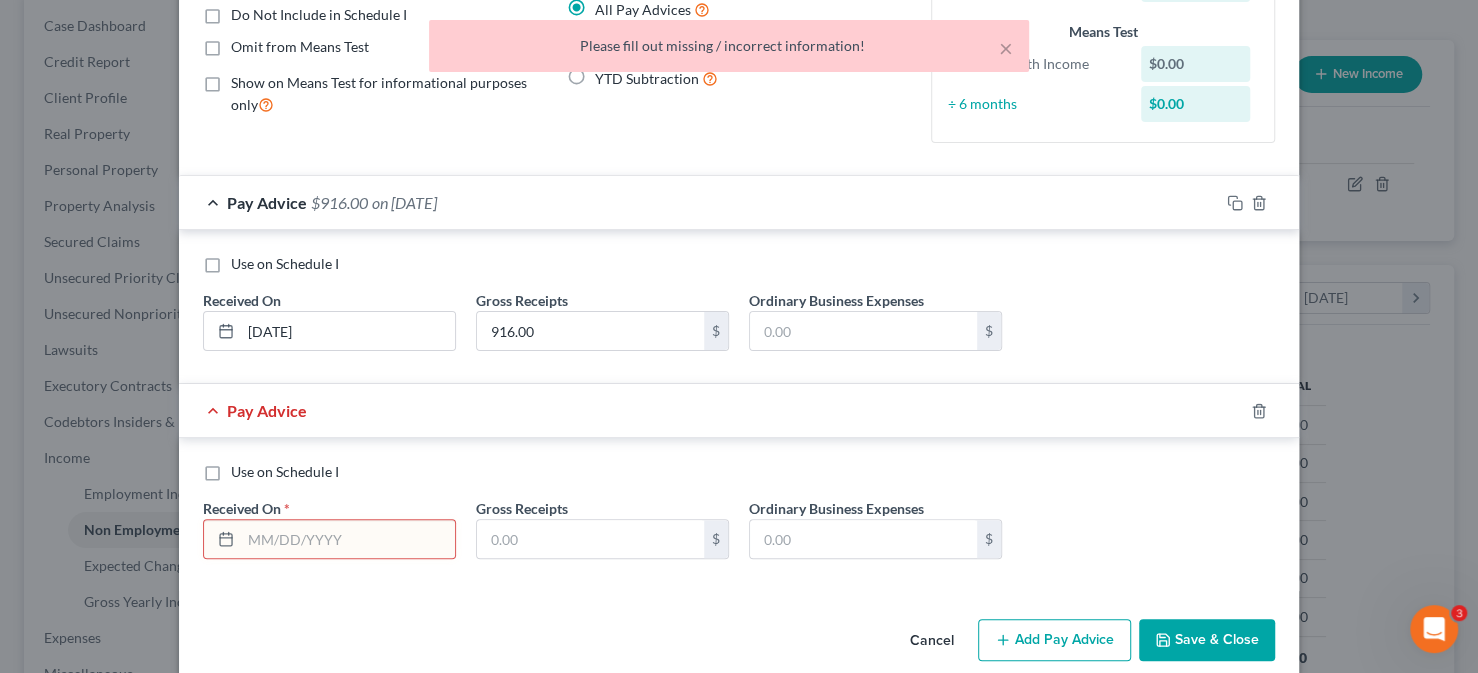 click 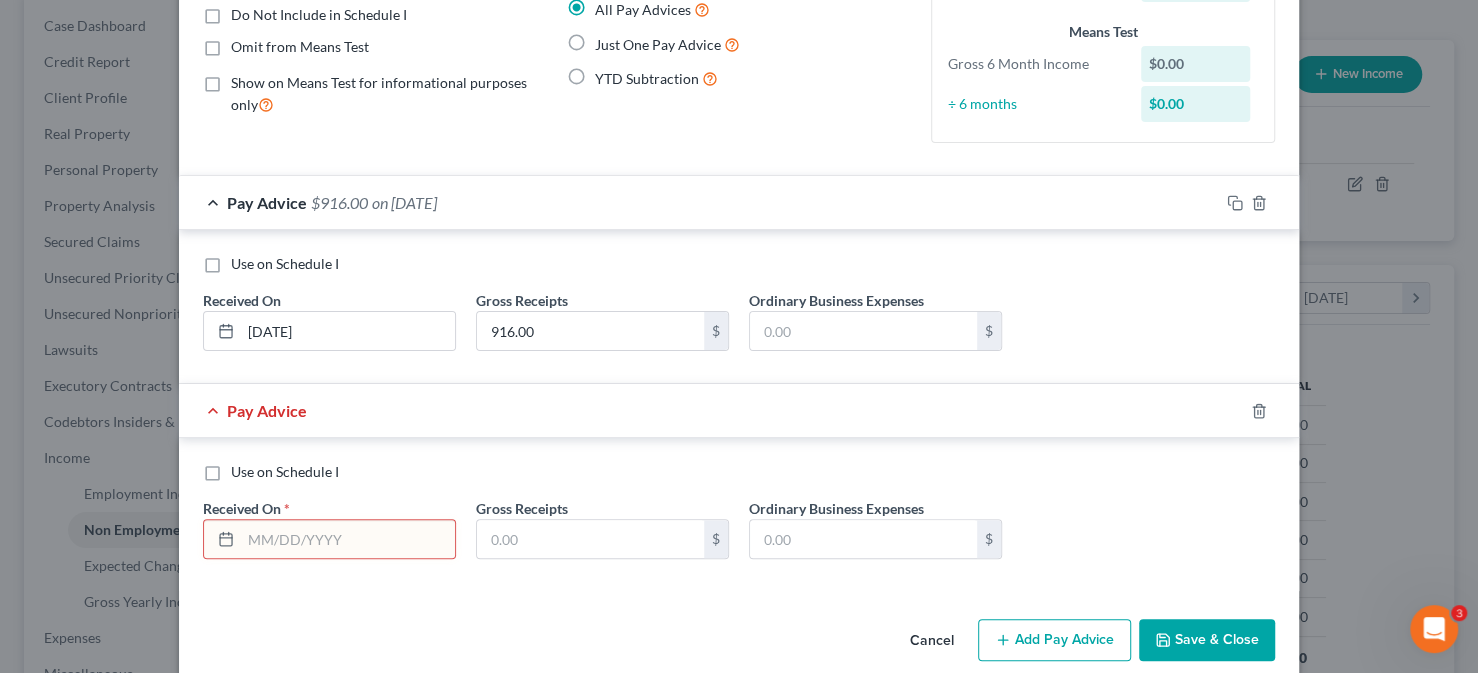 click on "Use on Schedule I" at bounding box center (739, 472) 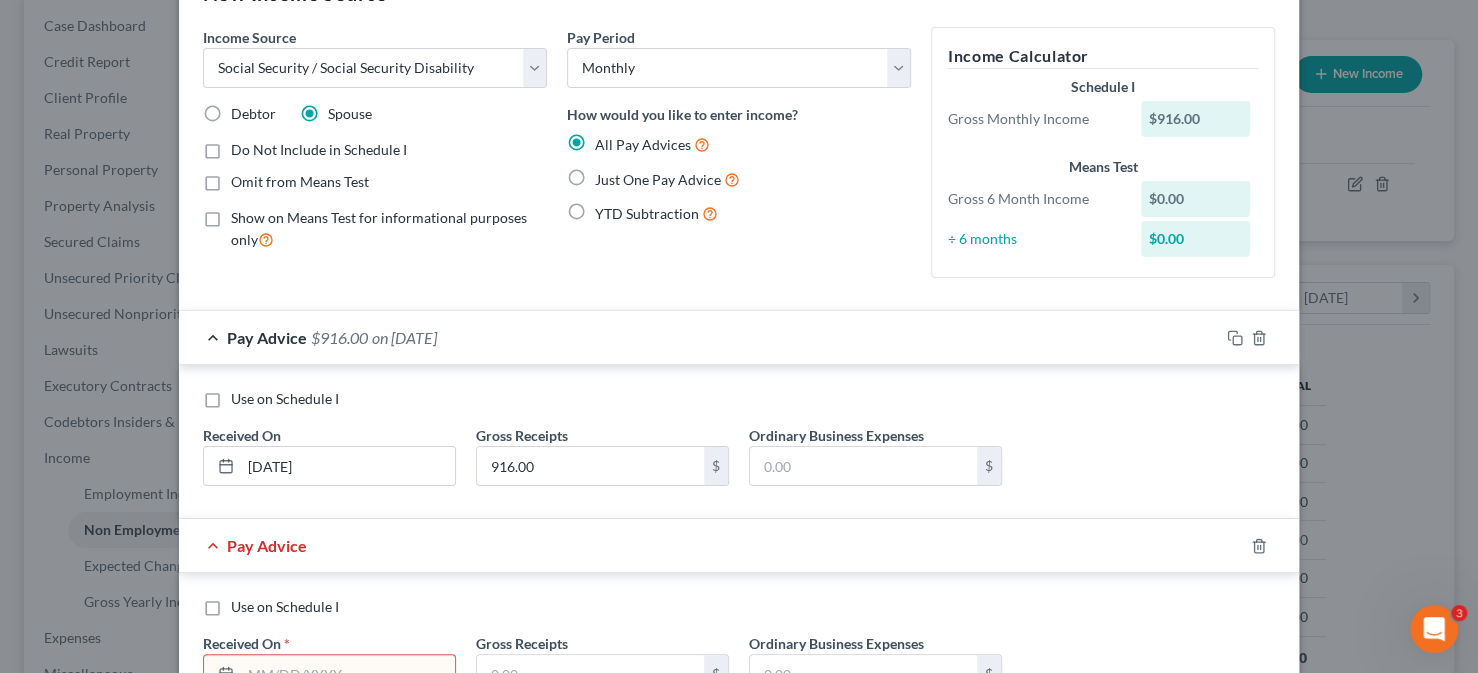 scroll, scrollTop: 100, scrollLeft: 0, axis: vertical 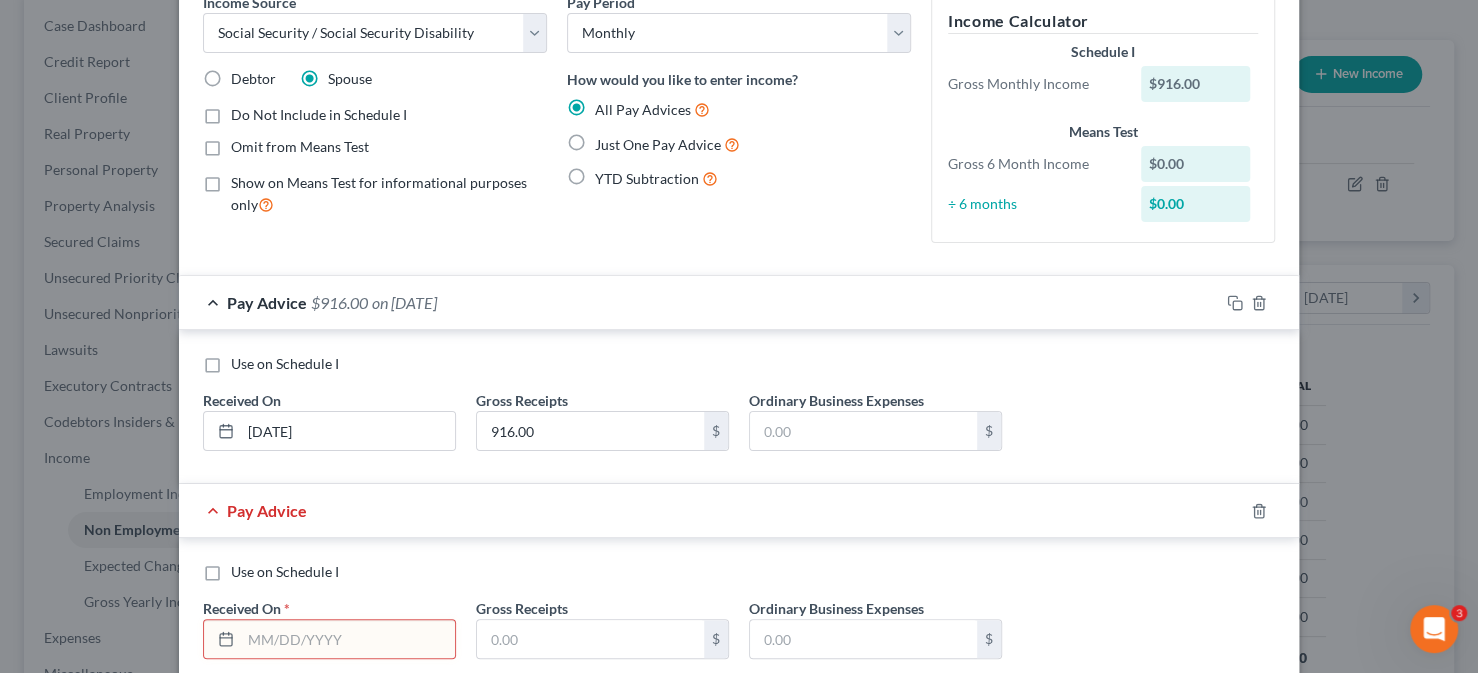 click on "Use on Schedule I" at bounding box center [285, 572] 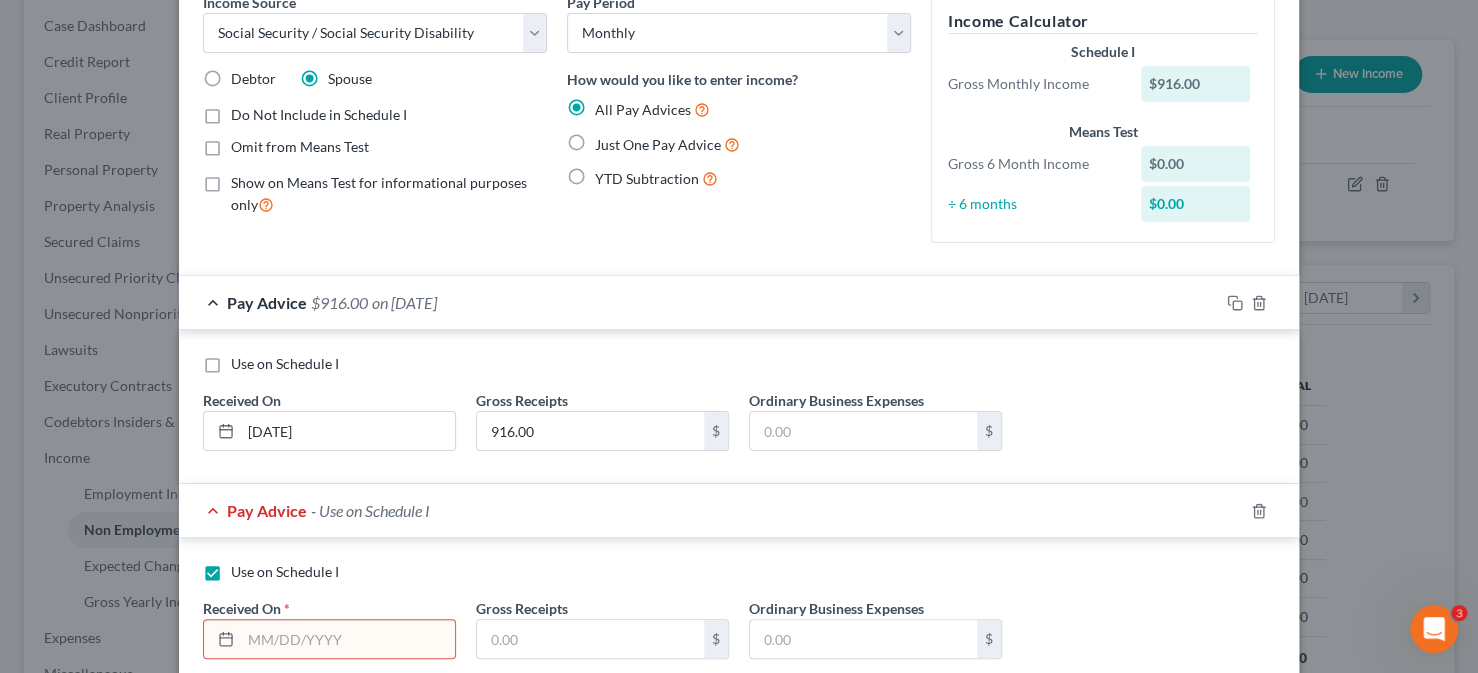 click on "Use on Schedule I" at bounding box center (285, 572) 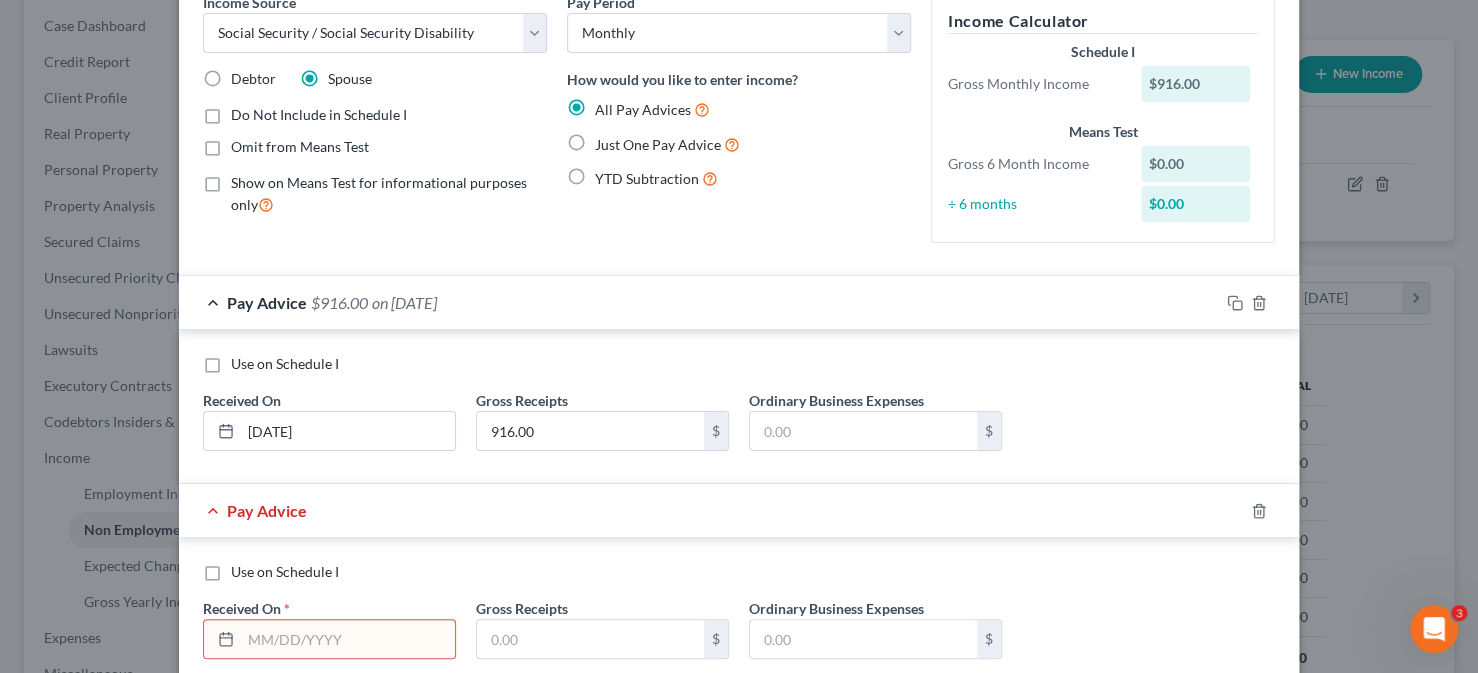 click on "Use on Schedule I" at bounding box center (285, 364) 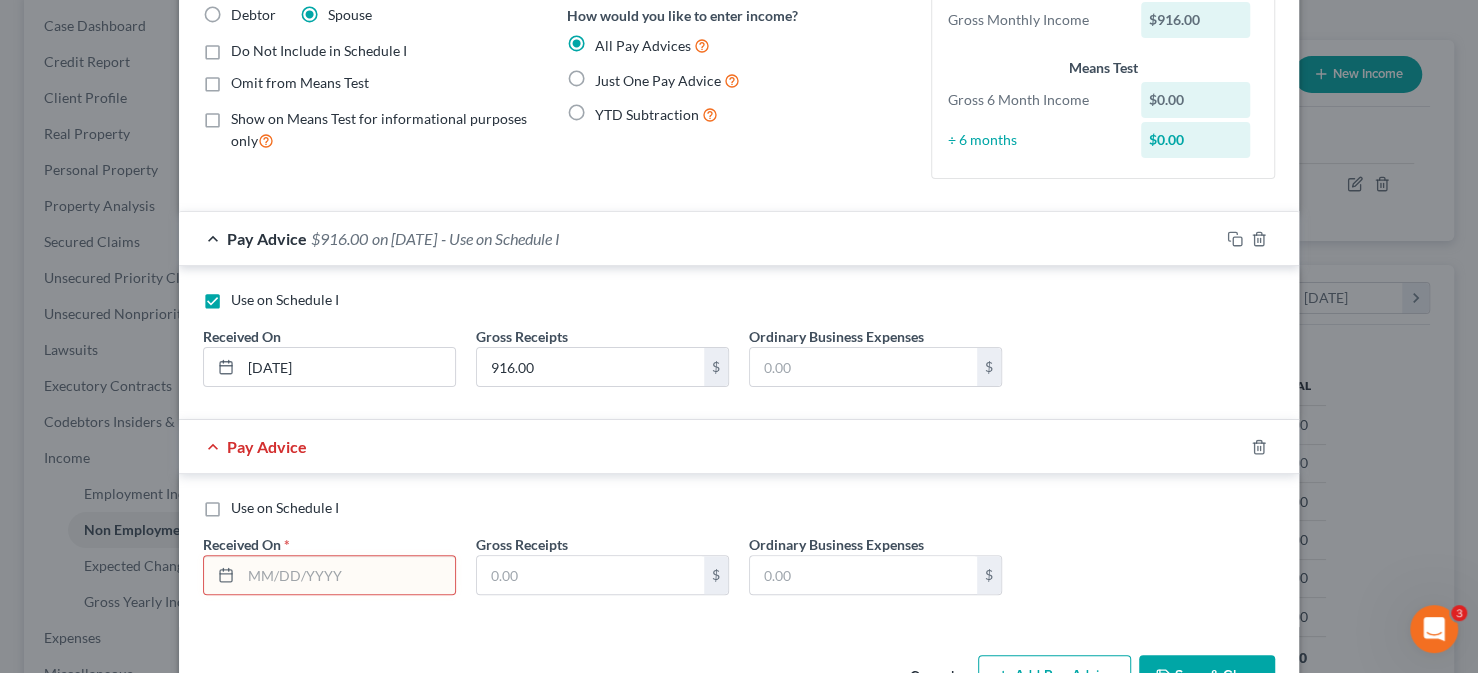 scroll, scrollTop: 224, scrollLeft: 0, axis: vertical 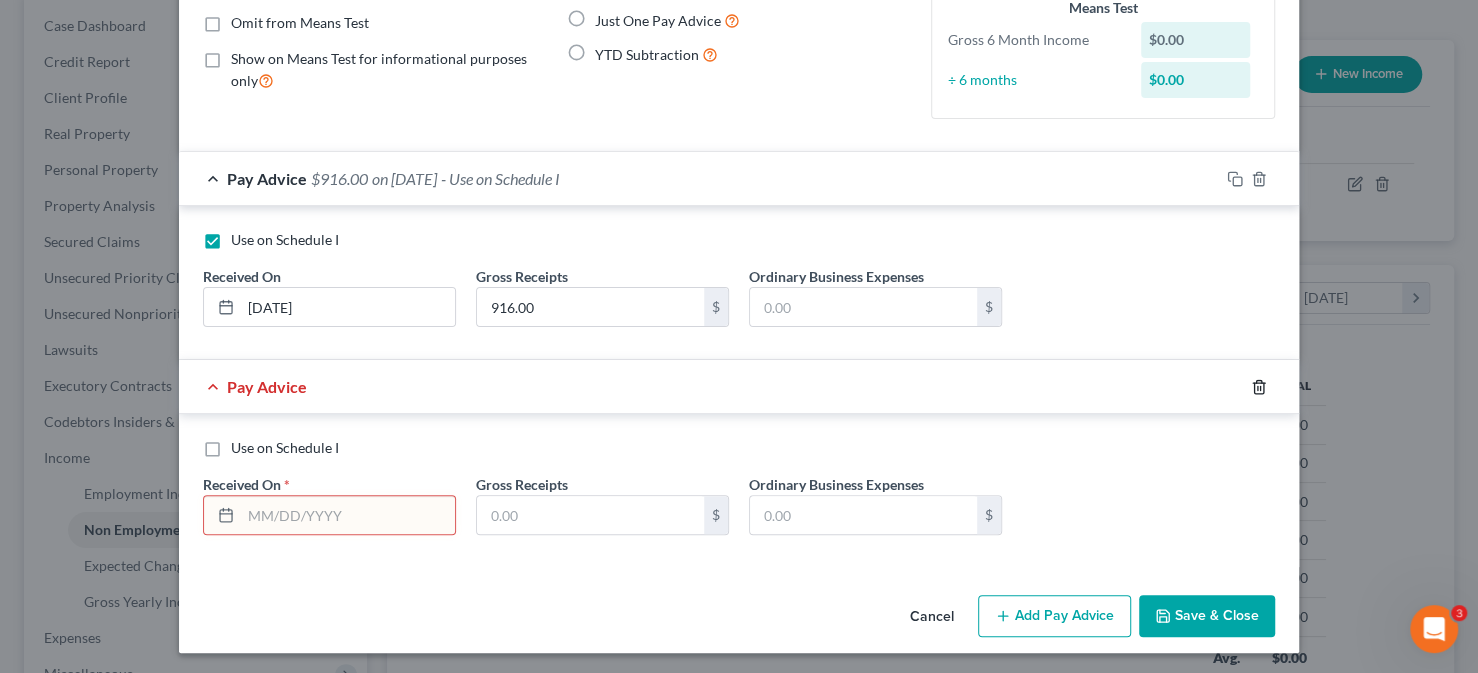 click 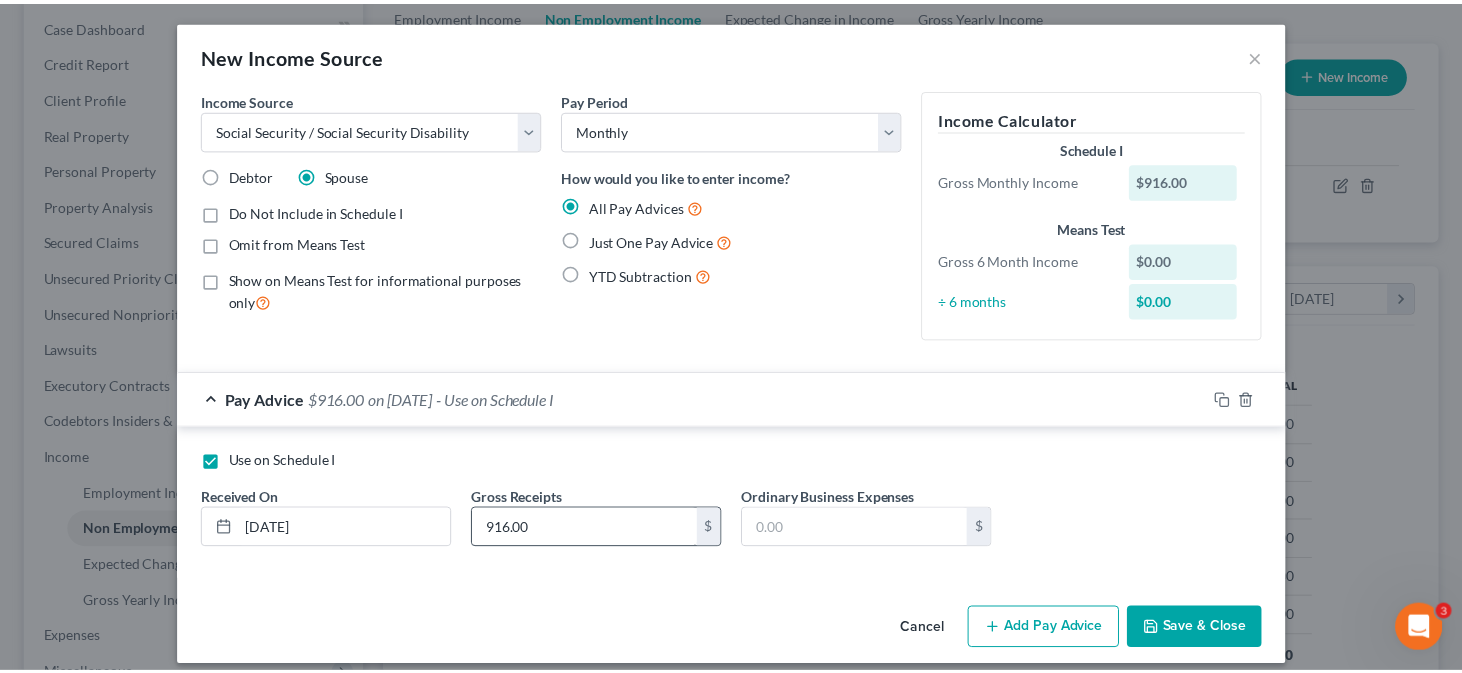 scroll, scrollTop: 0, scrollLeft: 0, axis: both 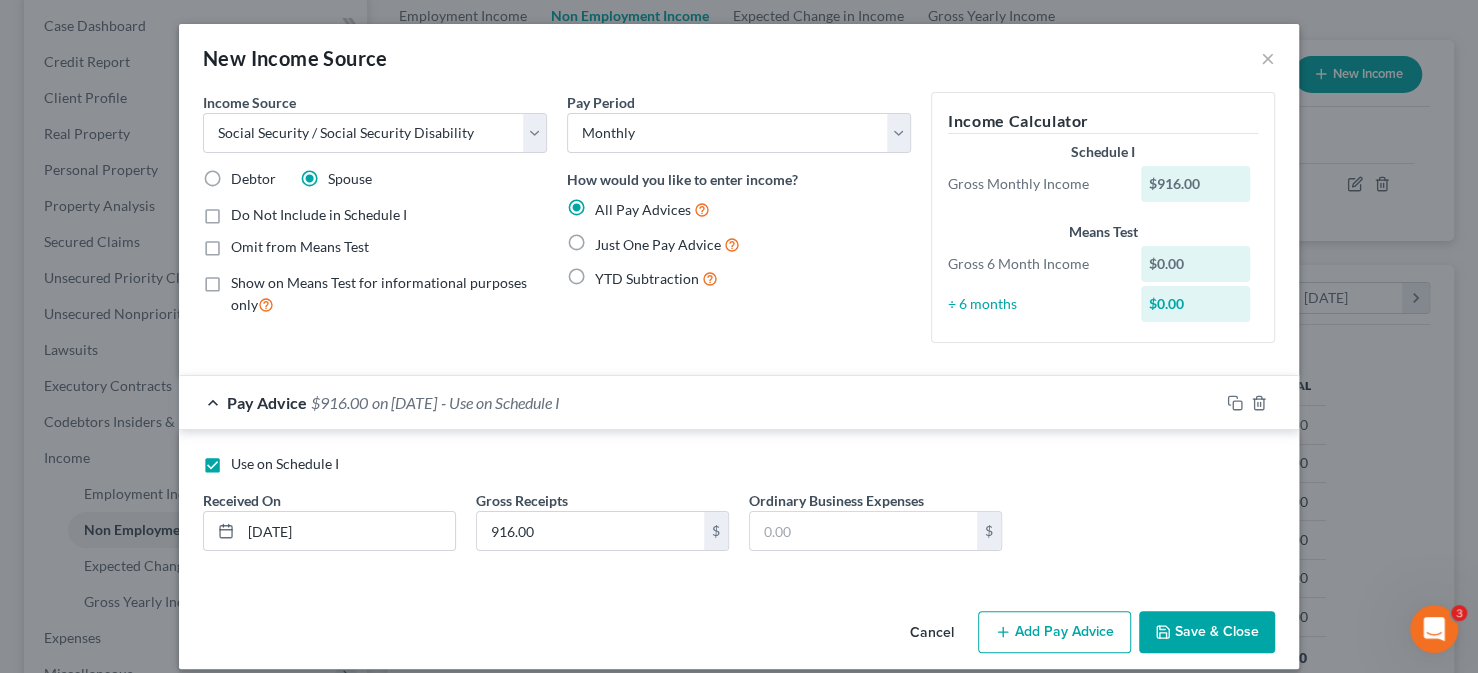 click on "Save & Close" at bounding box center [1207, 632] 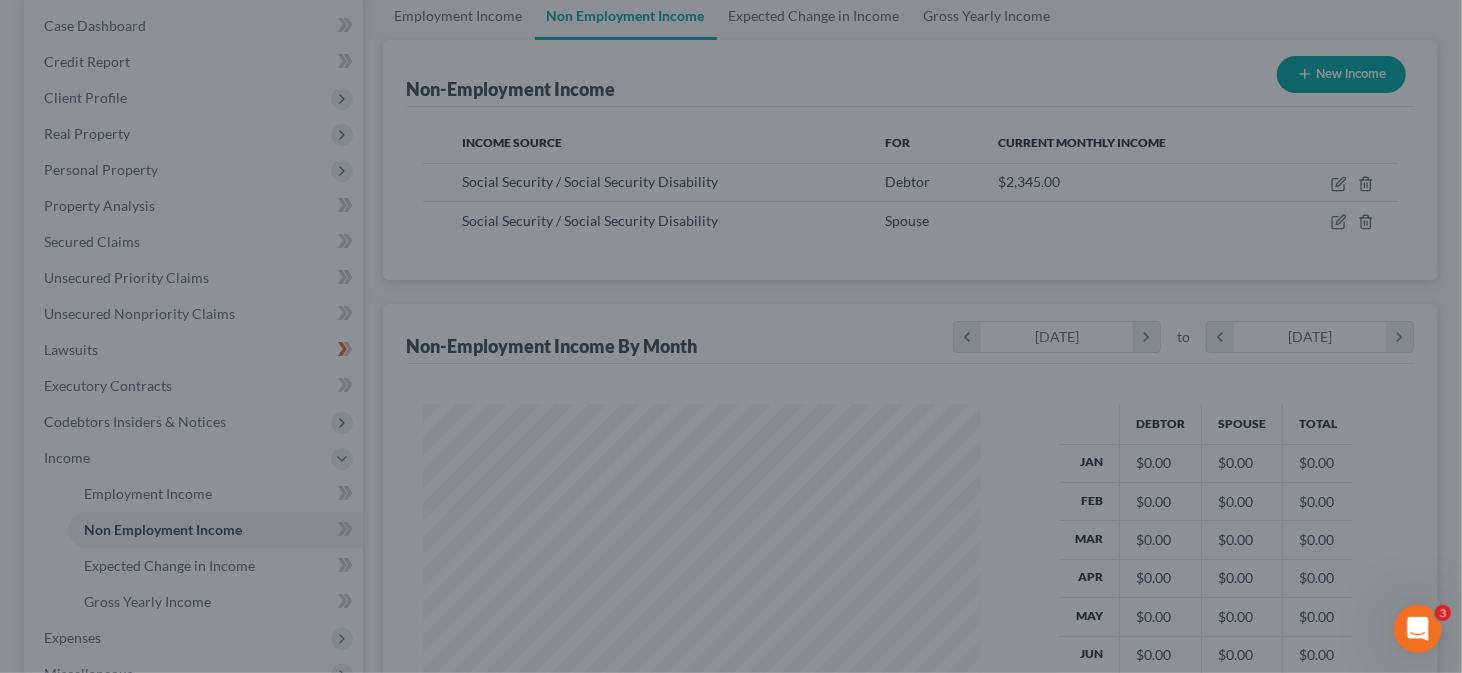 scroll, scrollTop: 356, scrollLeft: 593, axis: both 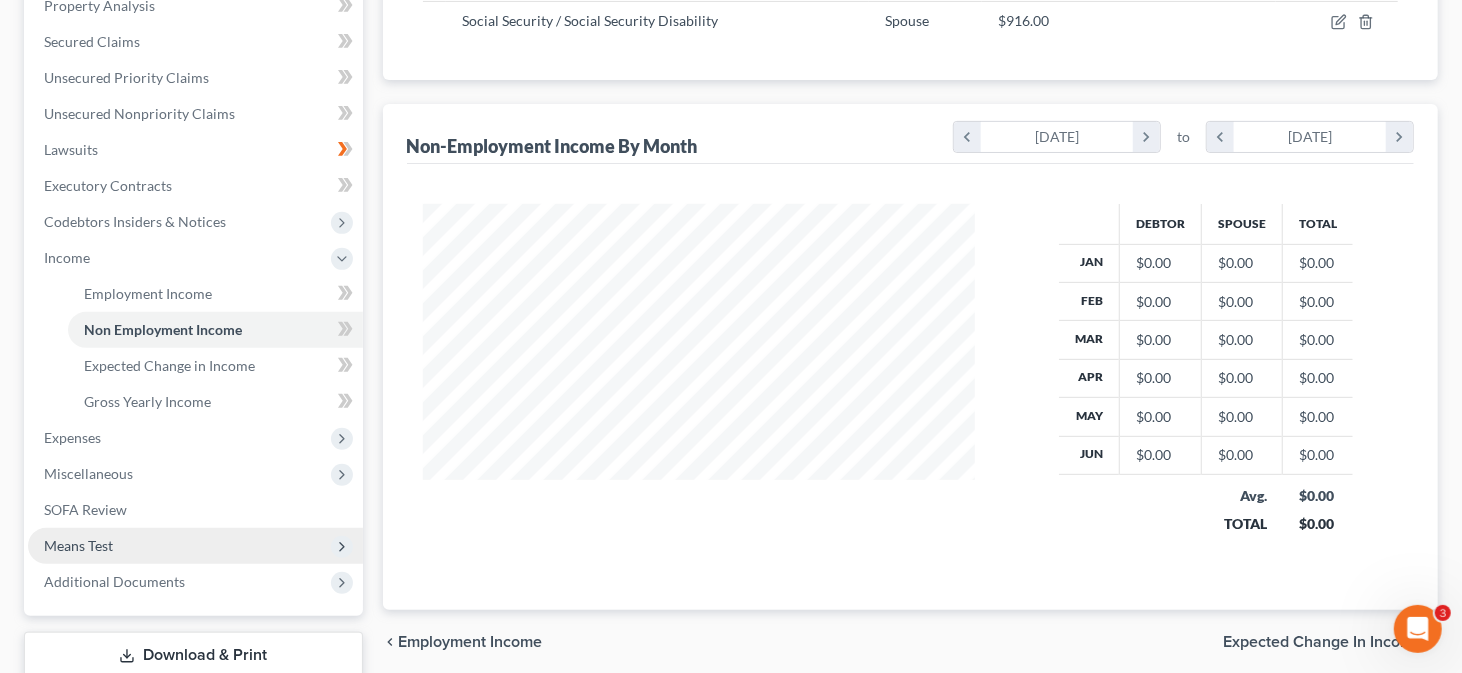 click on "Means Test" at bounding box center (195, 546) 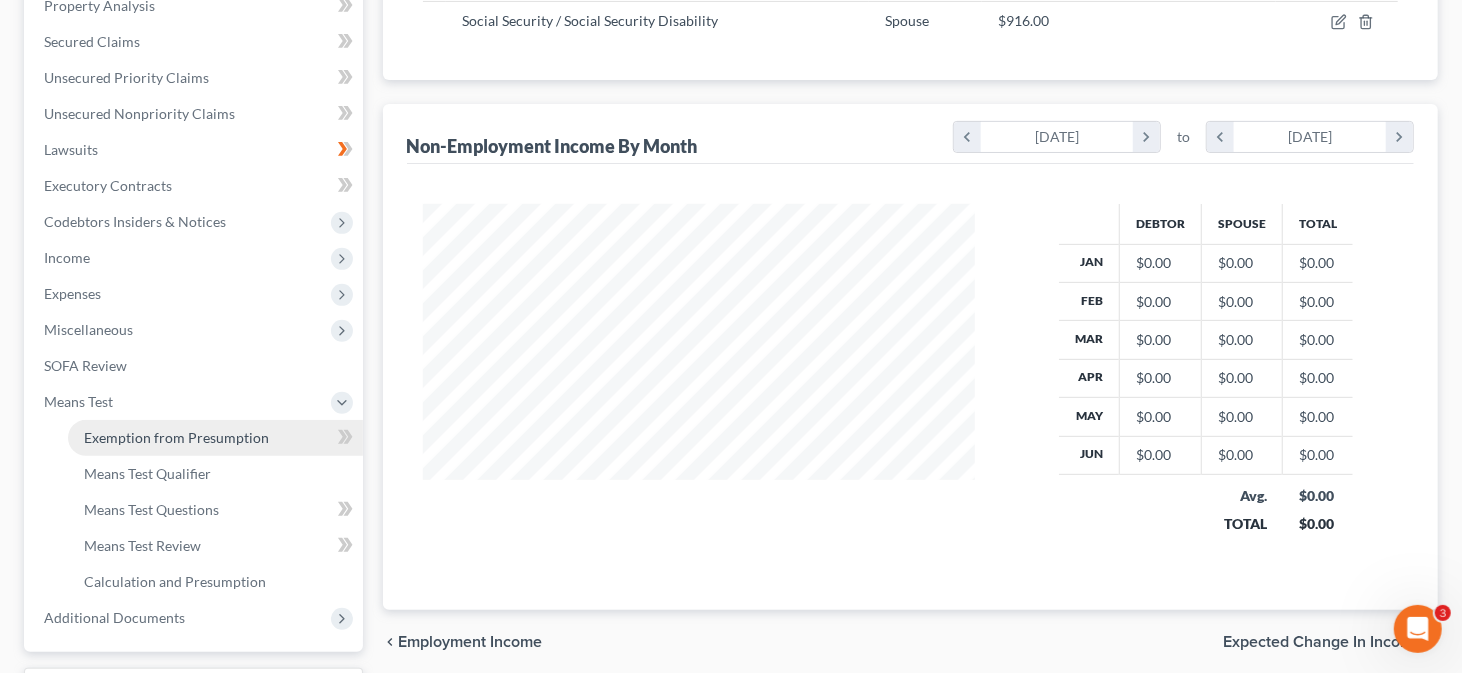 click on "Exemption from Presumption" at bounding box center (176, 437) 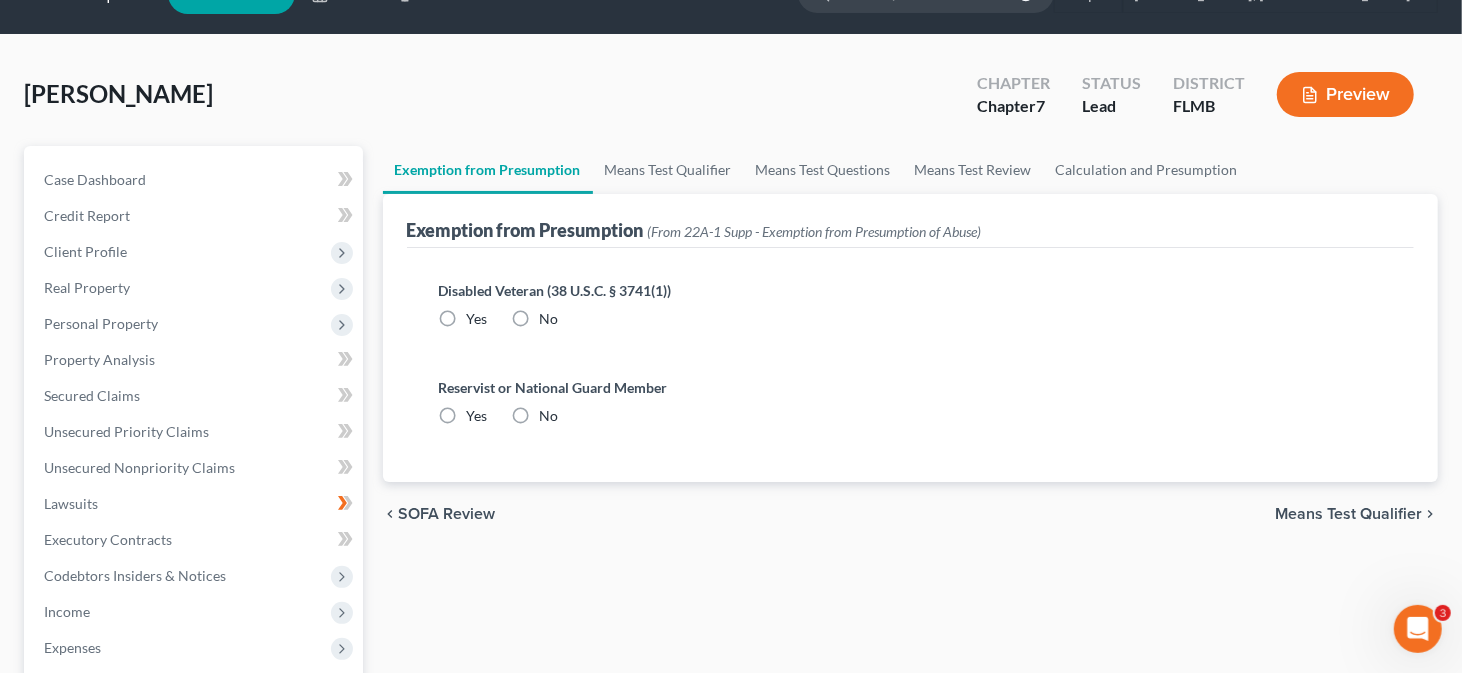 scroll, scrollTop: 0, scrollLeft: 0, axis: both 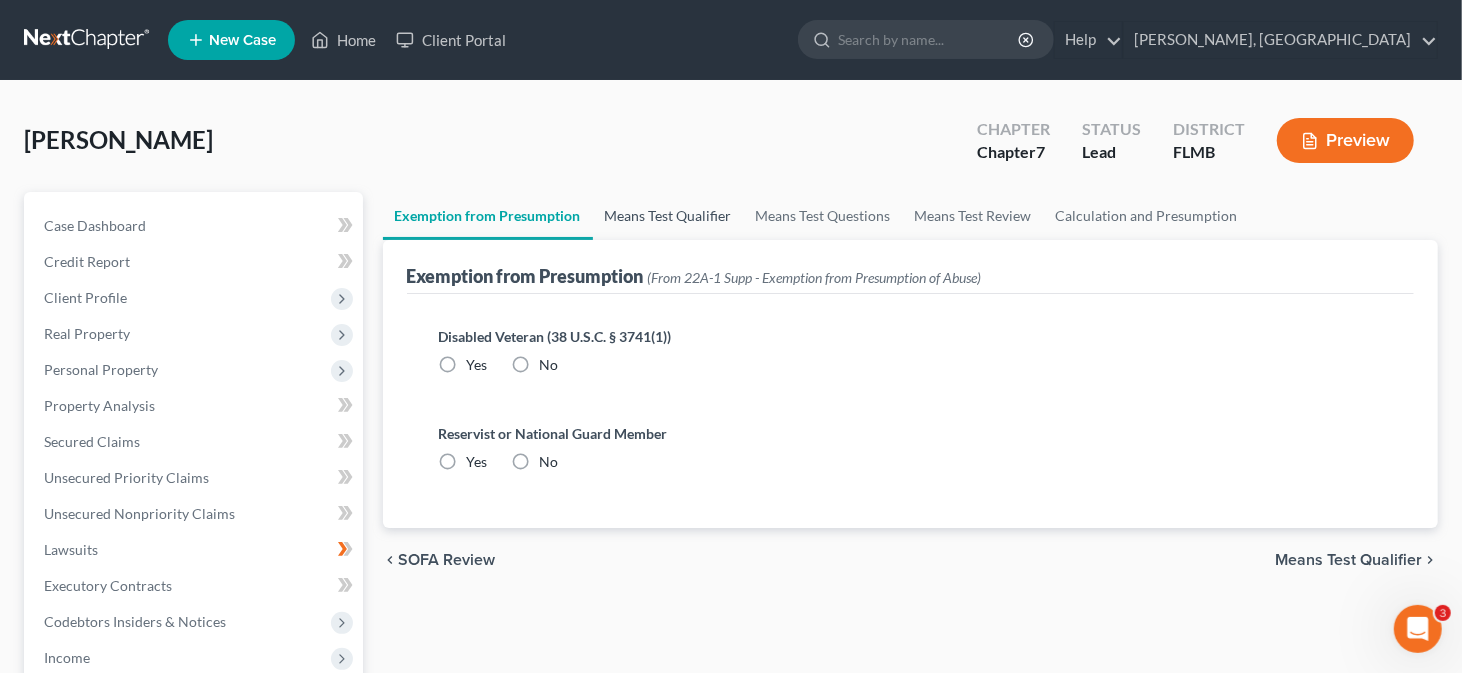 click on "Means Test Qualifier" at bounding box center [668, 216] 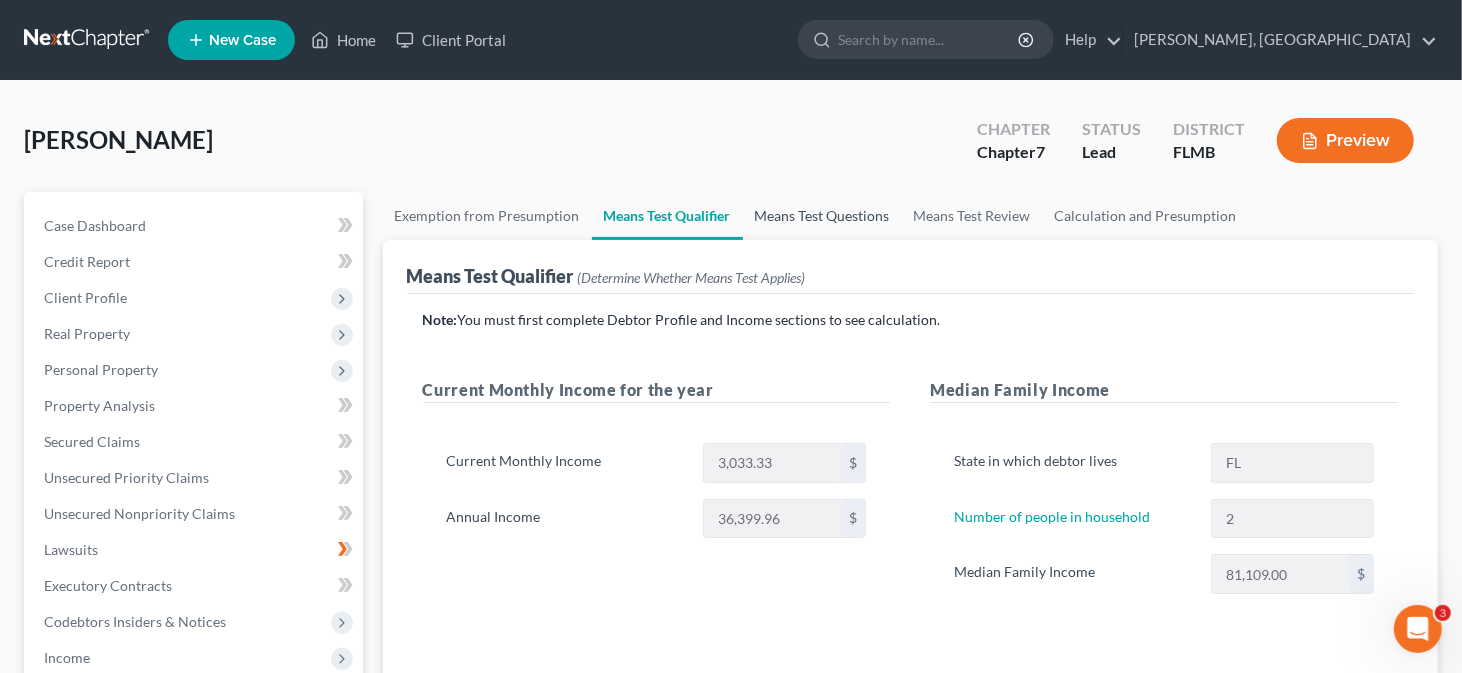 click on "Means Test Questions" at bounding box center [822, 216] 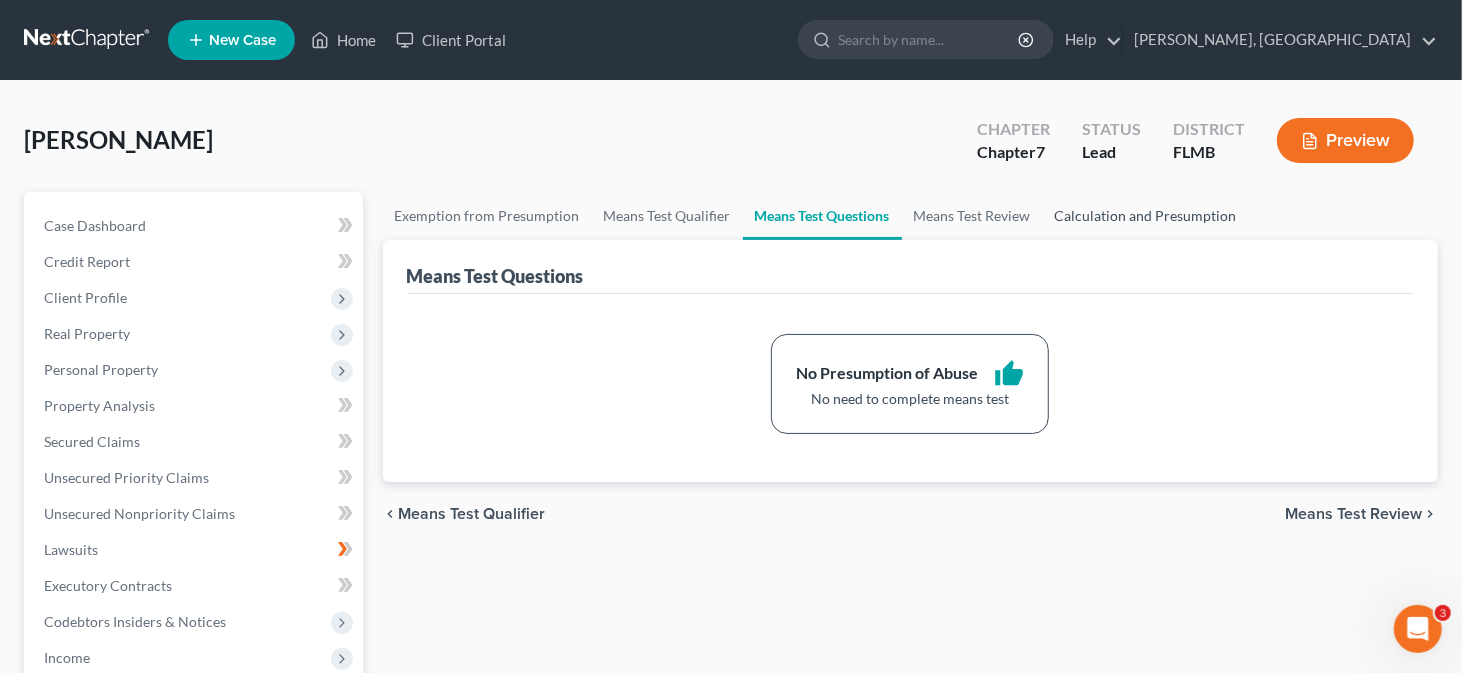 click on "Calculation and Presumption" at bounding box center (1146, 216) 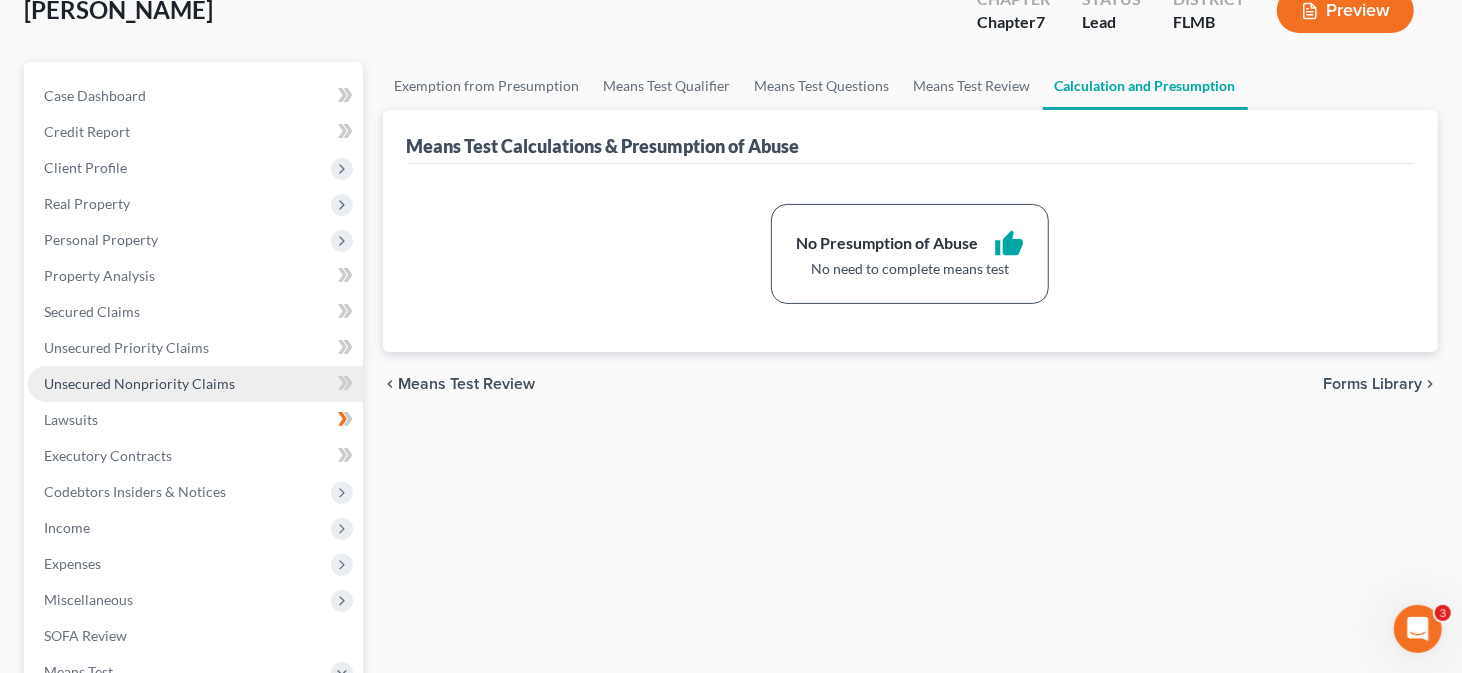 scroll, scrollTop: 100, scrollLeft: 0, axis: vertical 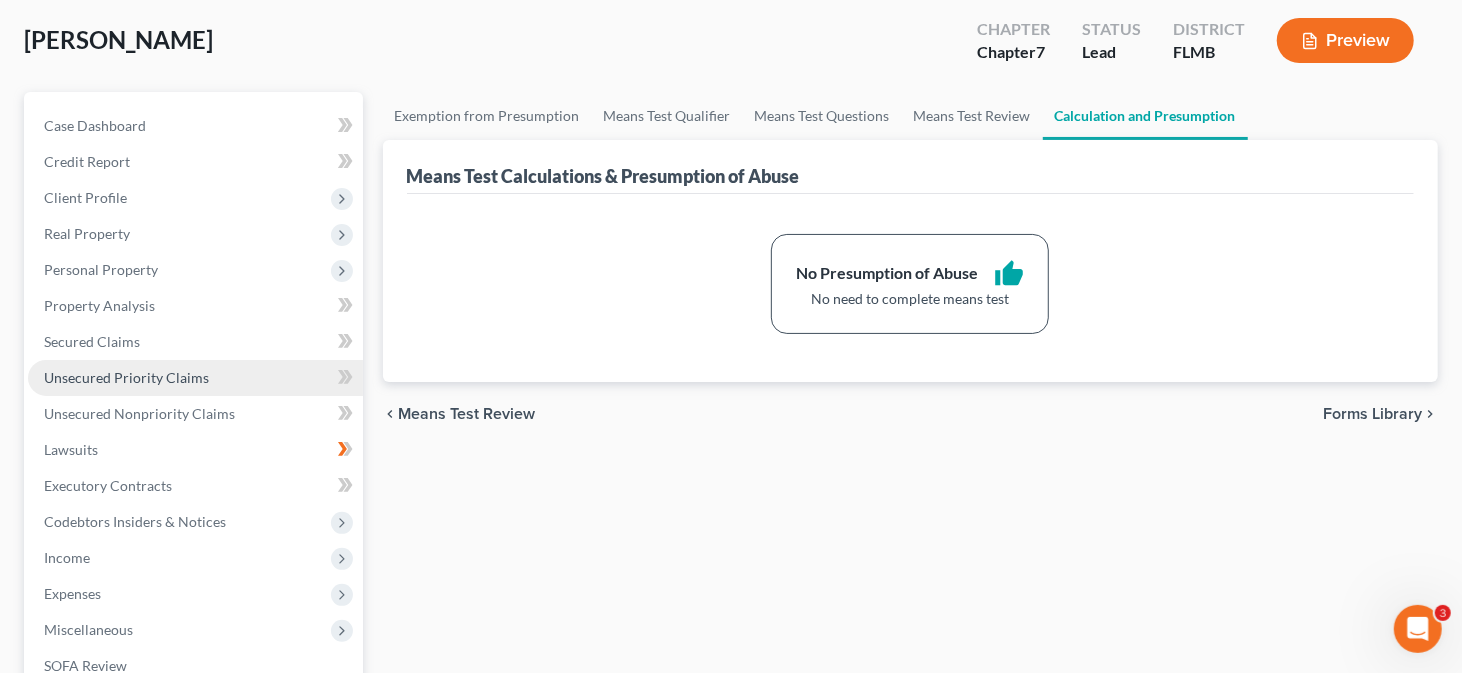 click on "Unsecured Priority Claims" at bounding box center (126, 377) 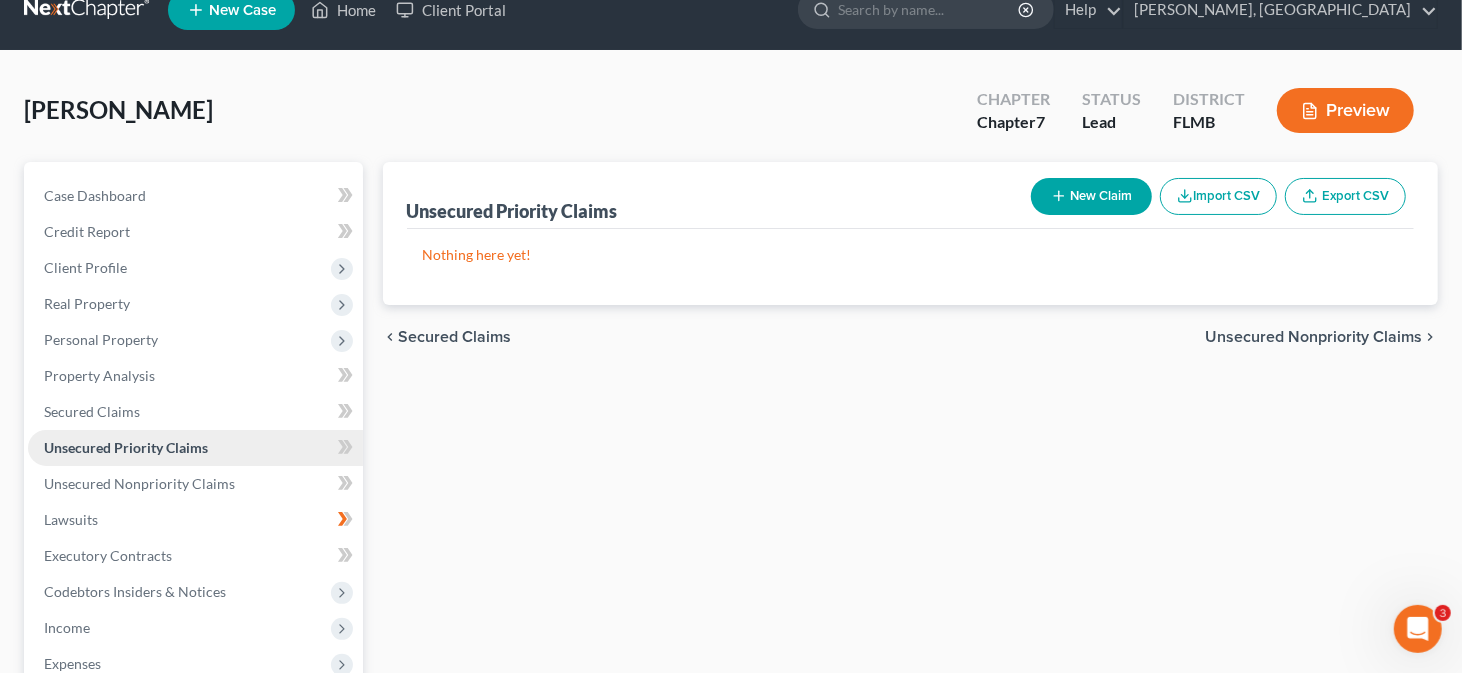 scroll, scrollTop: 0, scrollLeft: 0, axis: both 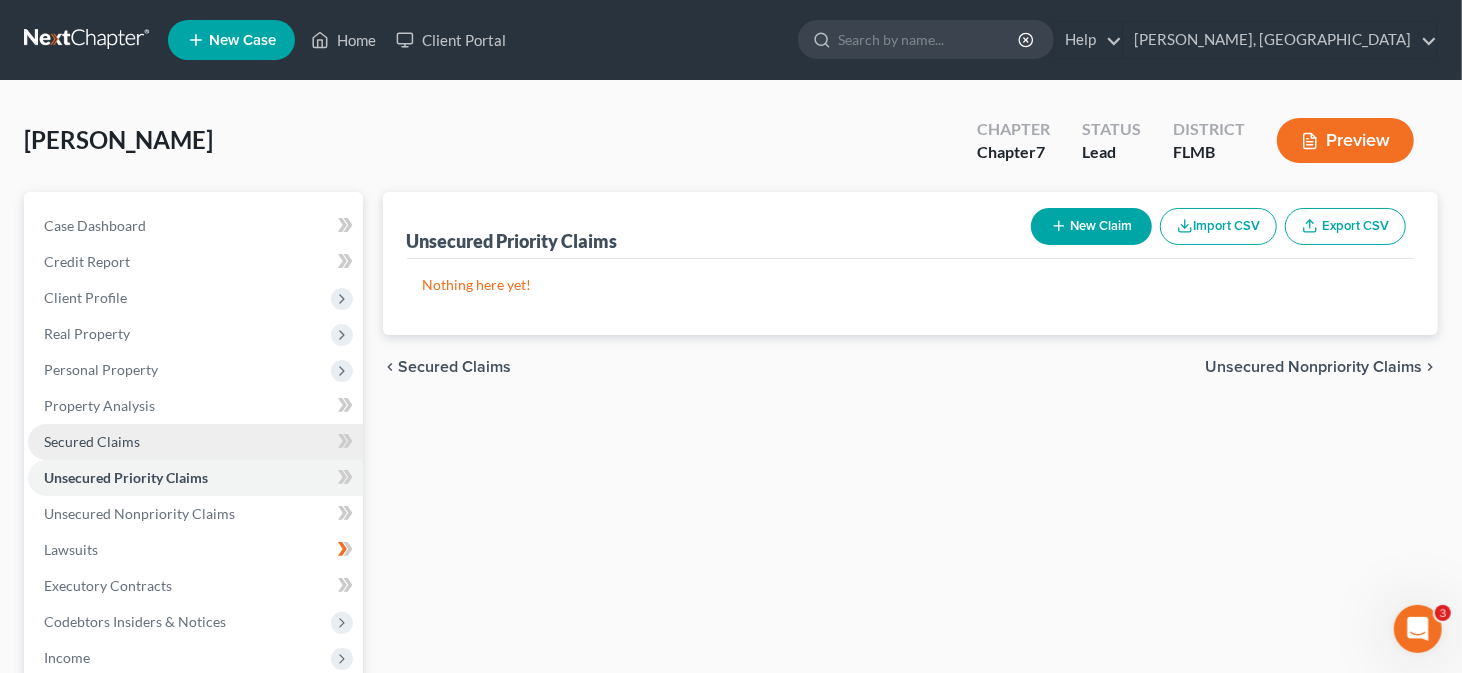 click on "Secured Claims" at bounding box center [92, 441] 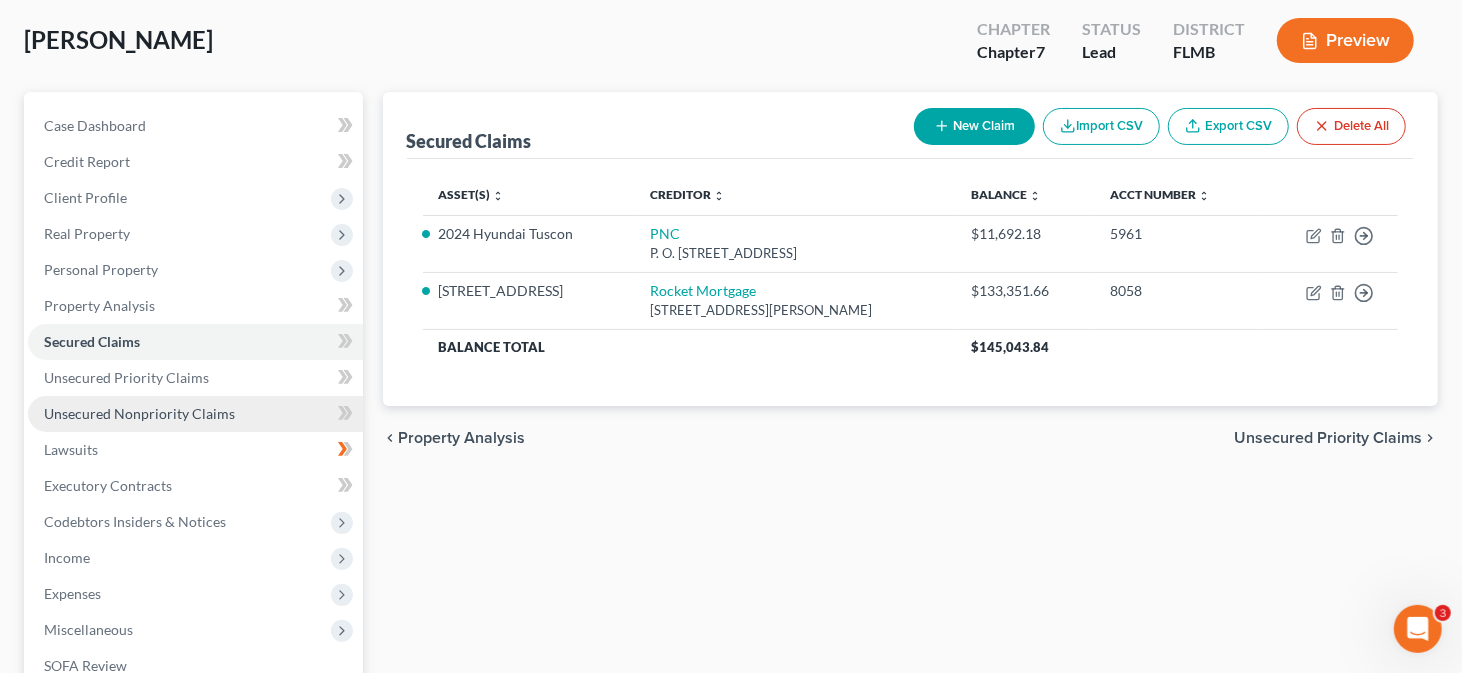 click on "Unsecured Nonpriority Claims" at bounding box center [139, 413] 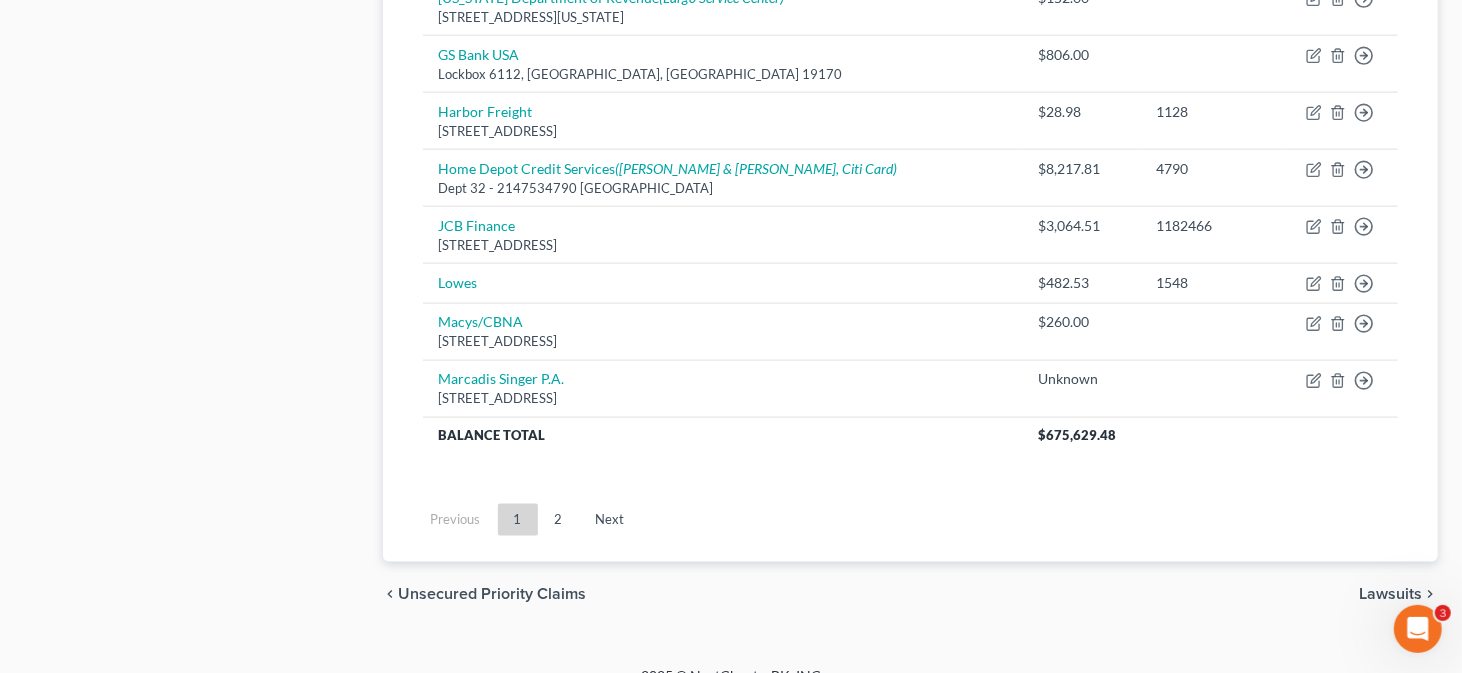 scroll, scrollTop: 1600, scrollLeft: 0, axis: vertical 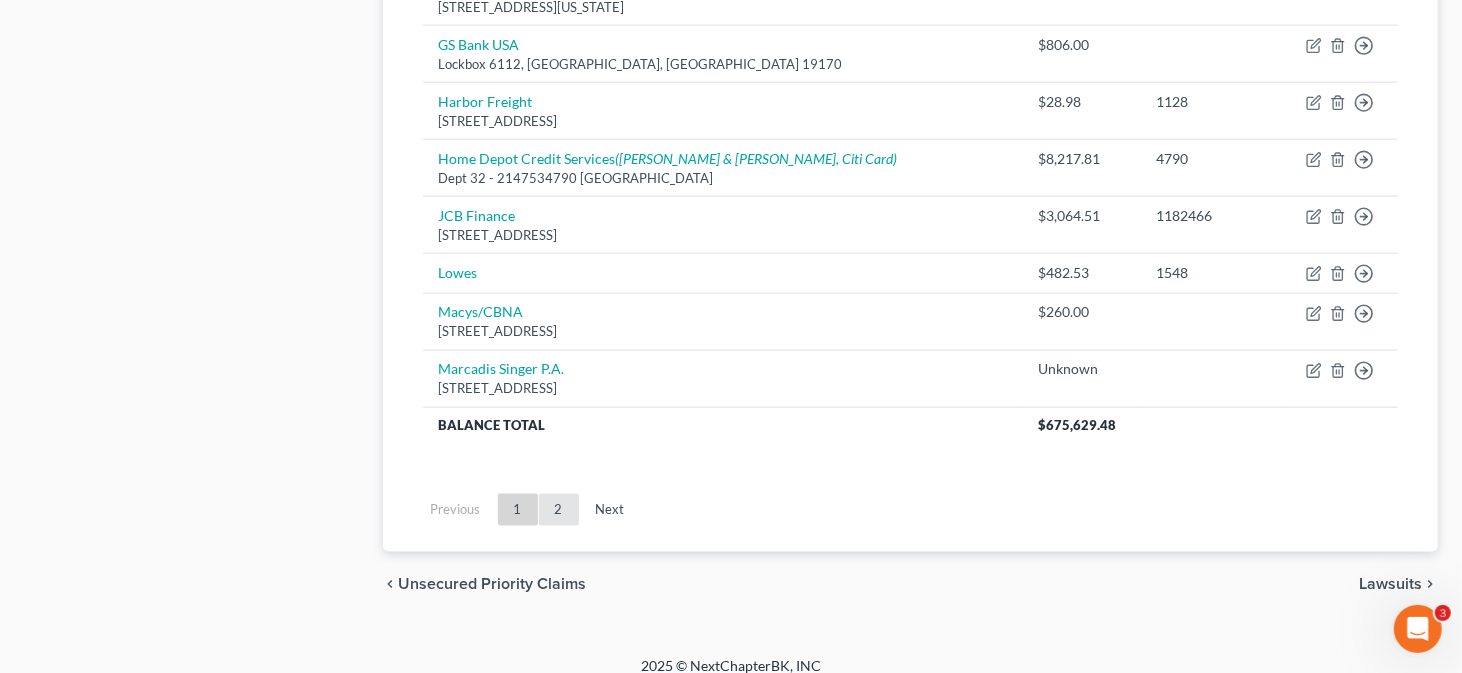 click on "2" at bounding box center (559, 510) 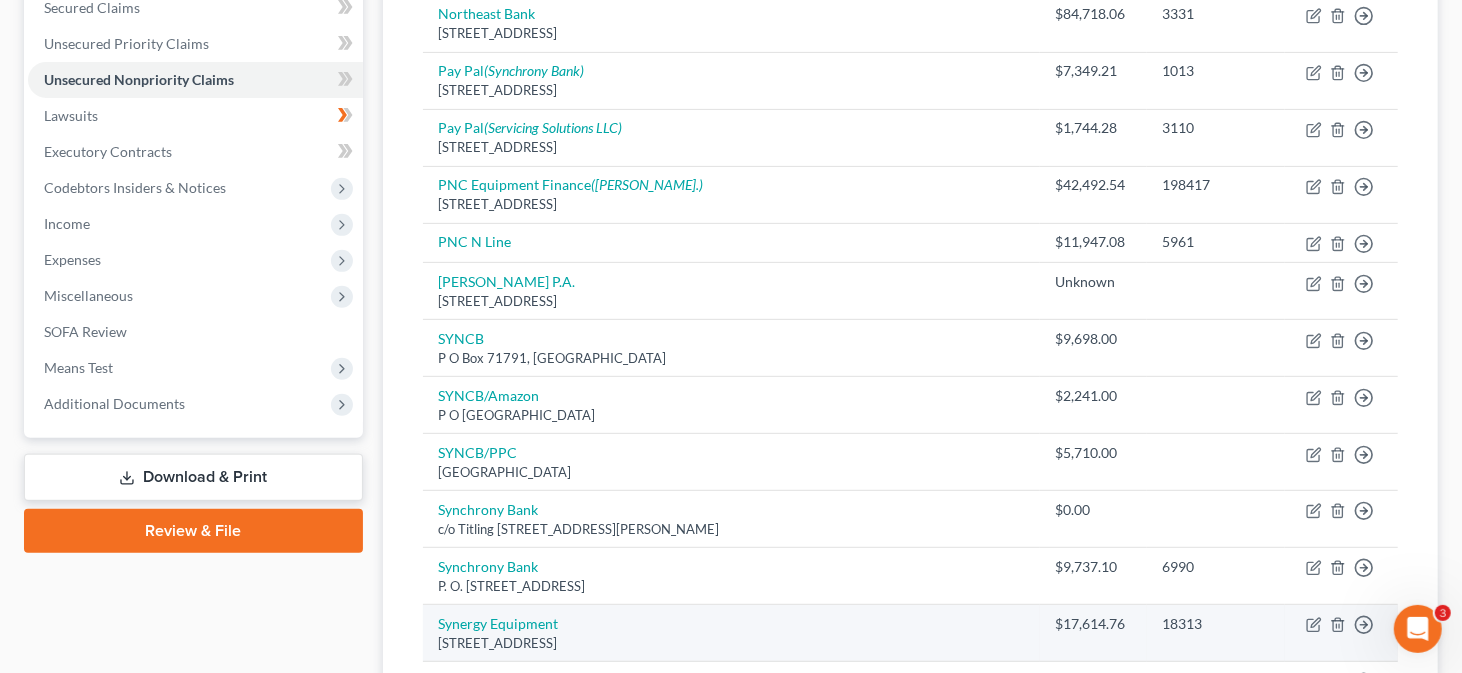 scroll, scrollTop: 413, scrollLeft: 0, axis: vertical 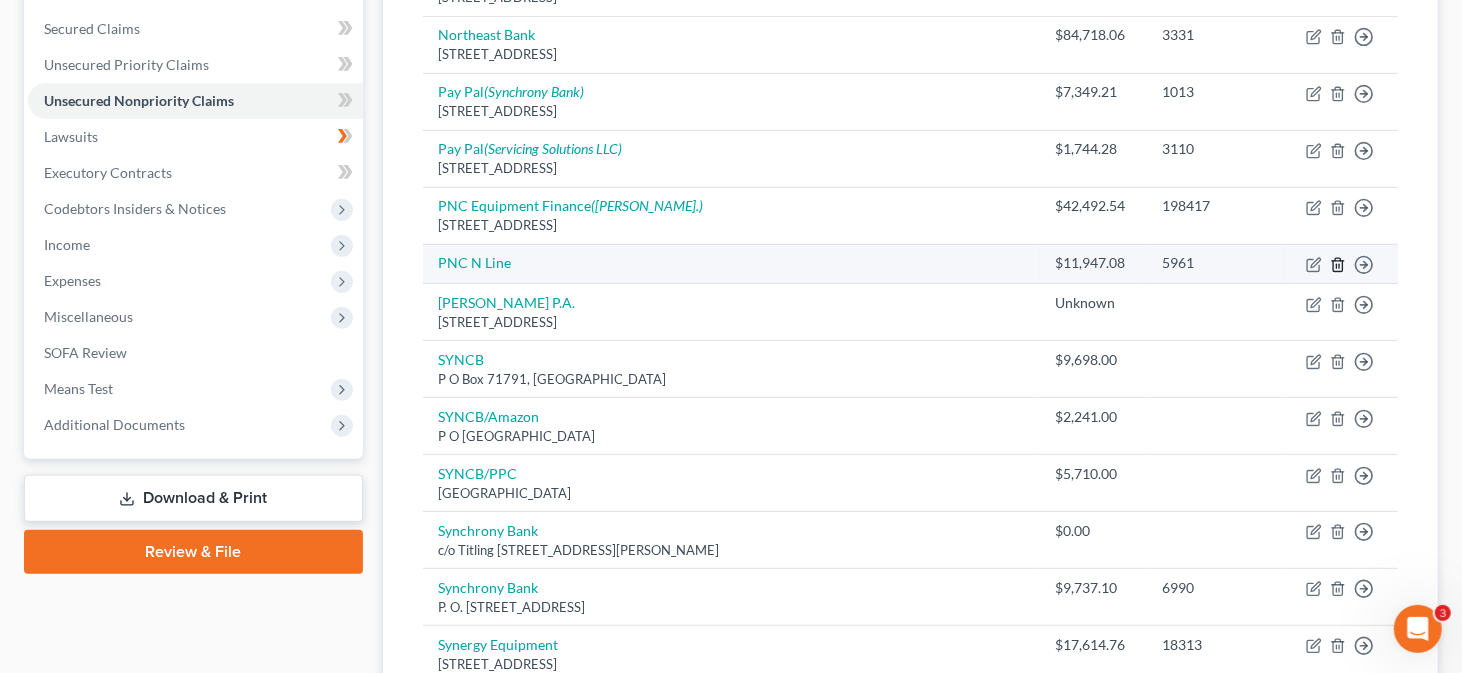click 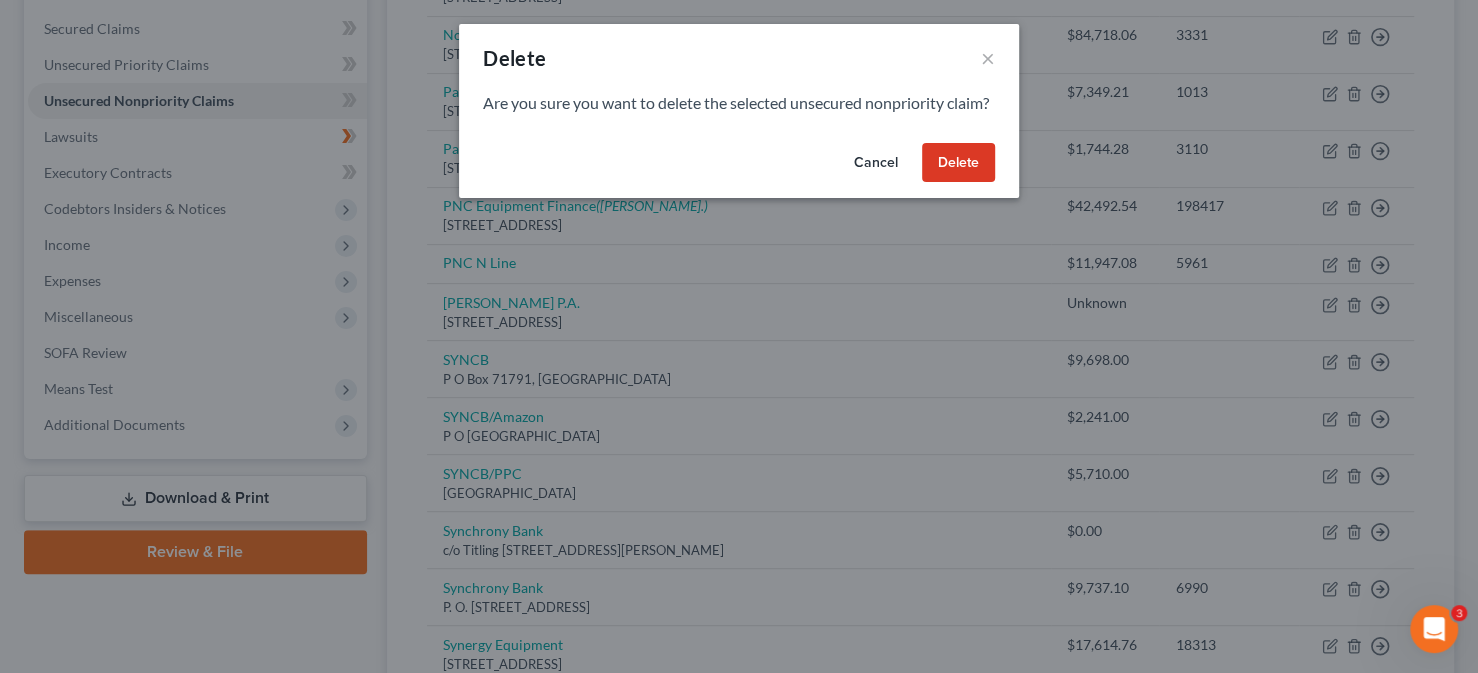 click on "Delete" at bounding box center [958, 163] 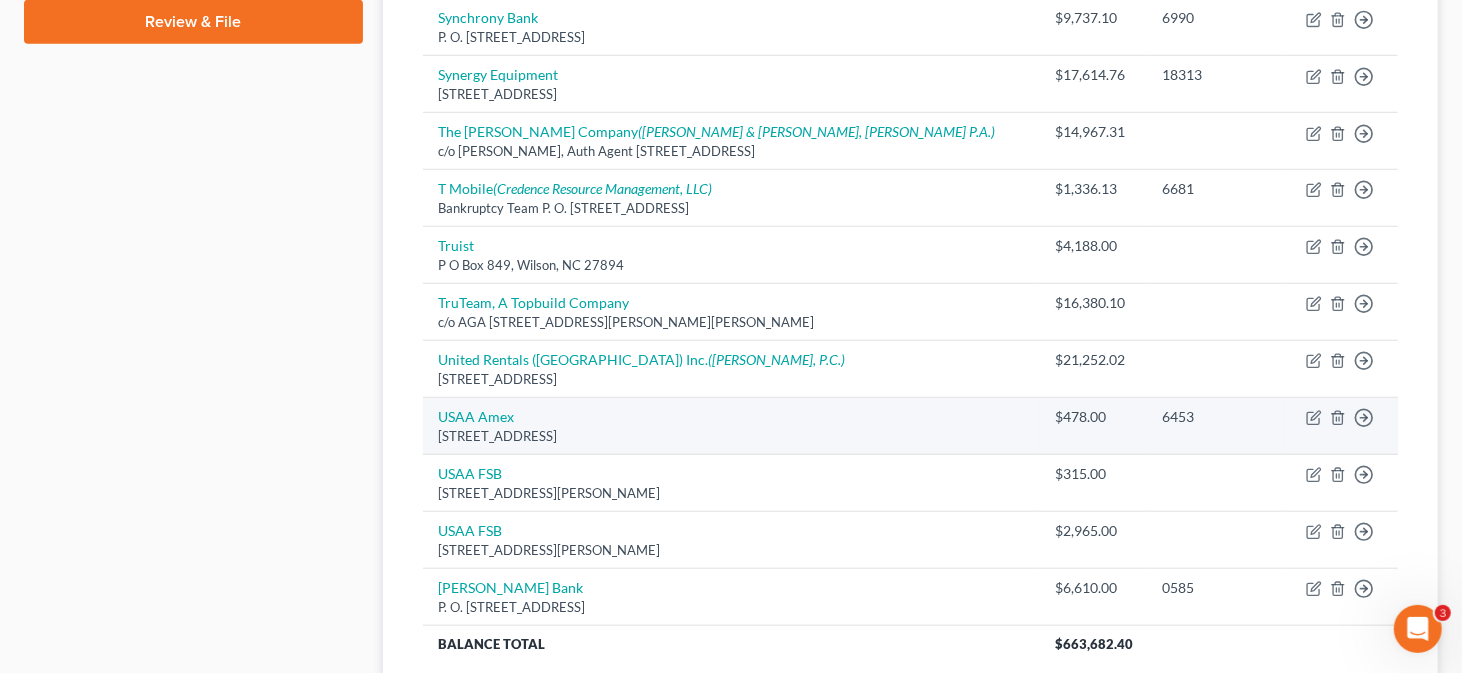 scroll, scrollTop: 1173, scrollLeft: 0, axis: vertical 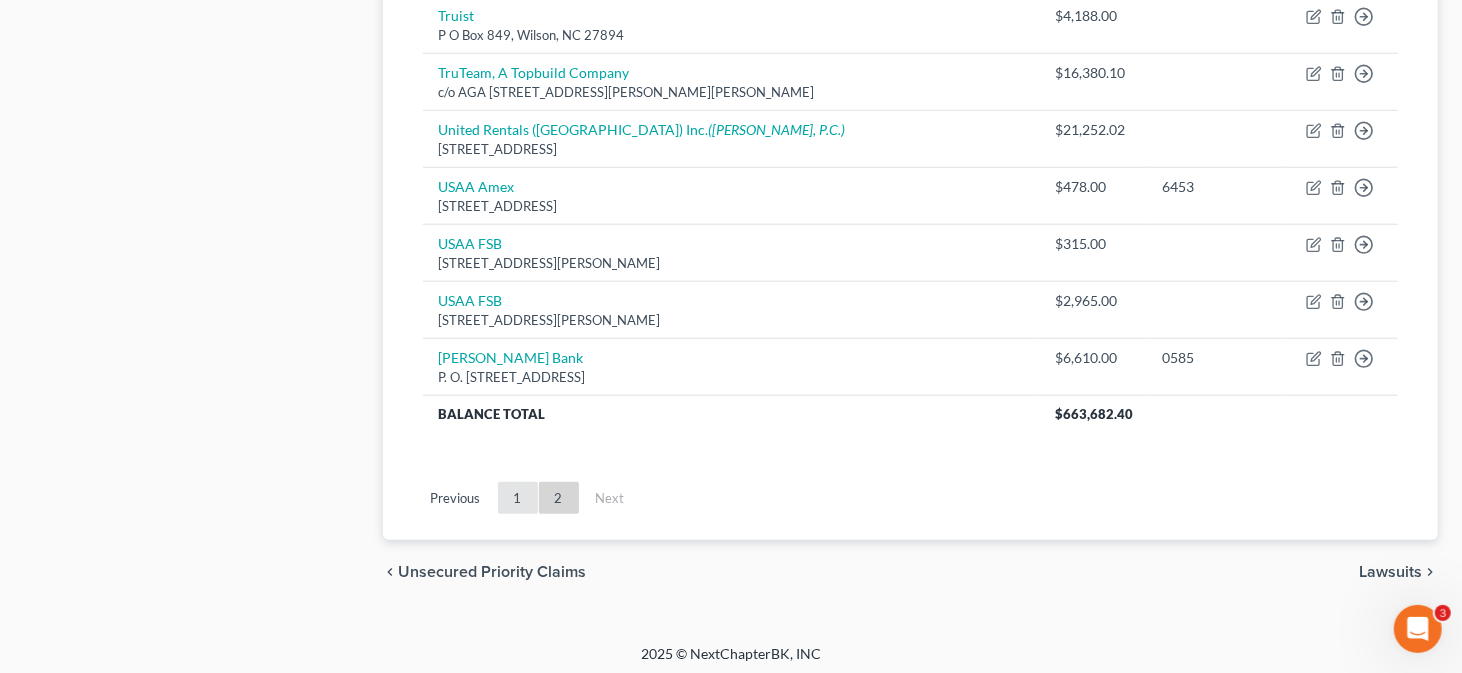 click on "1" at bounding box center (518, 498) 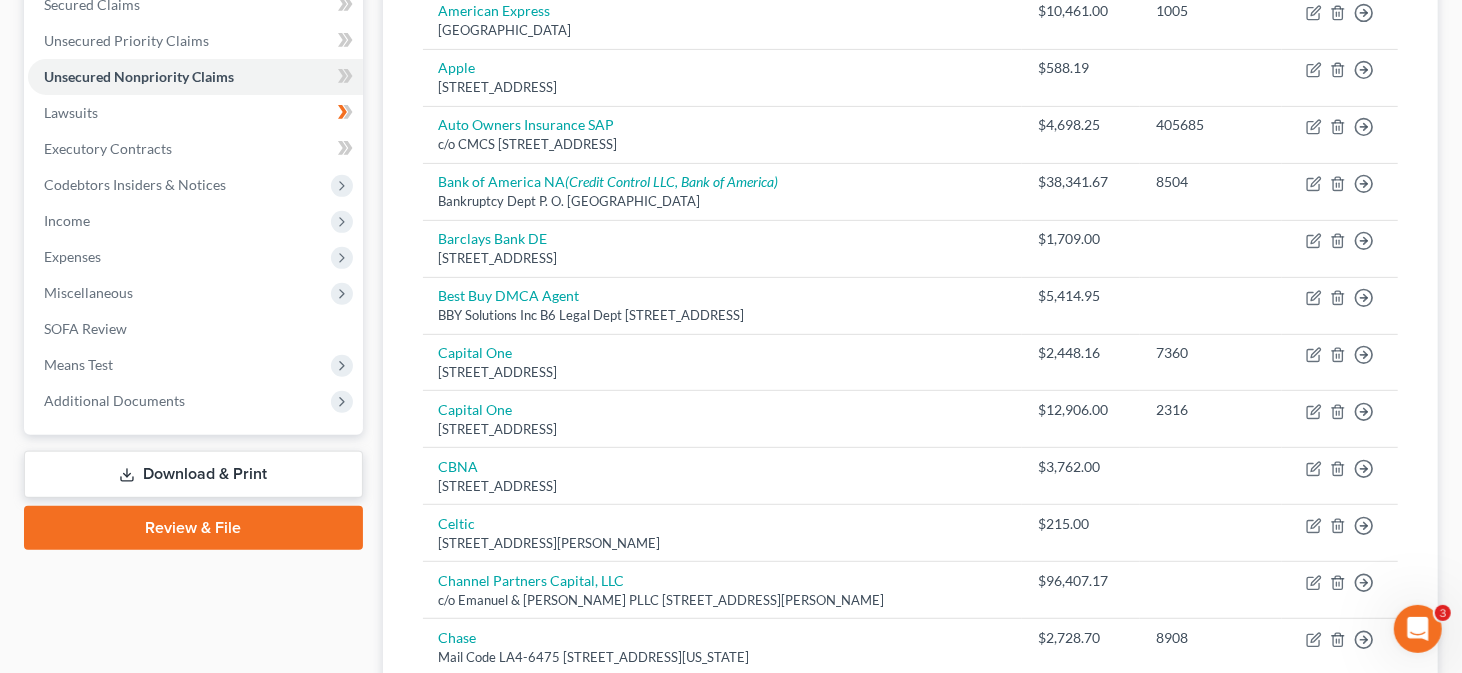 scroll, scrollTop: 373, scrollLeft: 0, axis: vertical 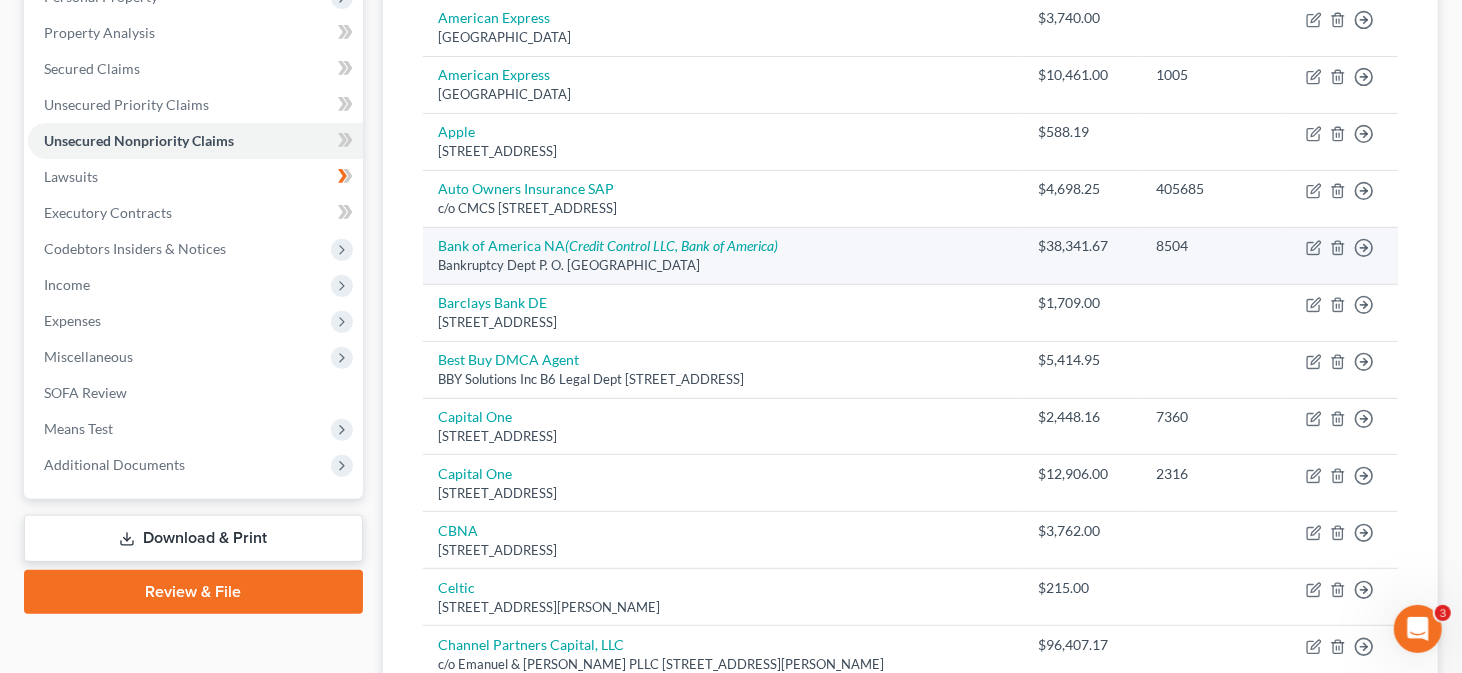 click on "Move to D Move to E Move to G Move to Notice Only" at bounding box center (1340, 255) 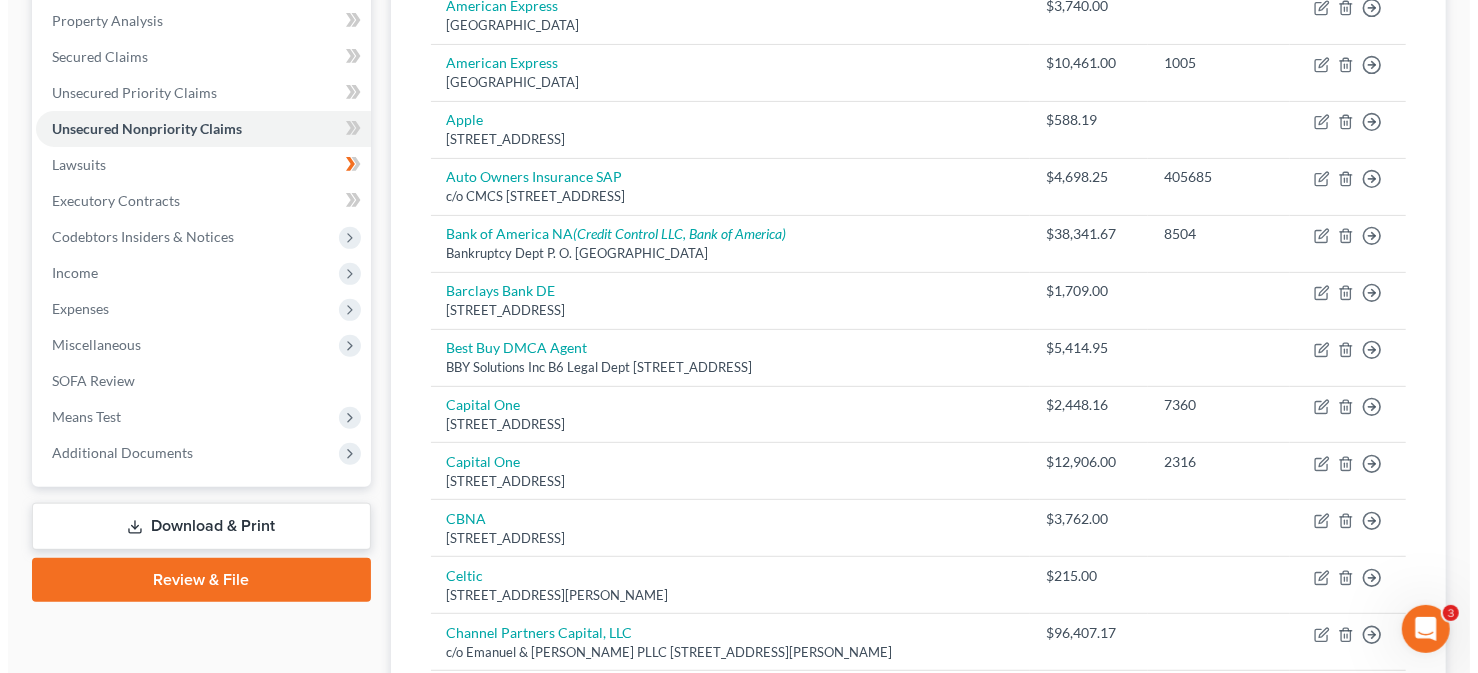 scroll, scrollTop: 373, scrollLeft: 0, axis: vertical 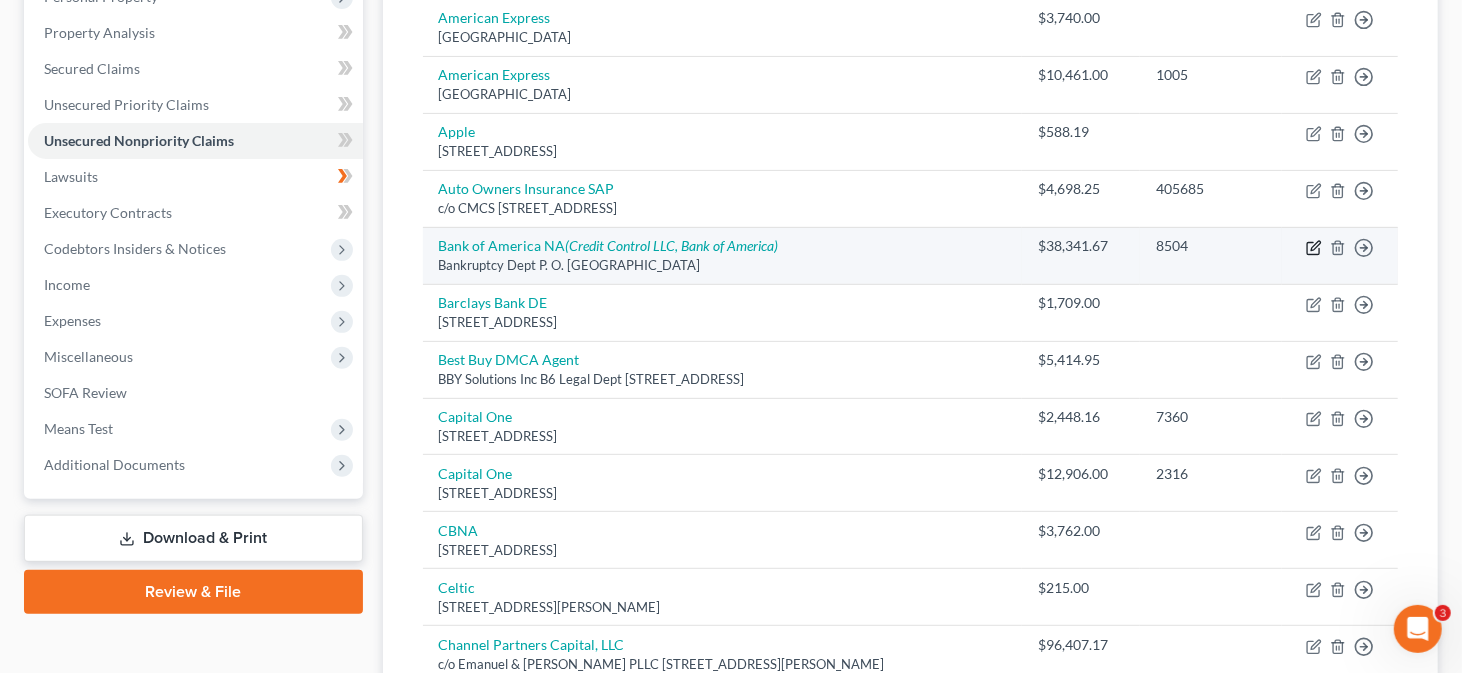 click 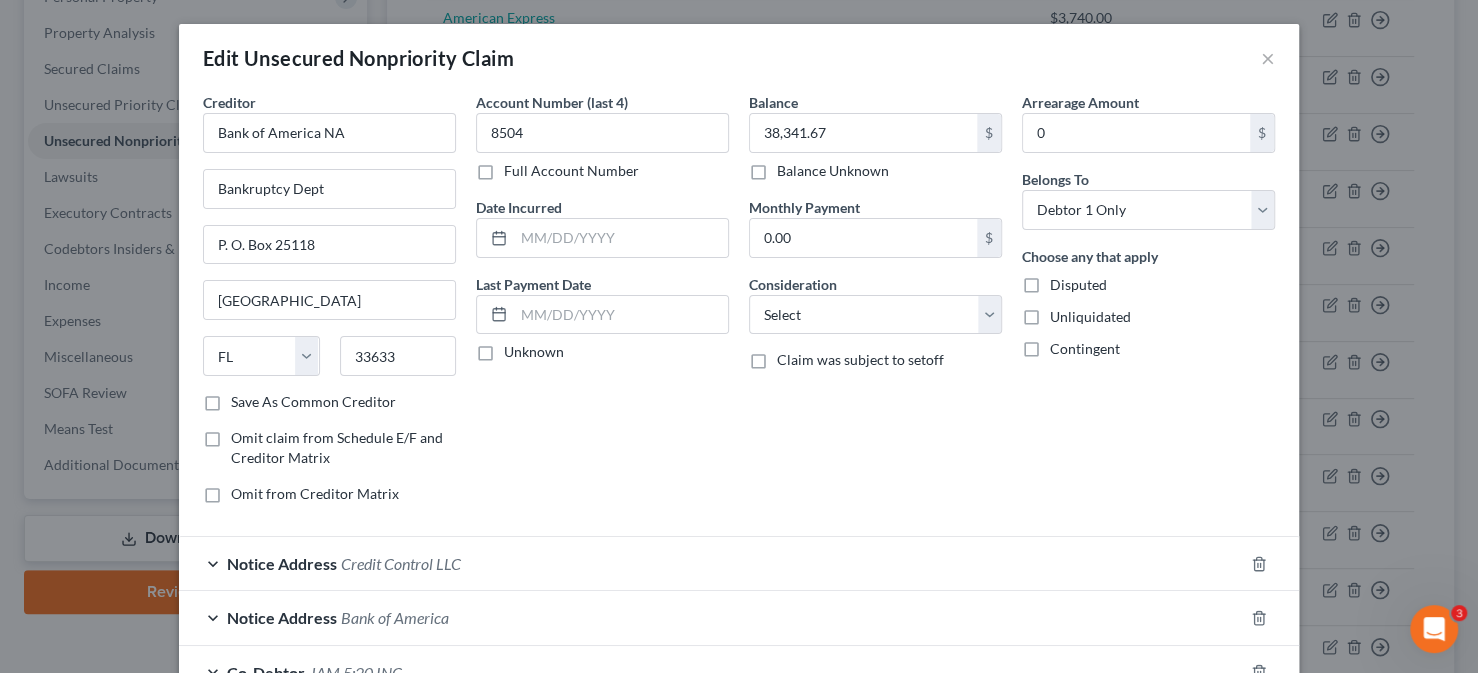 scroll, scrollTop: 190, scrollLeft: 0, axis: vertical 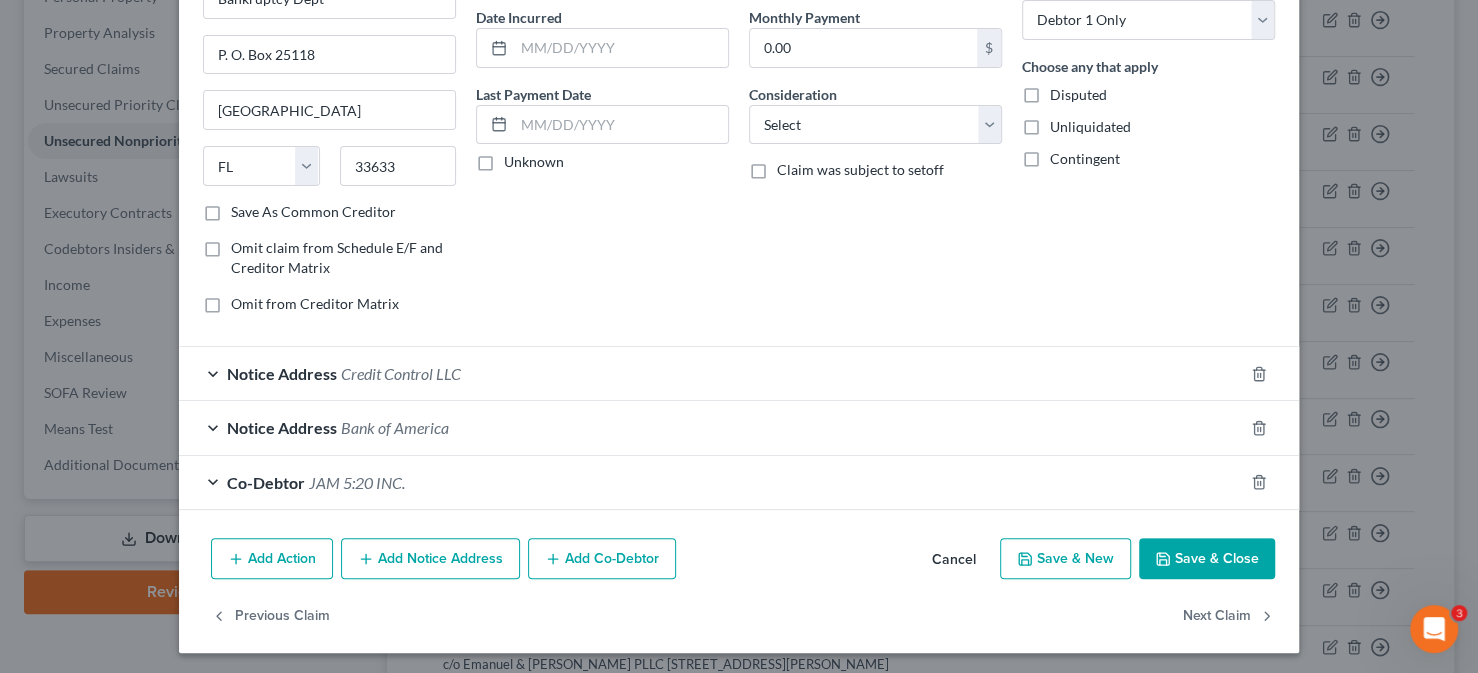click on "Add Notice Address" at bounding box center (430, 559) 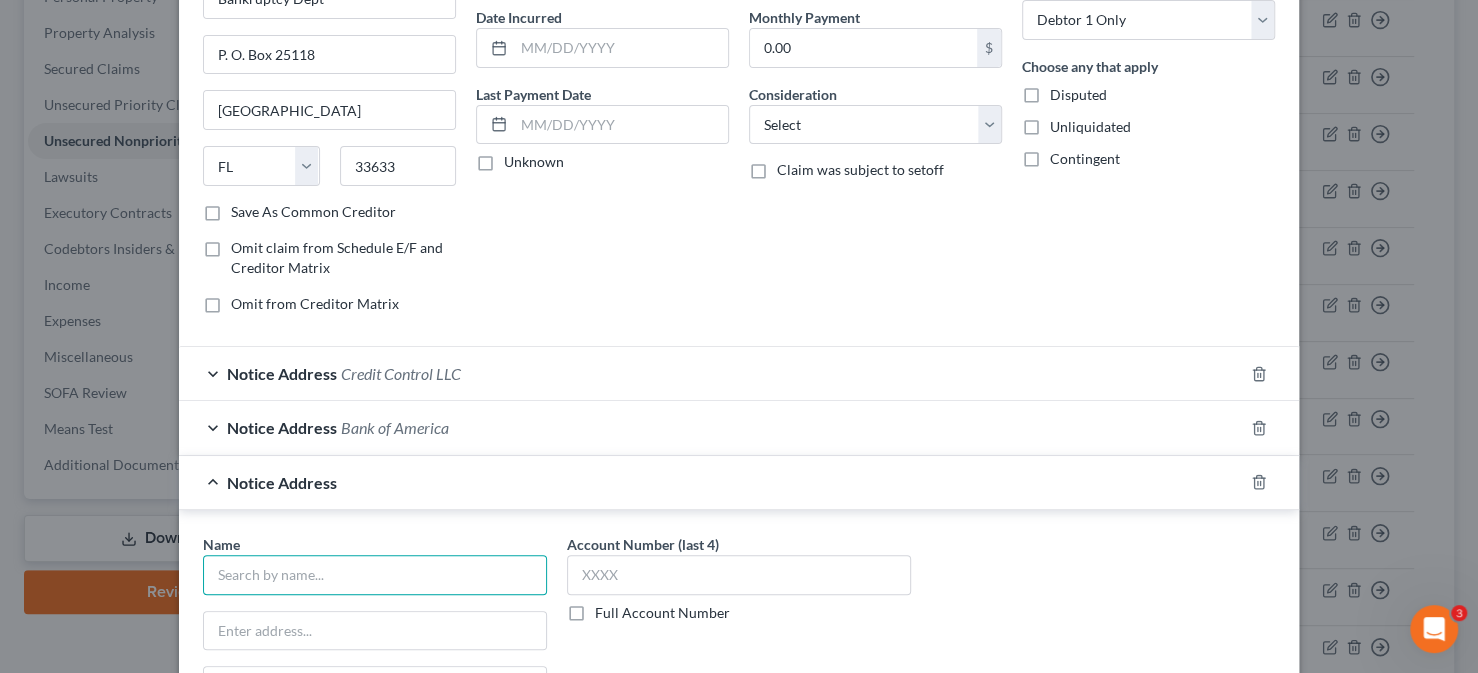 click at bounding box center (375, 575) 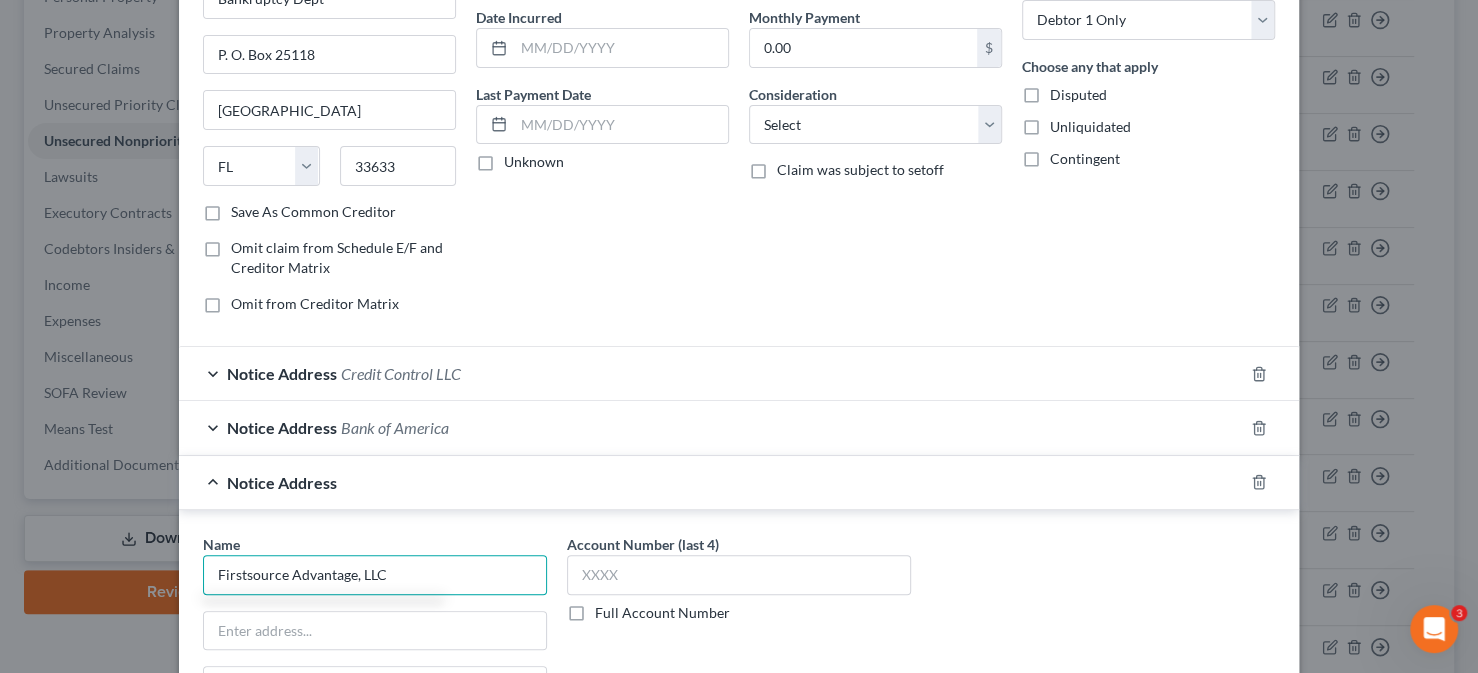 type on "Firstsource Advantage, LLC" 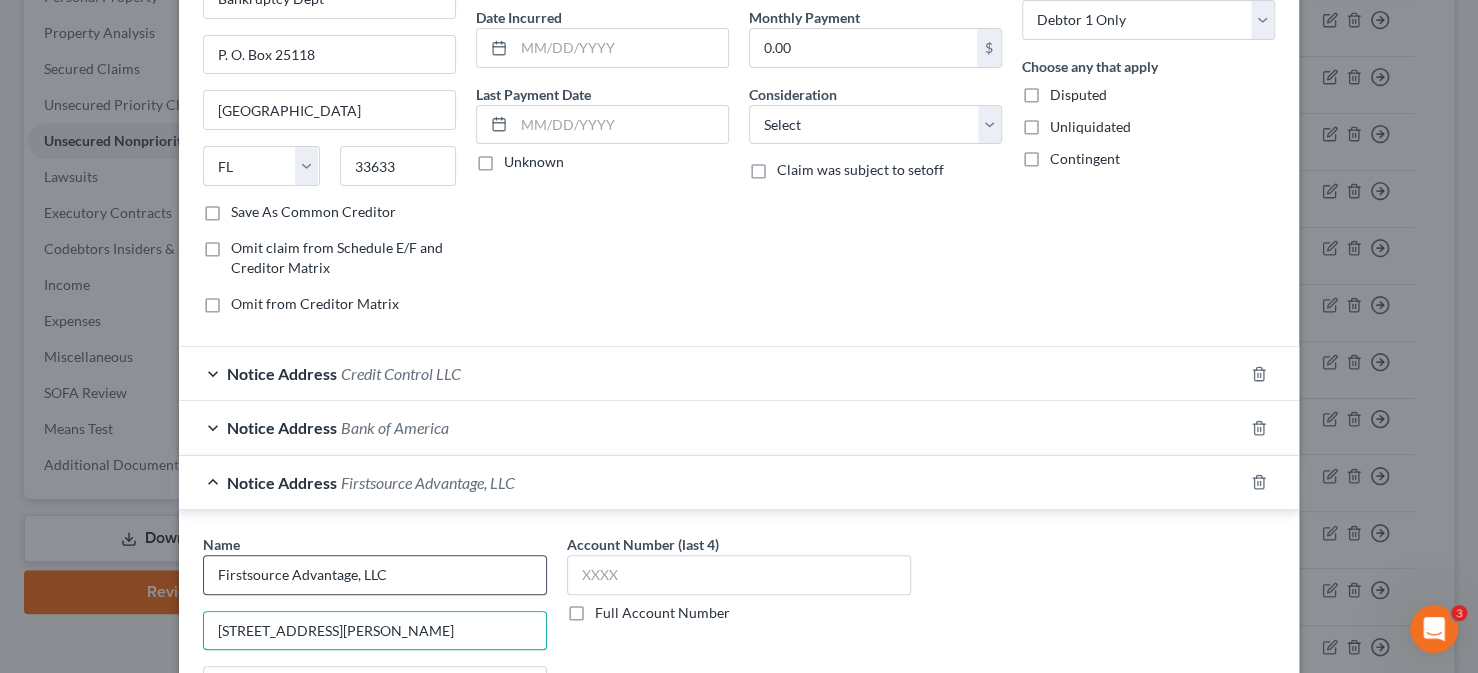 type on "[STREET_ADDRESS][PERSON_NAME]" 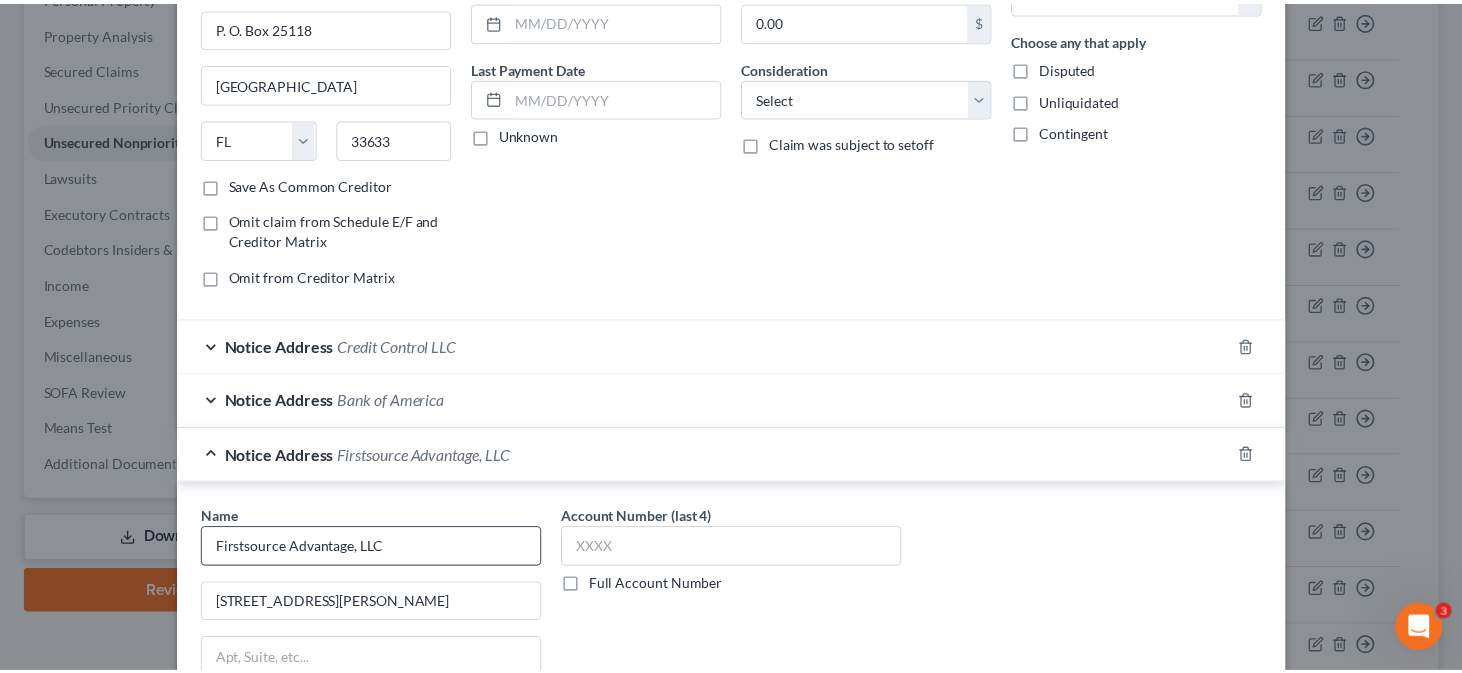 scroll, scrollTop: 590, scrollLeft: 0, axis: vertical 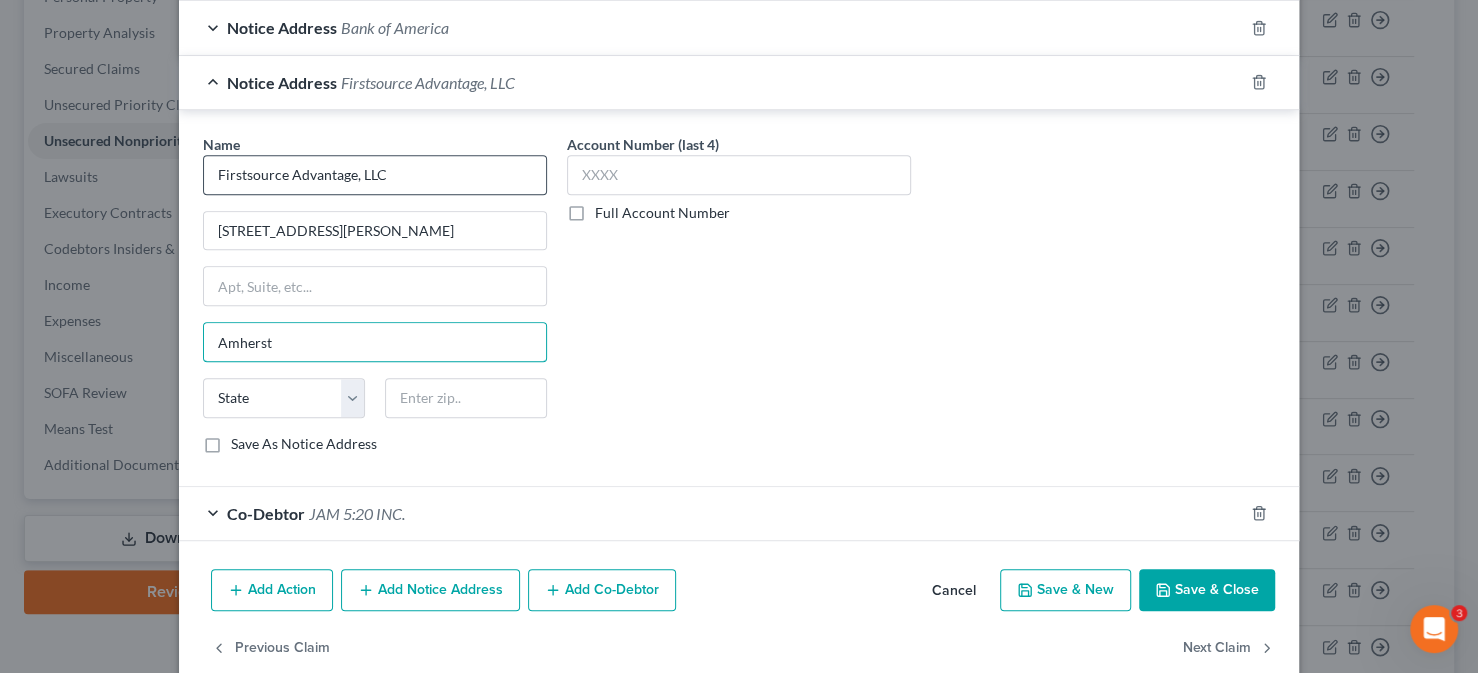 type on "Amherst" 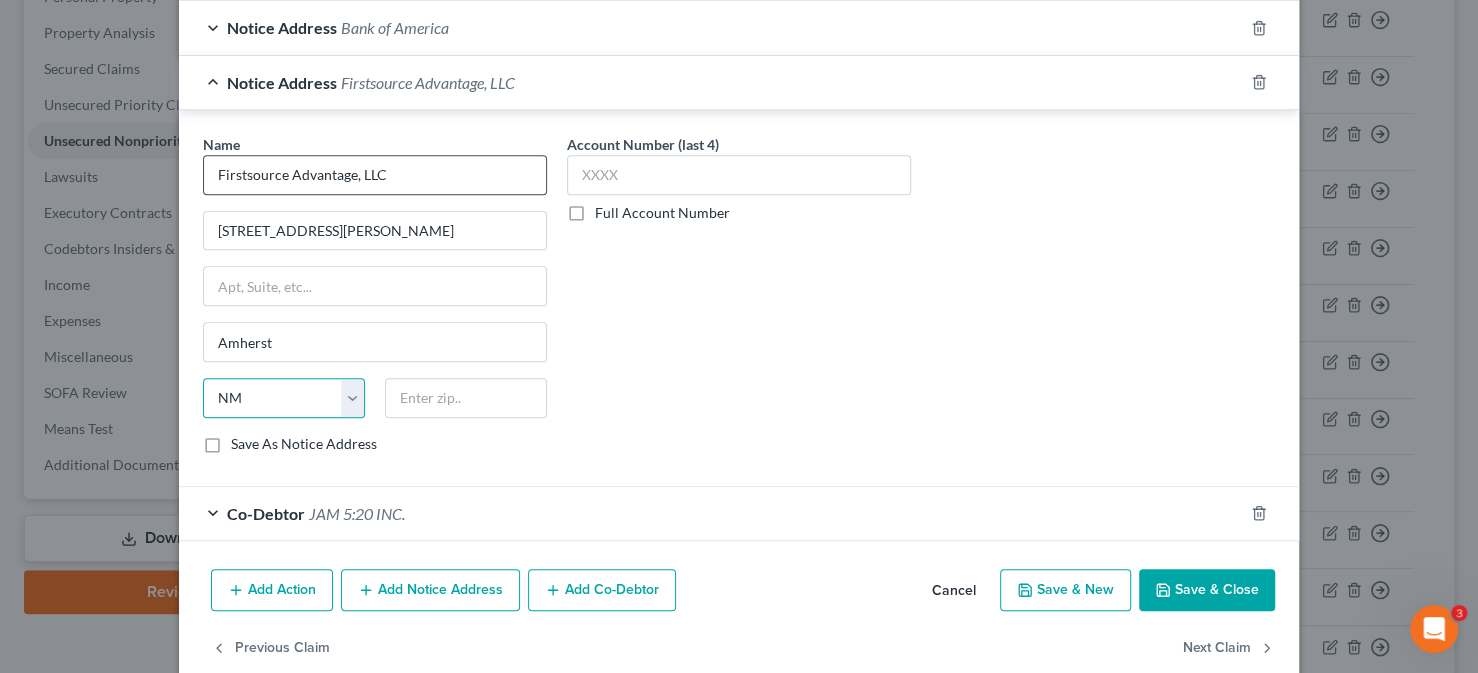 select on "35" 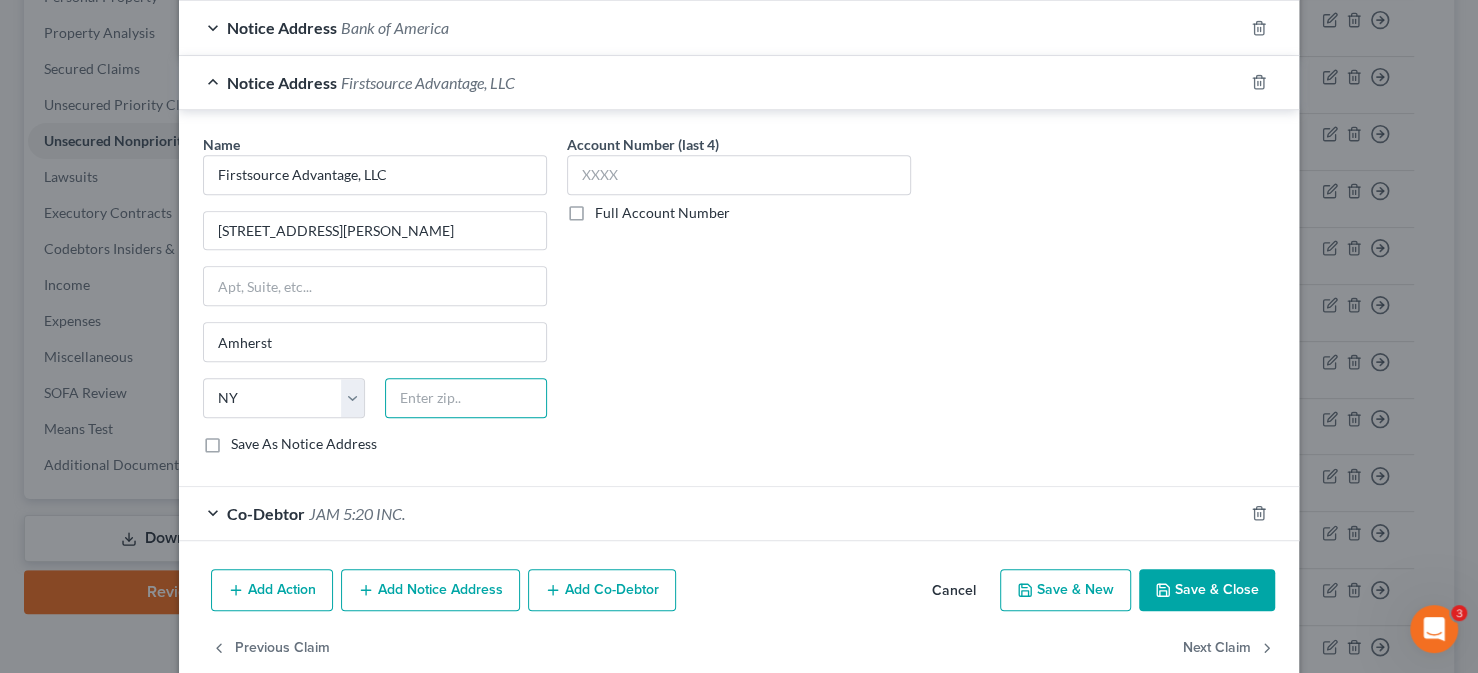 click at bounding box center [466, 398] 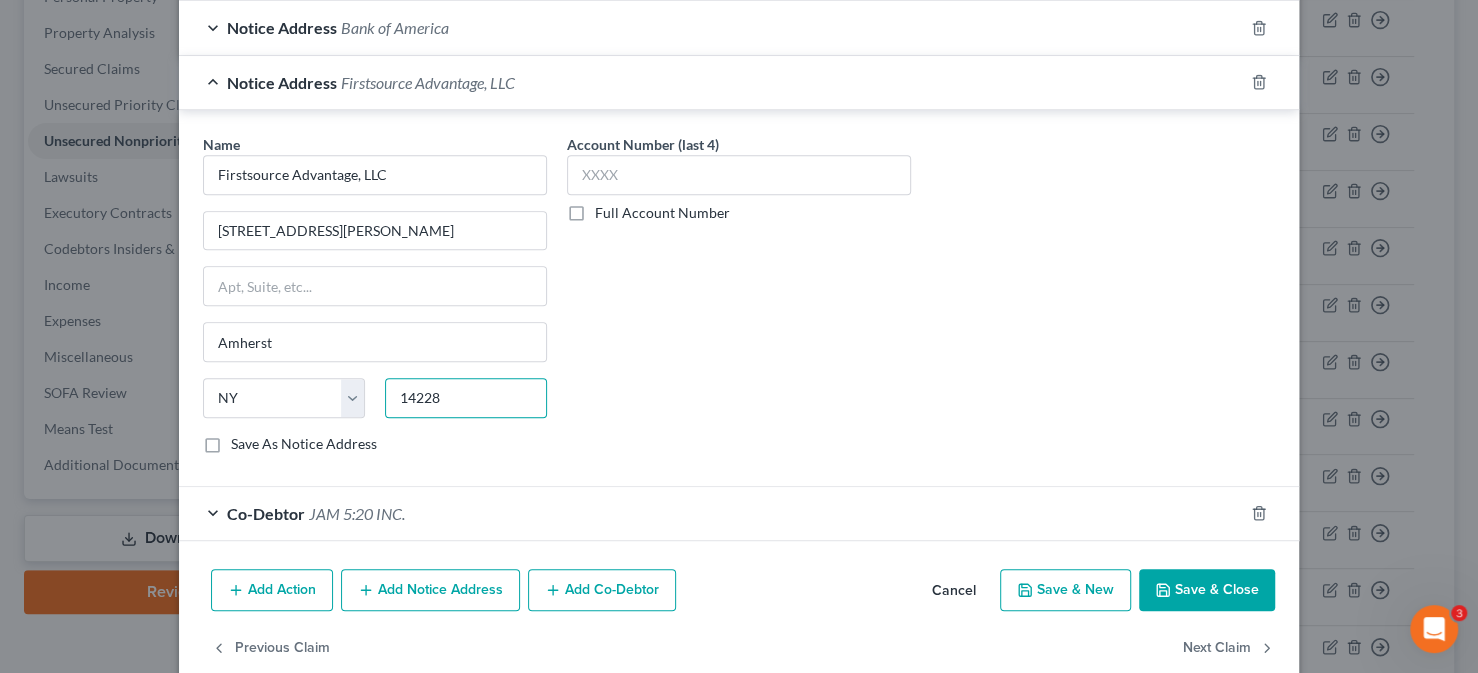 type on "14228" 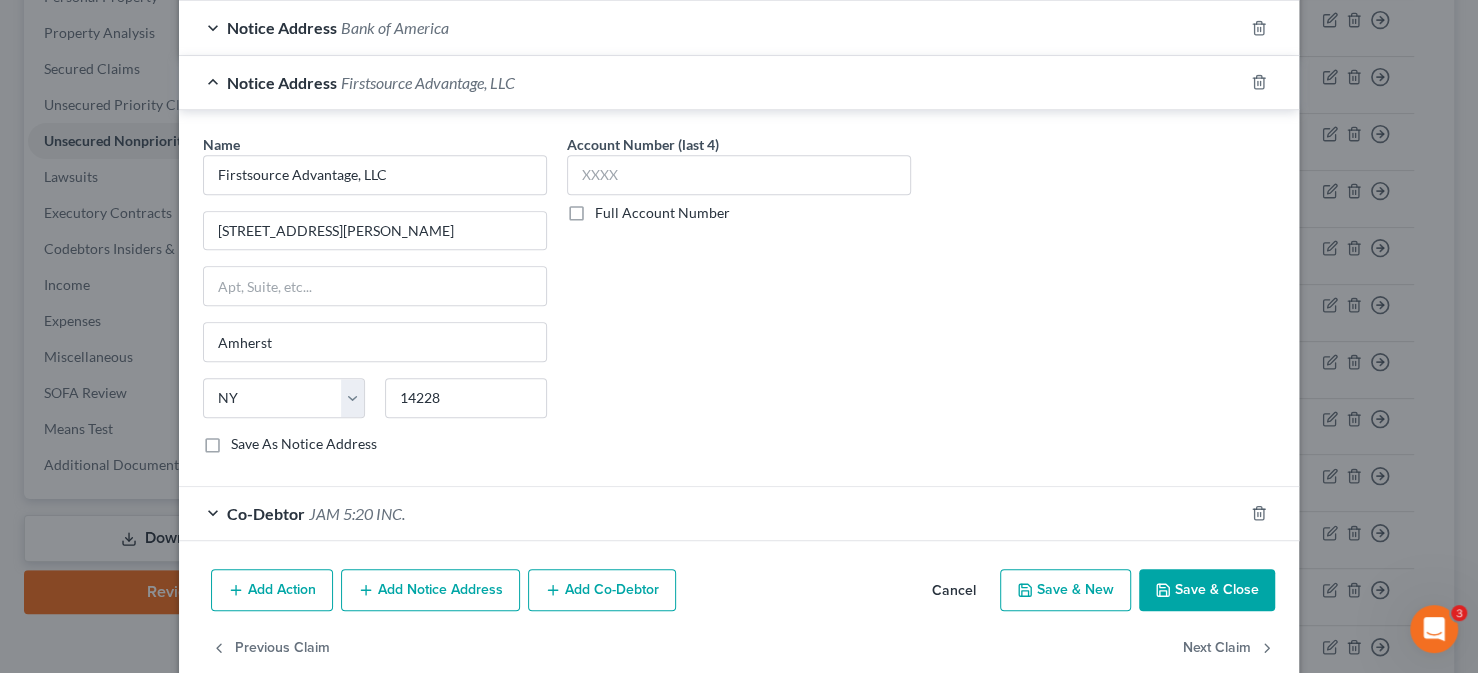 type on "Buffalo" 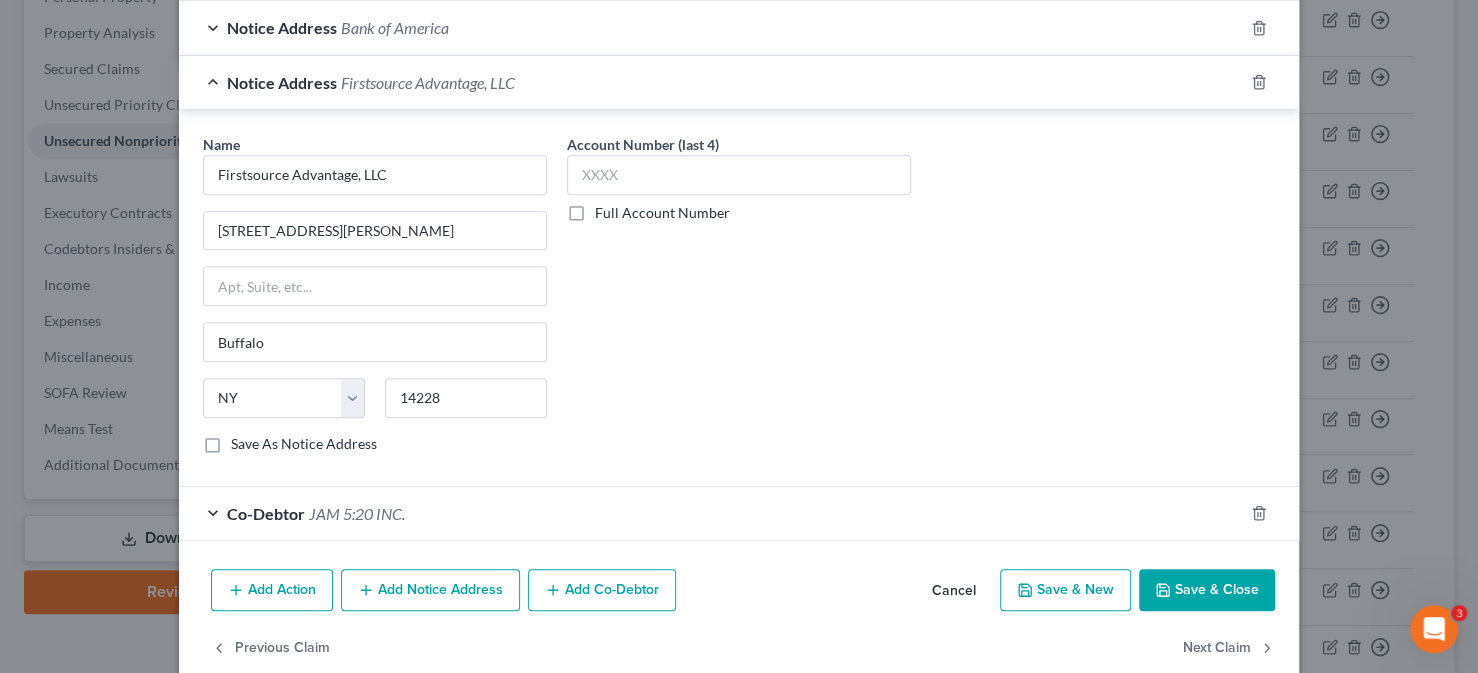 click on "Save & Close" at bounding box center [1207, 590] 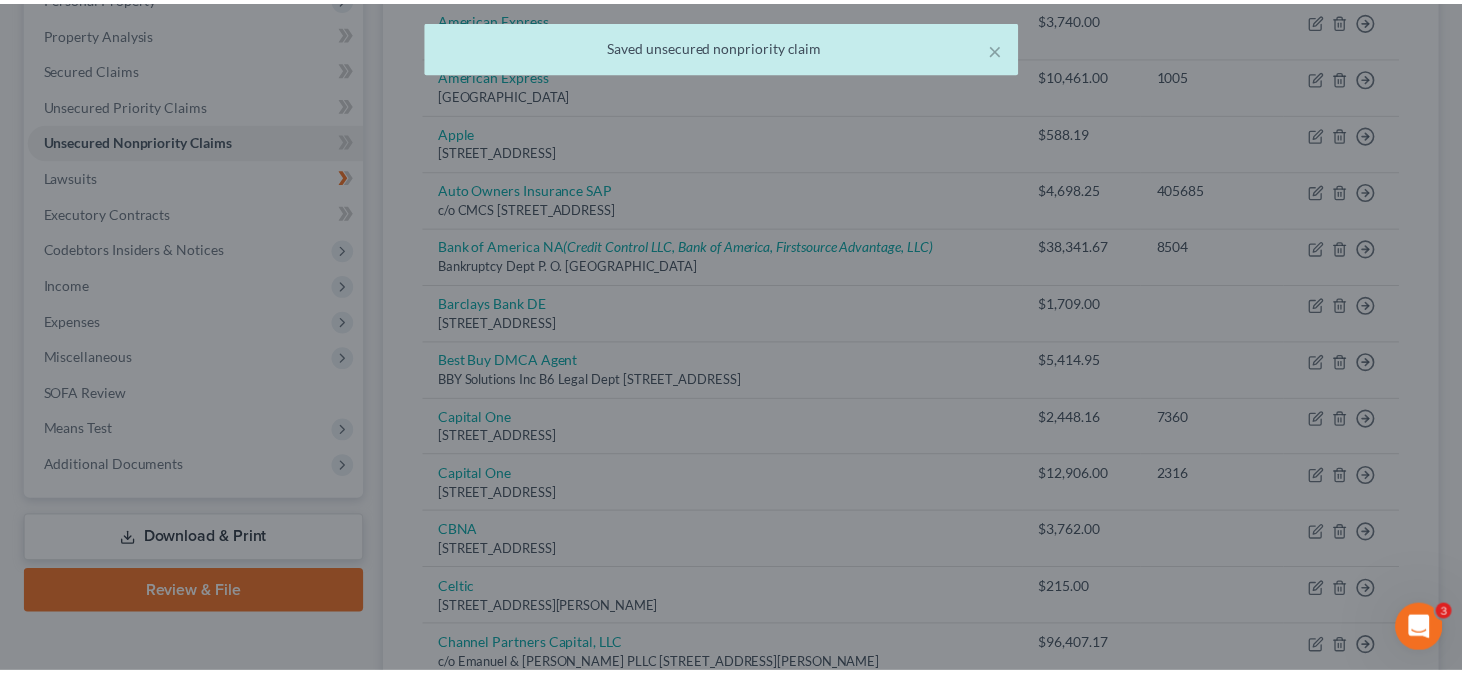 scroll, scrollTop: 0, scrollLeft: 0, axis: both 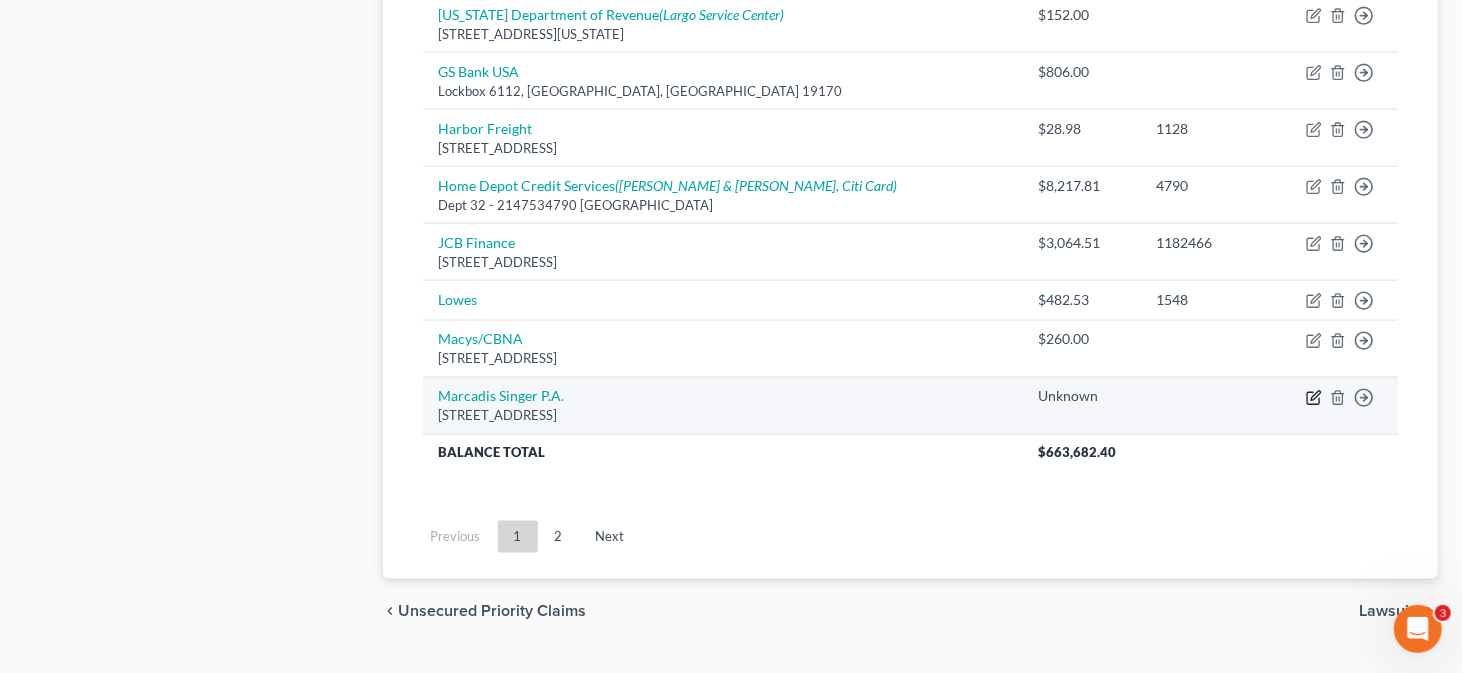 click 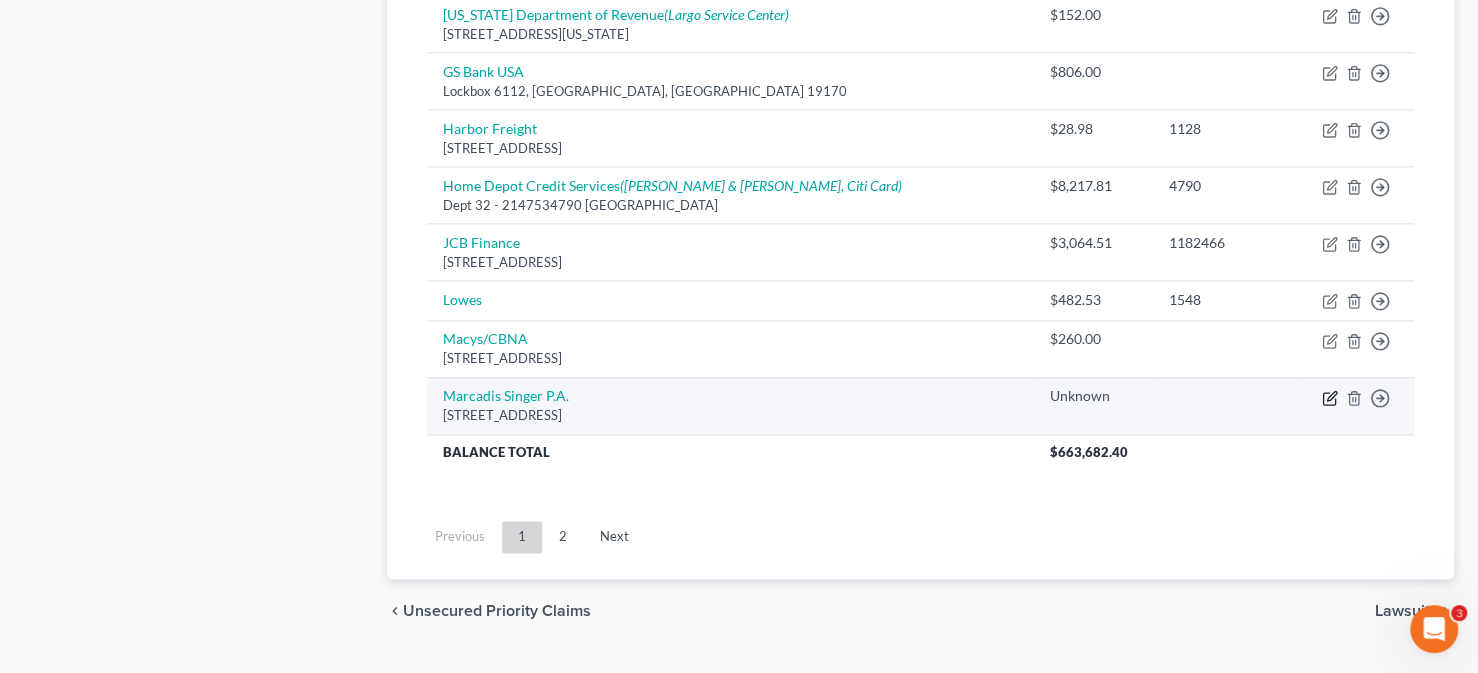select on "9" 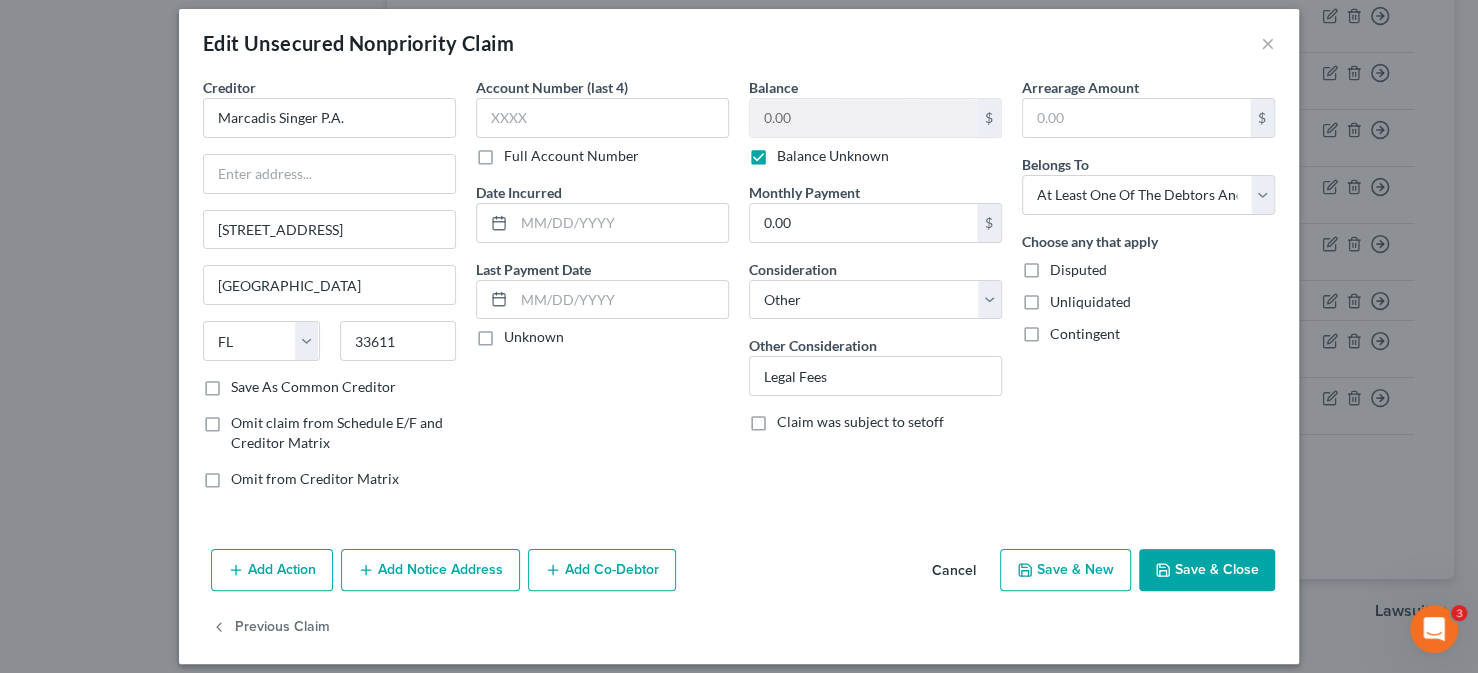 scroll, scrollTop: 27, scrollLeft: 0, axis: vertical 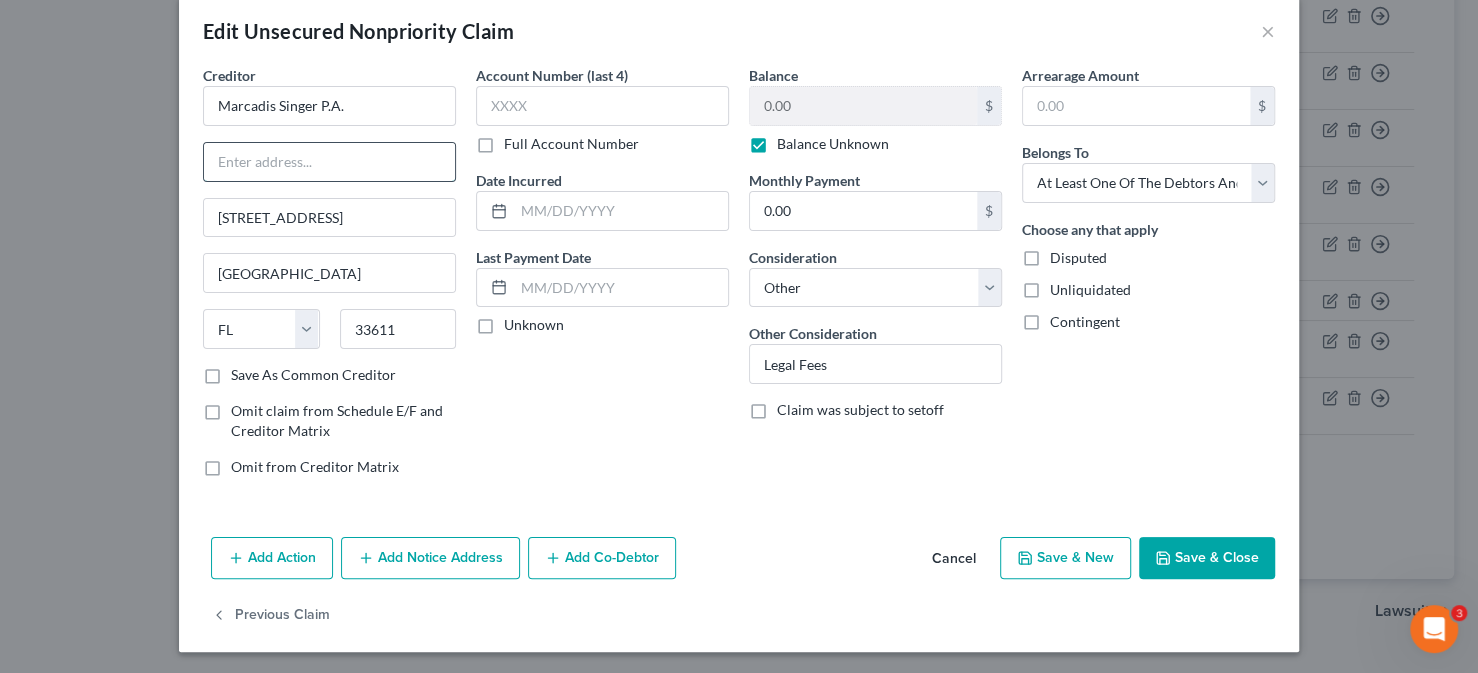click at bounding box center [329, 162] 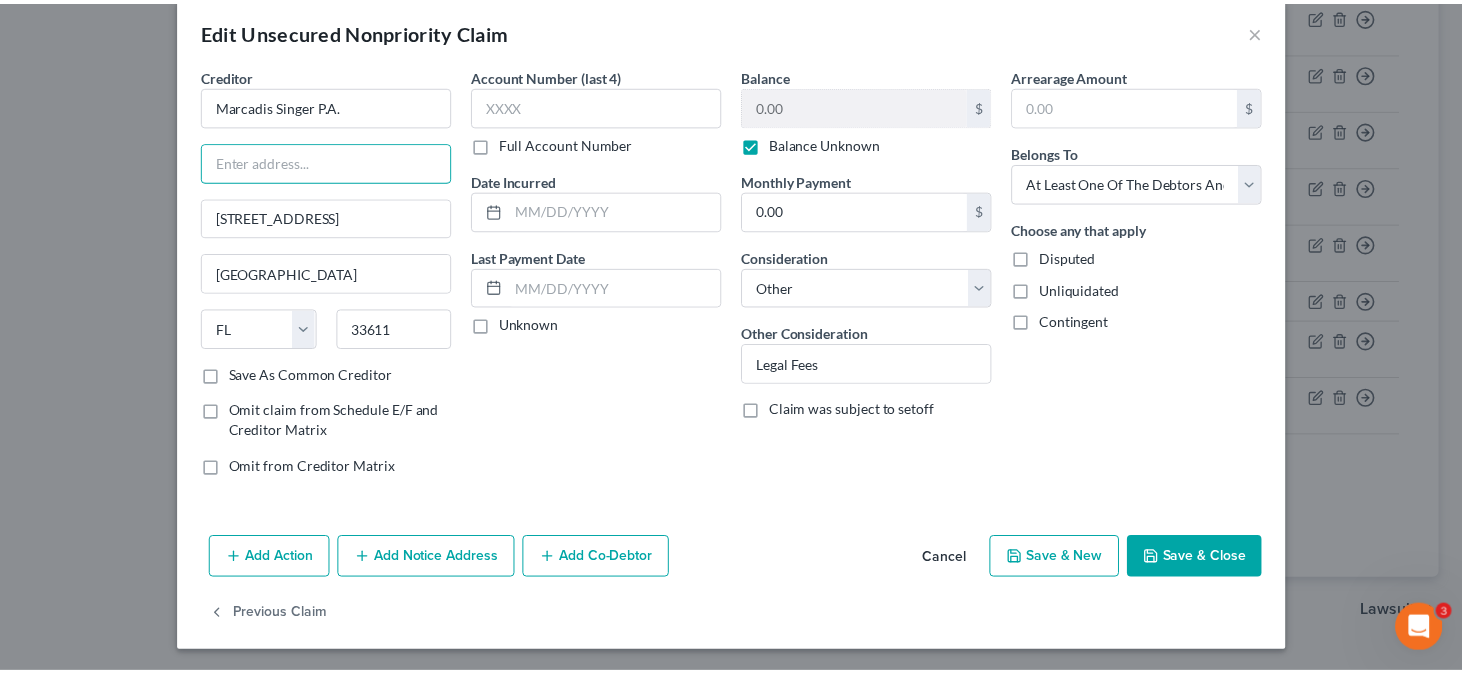 scroll, scrollTop: 0, scrollLeft: 0, axis: both 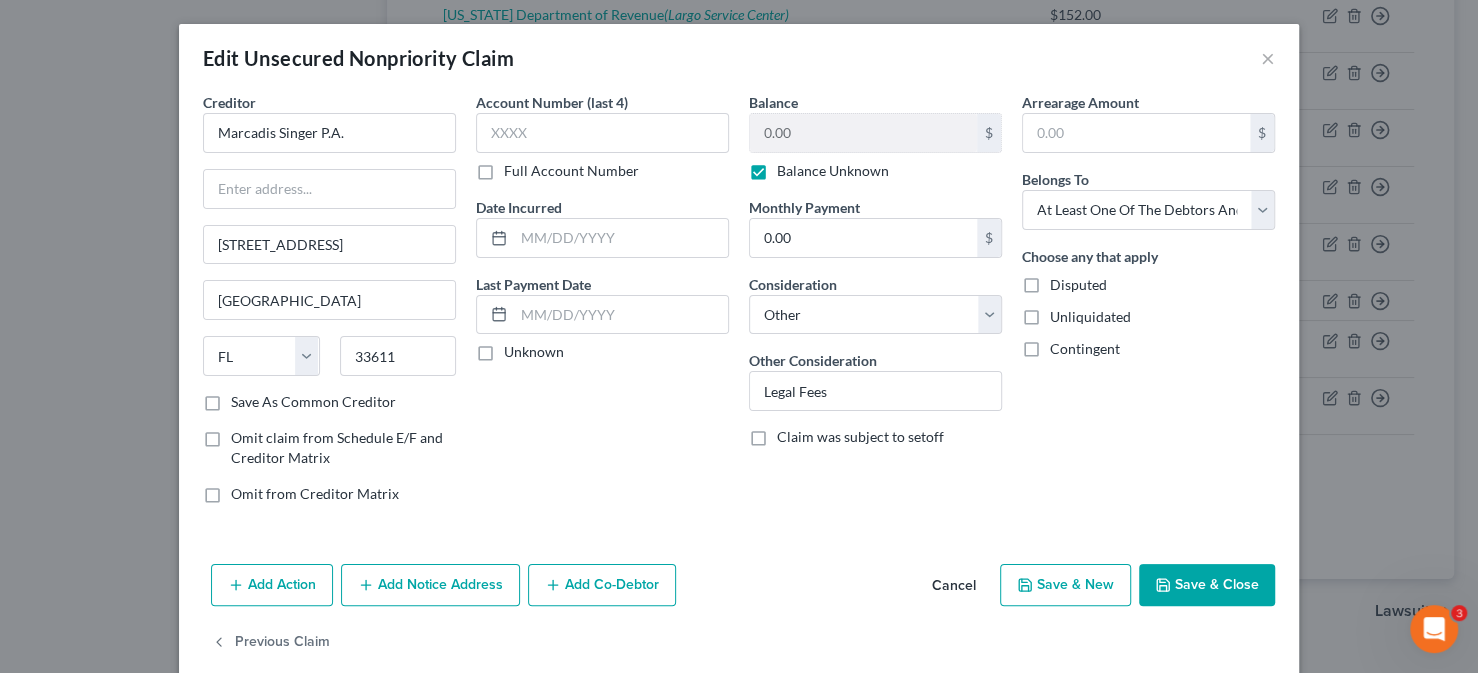 click on "Disputed" at bounding box center [1078, 285] 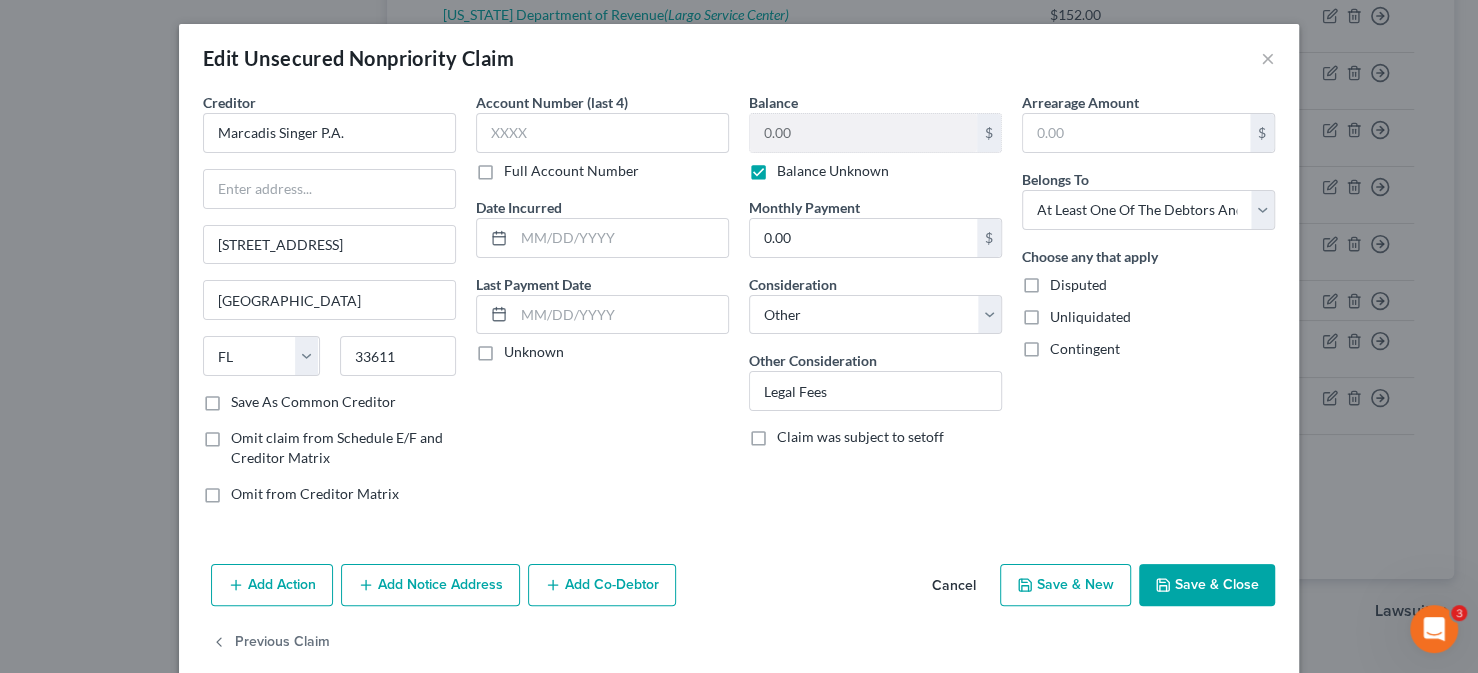 click on "Disputed" at bounding box center (1064, 281) 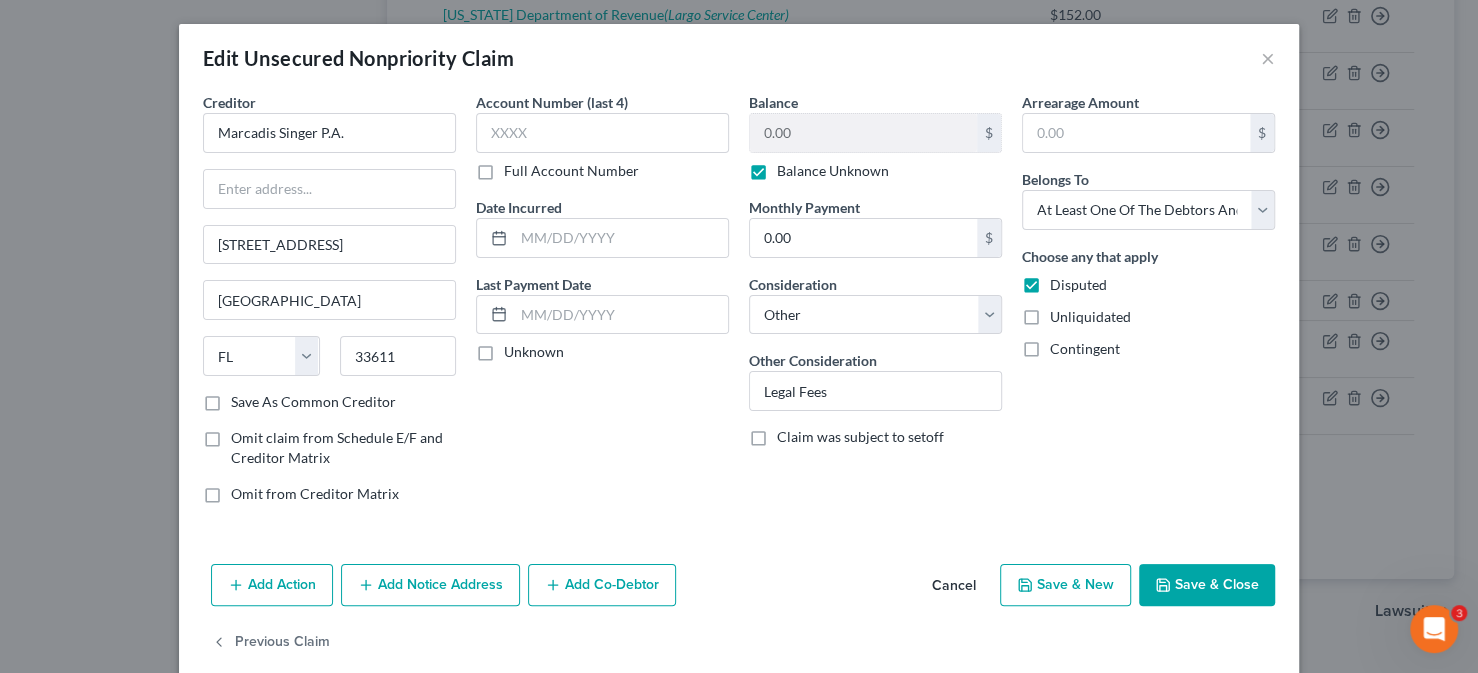 click on "Disputed" at bounding box center [1078, 285] 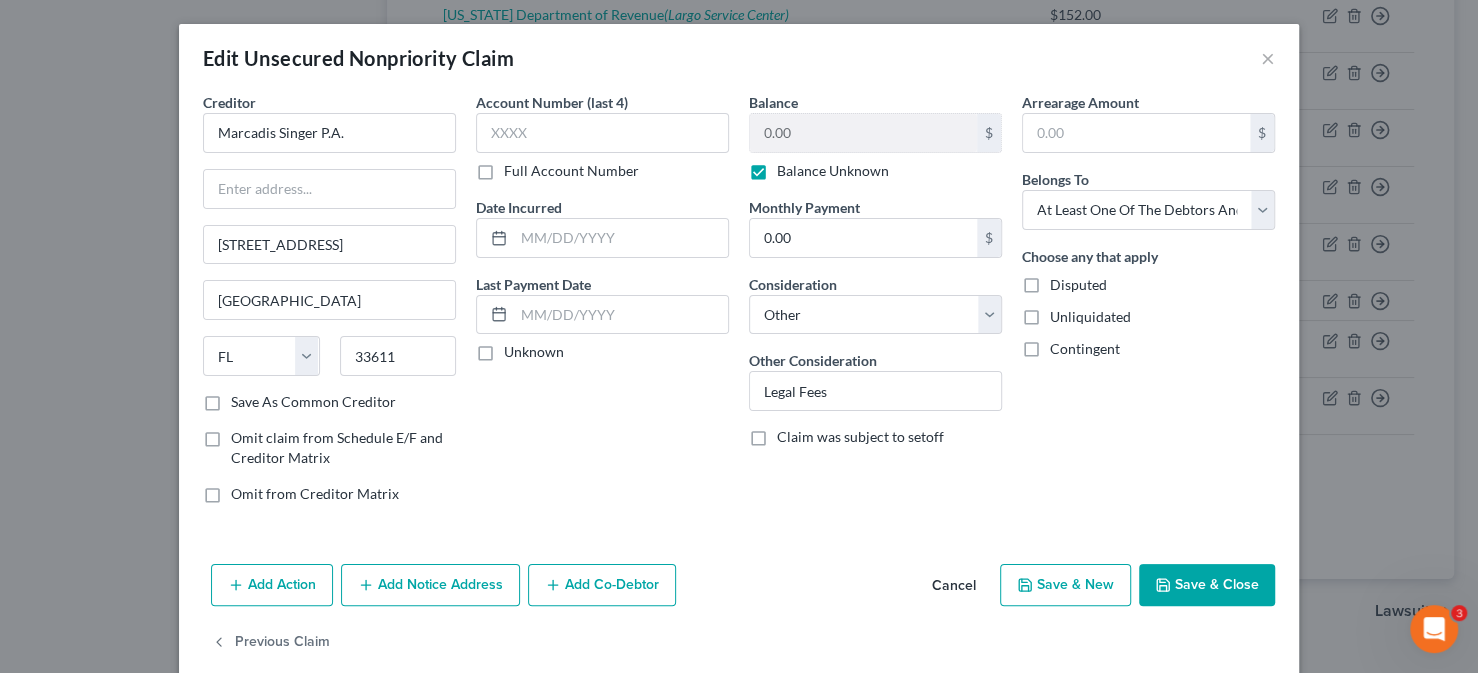 click on "Save & Close" at bounding box center (1207, 585) 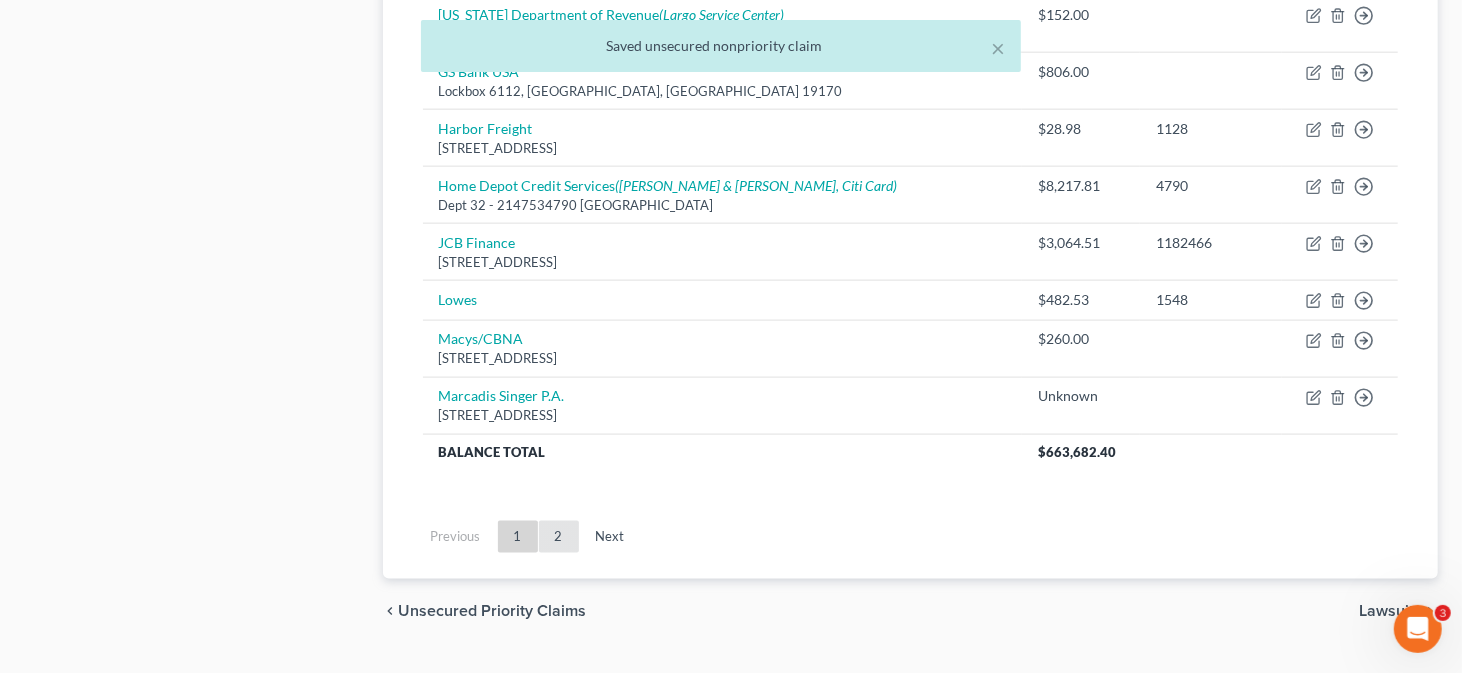 click on "2" at bounding box center [559, 537] 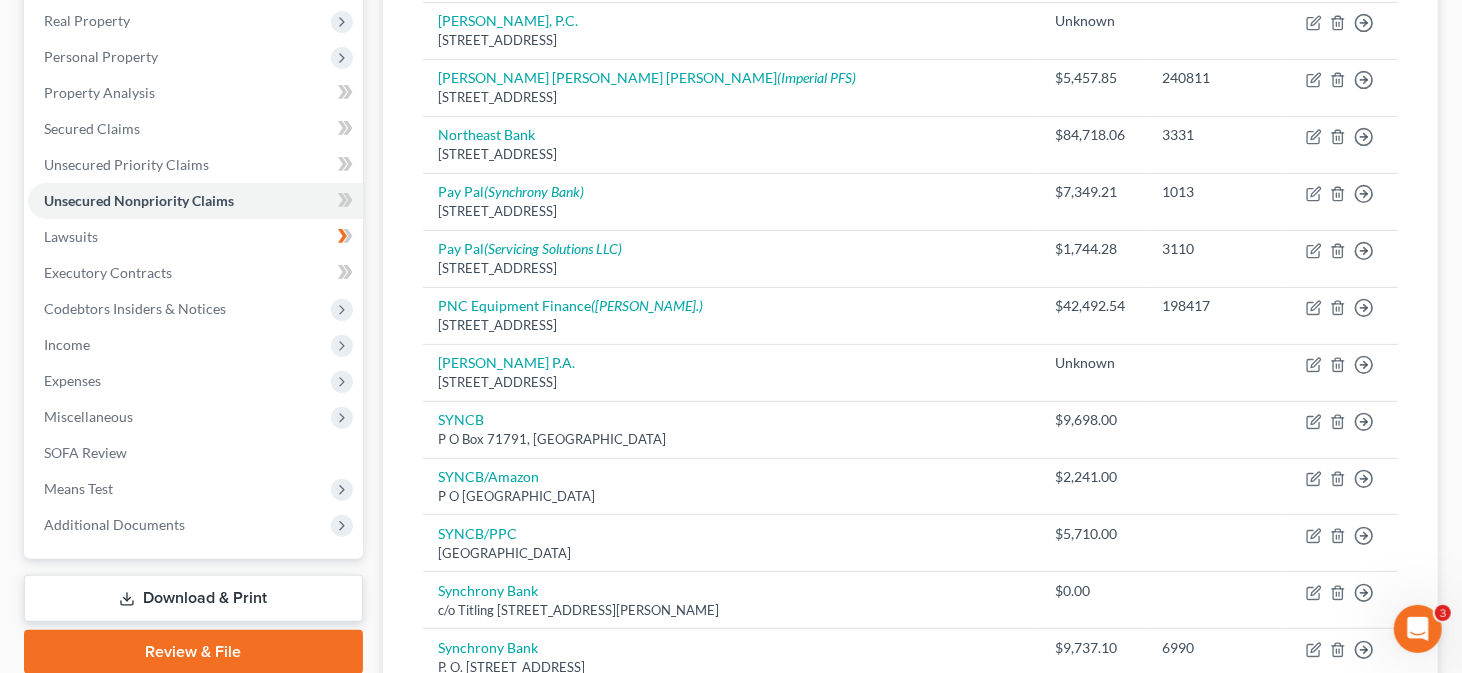 scroll, scrollTop: 273, scrollLeft: 0, axis: vertical 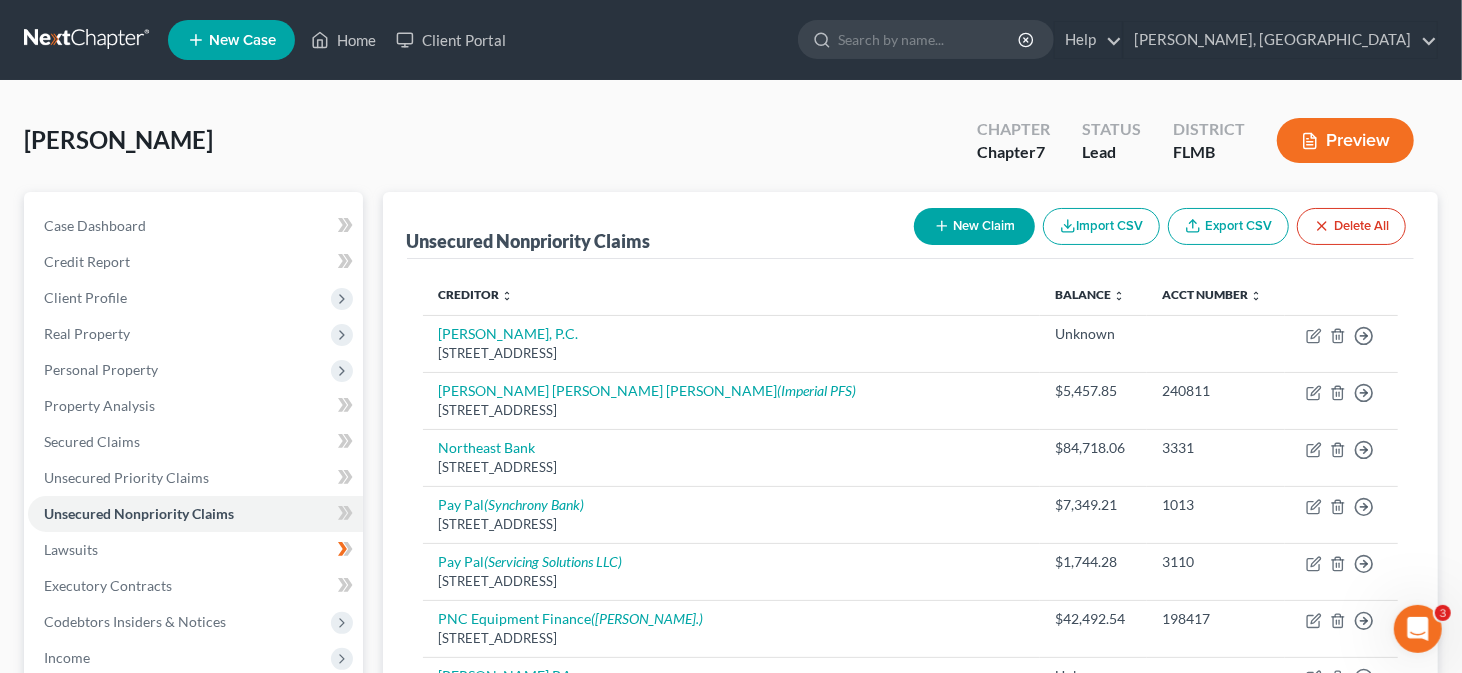 click on "New Claim" at bounding box center (974, 226) 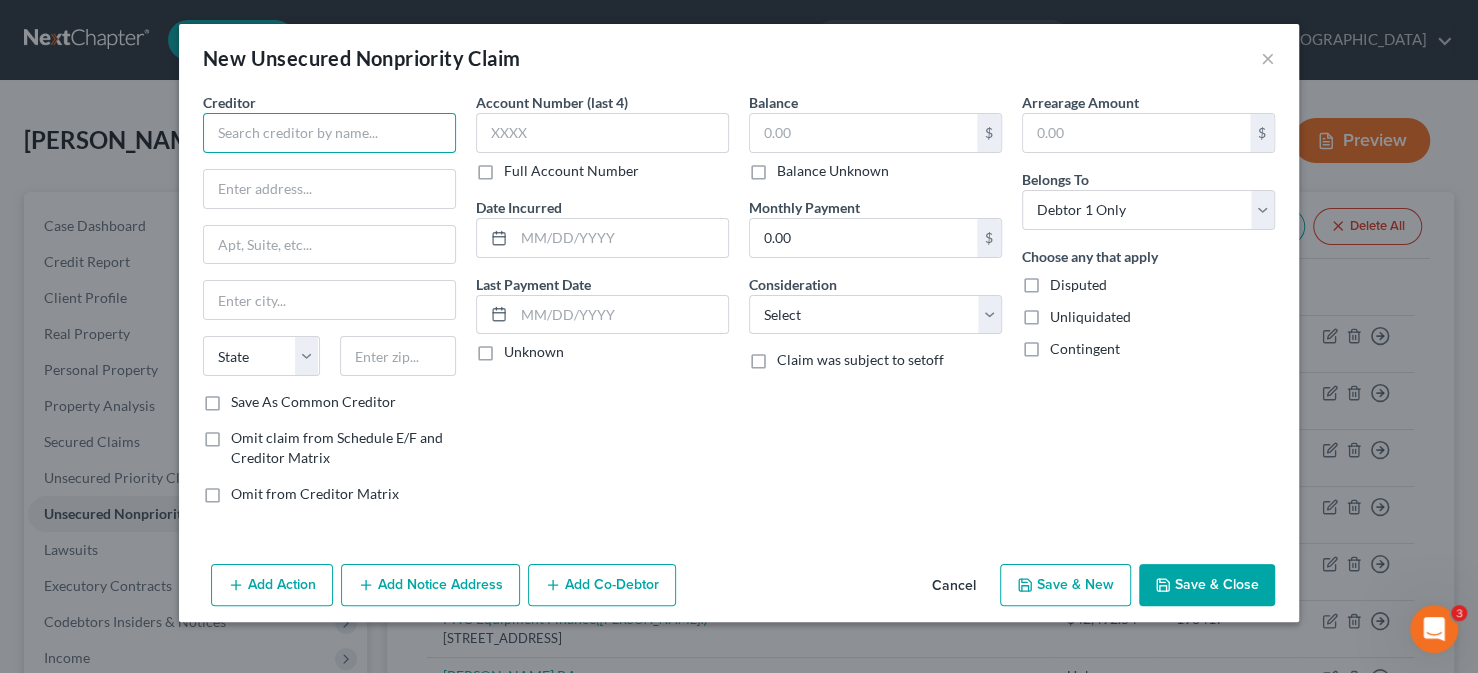 click at bounding box center (329, 133) 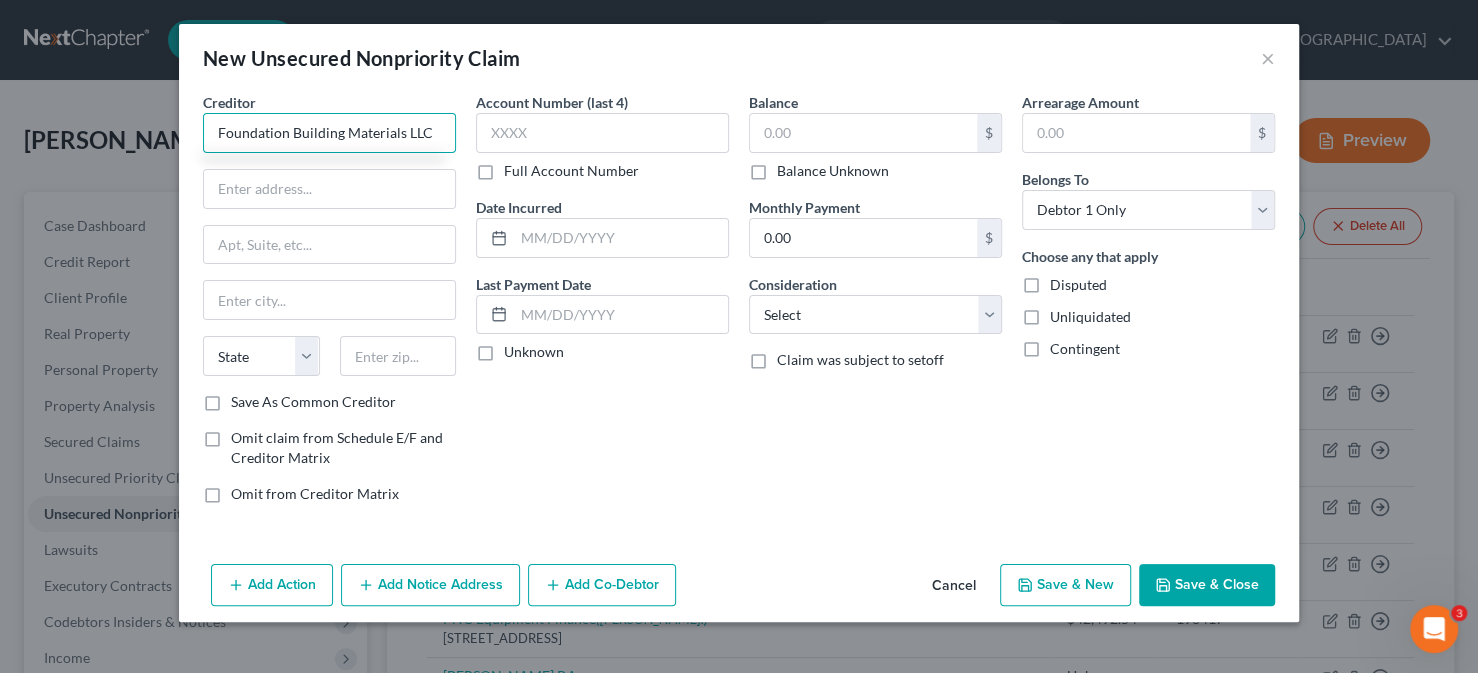 type on "Foundation Building Materials LLC" 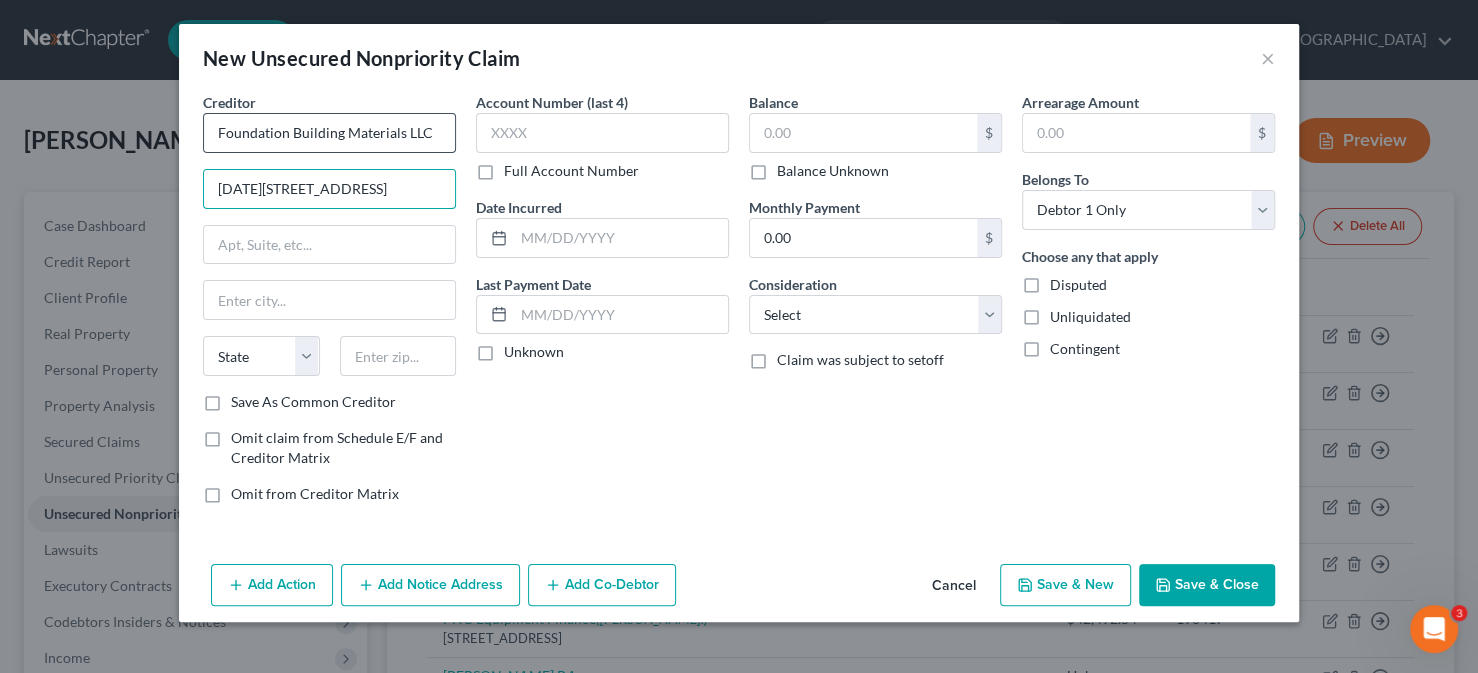 type on "[DATE][STREET_ADDRESS]" 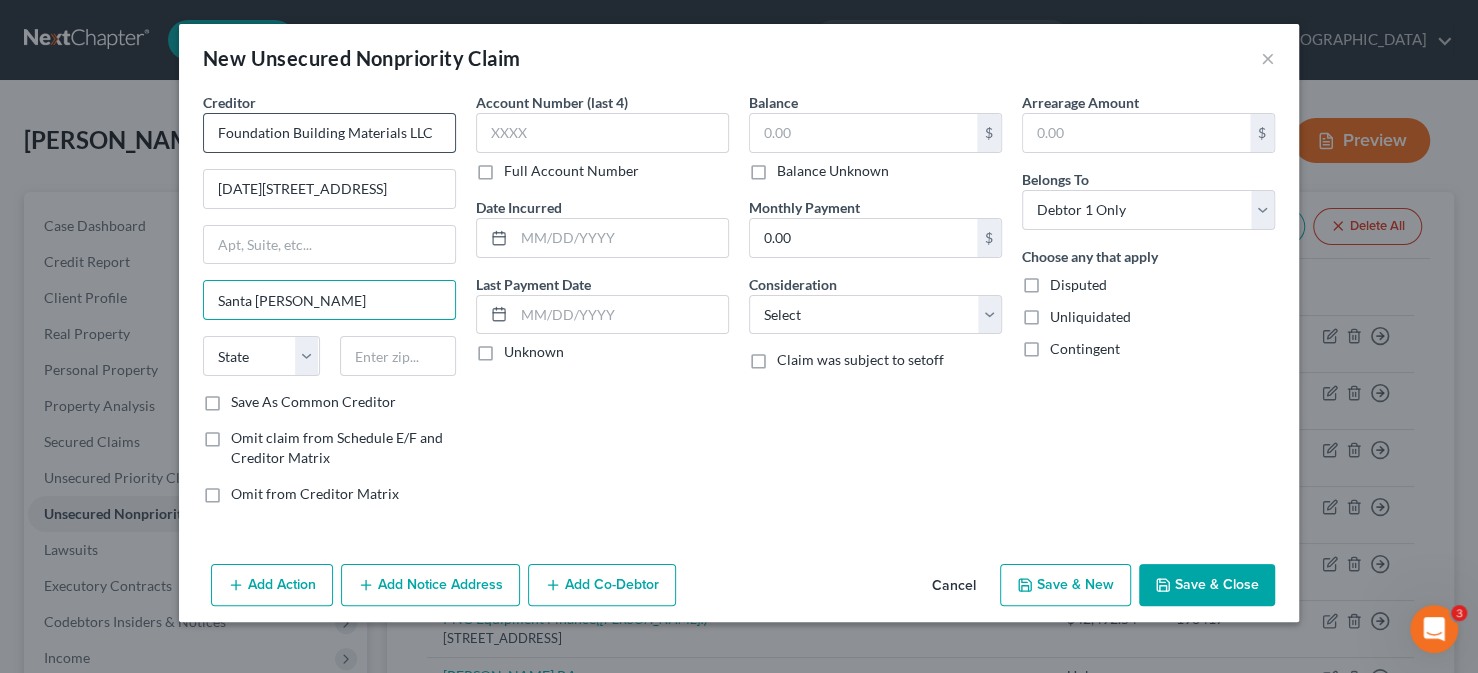 type on "Santa [PERSON_NAME]" 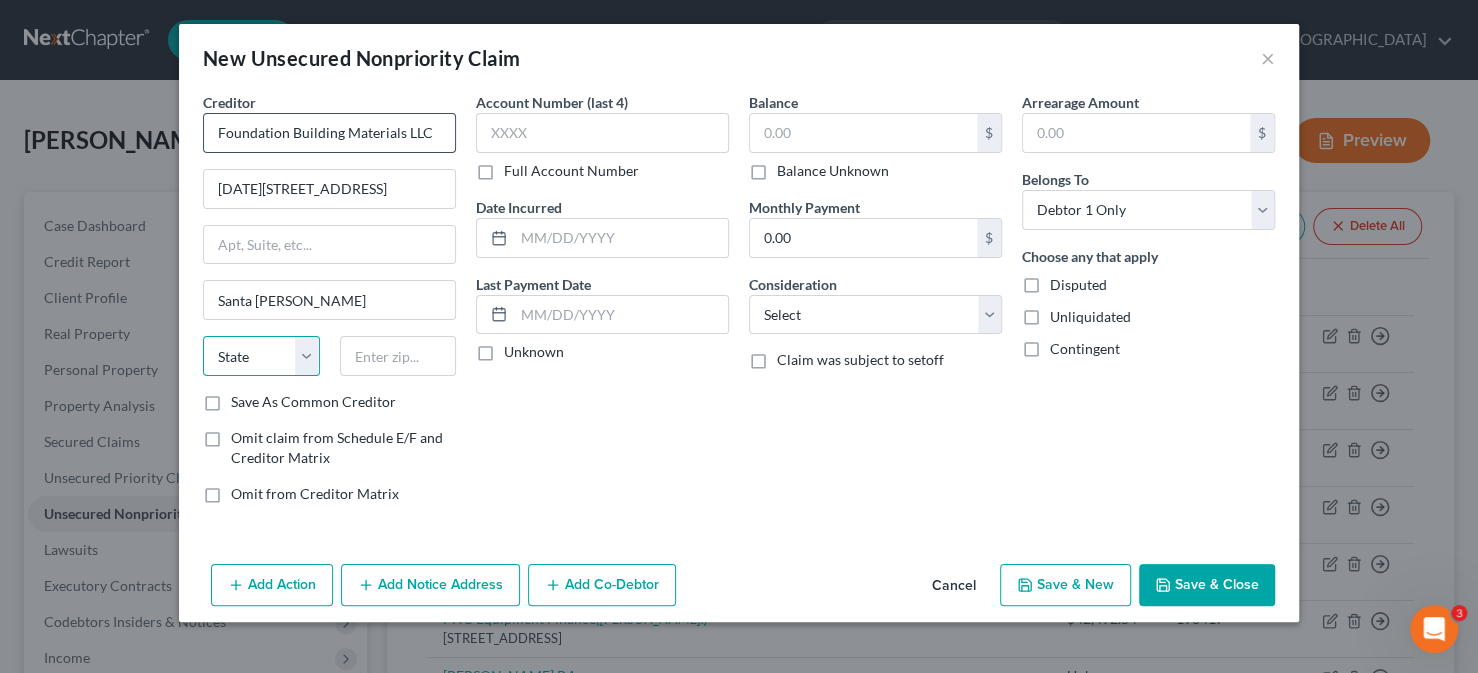 select on "4" 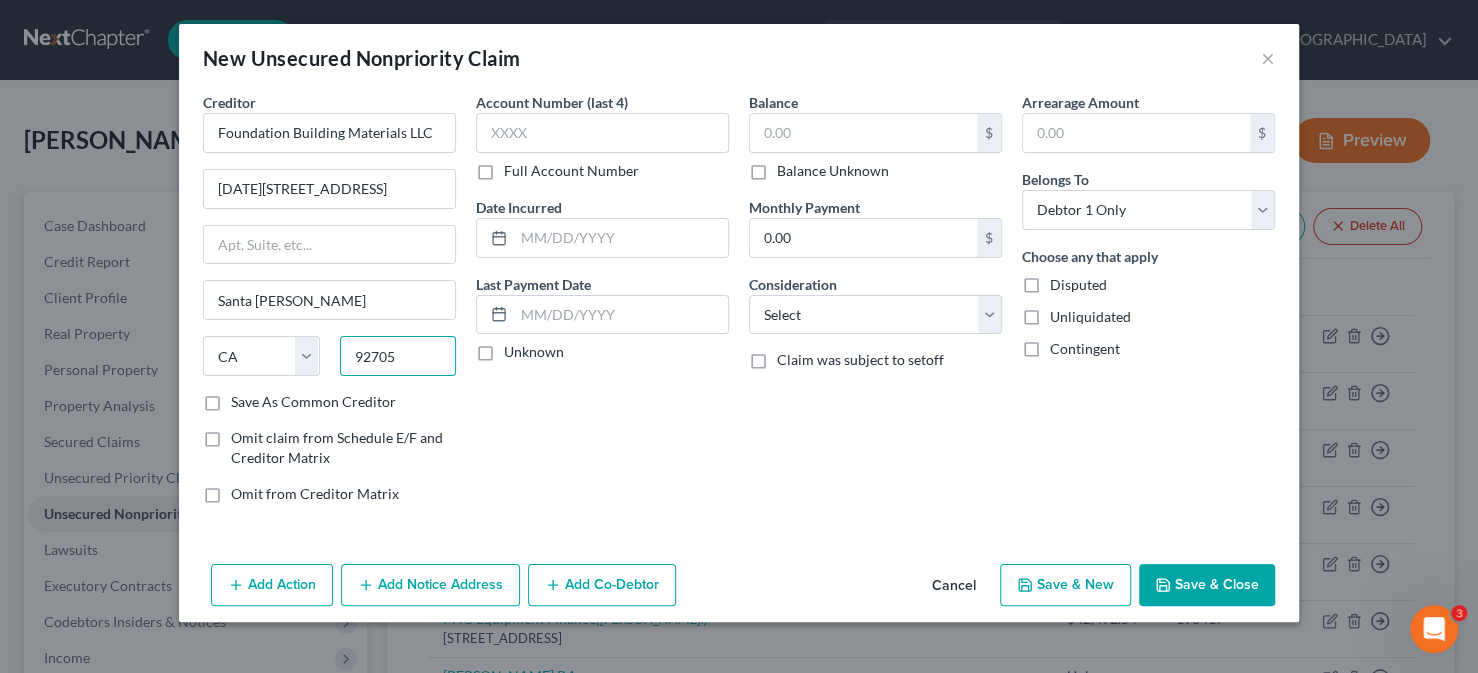 type on "92705" 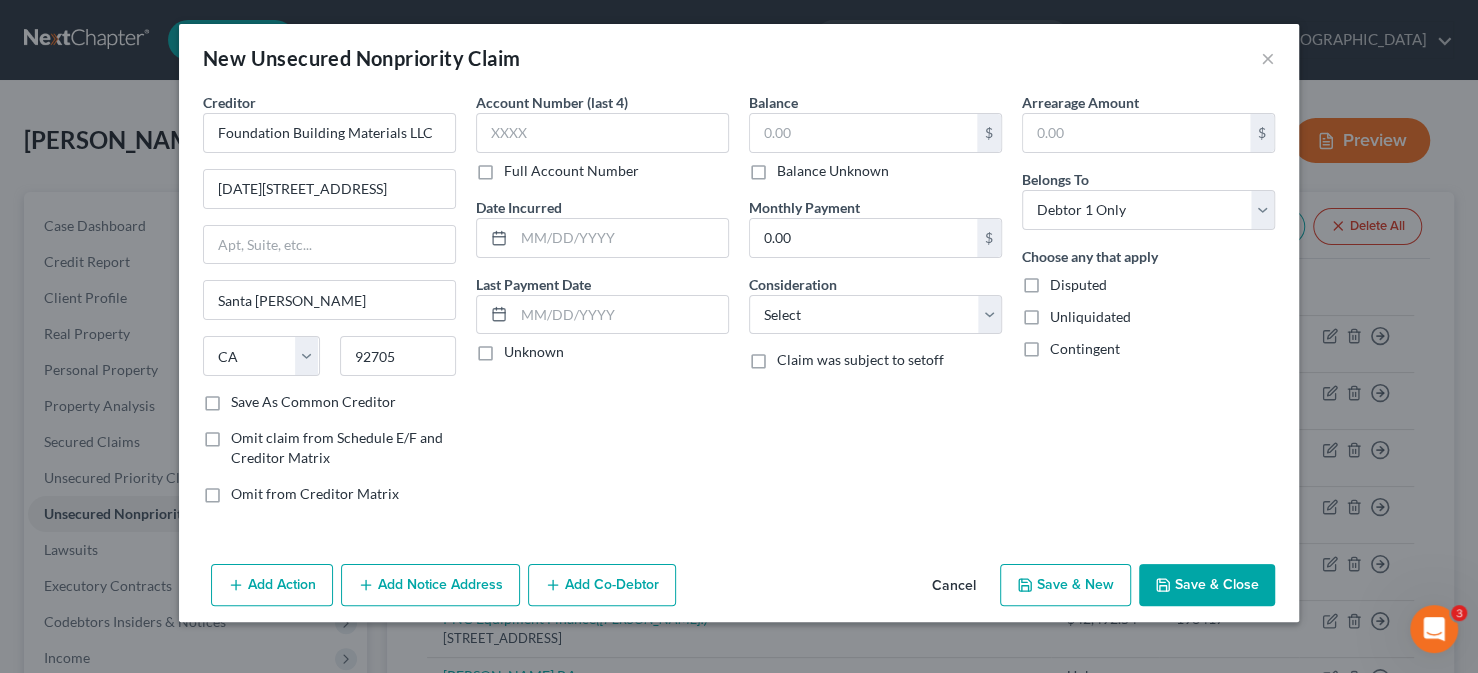 click on "Add Co-Debtor" at bounding box center (602, 585) 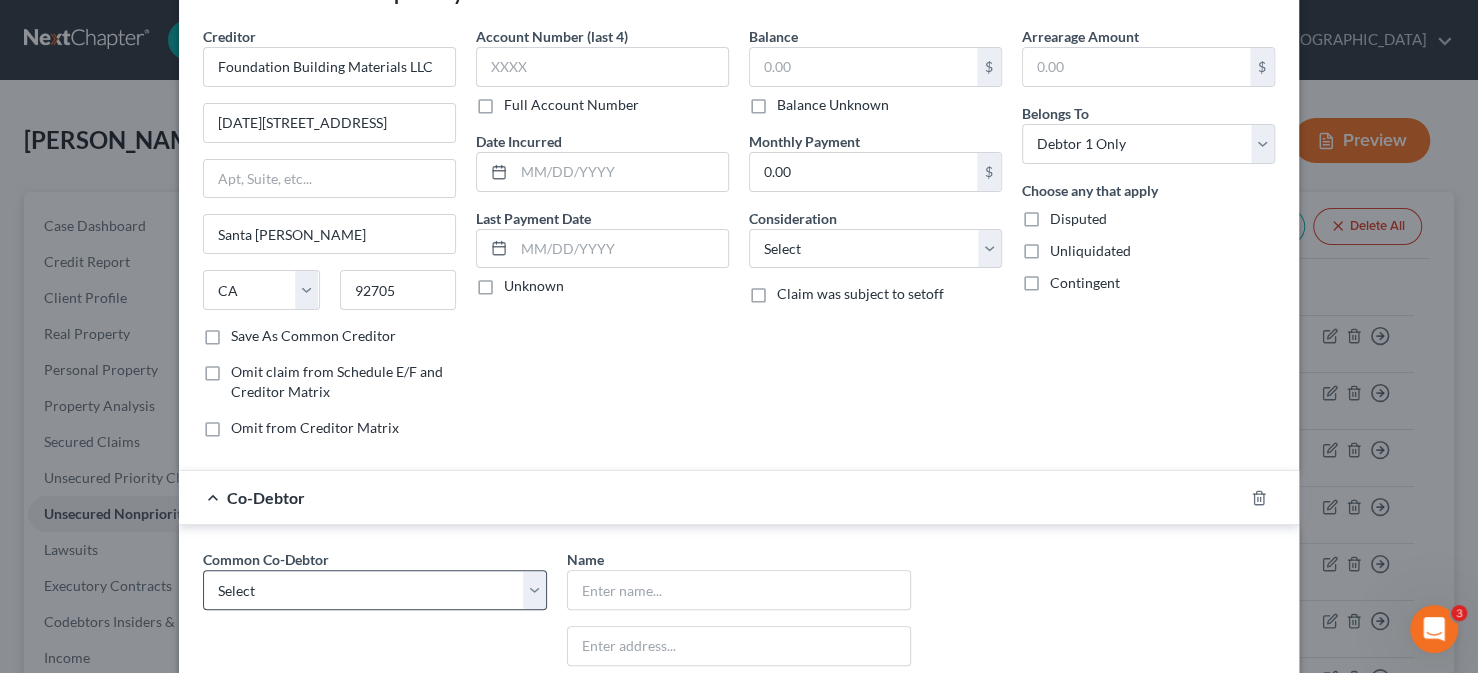 scroll, scrollTop: 100, scrollLeft: 0, axis: vertical 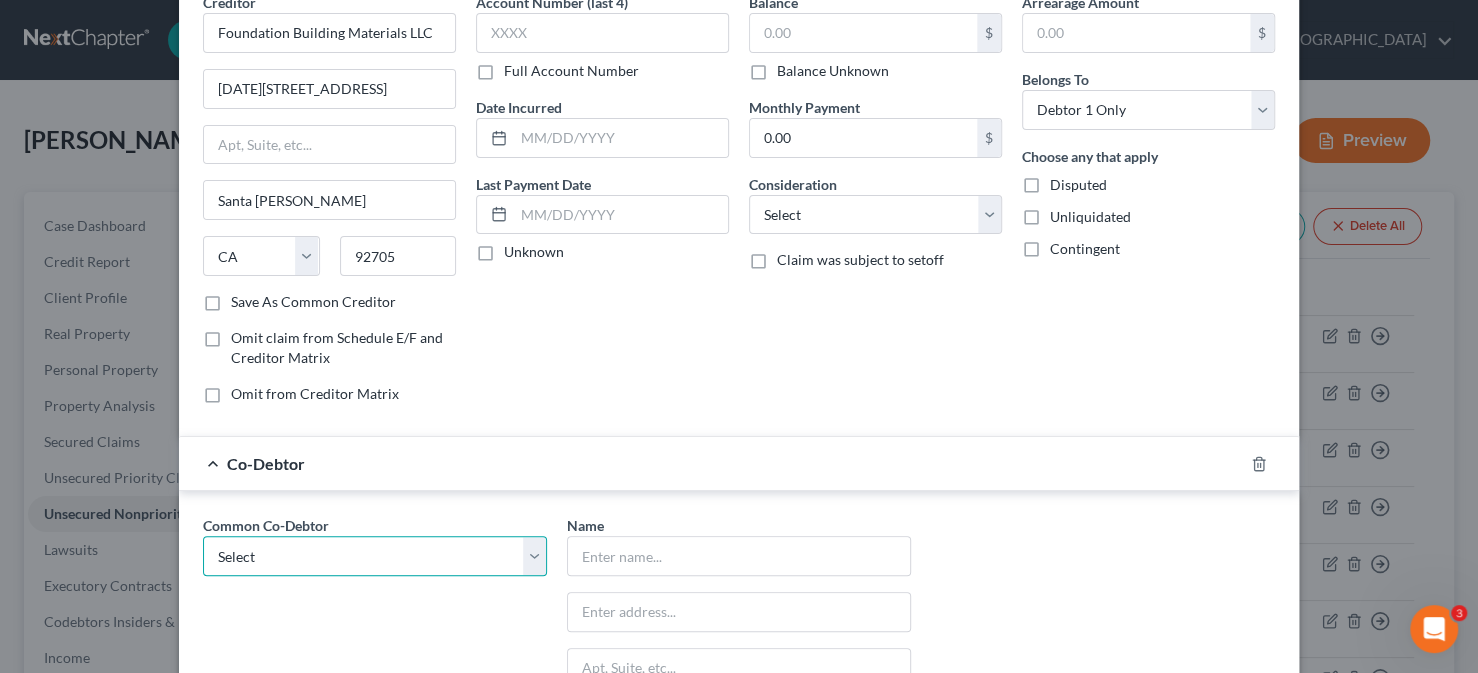 click on "Select JAM 5:20 INC. JAM 5:20 INC. JAM 5:20 INC. JAM 5:20 INC. JAM 5:20 INC. JAM 5:20 INC. JAM 5:20 INC. JAM 5:20 INC. JAM 5:20 INC. JAM 5:20 INC. JAM 5:20 INC. JAM 5:20 INC. JAM 5:20 INC." at bounding box center [375, 556] 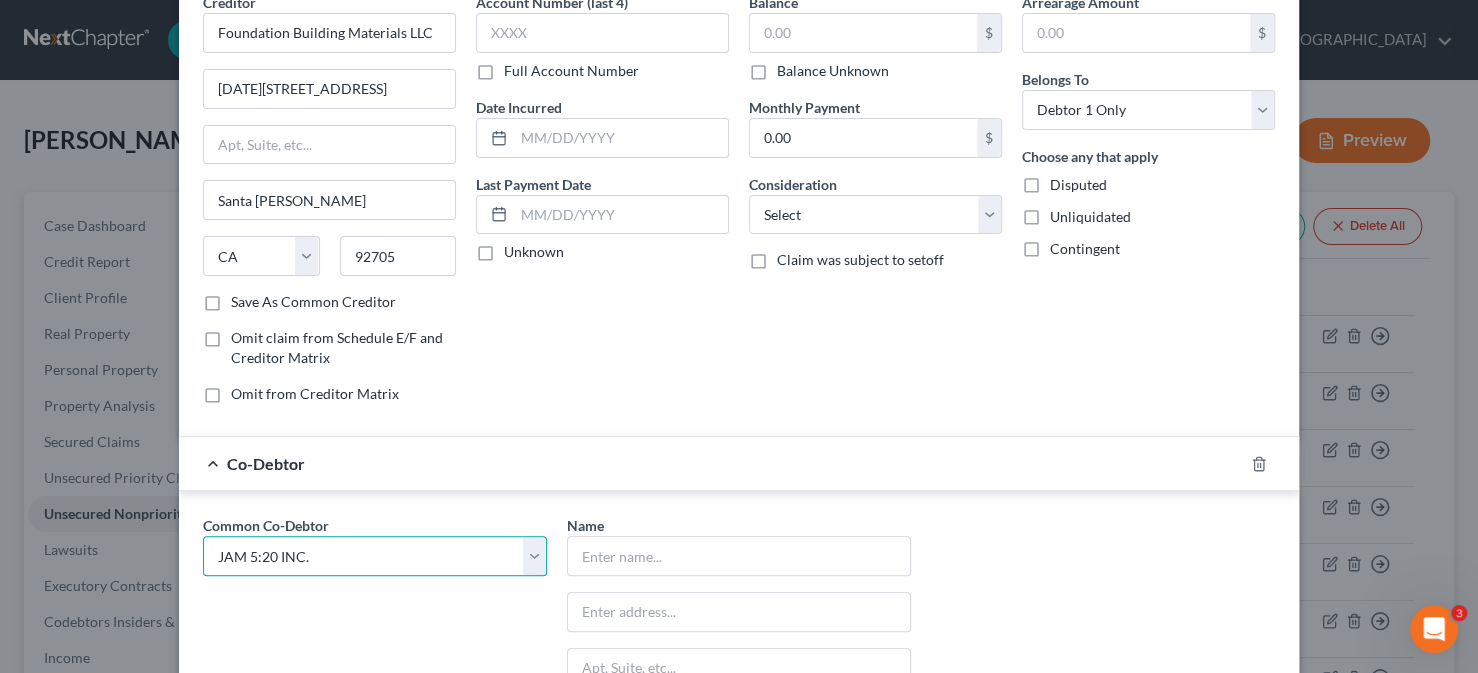 click on "Select JAM 5:20 INC. JAM 5:20 INC. JAM 5:20 INC. JAM 5:20 INC. JAM 5:20 INC. JAM 5:20 INC. JAM 5:20 INC. JAM 5:20 INC. JAM 5:20 INC. JAM 5:20 INC. JAM 5:20 INC. JAM 5:20 INC. JAM 5:20 INC." at bounding box center [375, 556] 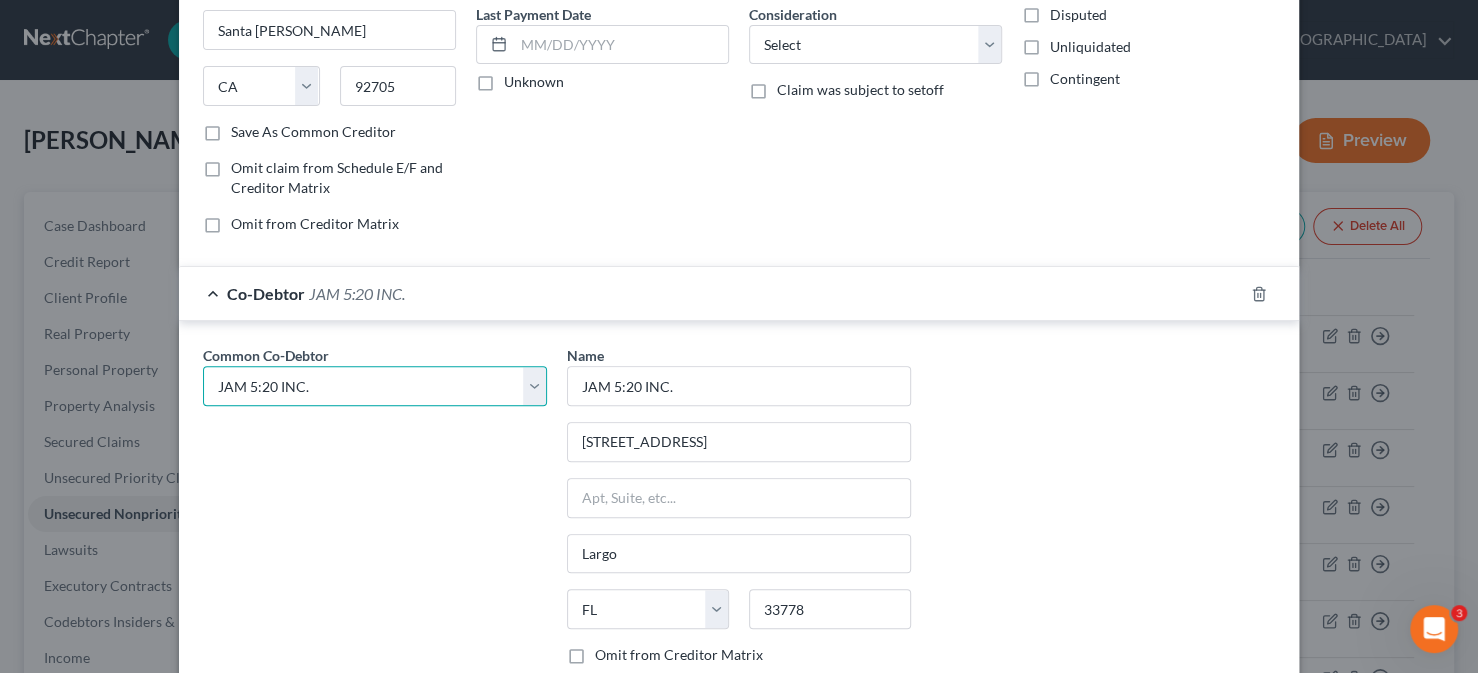 scroll, scrollTop: 400, scrollLeft: 0, axis: vertical 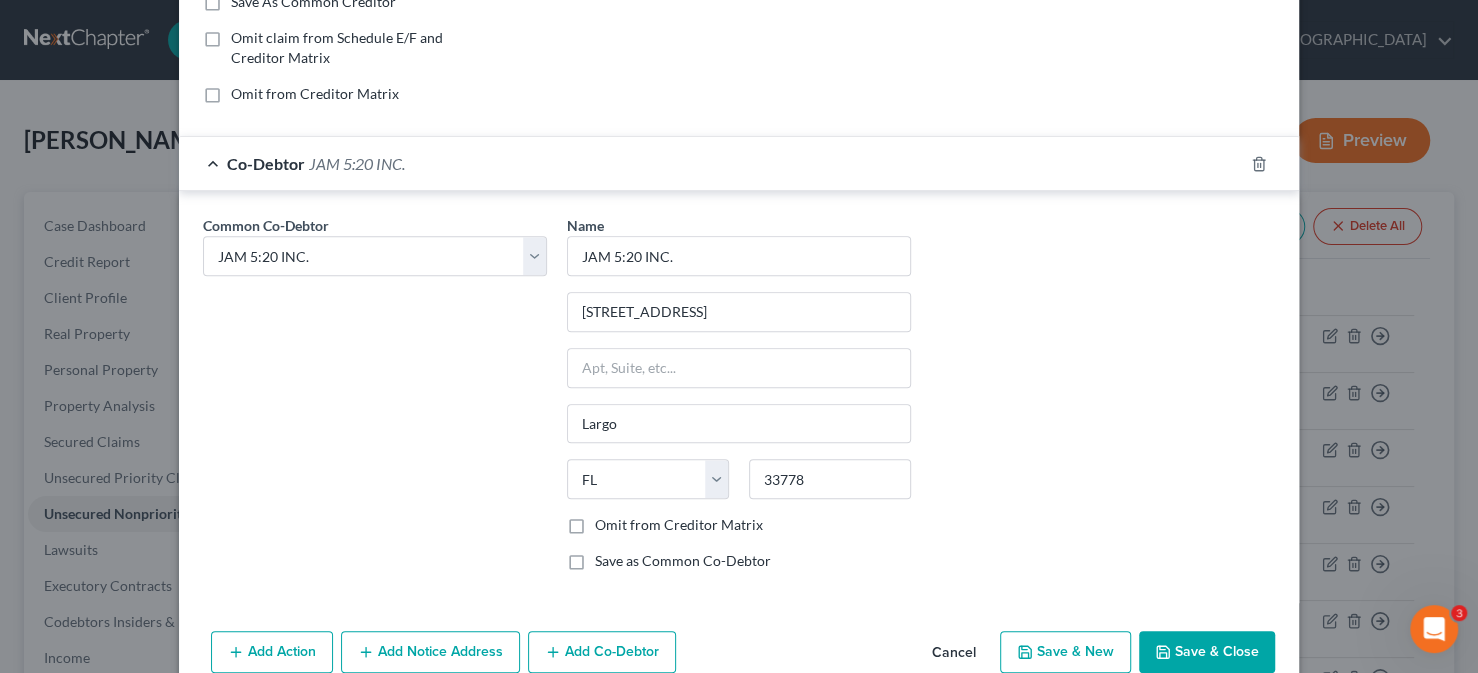 click on "Add Notice Address" at bounding box center (430, 652) 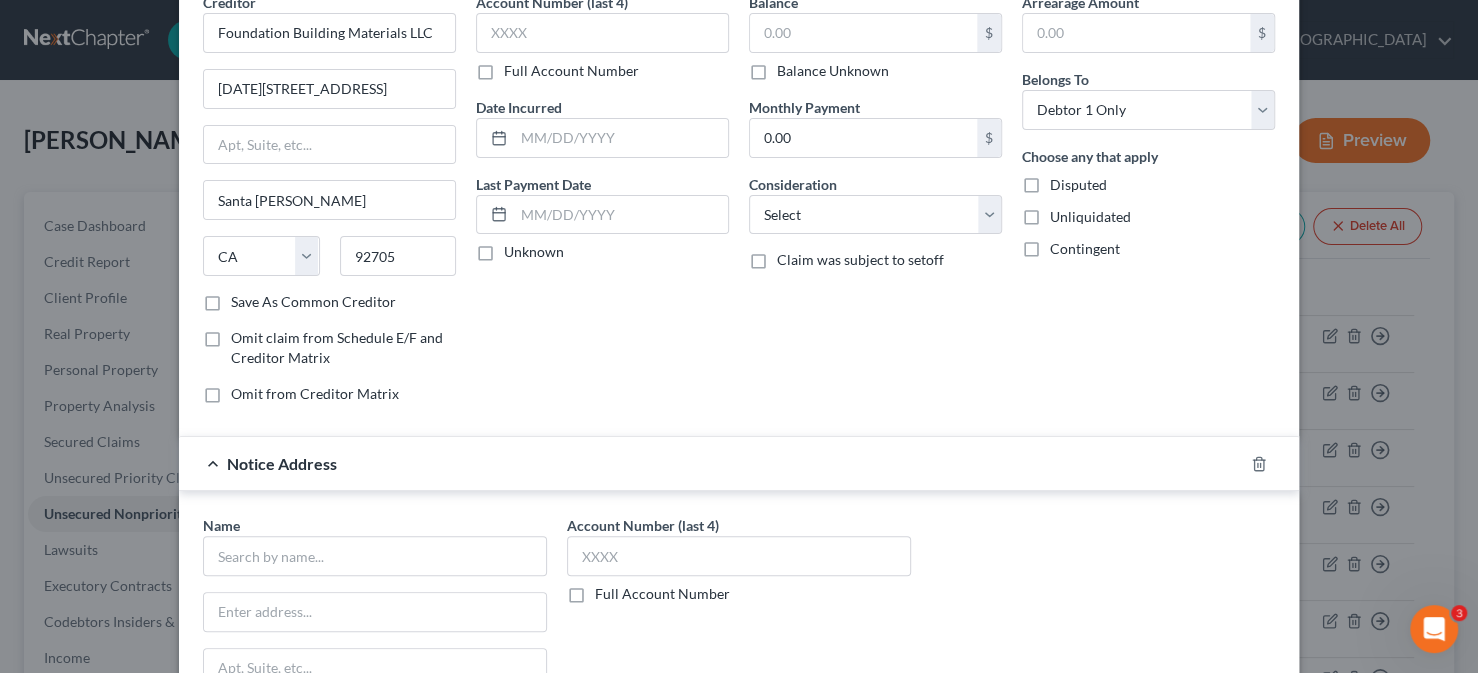 scroll, scrollTop: 100, scrollLeft: 0, axis: vertical 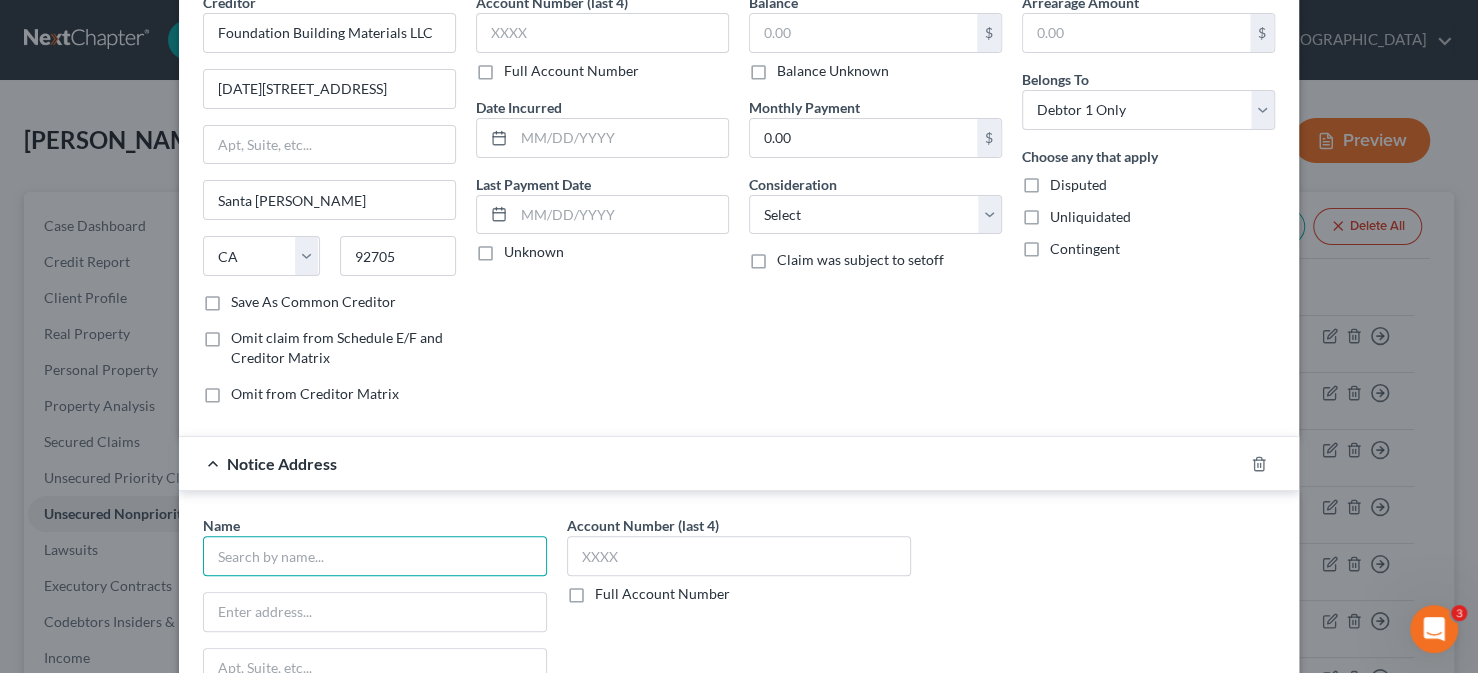click at bounding box center [375, 556] 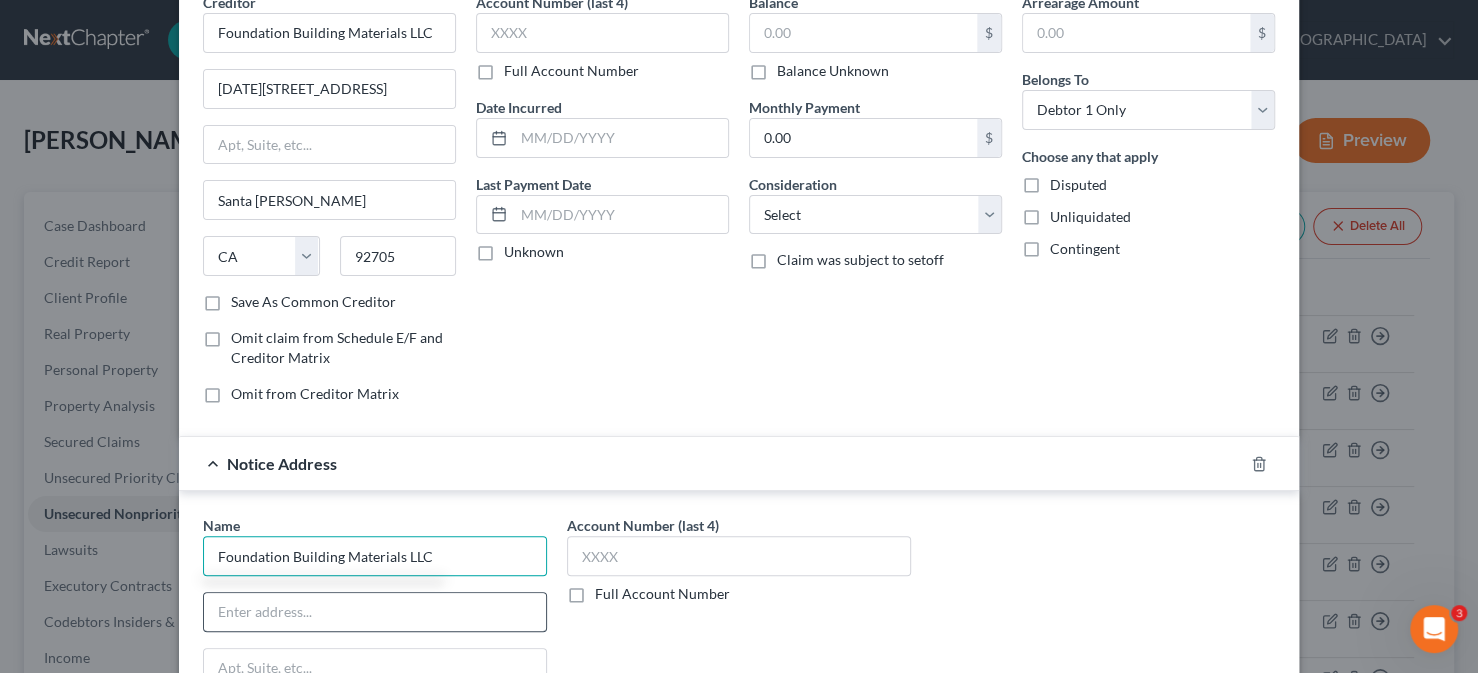 type on "Foundation Building Materials LLC" 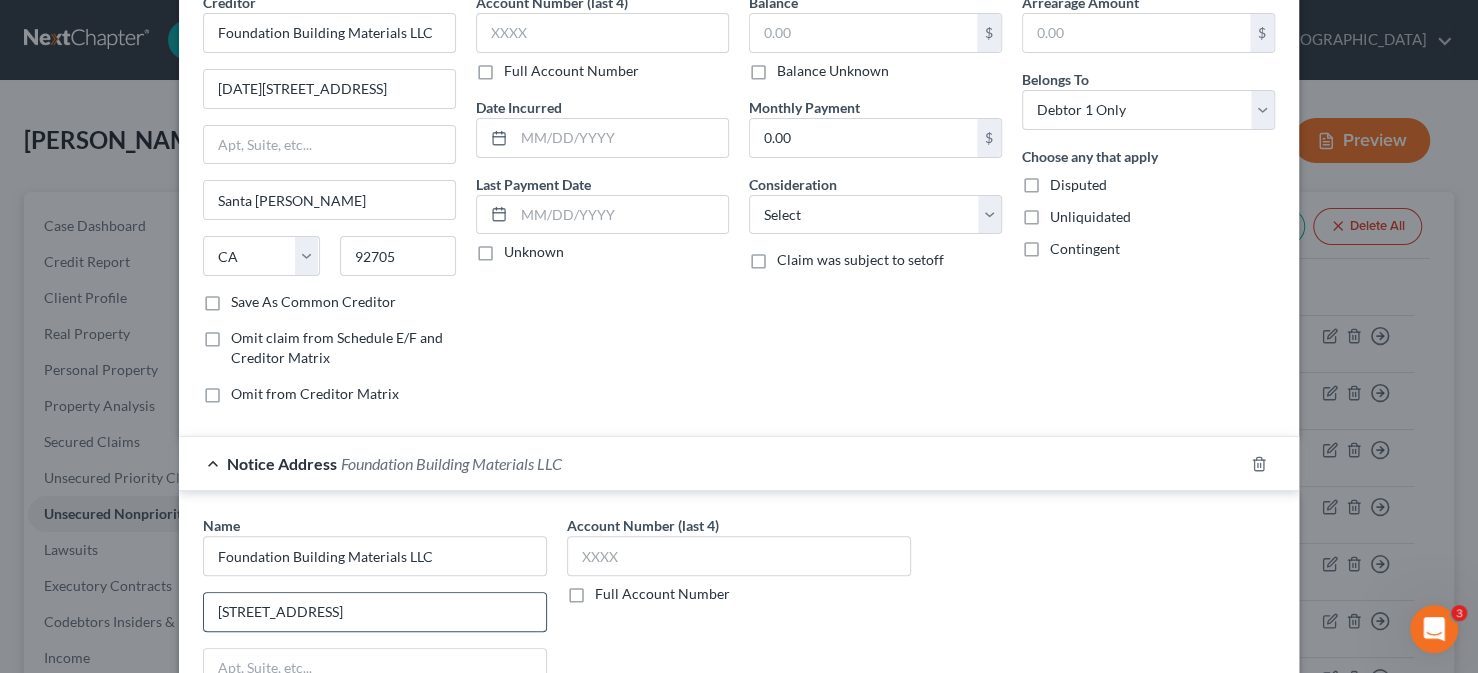 type on "[STREET_ADDRESS]" 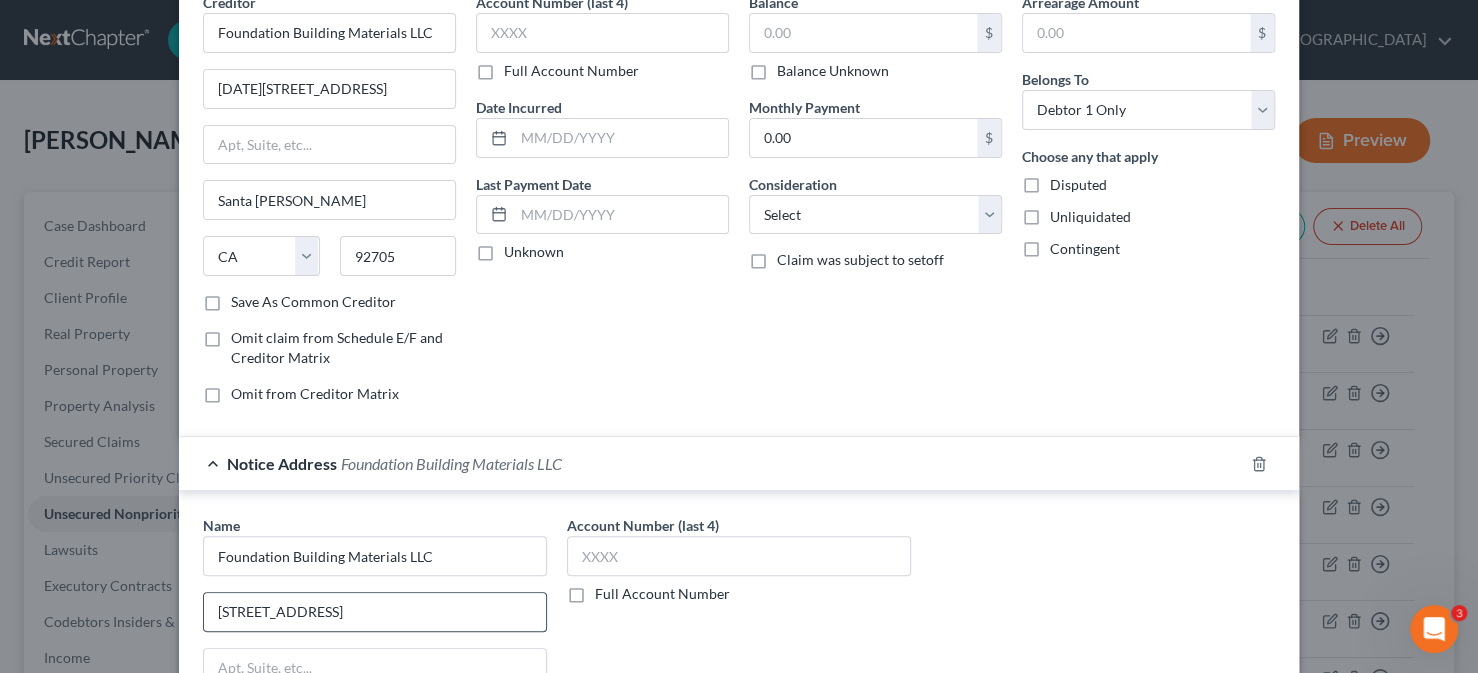 scroll, scrollTop: 109, scrollLeft: 0, axis: vertical 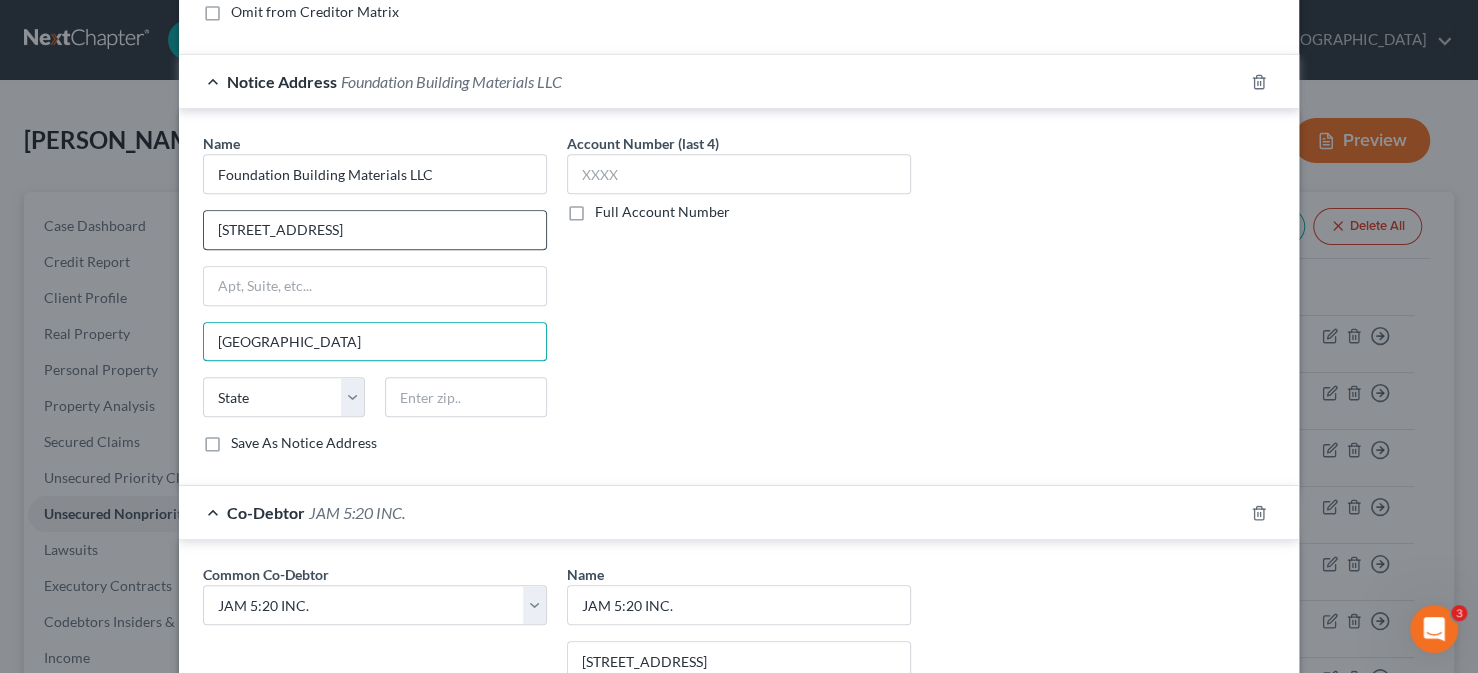 type on "[GEOGRAPHIC_DATA]" 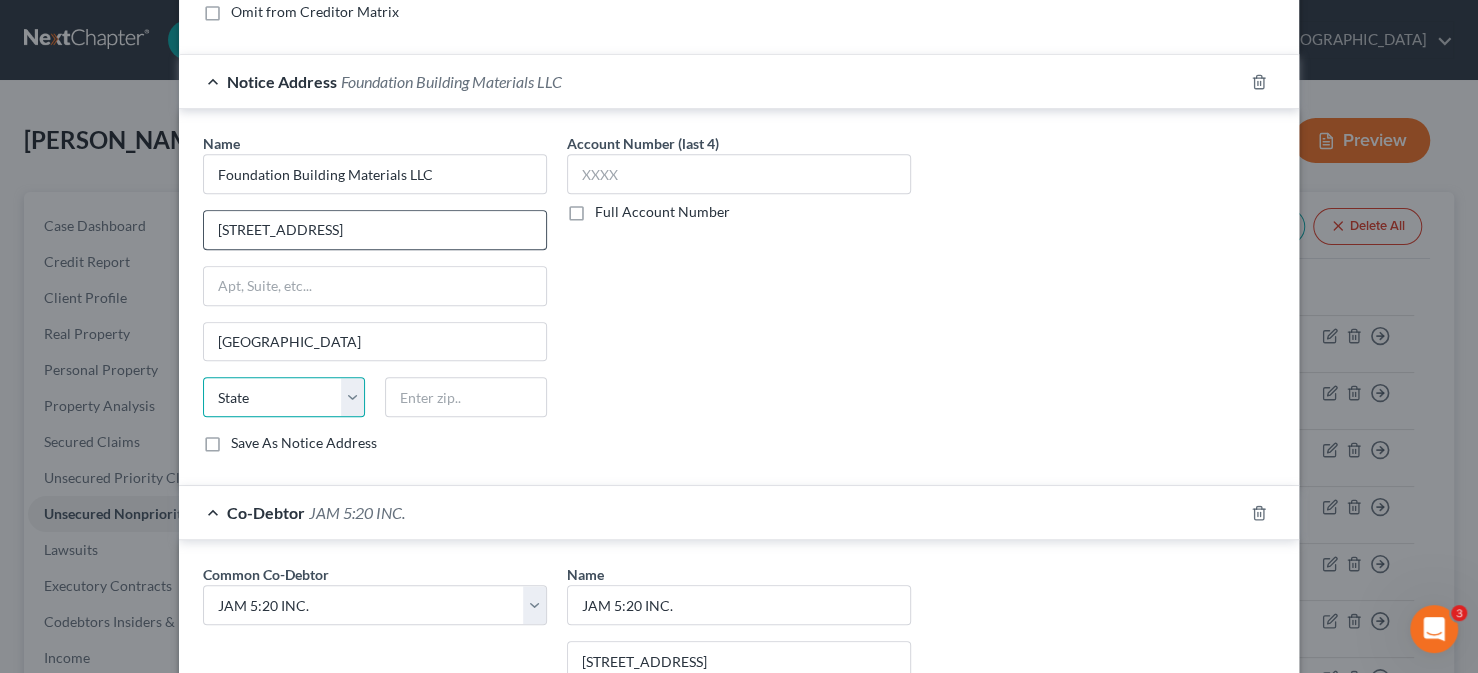 select on "9" 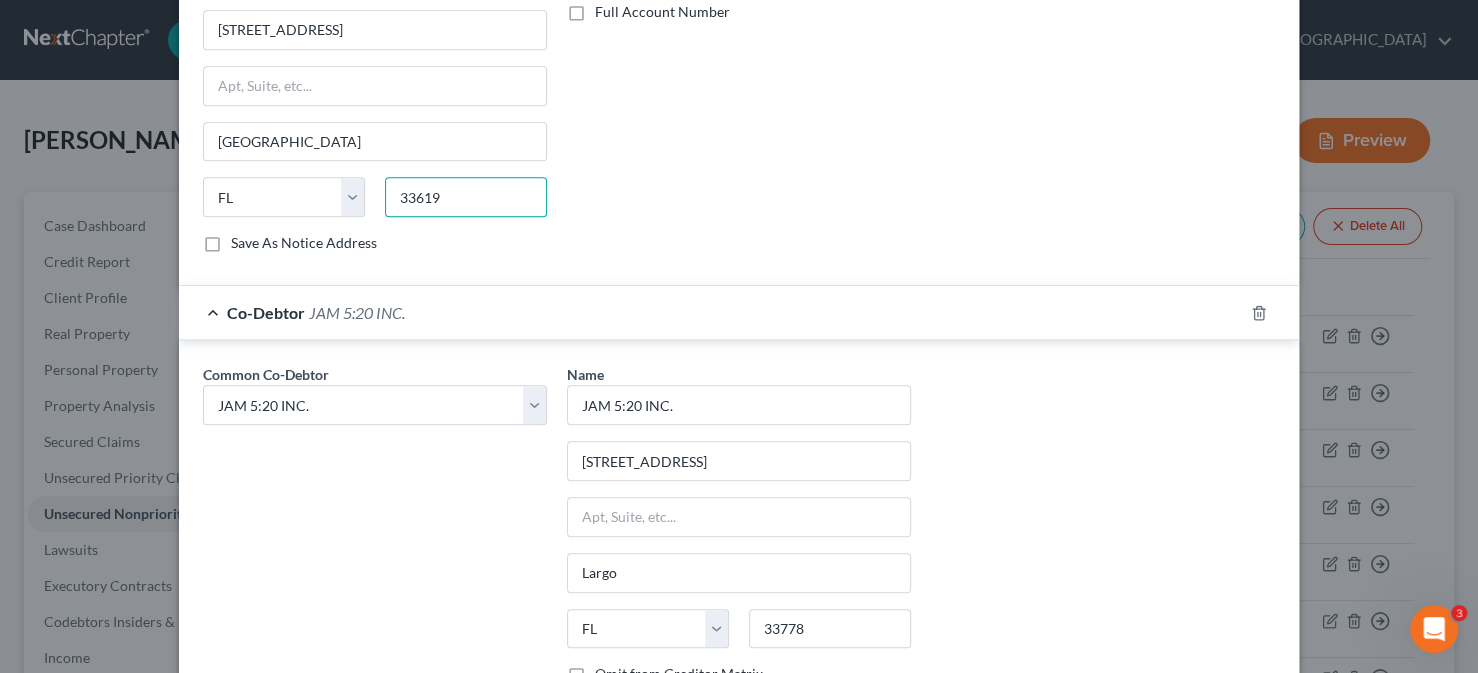 scroll, scrollTop: 862, scrollLeft: 0, axis: vertical 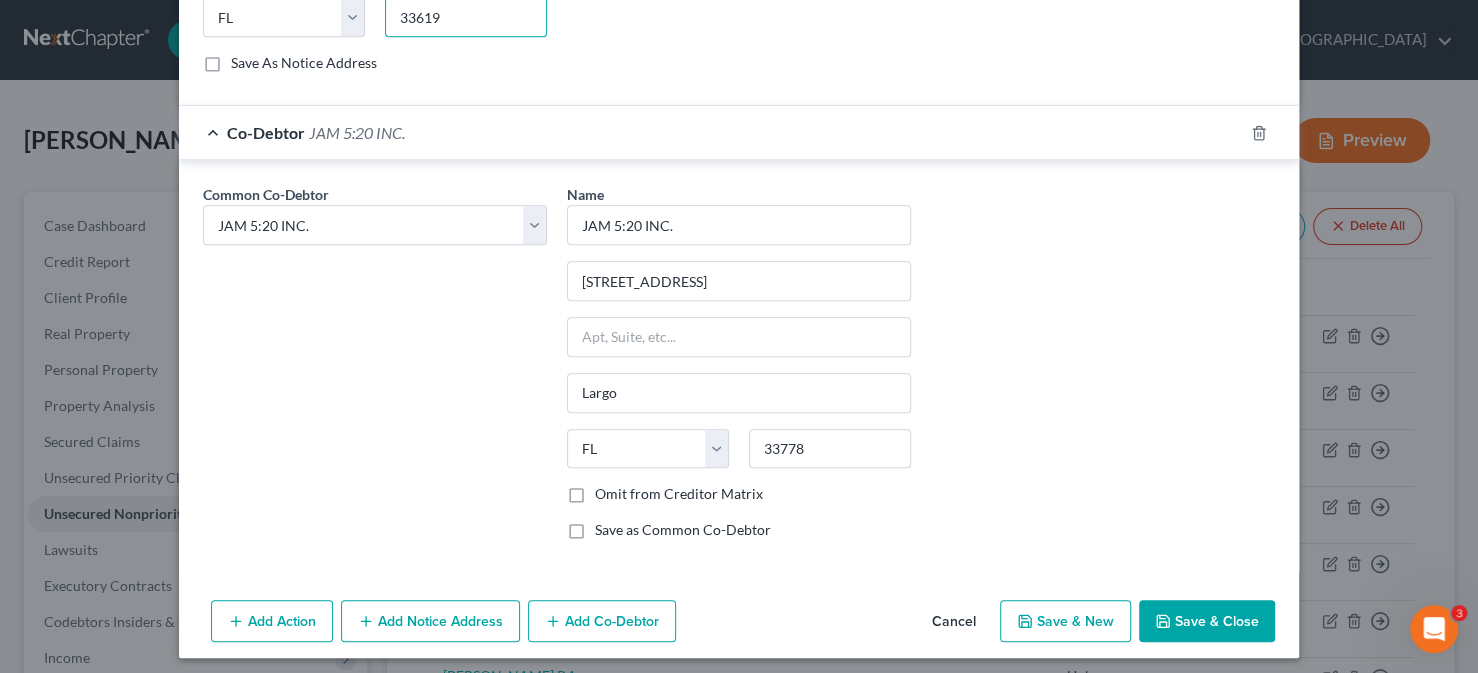 type on "33619" 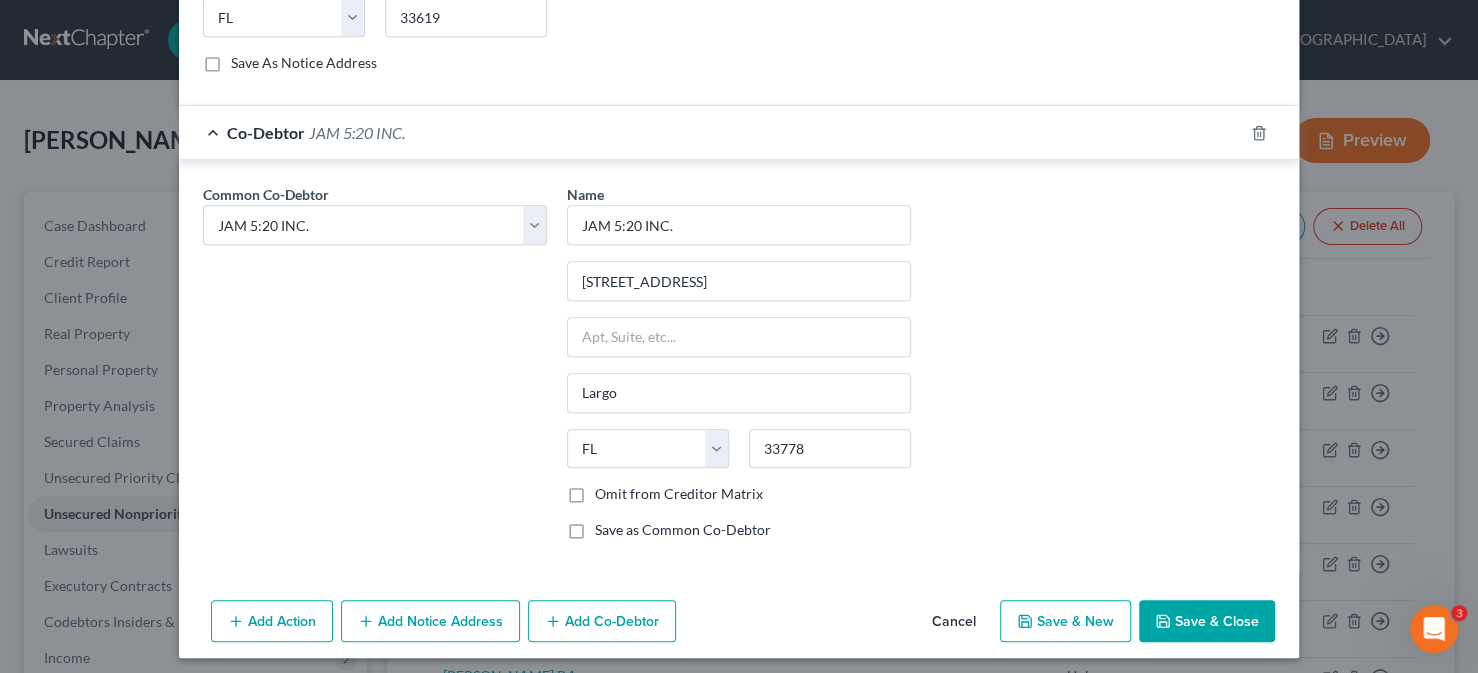click on "Add Notice Address" at bounding box center (430, 621) 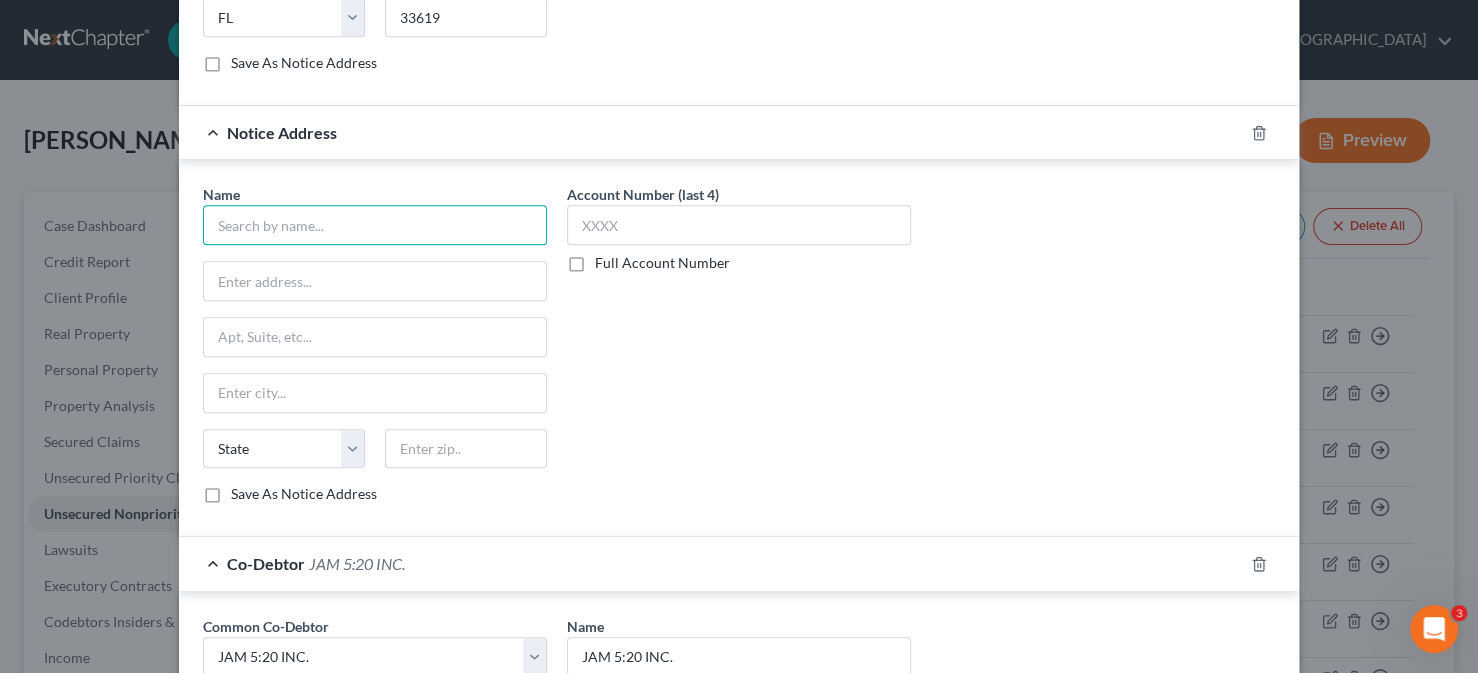 click at bounding box center [375, 225] 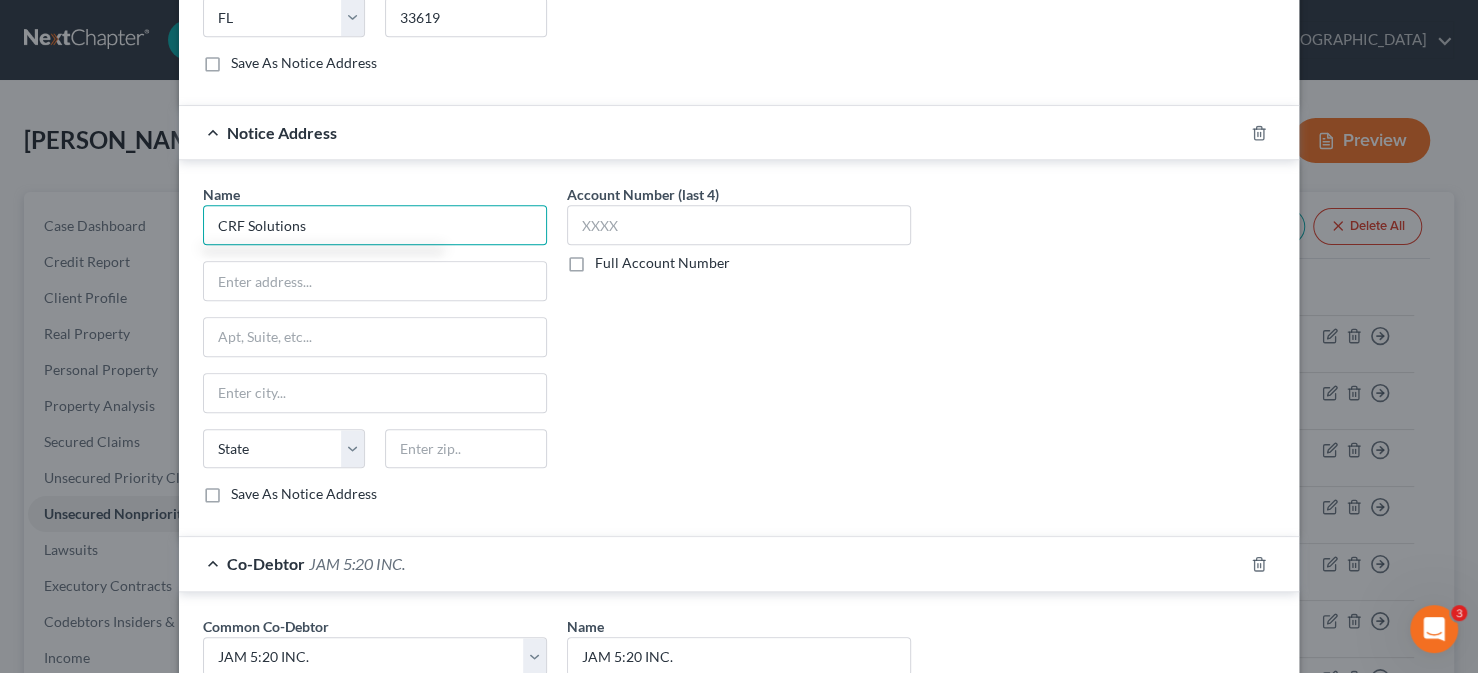 type on "CRF Solutions" 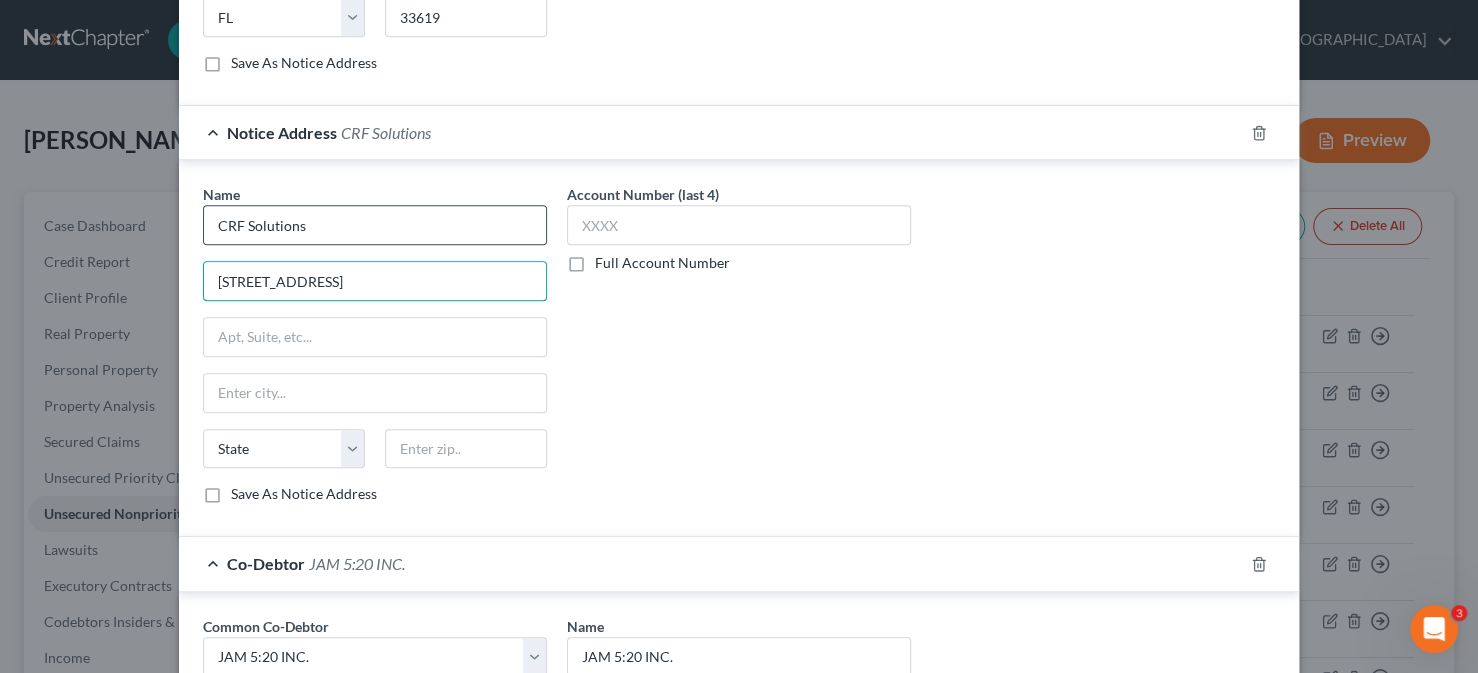 type on "[STREET_ADDRESS]" 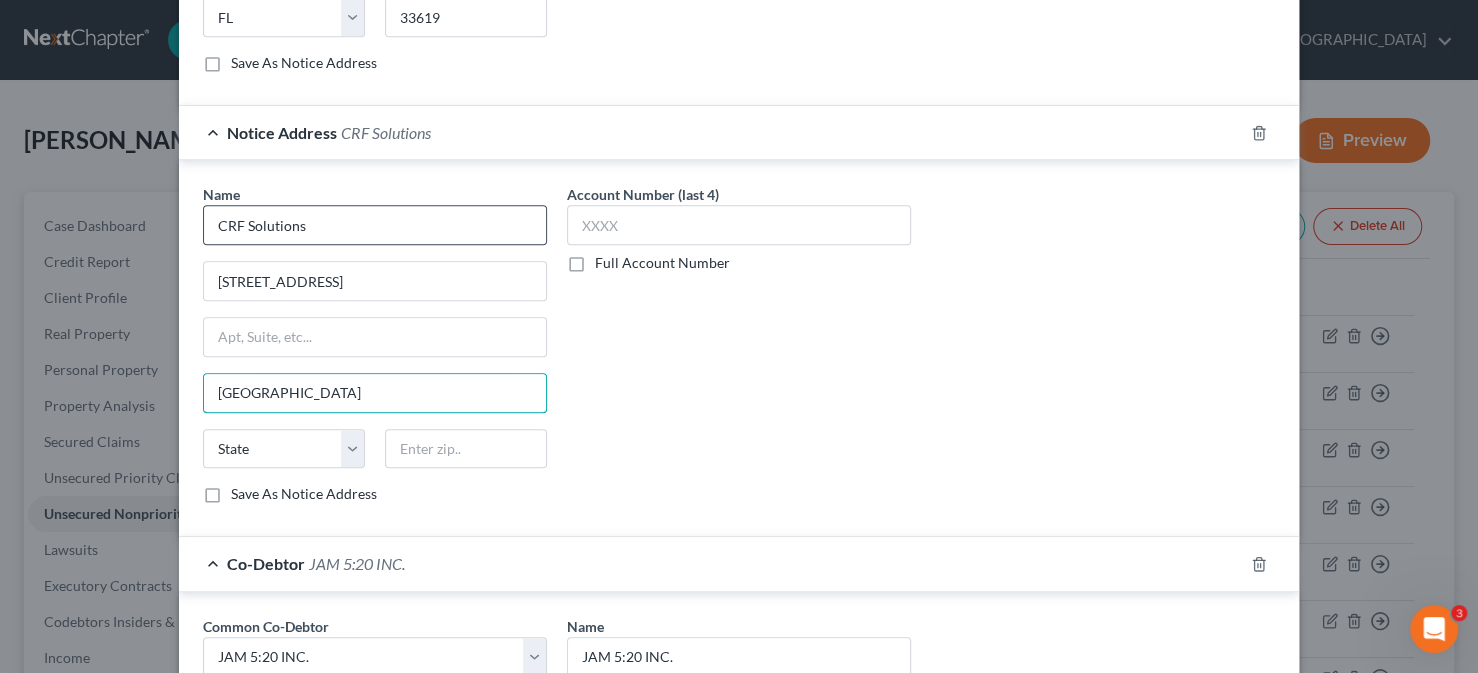 type on "[GEOGRAPHIC_DATA]" 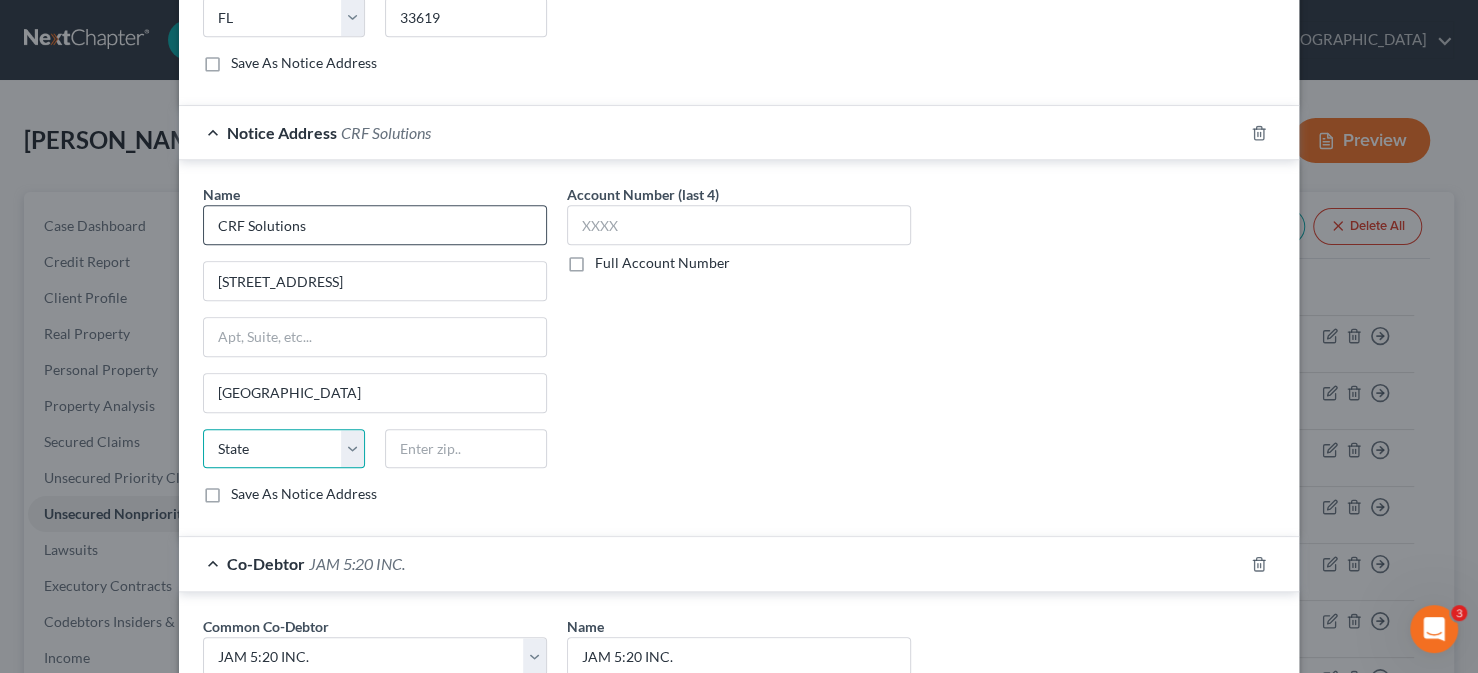 select on "4" 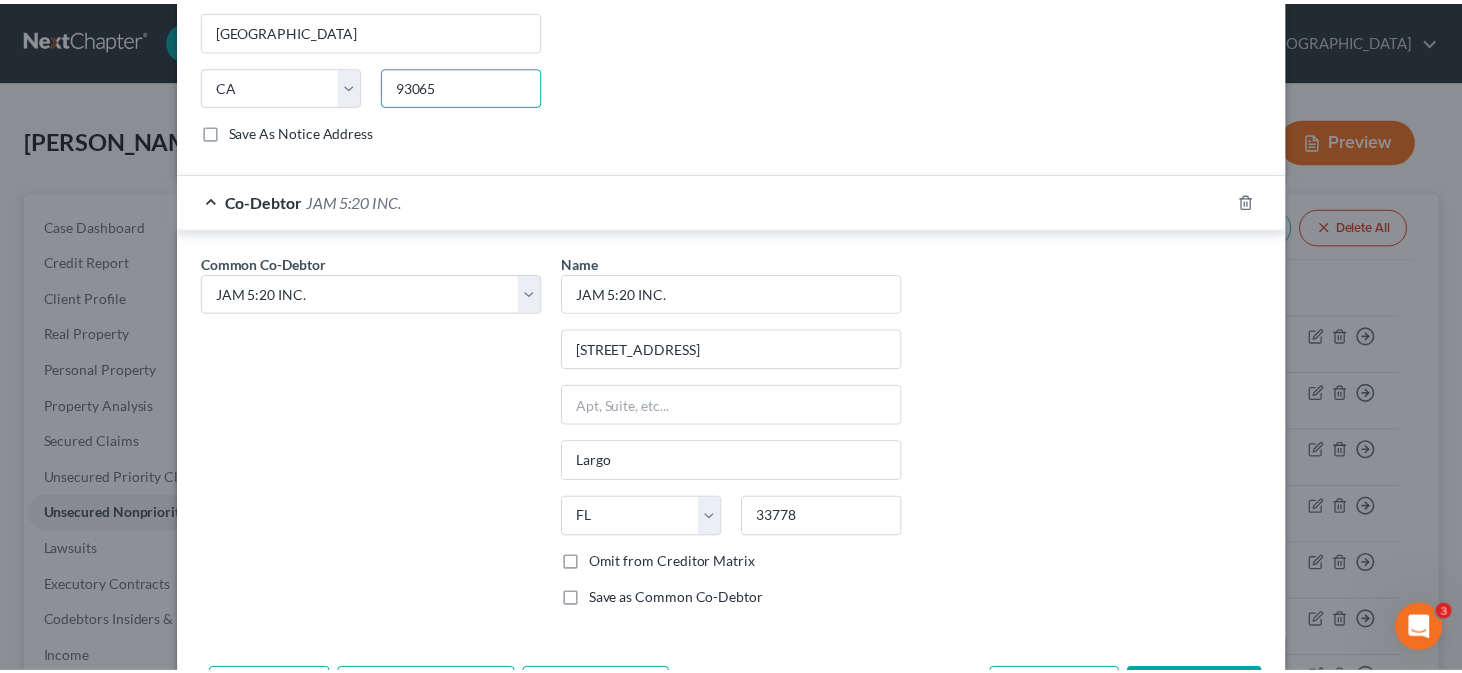 scroll, scrollTop: 1290, scrollLeft: 0, axis: vertical 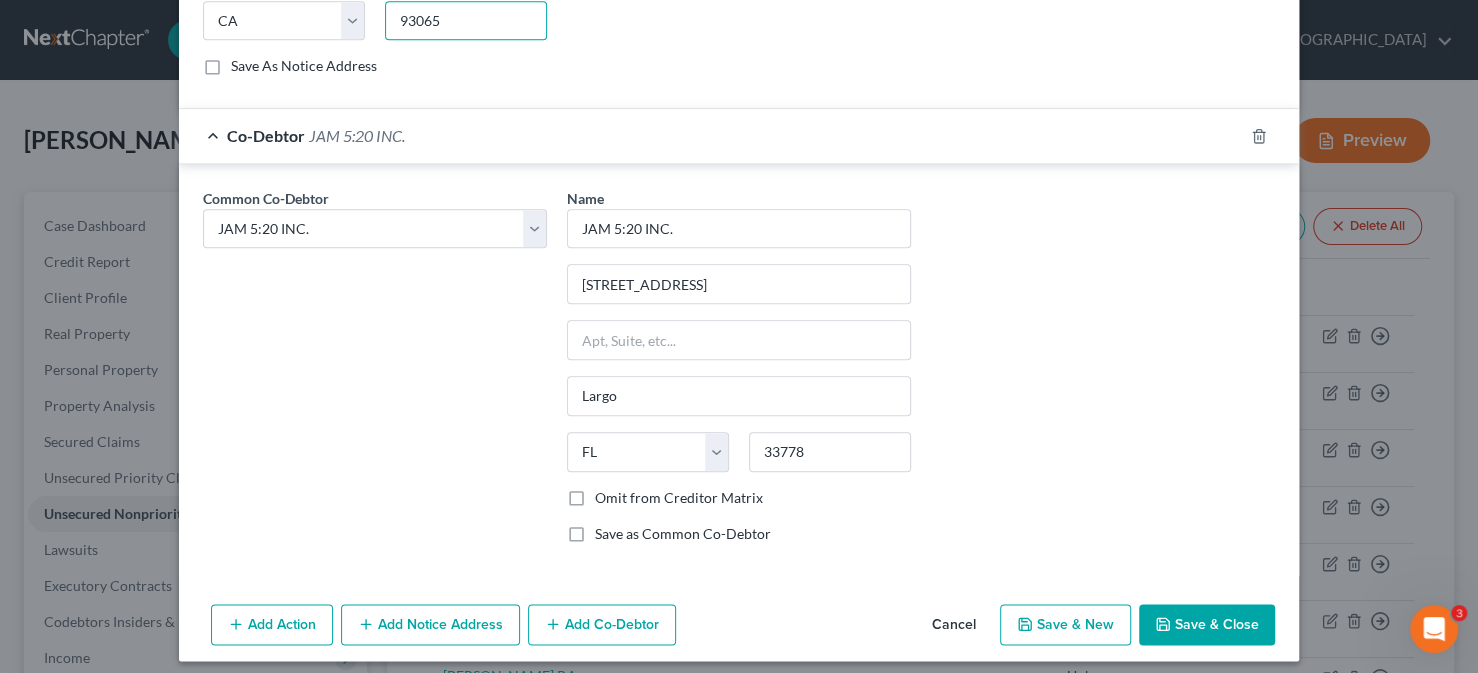 type on "93065" 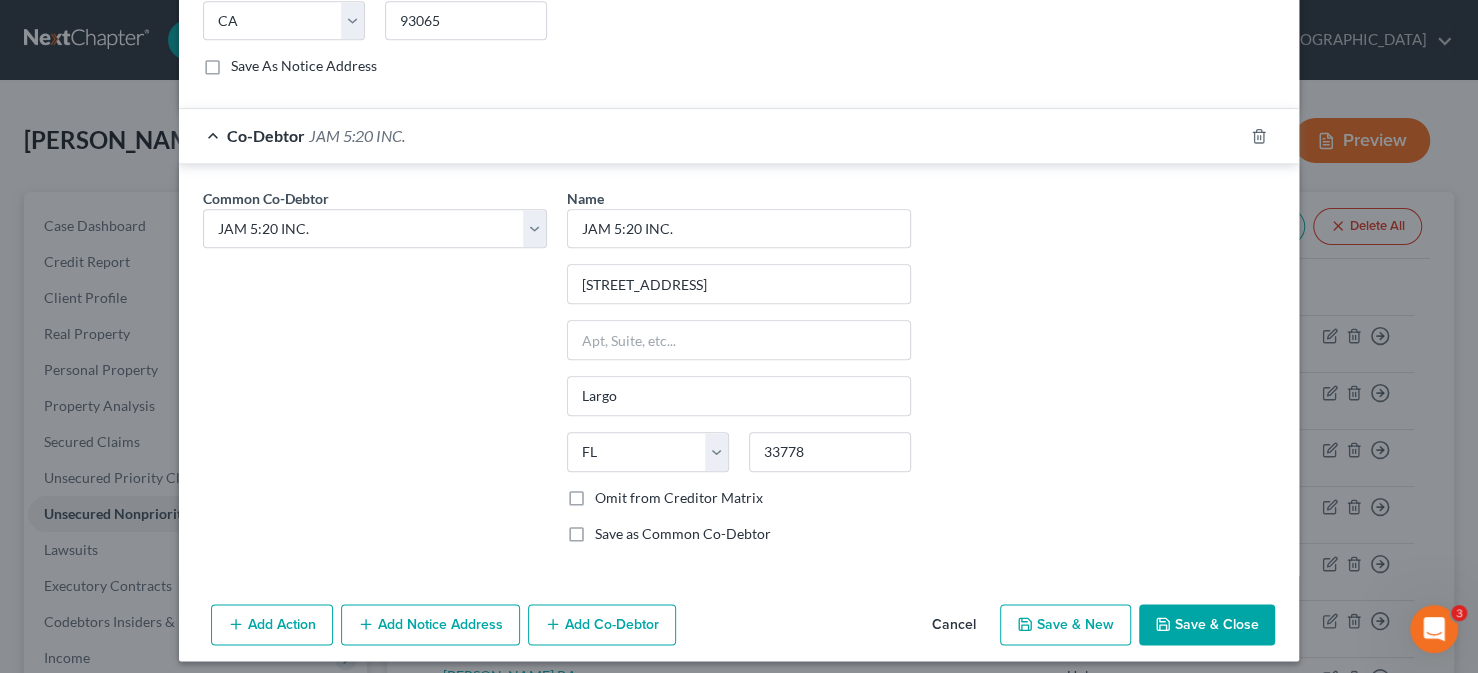 click on "Save & Close" at bounding box center (1207, 625) 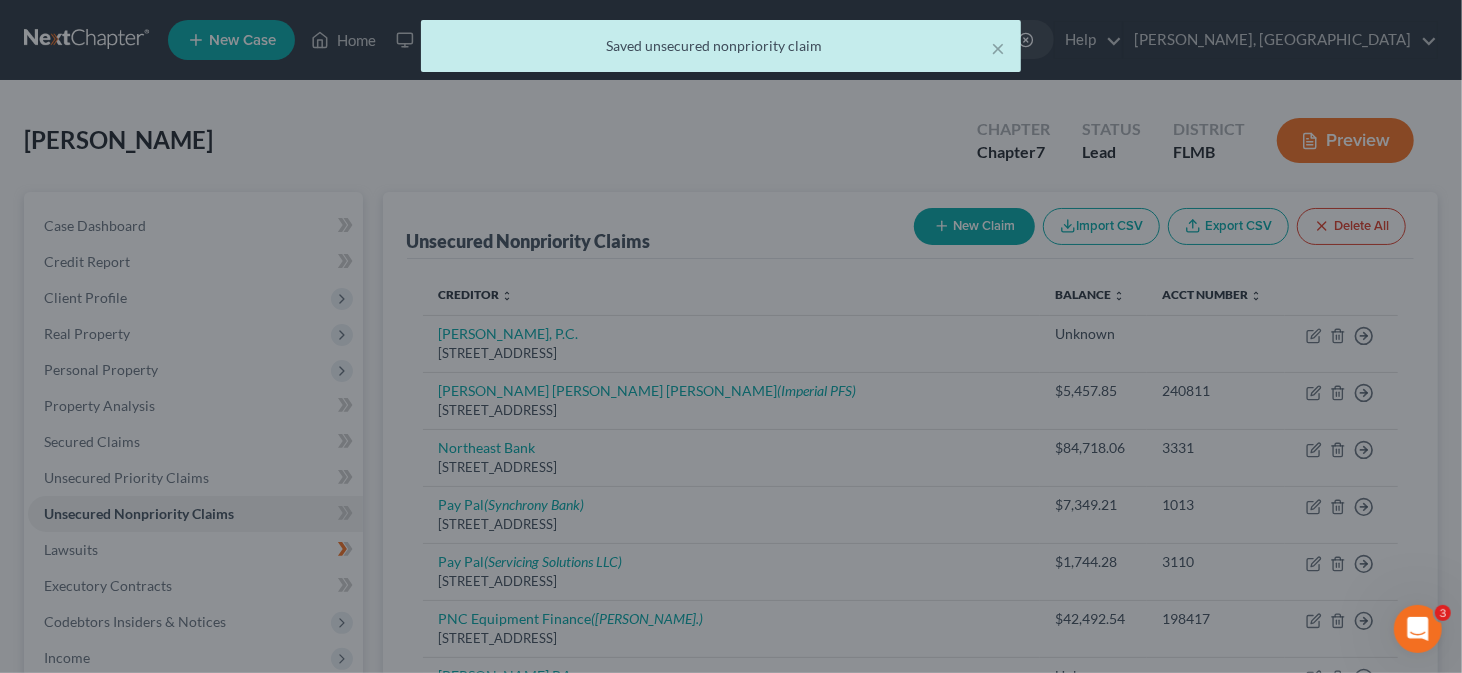 scroll, scrollTop: 0, scrollLeft: 0, axis: both 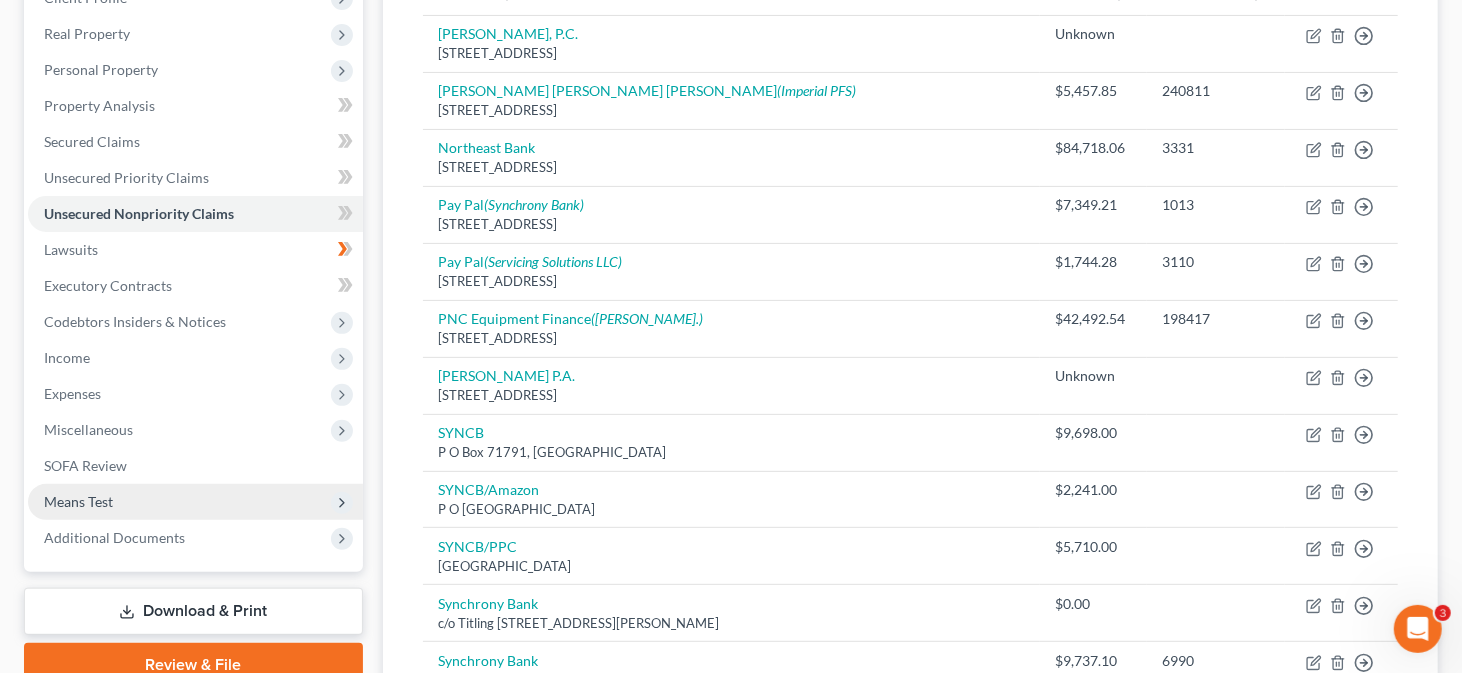 click on "Means Test" at bounding box center (78, 501) 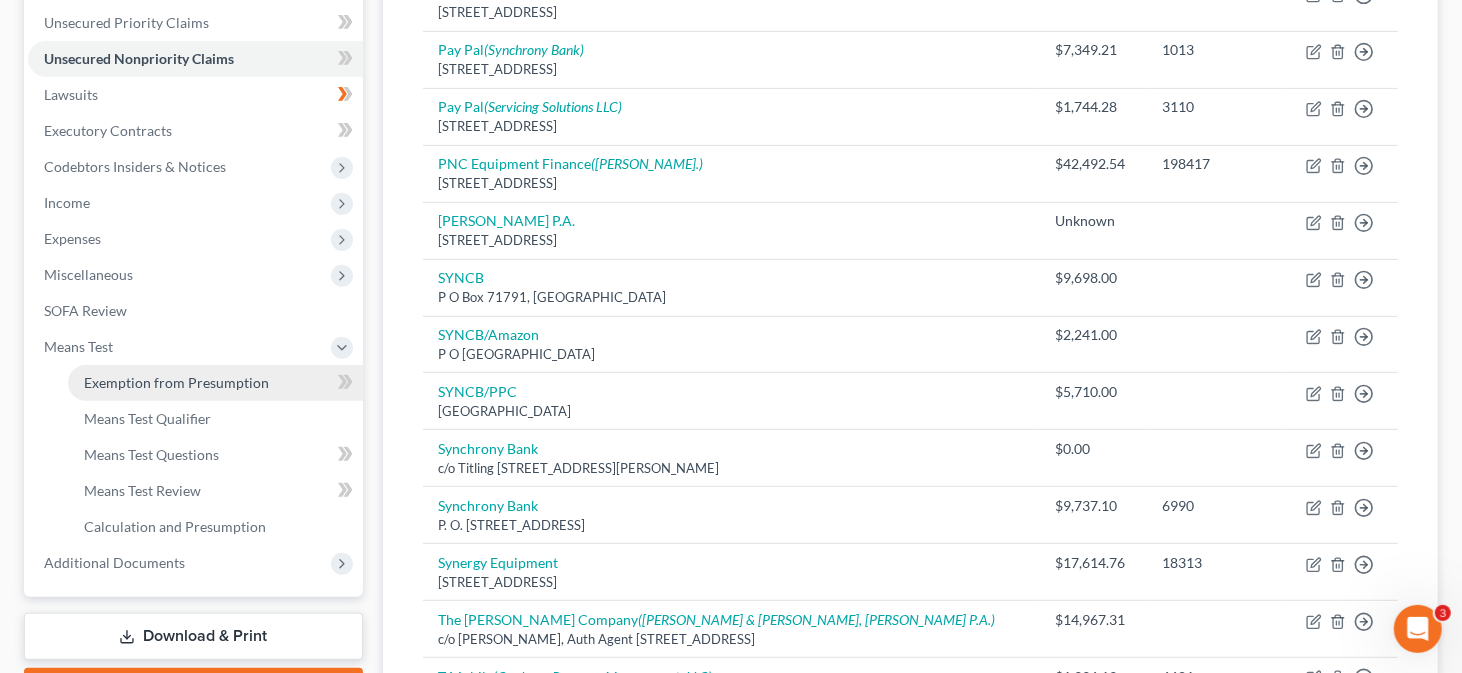 scroll, scrollTop: 500, scrollLeft: 0, axis: vertical 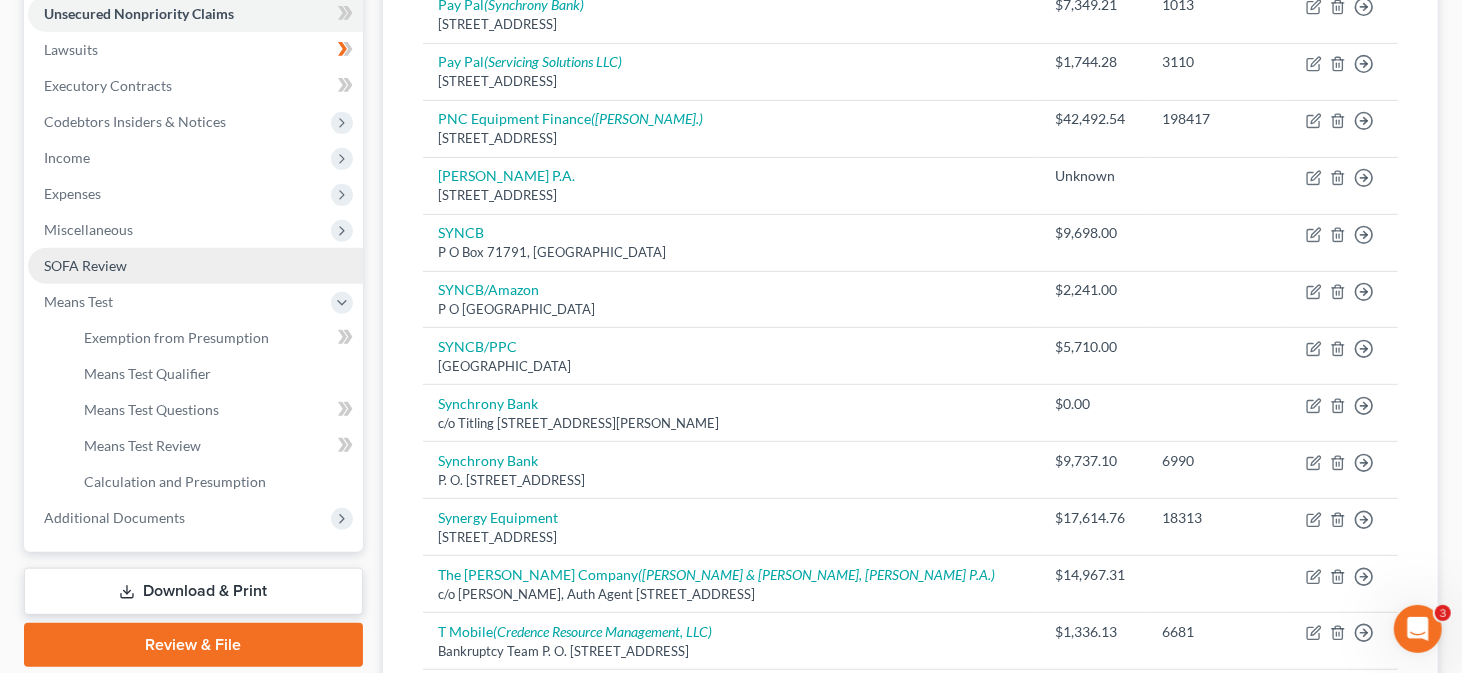 click on "SOFA Review" at bounding box center [85, 265] 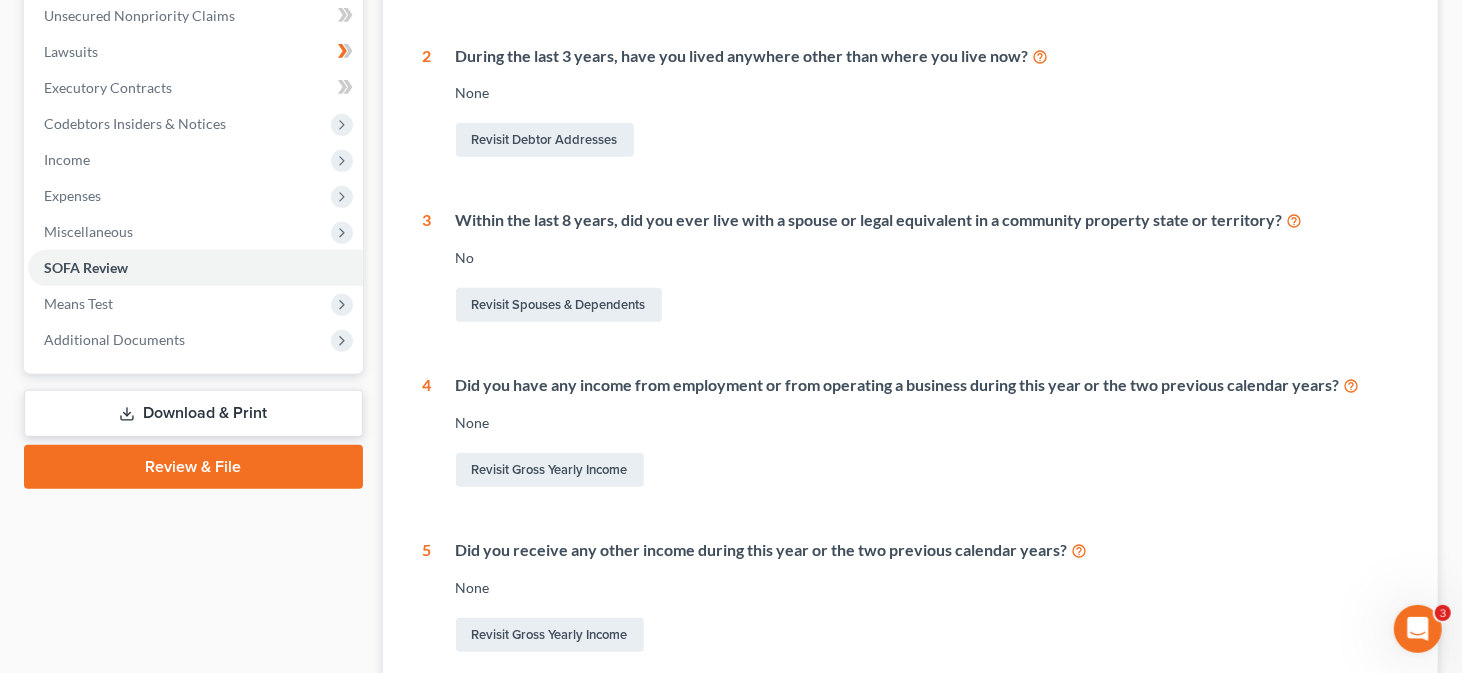 scroll, scrollTop: 500, scrollLeft: 0, axis: vertical 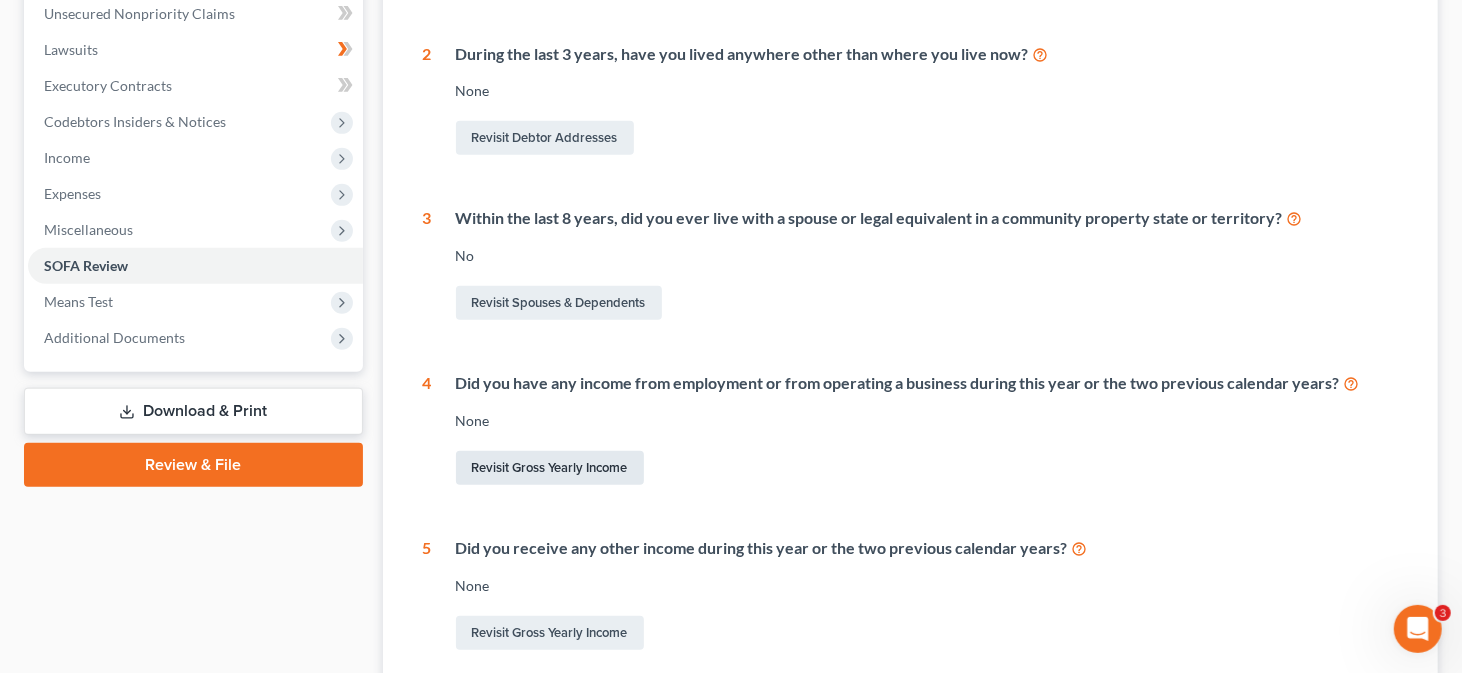 click on "Revisit Gross Yearly Income" at bounding box center [550, 468] 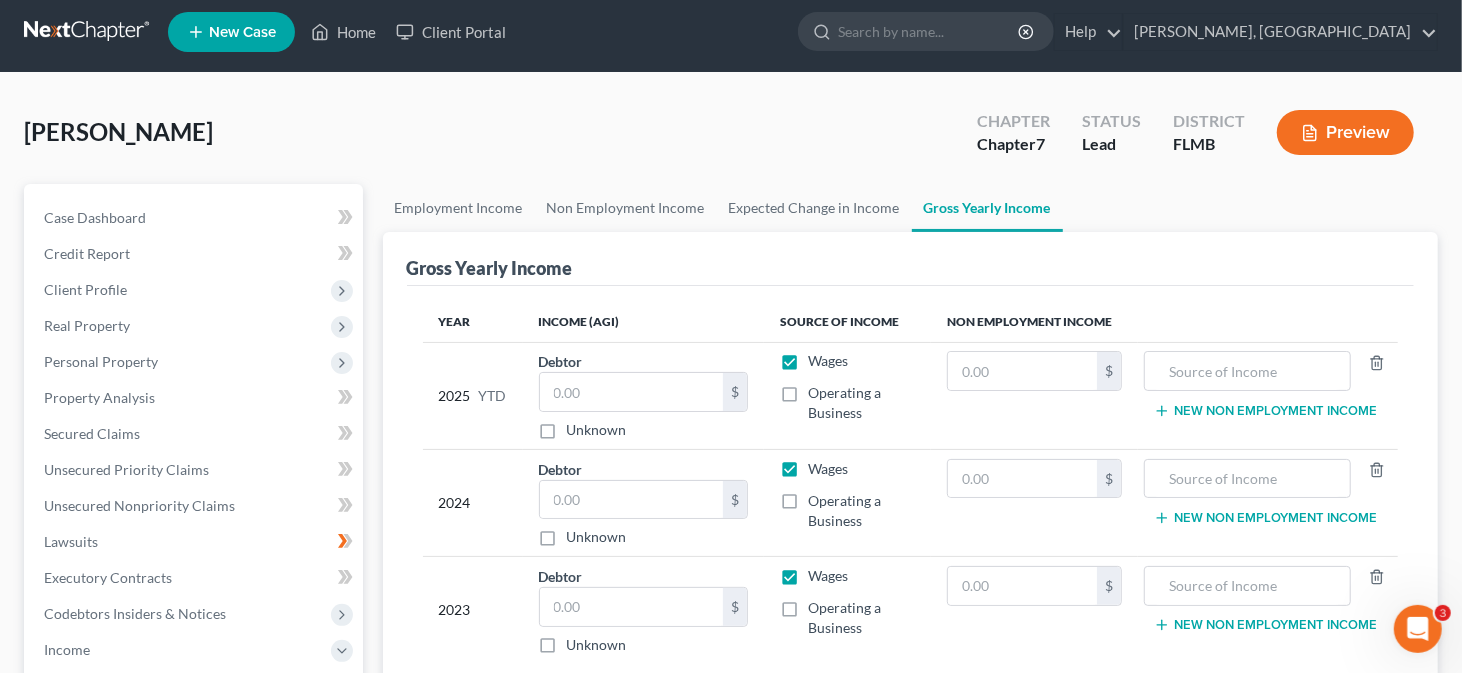 scroll, scrollTop: 0, scrollLeft: 0, axis: both 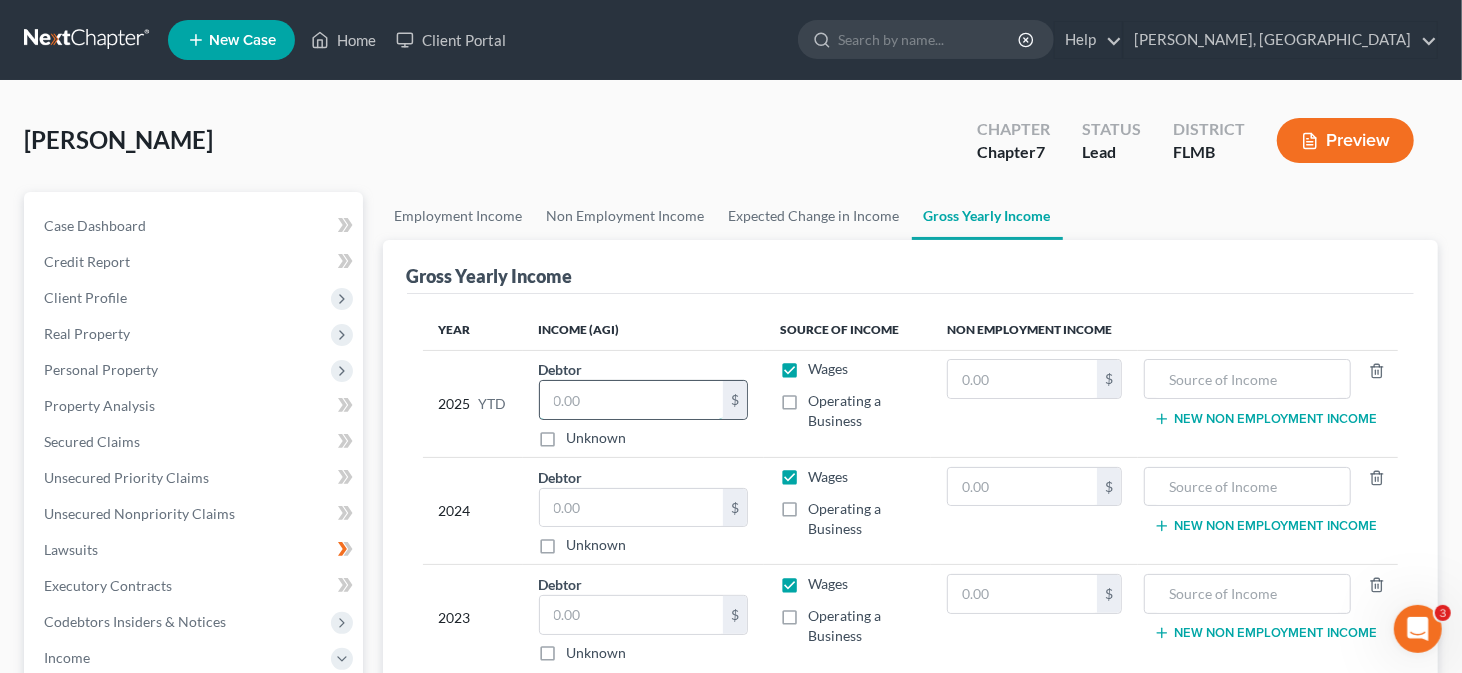 click at bounding box center [631, 400] 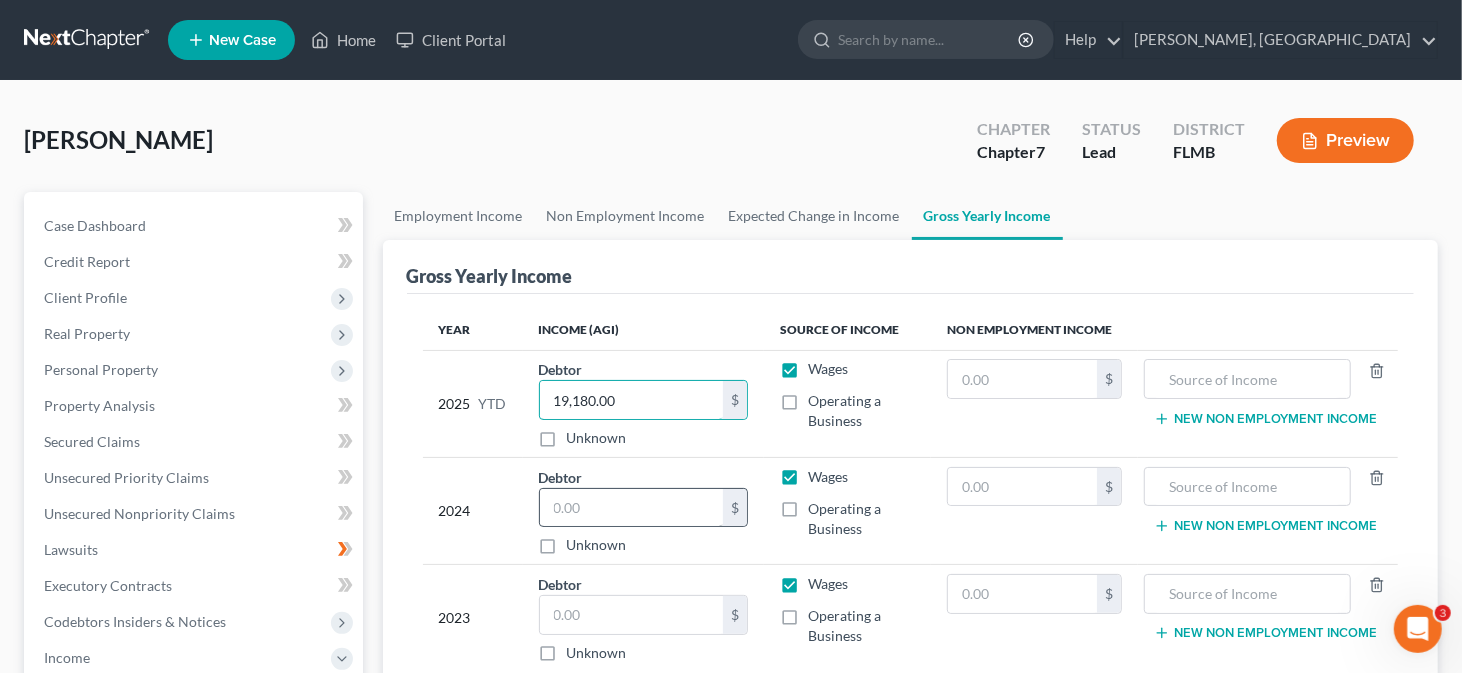 type on "19,180.00" 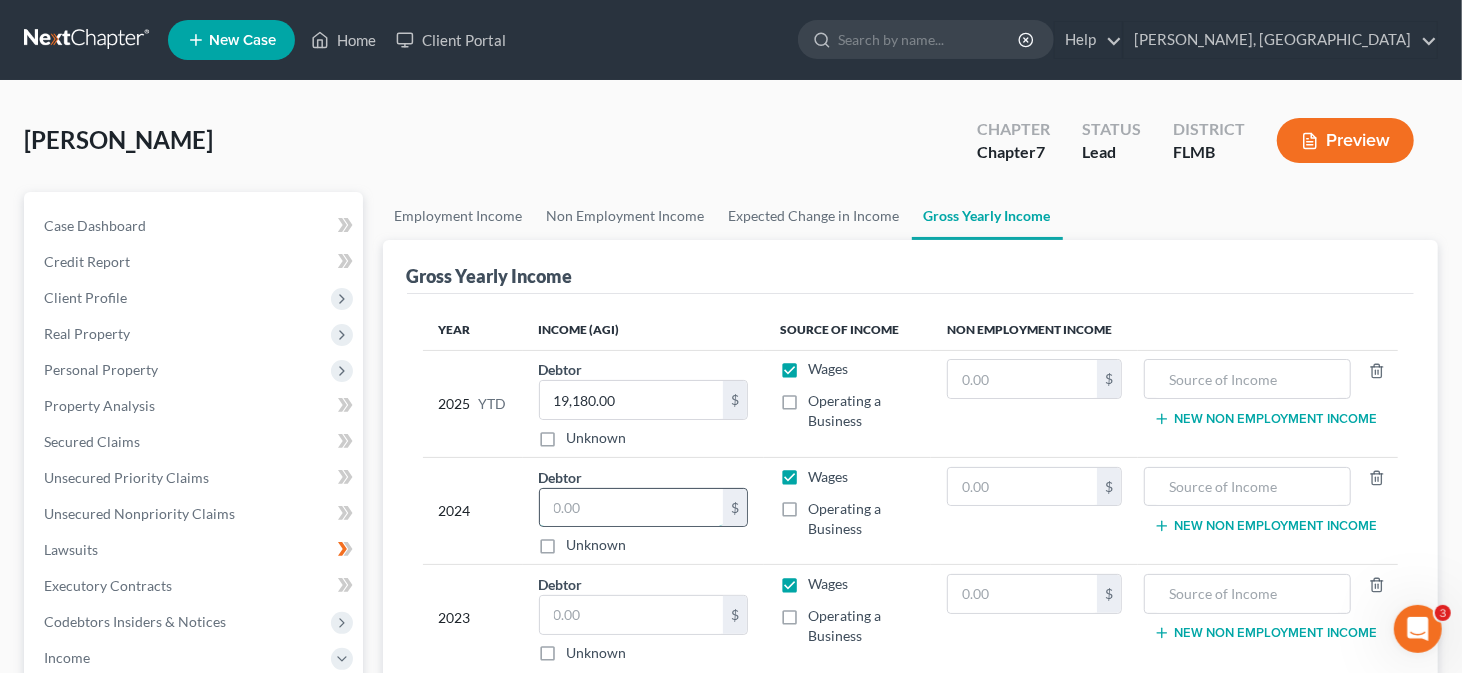 click at bounding box center (631, 508) 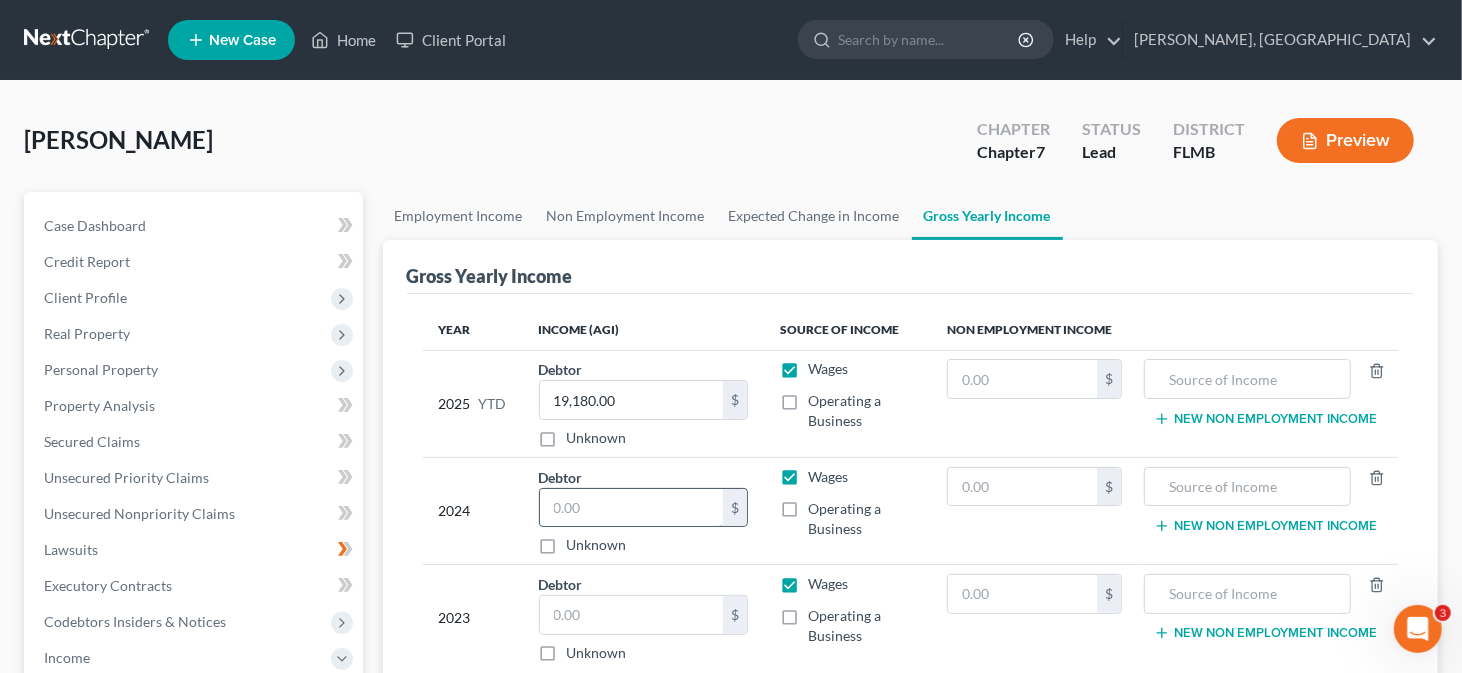 click at bounding box center [631, 508] 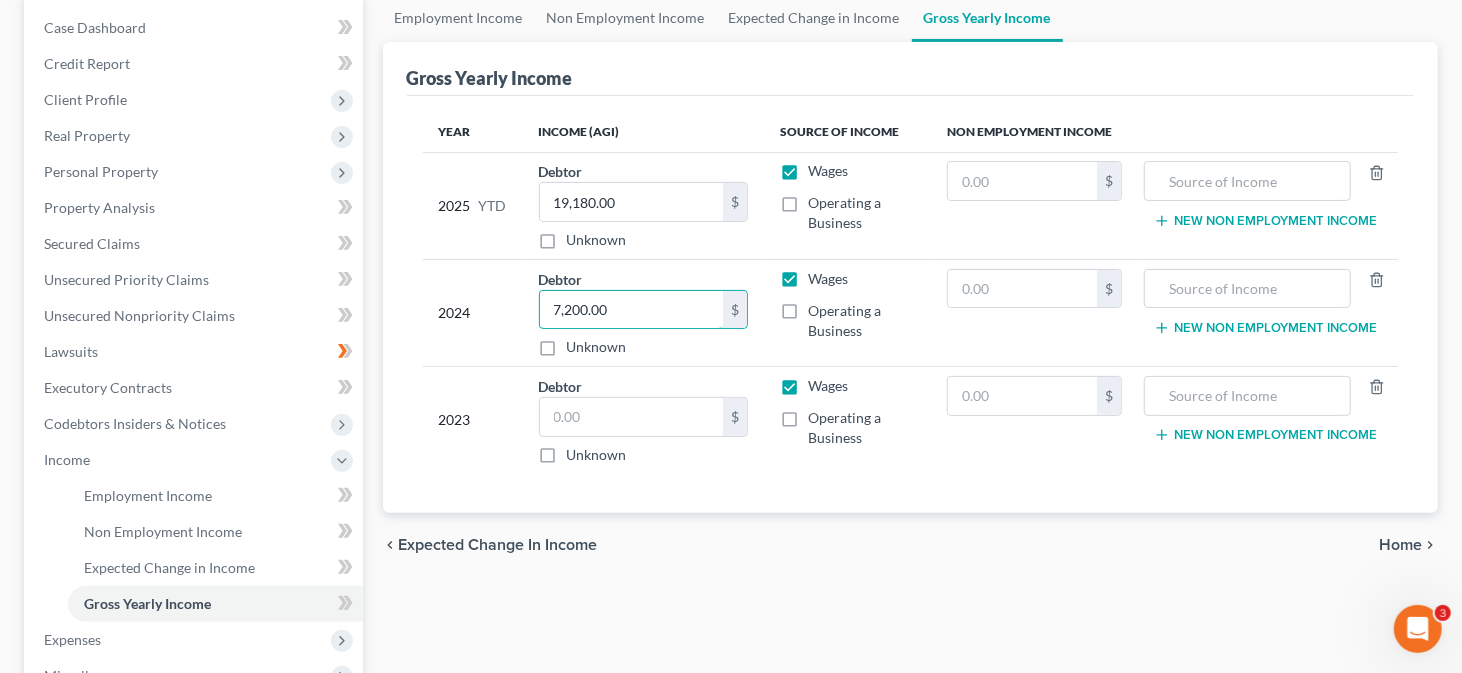 scroll, scrollTop: 200, scrollLeft: 0, axis: vertical 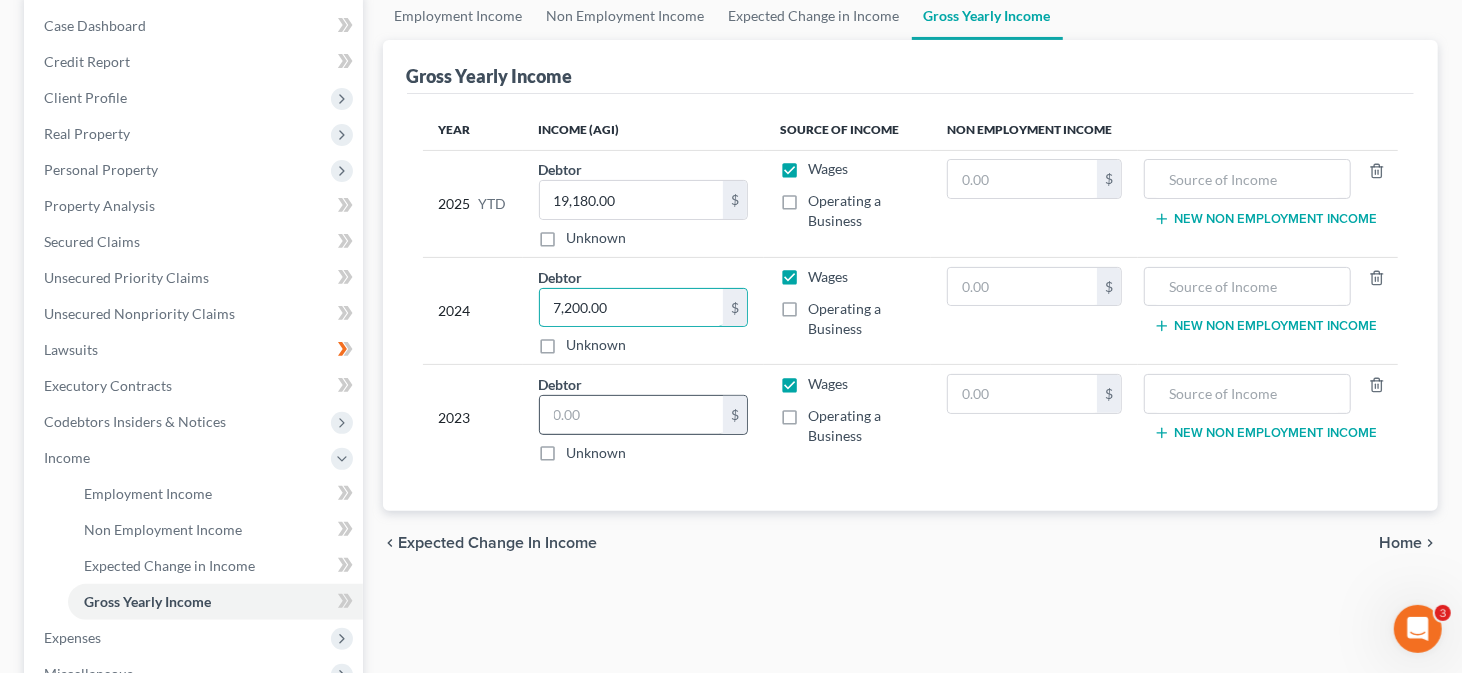type on "7,200.00" 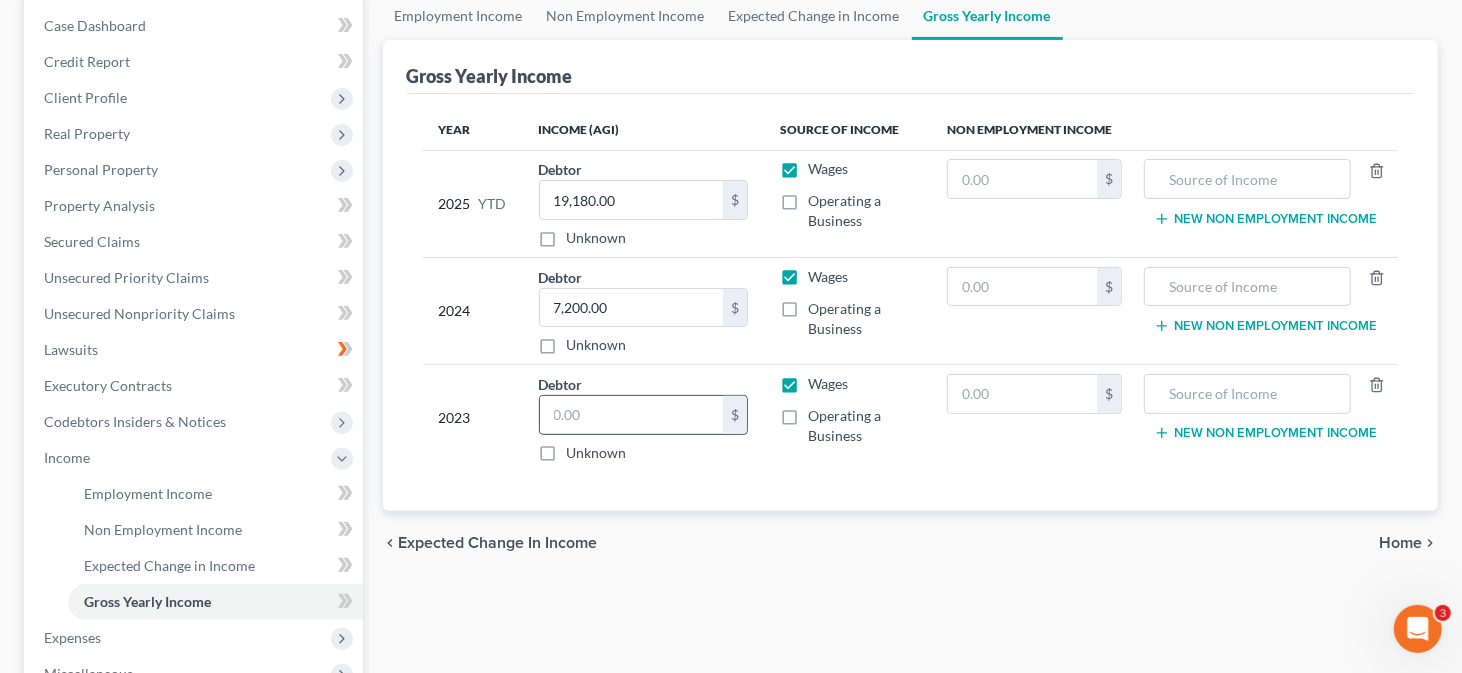 click at bounding box center (631, 415) 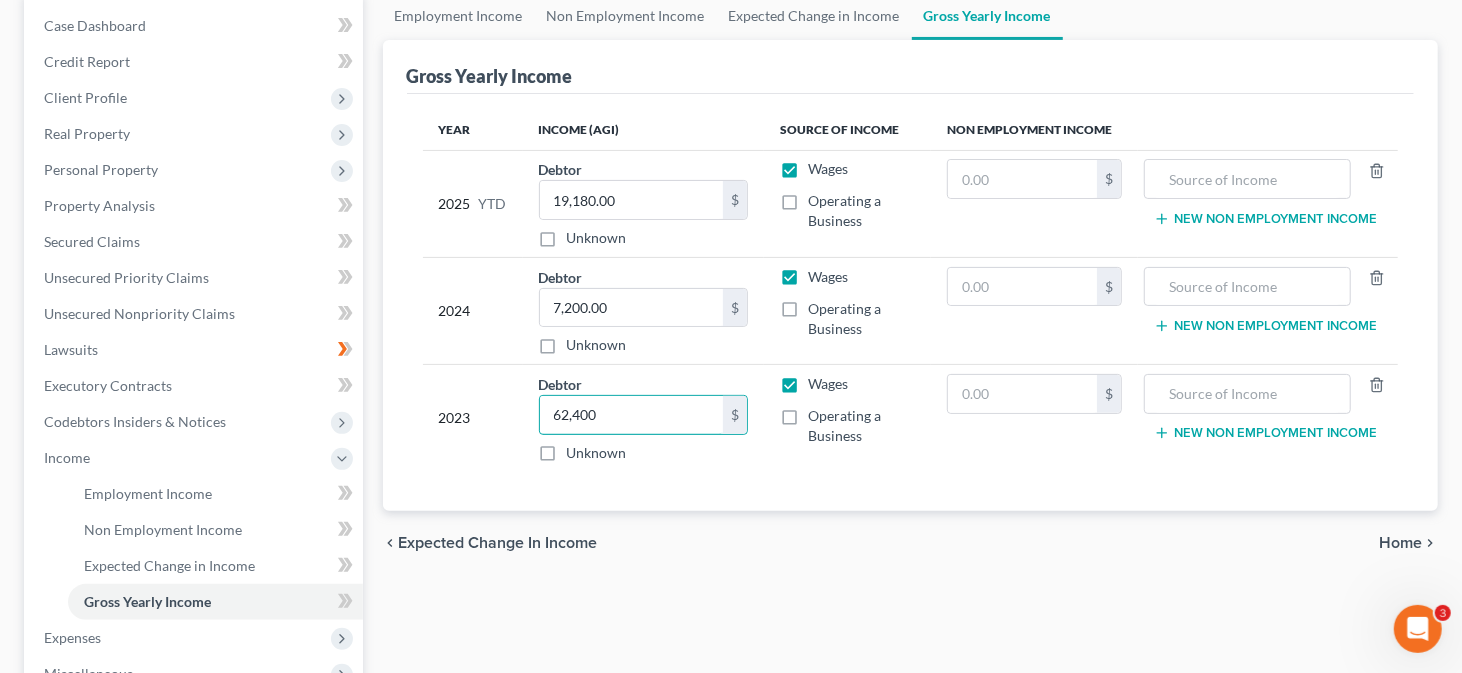 type on "62,400" 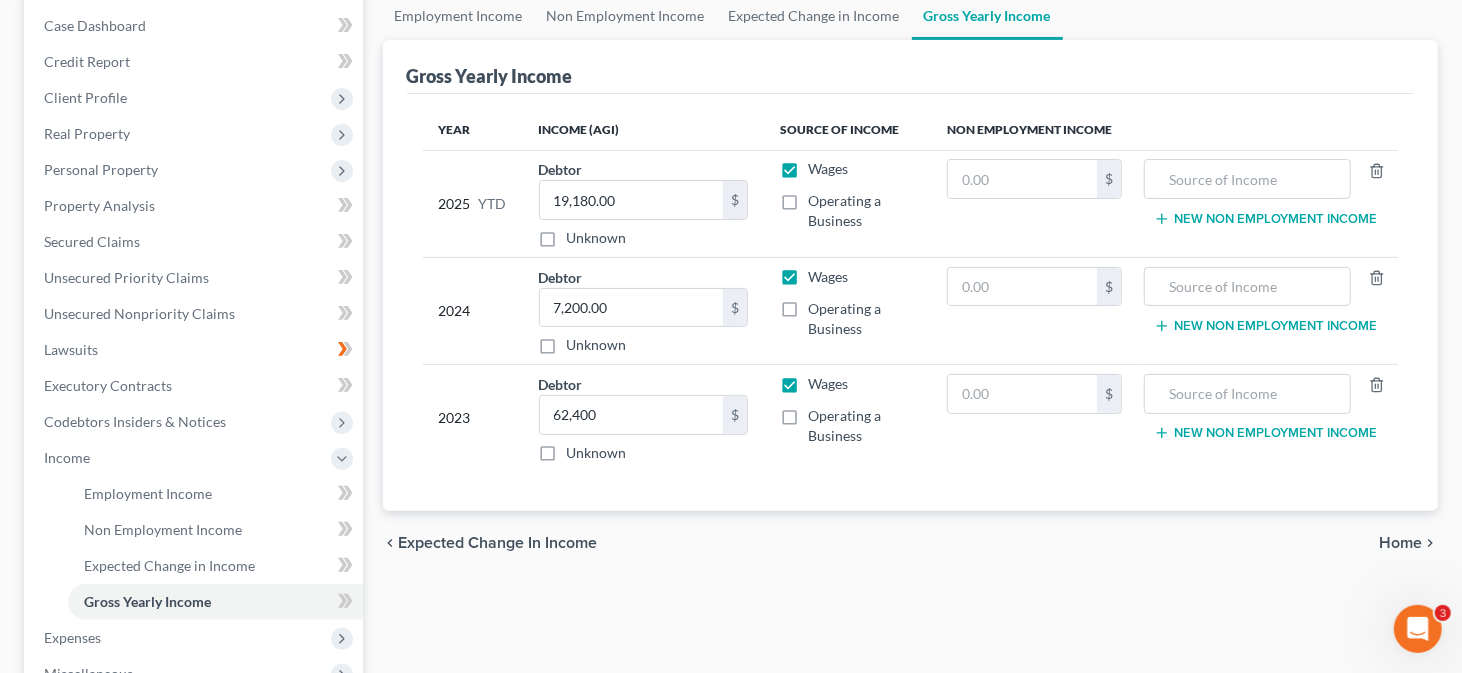 click on "Year Income (AGI) Source of Income Non Employment Income 2025  YTD Debtor
19,180.00 $
Unknown
Balance Undetermined
19,180.00 $
Unknown
Wages Operating a Business $ New Non Employment Income 2024 Debtor
7,200.00 $
Unknown
Balance Undetermined
7,200.00 $
Unknown
Wages Operating a Business $ New Non Employment Income 2023 Debtor
62,400.00 $
Unknown
Balance Undetermined
62,400 $
Unknown
Wages Operating a Business $ New Non Employment Income" at bounding box center [911, 303] 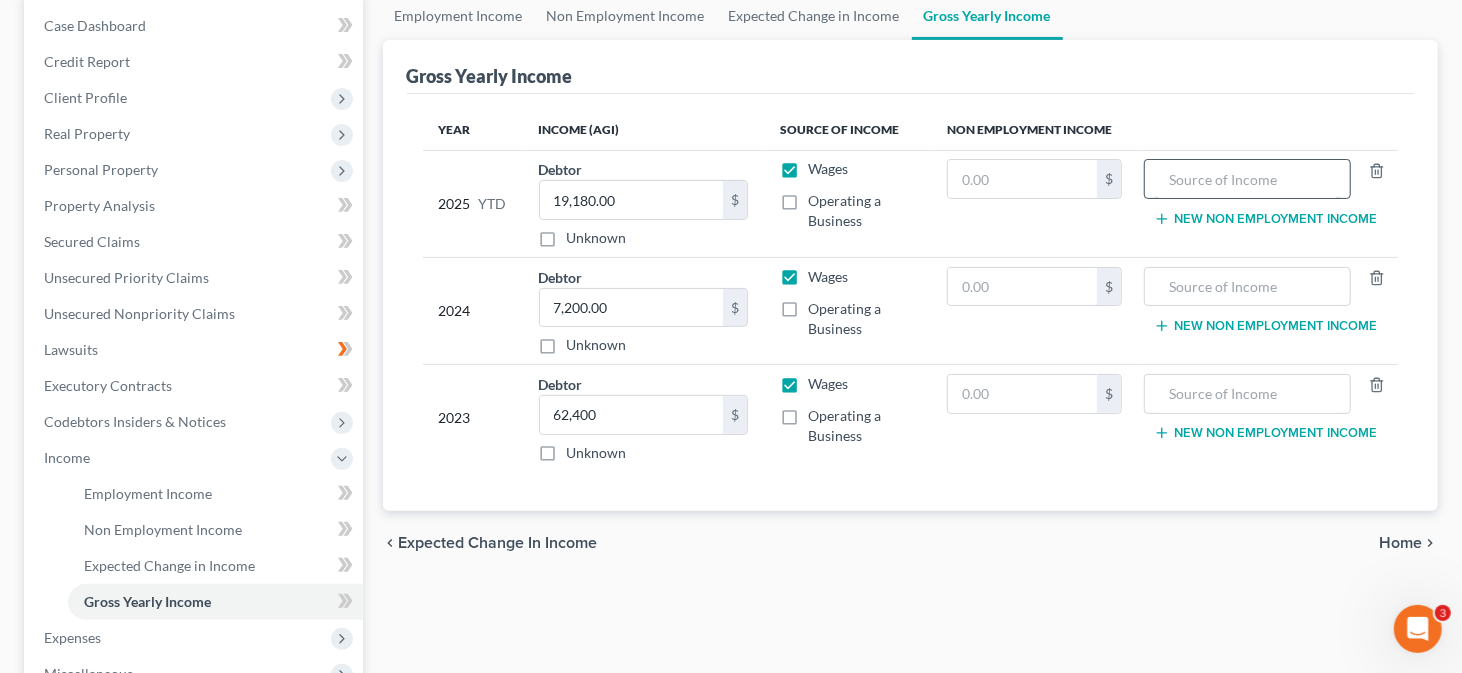 click at bounding box center (1247, 179) 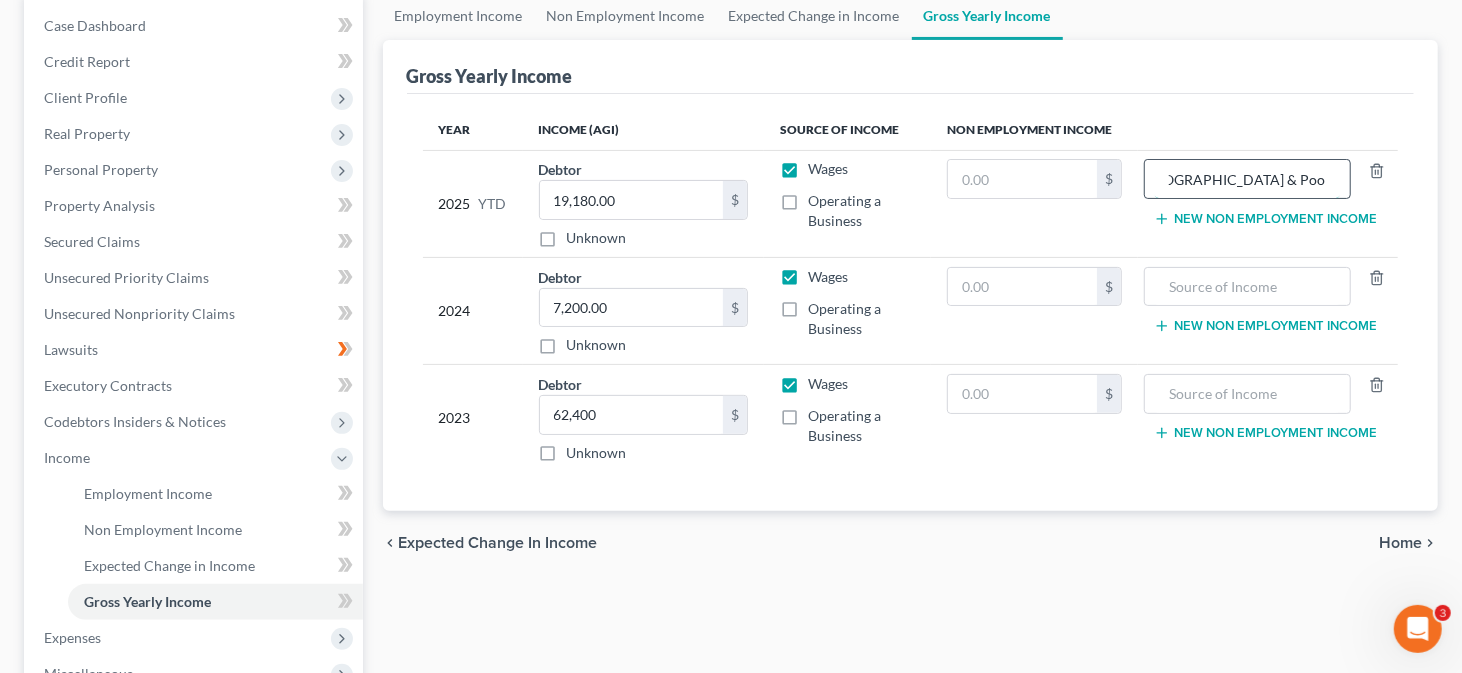 scroll, scrollTop: 0, scrollLeft: 35, axis: horizontal 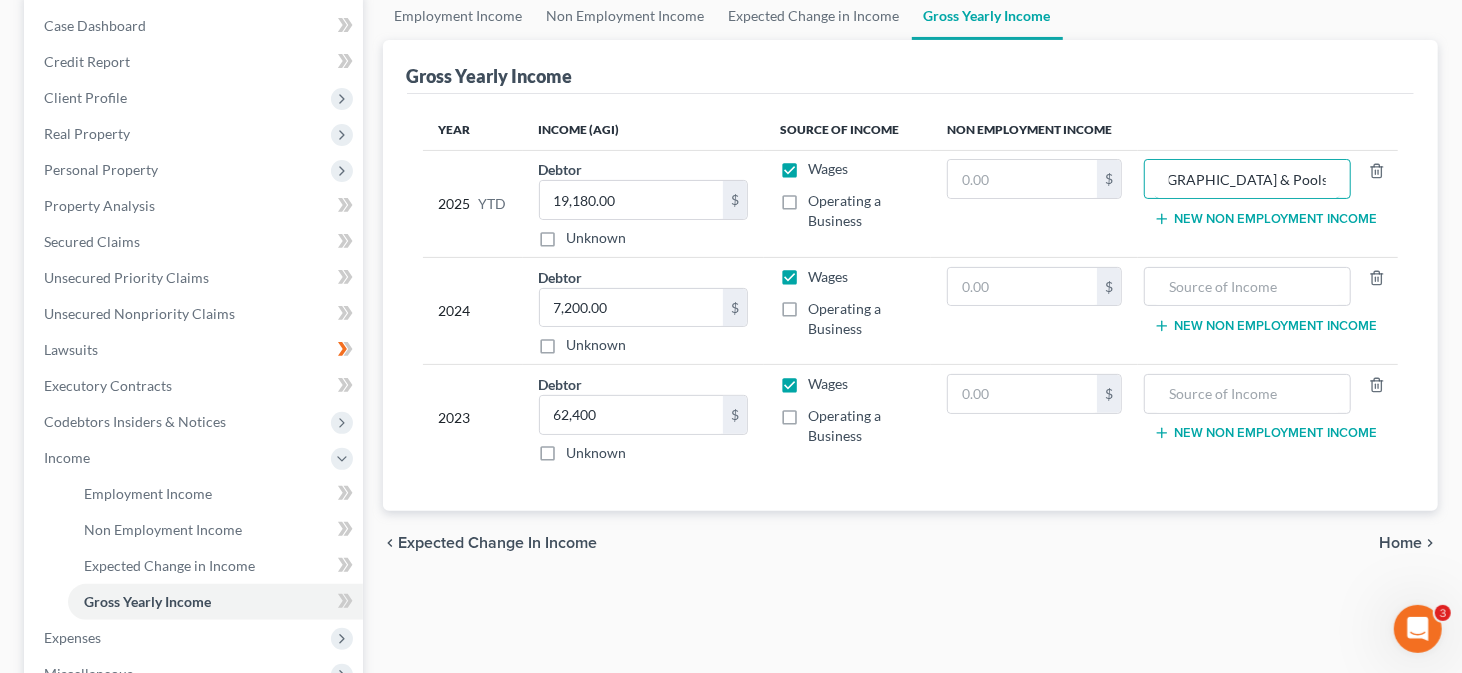 type on "[GEOGRAPHIC_DATA] & Pools Inc" 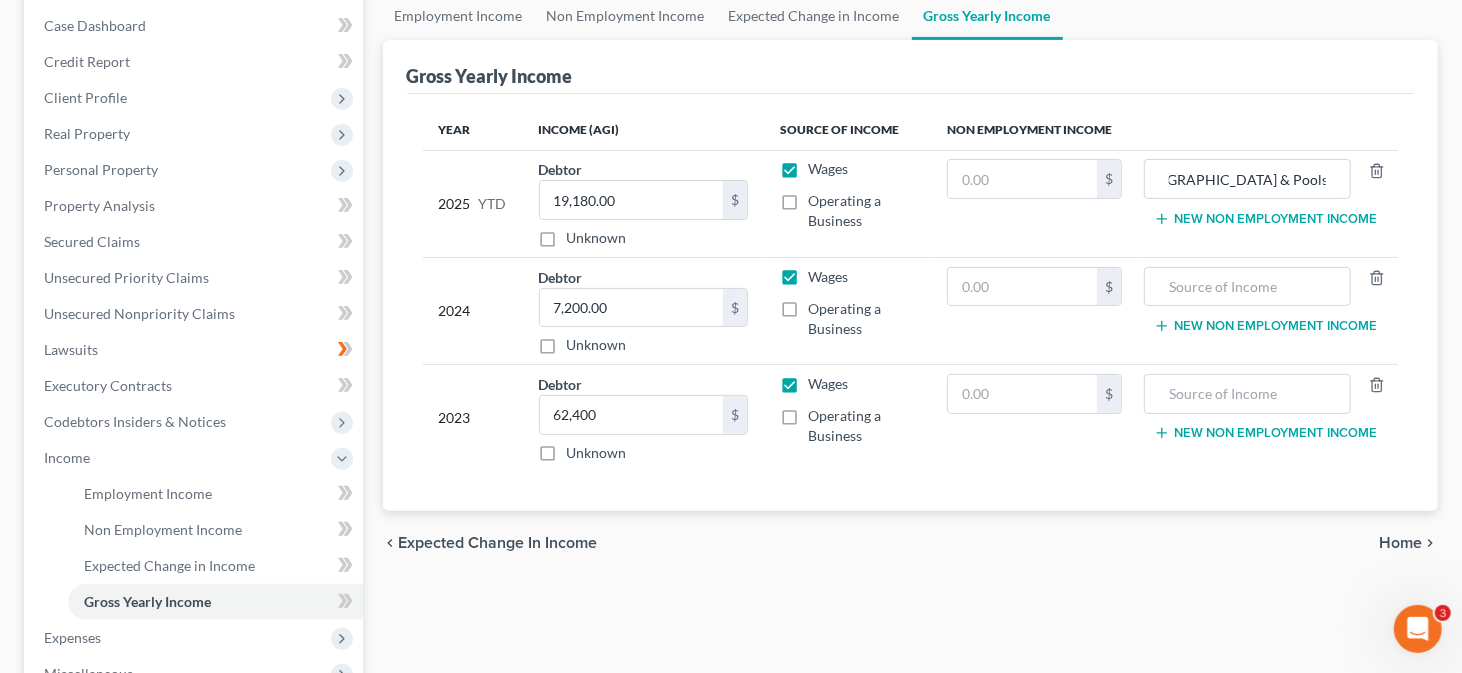 scroll, scrollTop: 0, scrollLeft: 0, axis: both 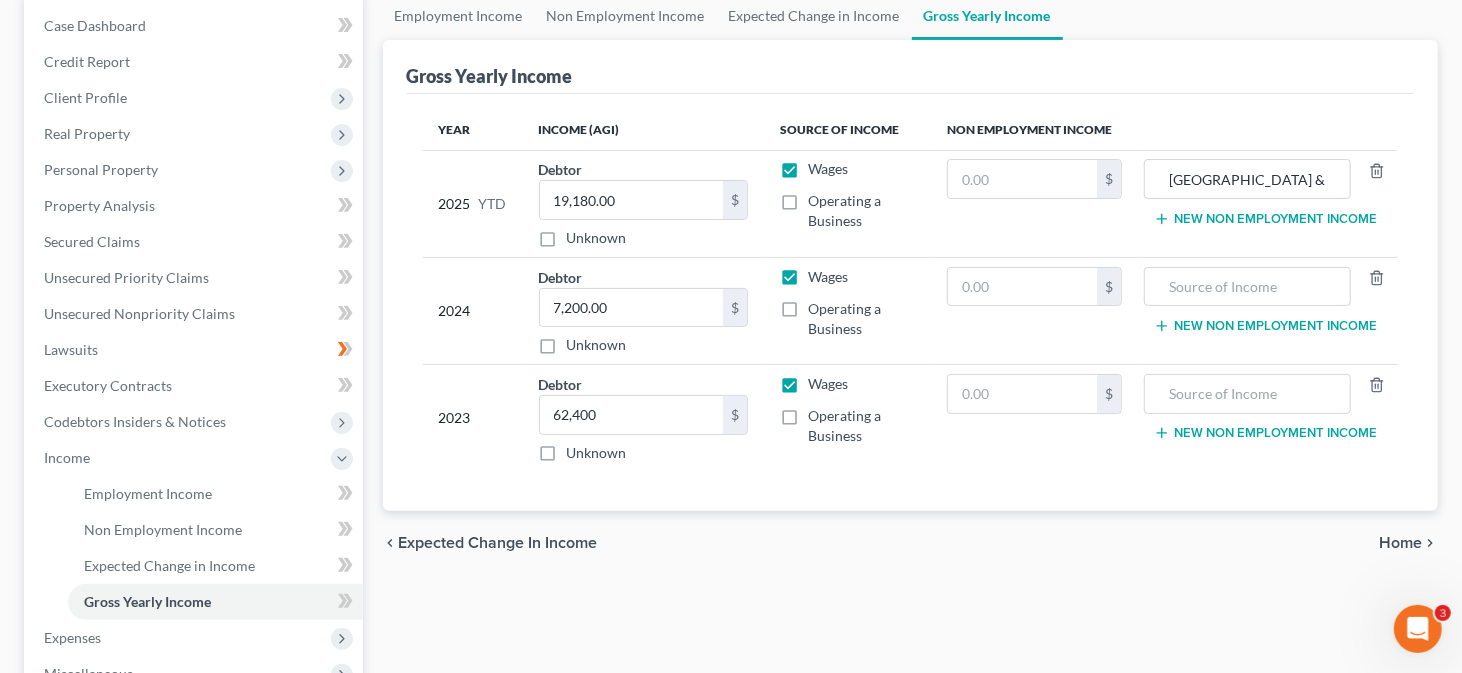 click on "New Non Employment Income" at bounding box center (1268, 310) 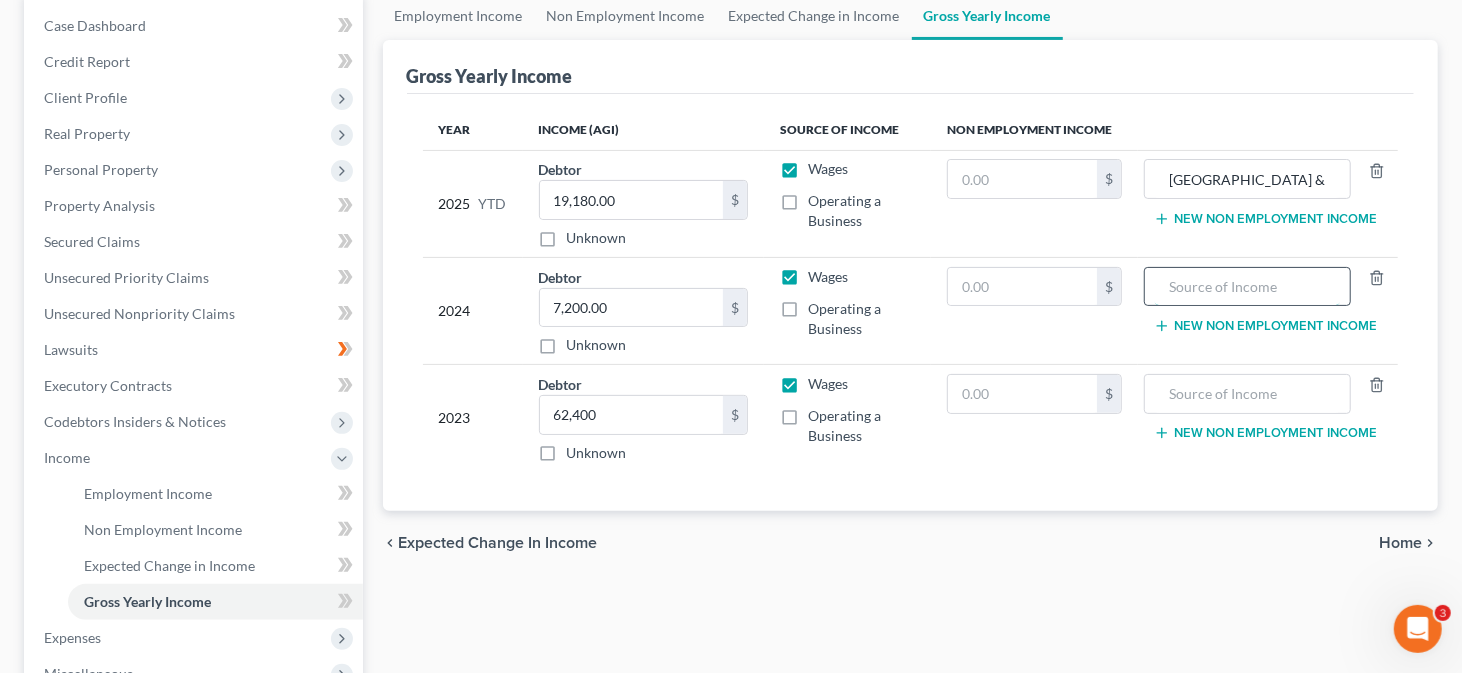 click at bounding box center [1247, 287] 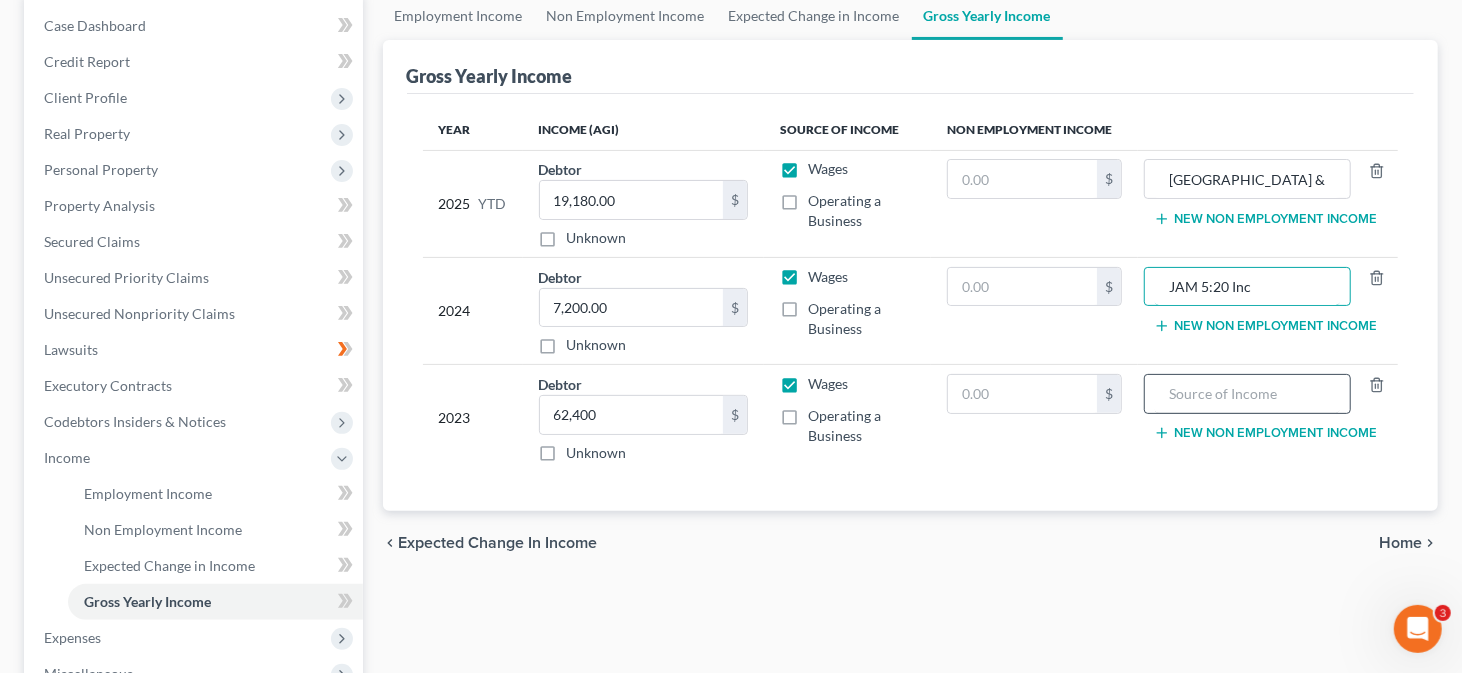 type on "JAM 5:20 Inc" 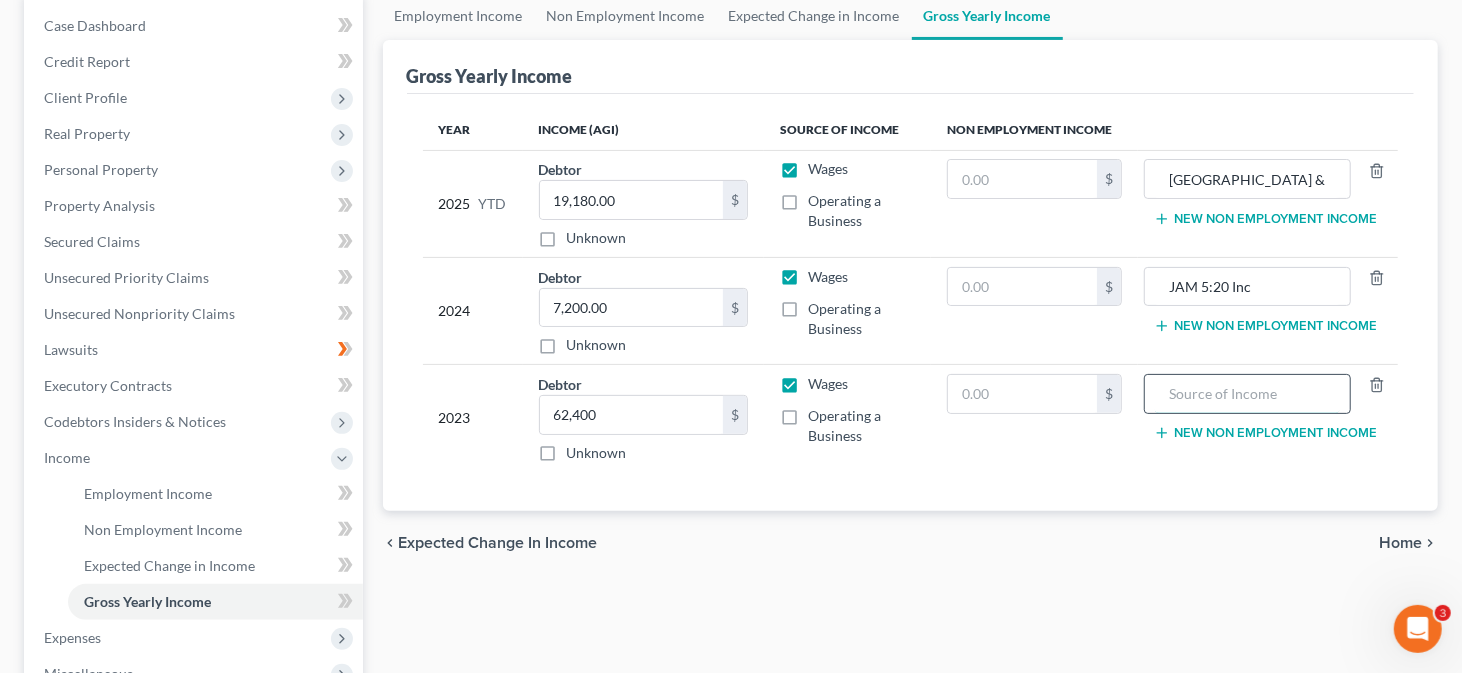click at bounding box center [1247, 394] 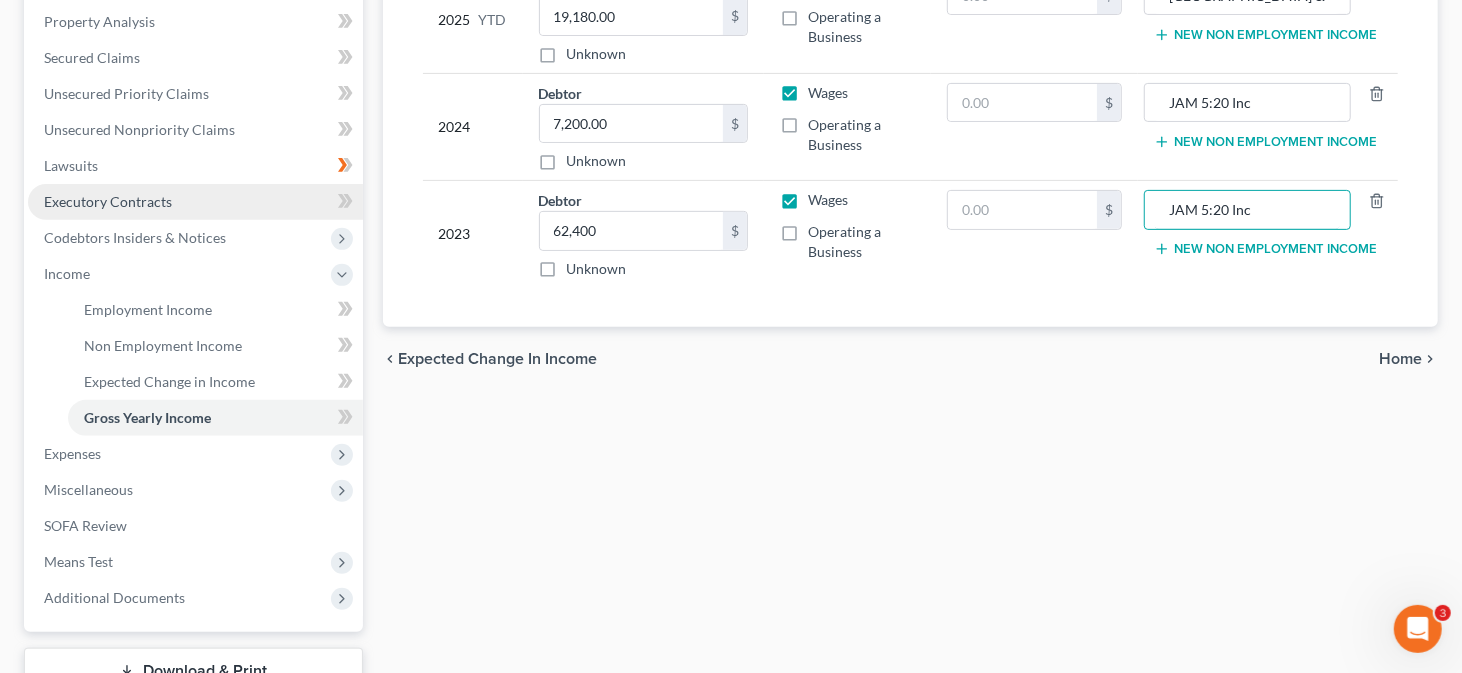 scroll, scrollTop: 400, scrollLeft: 0, axis: vertical 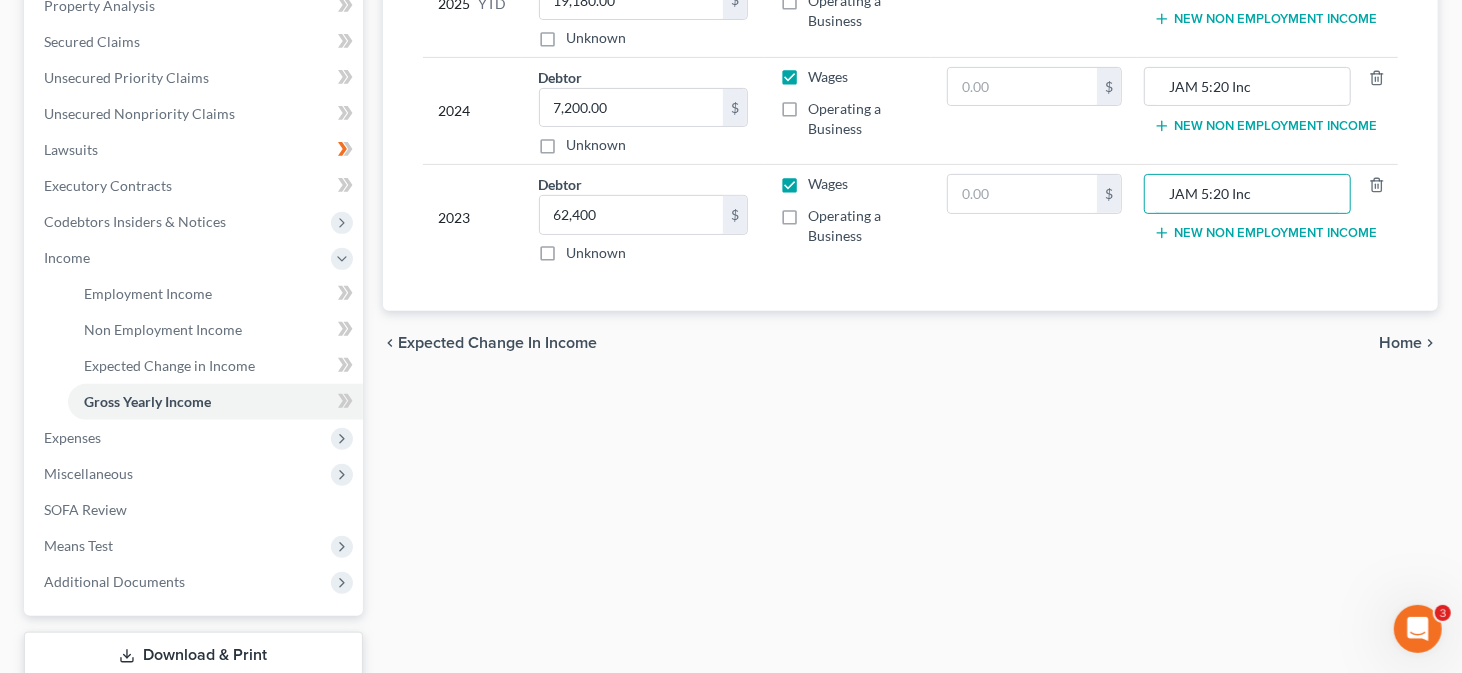 type on "JAM 5:20 Inc" 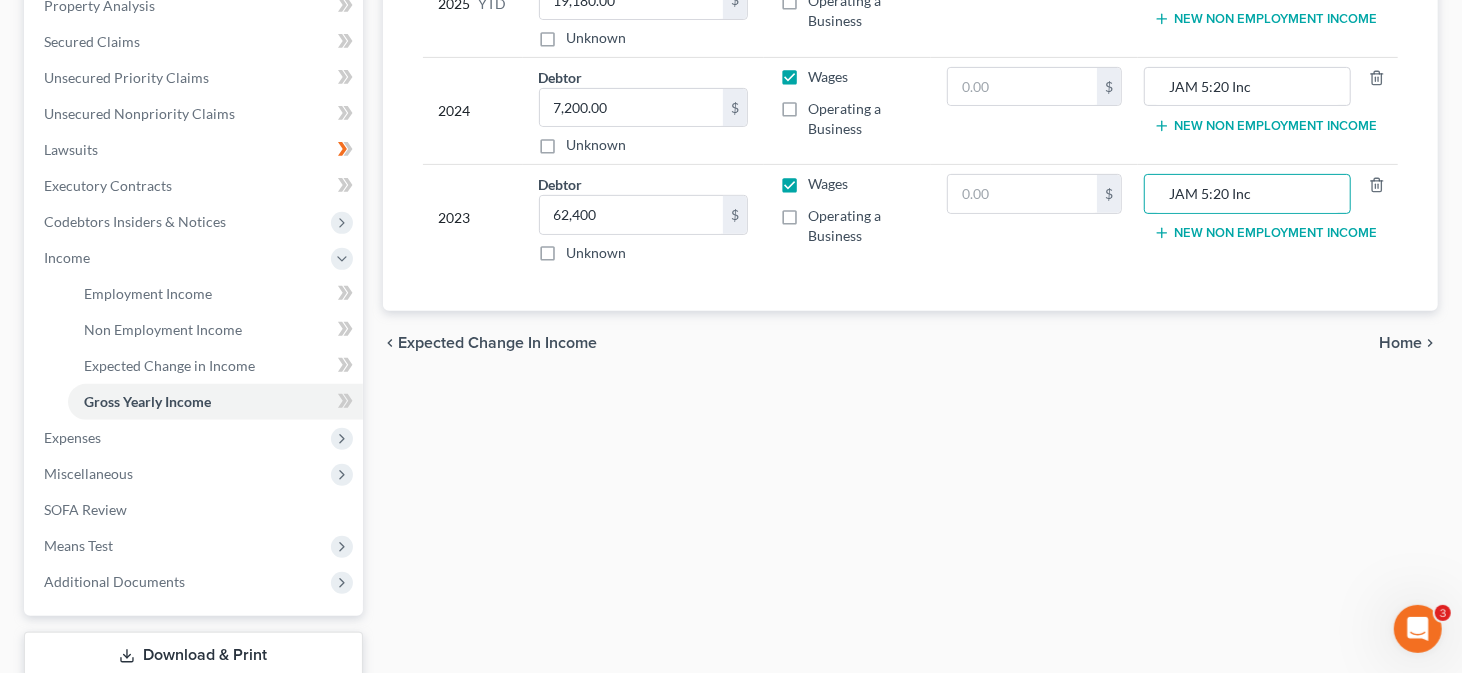 click on "Home" at bounding box center (1400, 343) 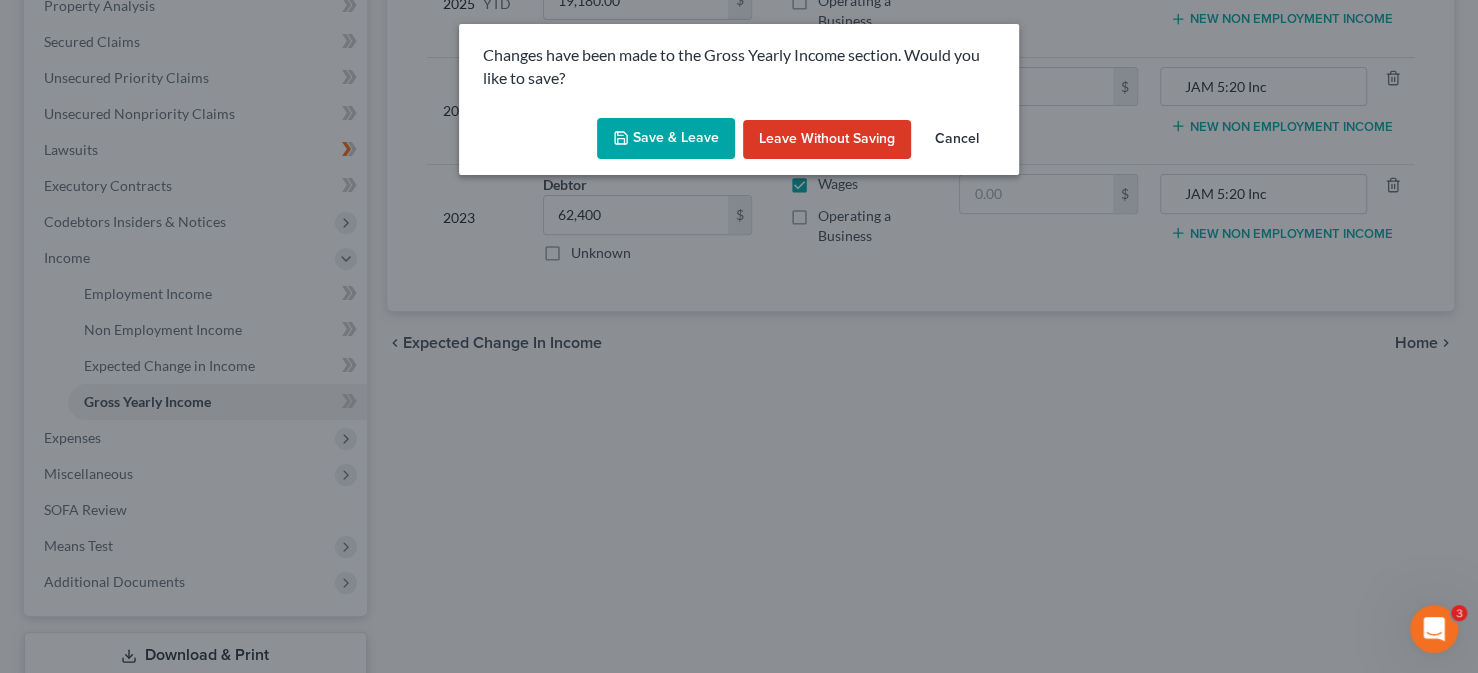 click on "Save & Leave" at bounding box center (666, 139) 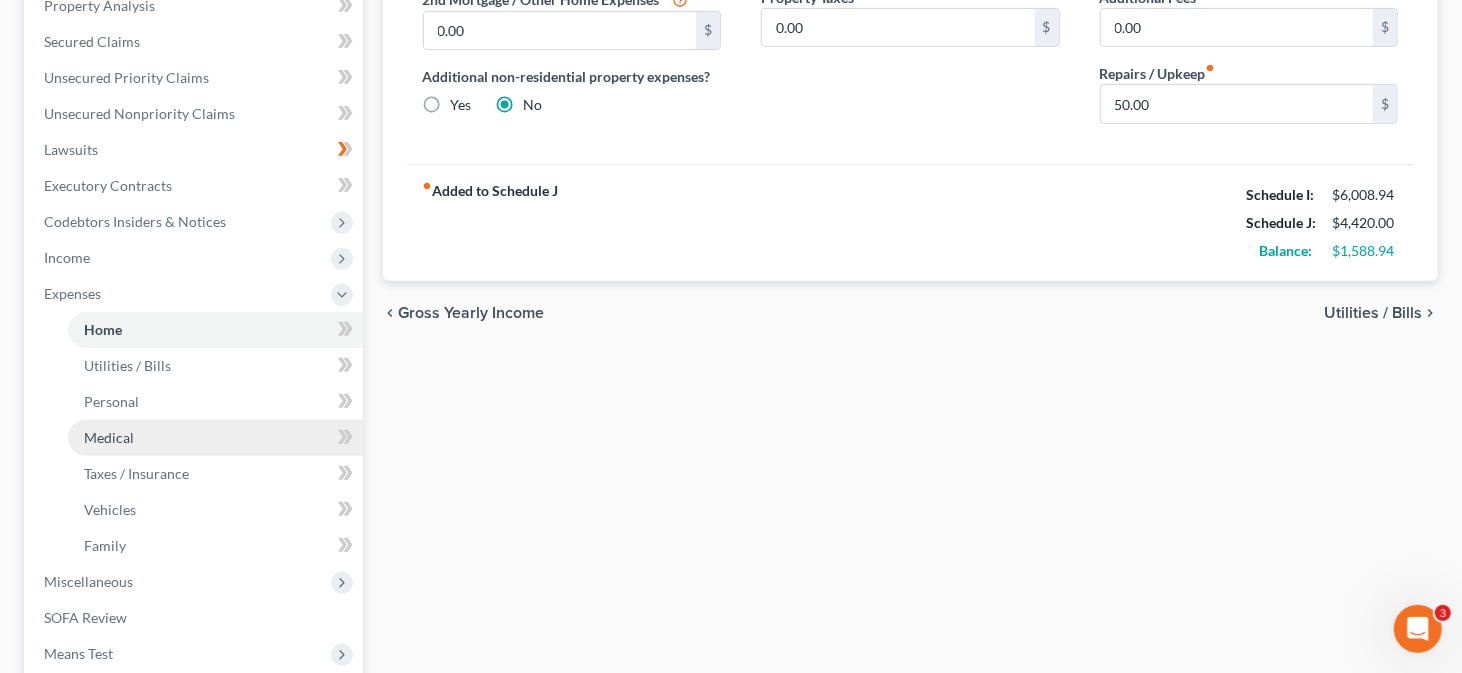 scroll, scrollTop: 600, scrollLeft: 0, axis: vertical 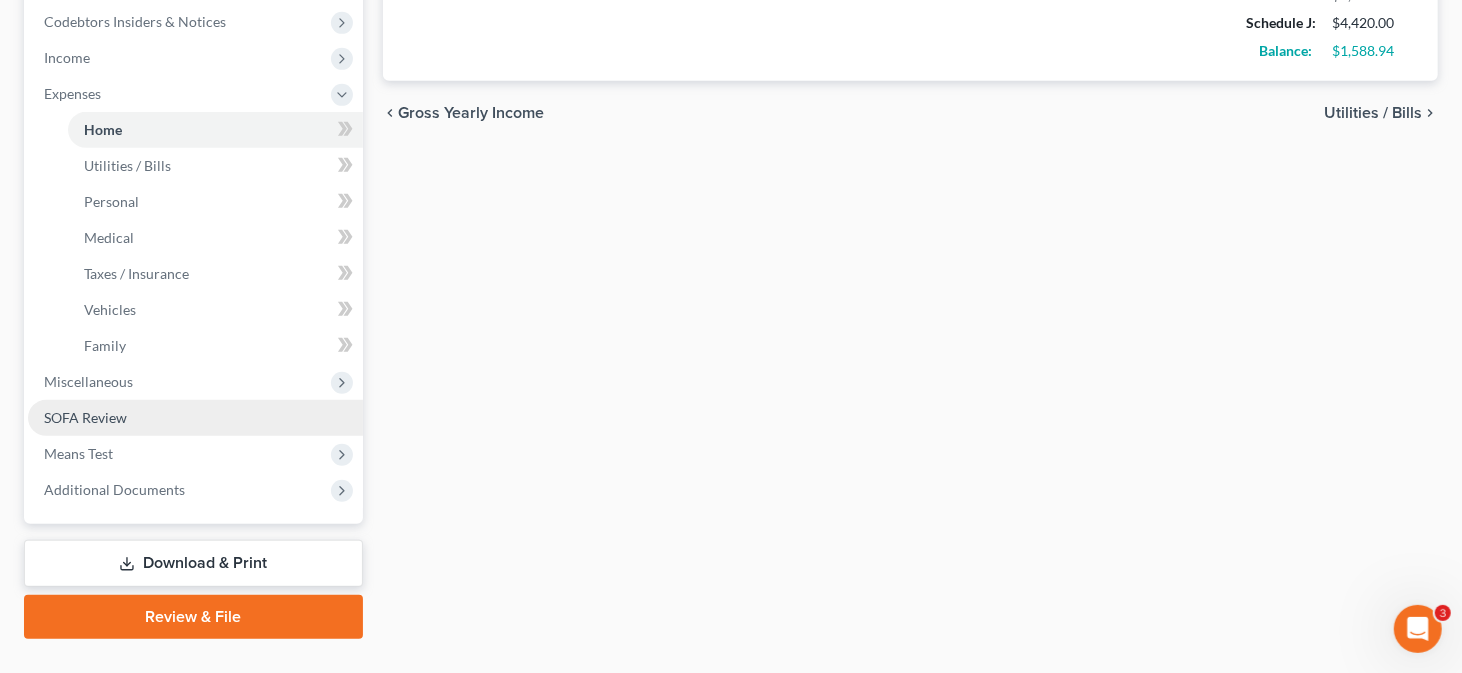 click on "SOFA Review" at bounding box center [85, 417] 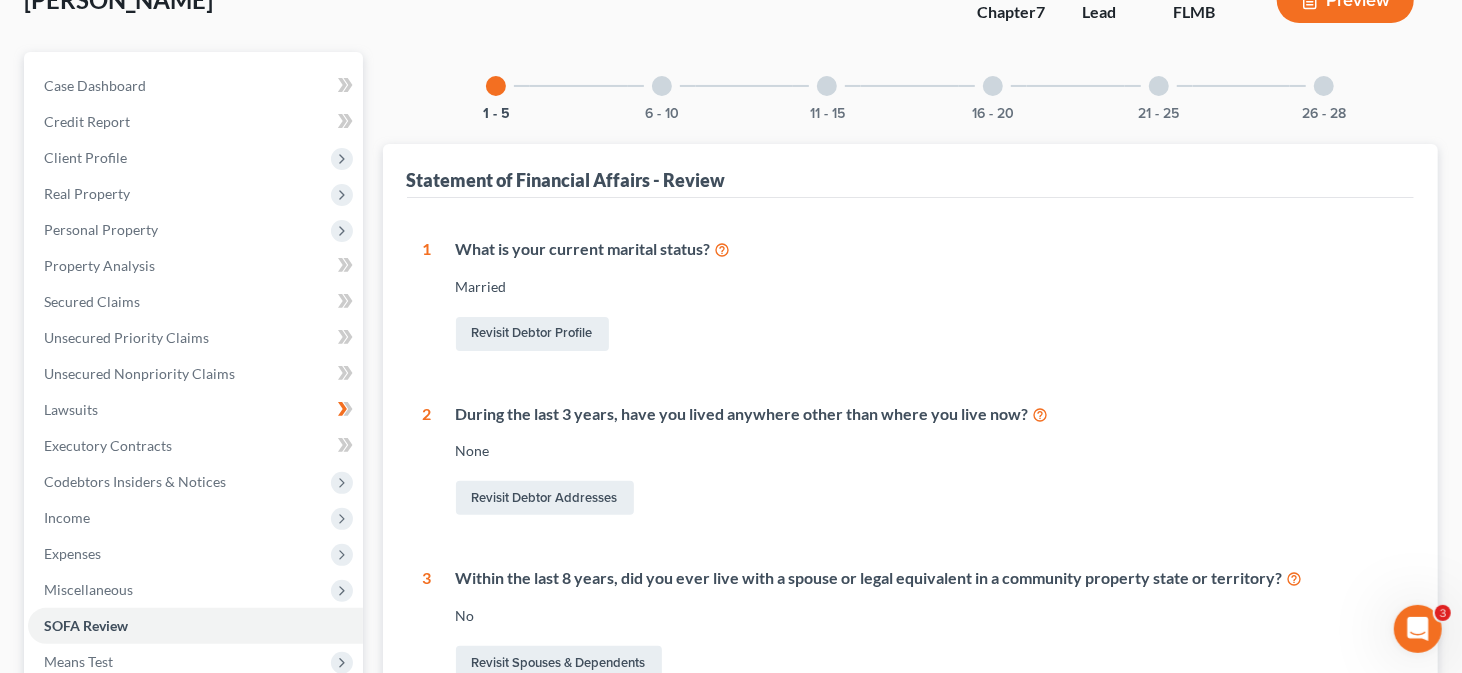 scroll, scrollTop: 100, scrollLeft: 0, axis: vertical 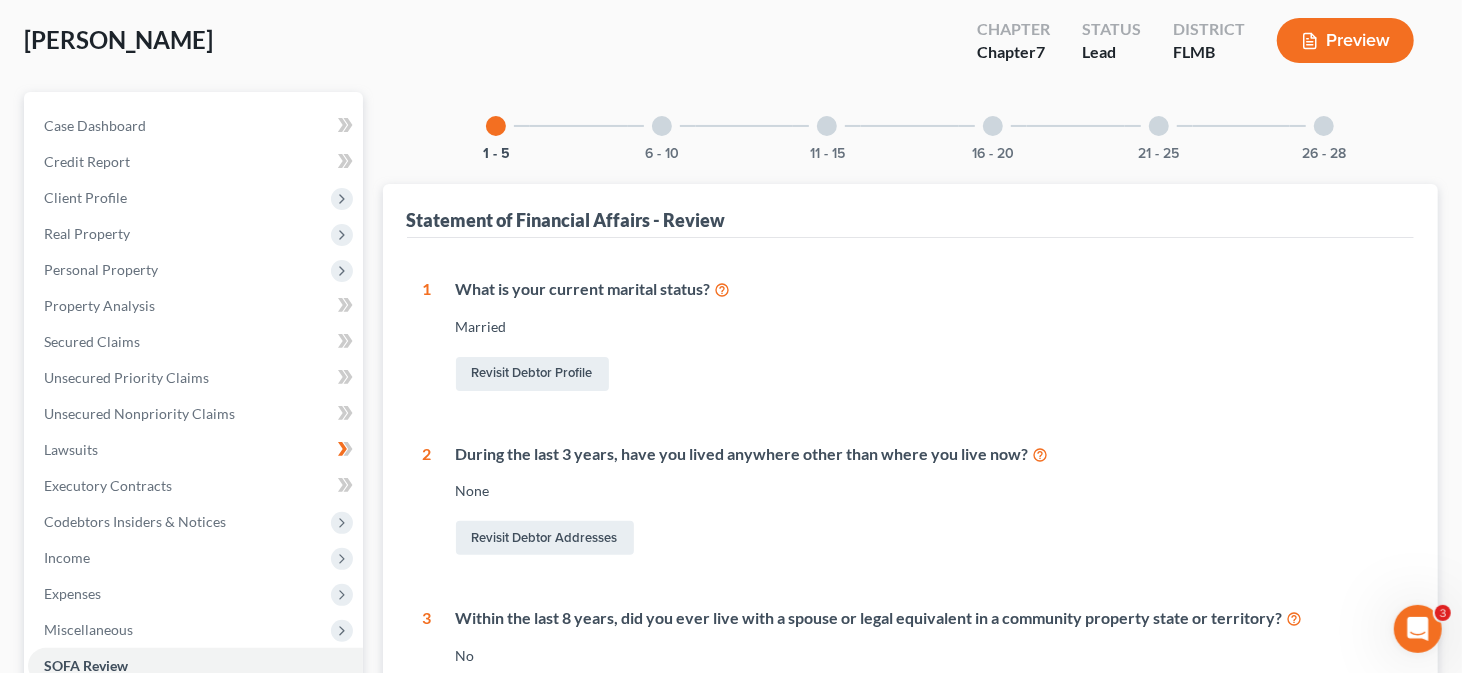 click at bounding box center (662, 126) 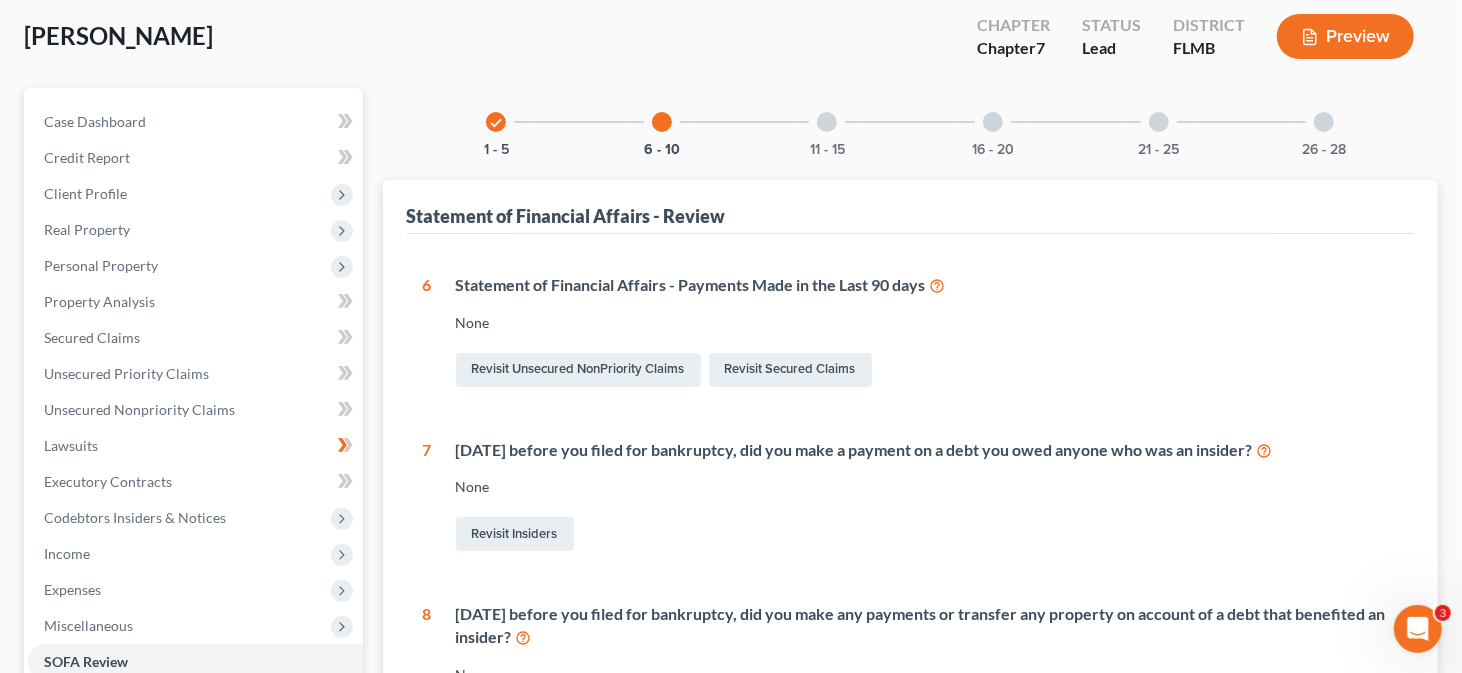 scroll, scrollTop: 0, scrollLeft: 0, axis: both 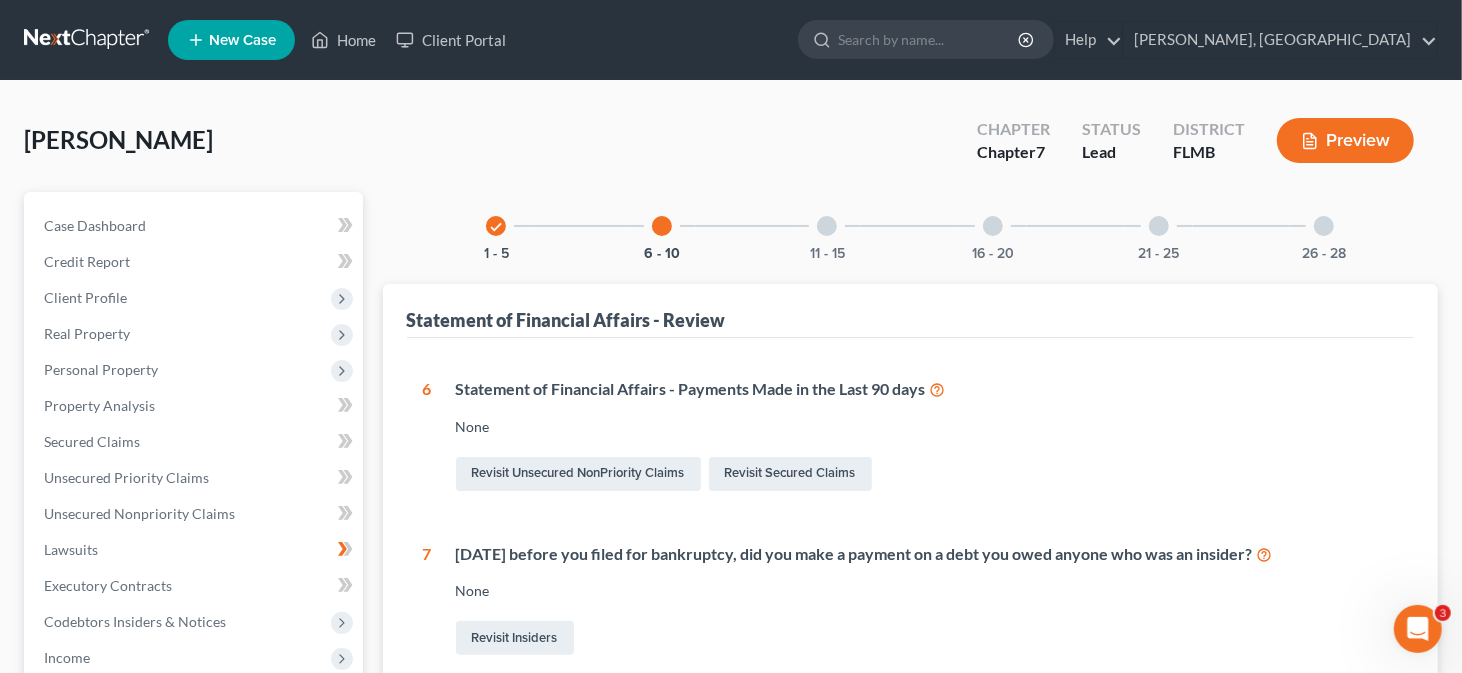 click at bounding box center [827, 226] 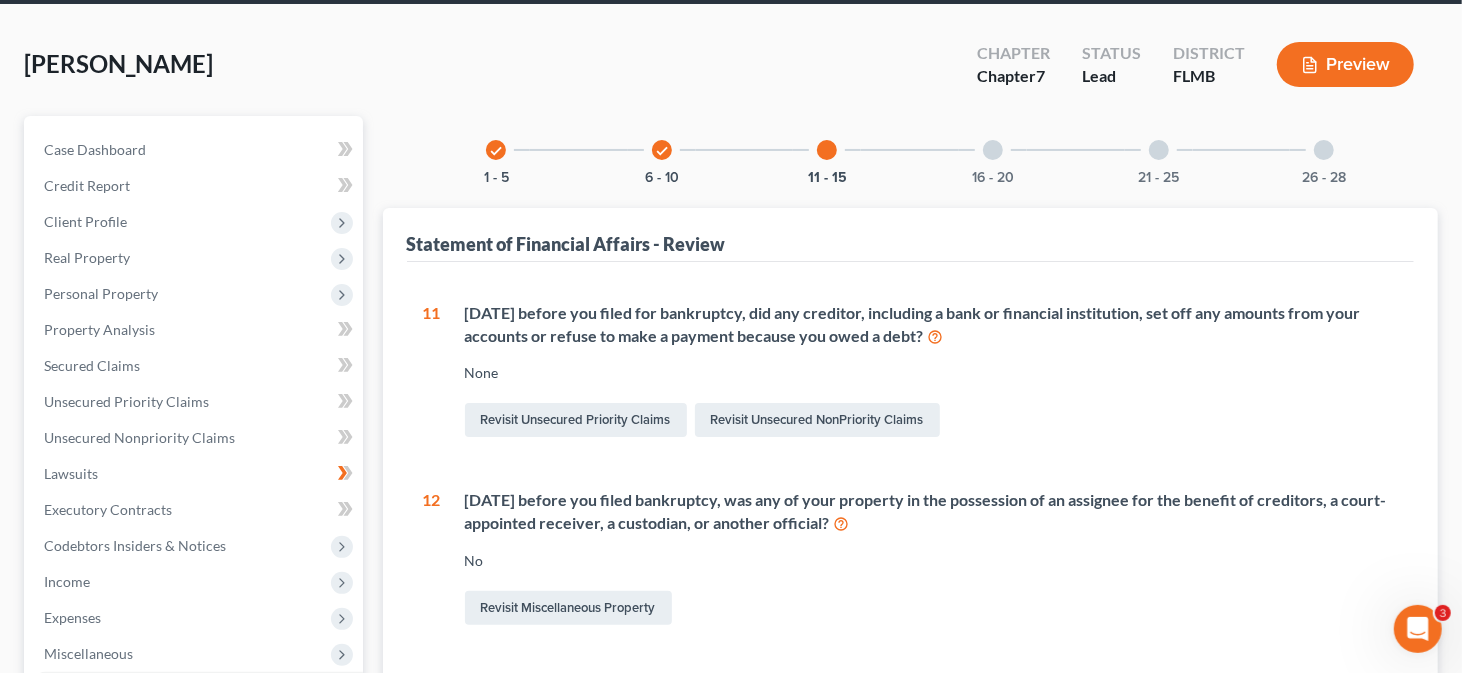 scroll, scrollTop: 0, scrollLeft: 0, axis: both 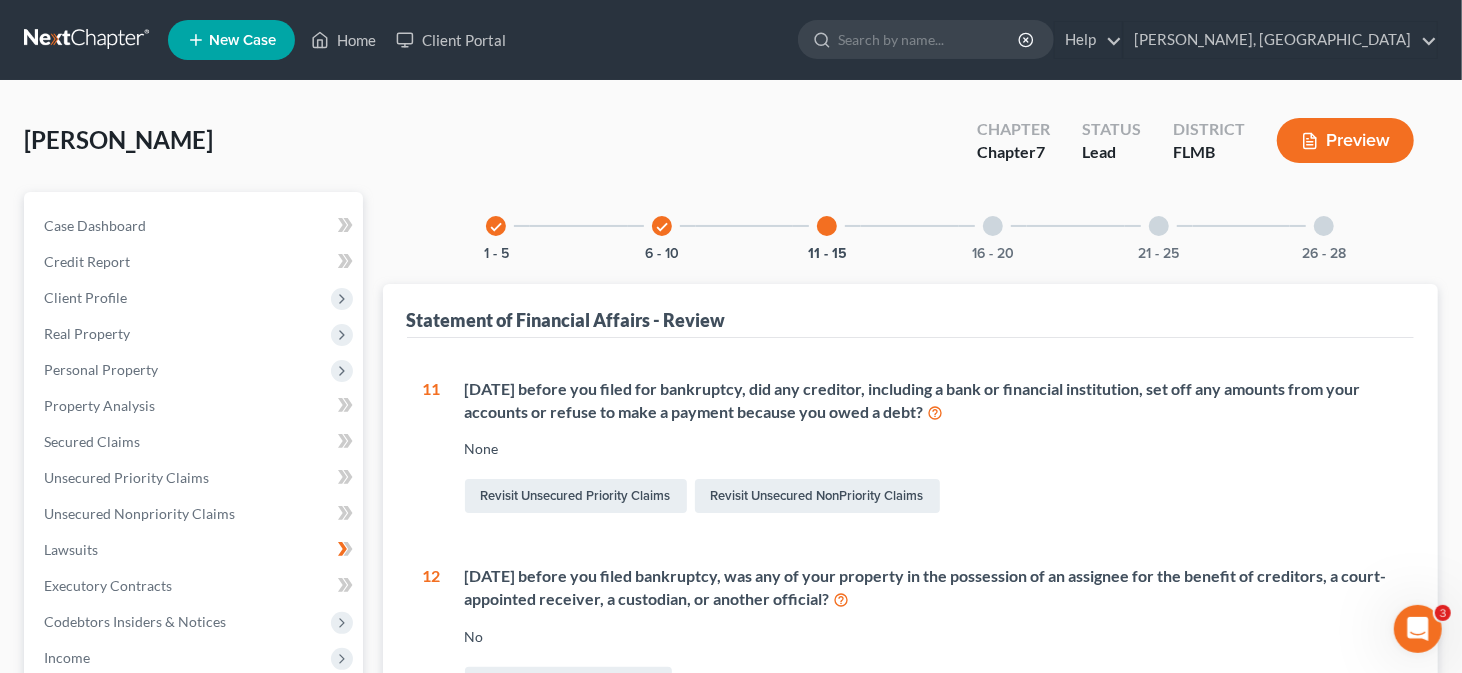 click at bounding box center (993, 226) 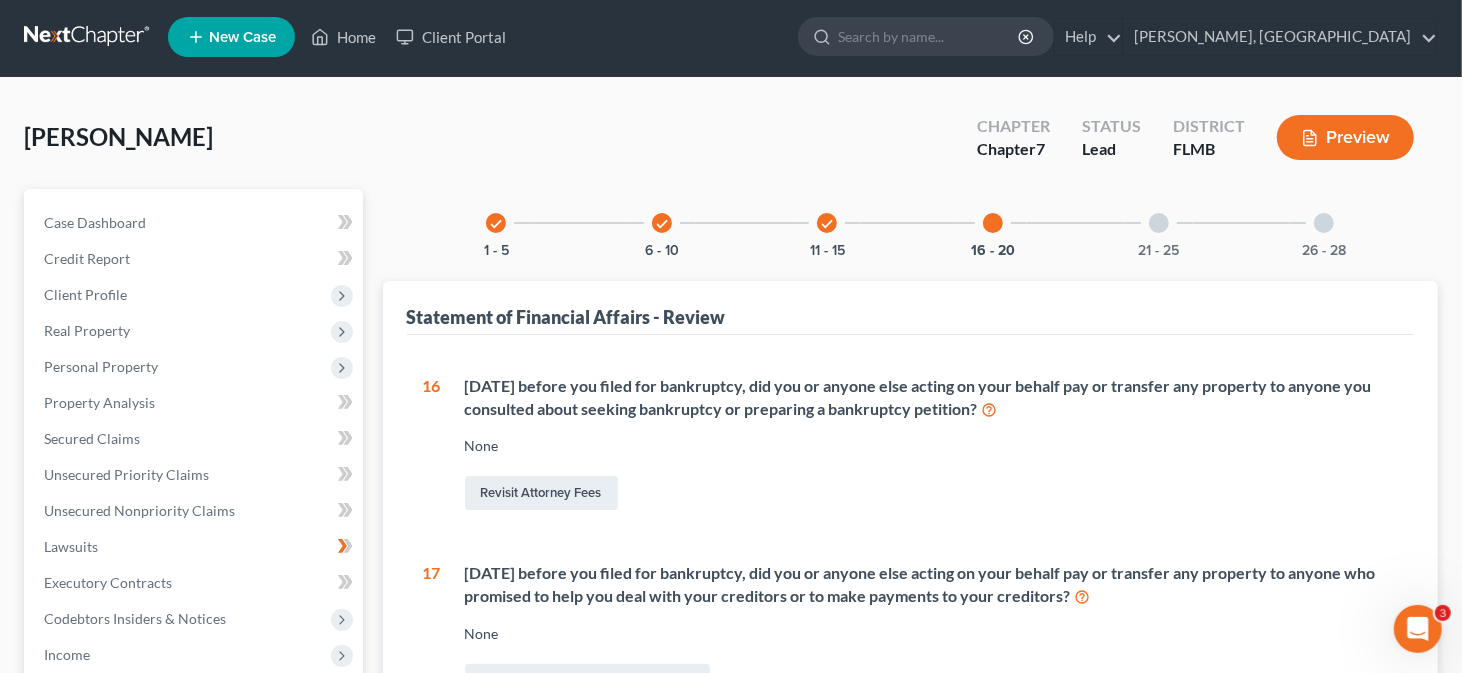 scroll, scrollTop: 0, scrollLeft: 0, axis: both 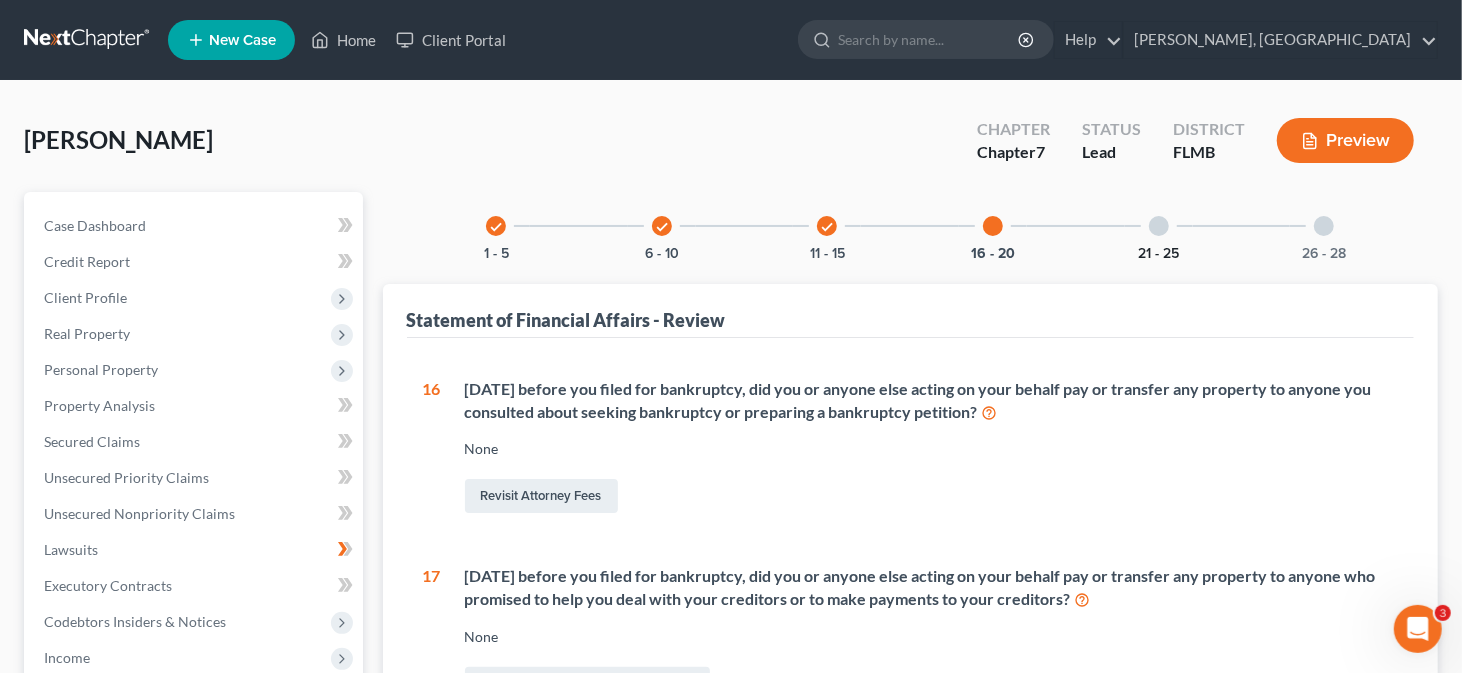 drag, startPoint x: 1163, startPoint y: 224, endPoint x: 1152, endPoint y: 253, distance: 31.016125 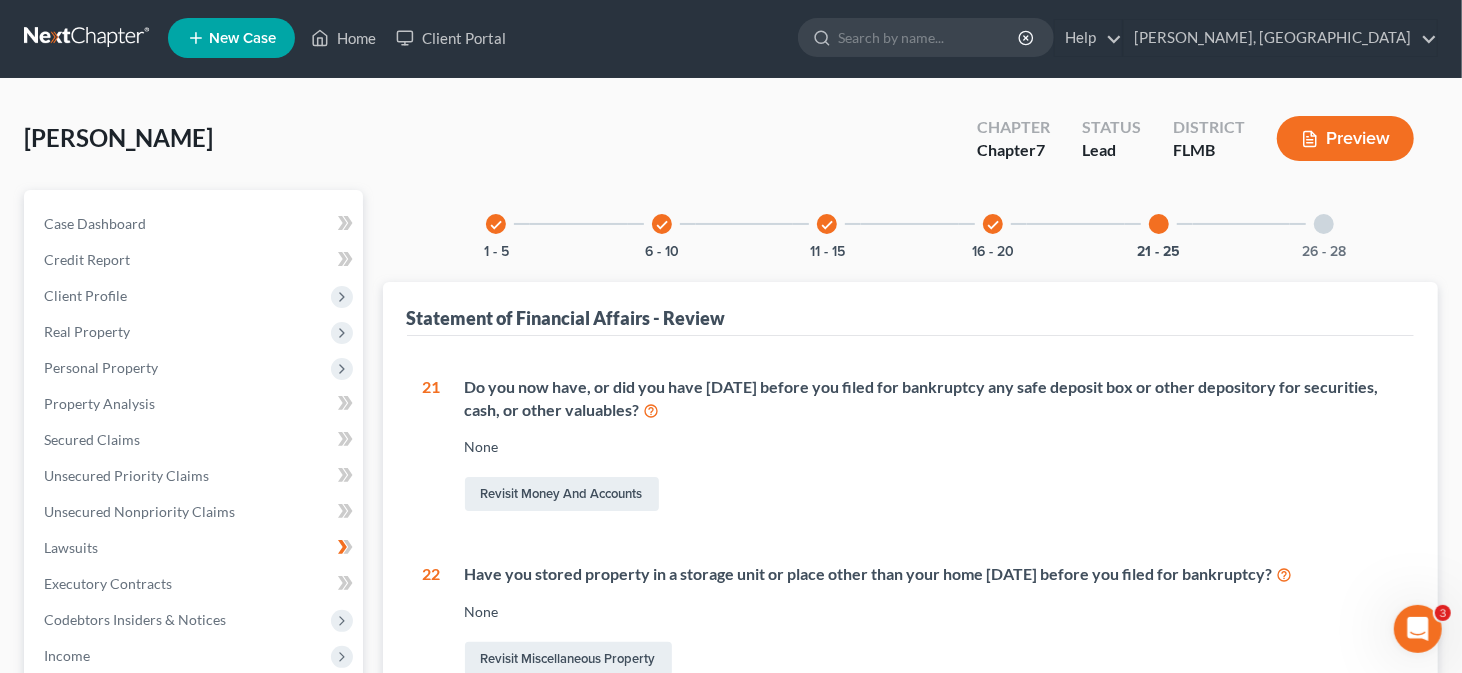 scroll, scrollTop: 0, scrollLeft: 0, axis: both 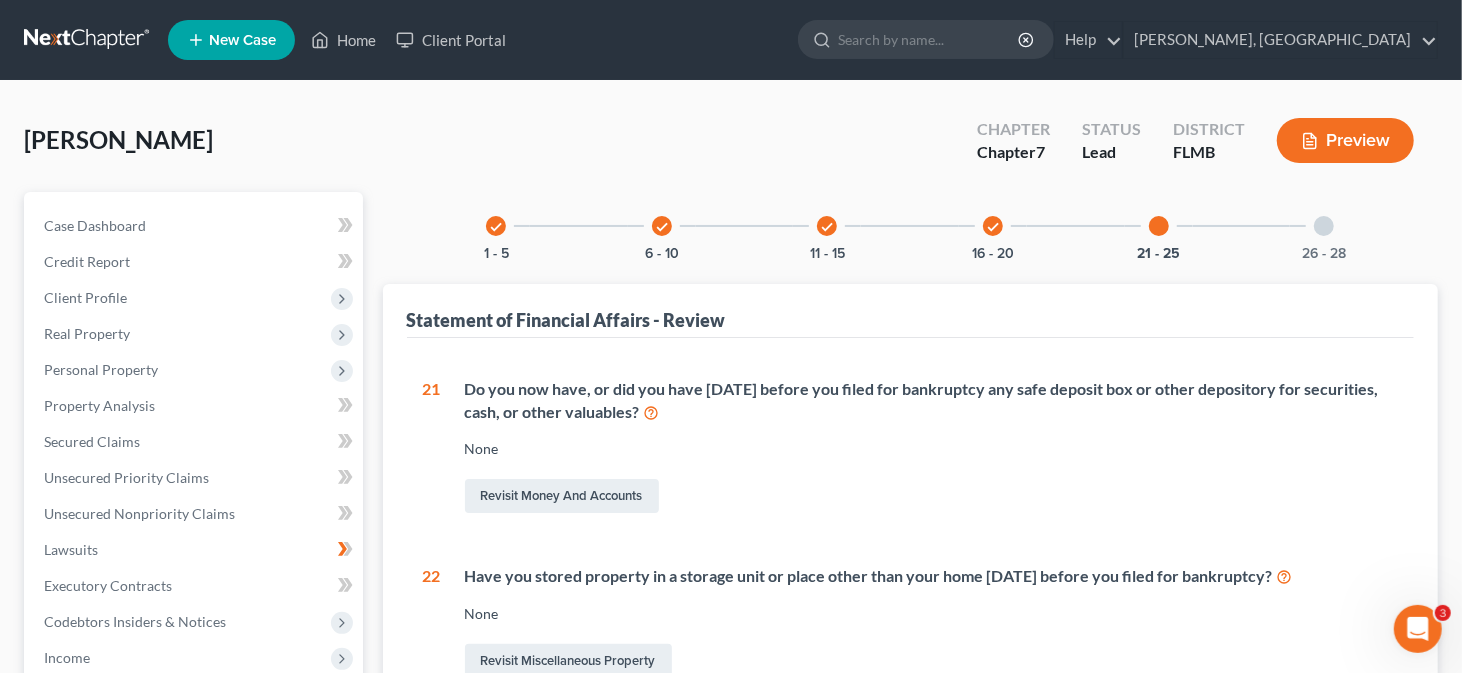 drag, startPoint x: 1319, startPoint y: 228, endPoint x: 1280, endPoint y: 269, distance: 56.586216 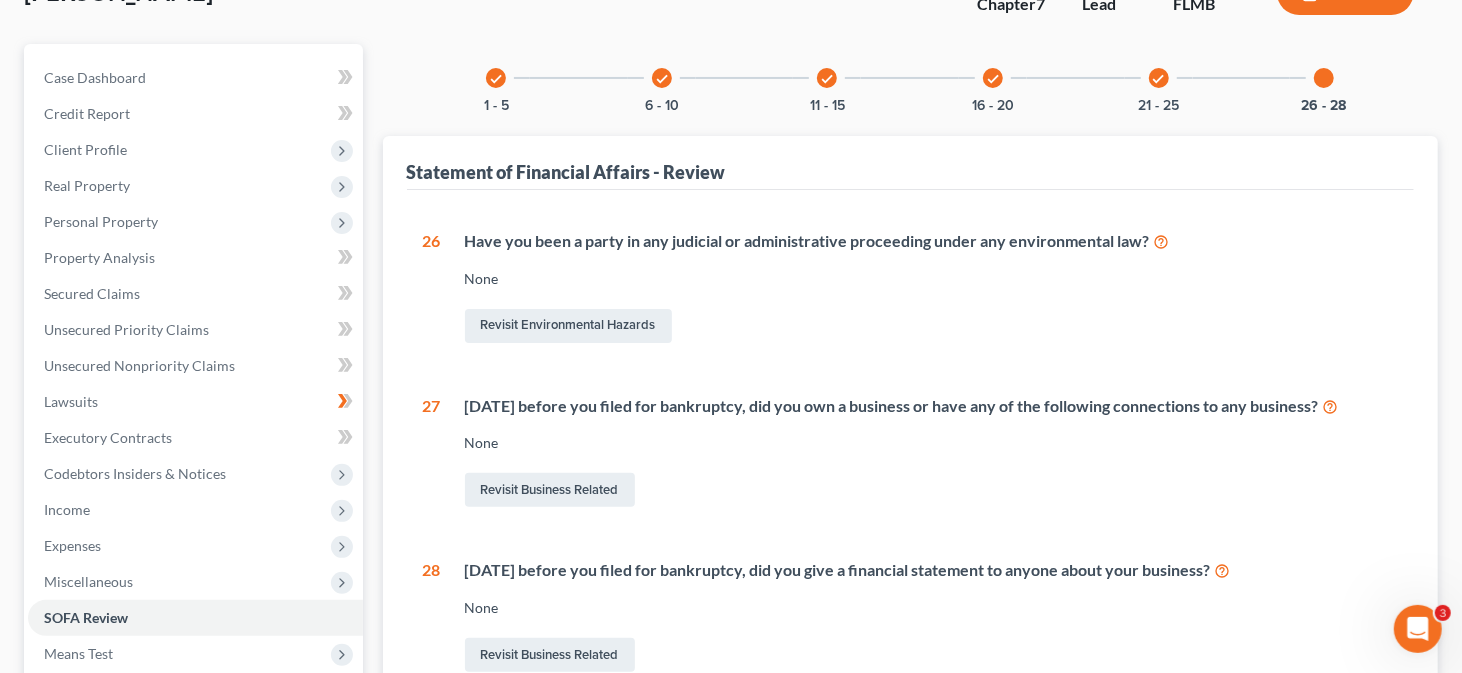 scroll, scrollTop: 200, scrollLeft: 0, axis: vertical 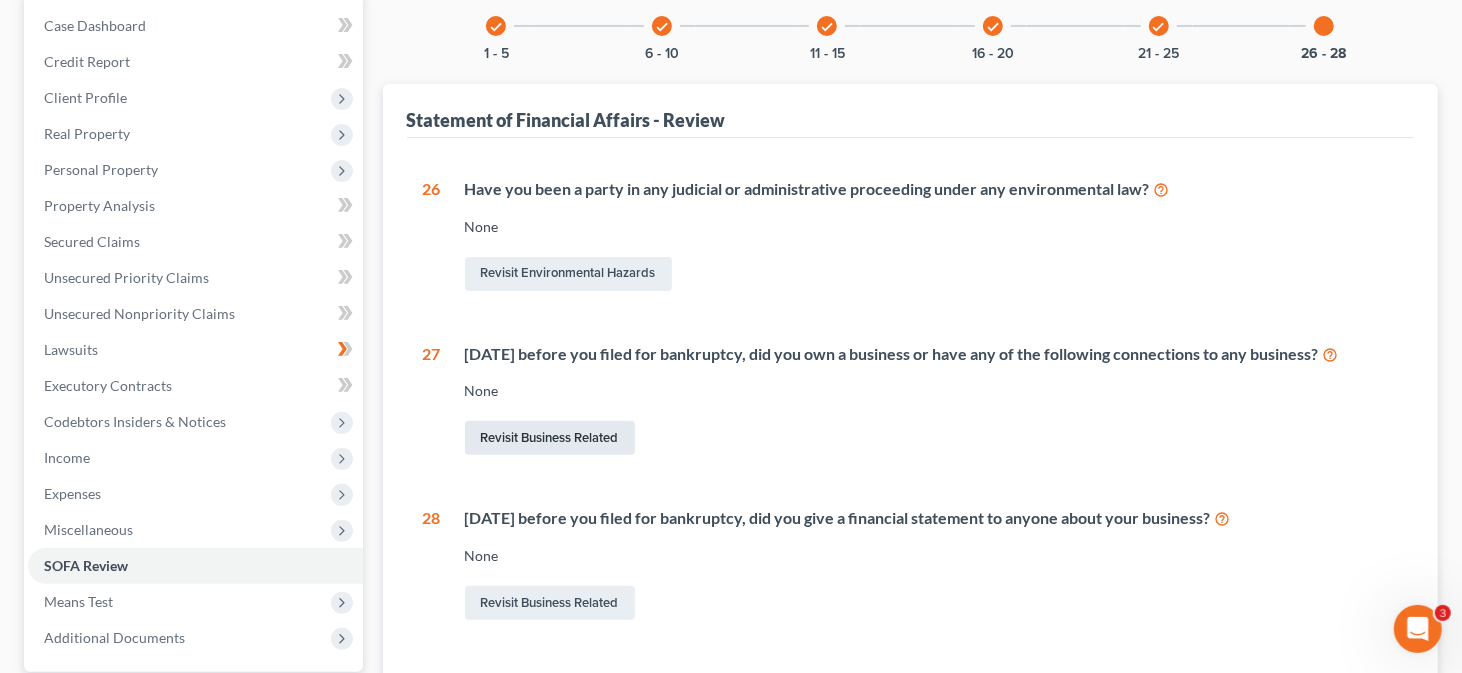 click on "Revisit Business Related" at bounding box center (550, 438) 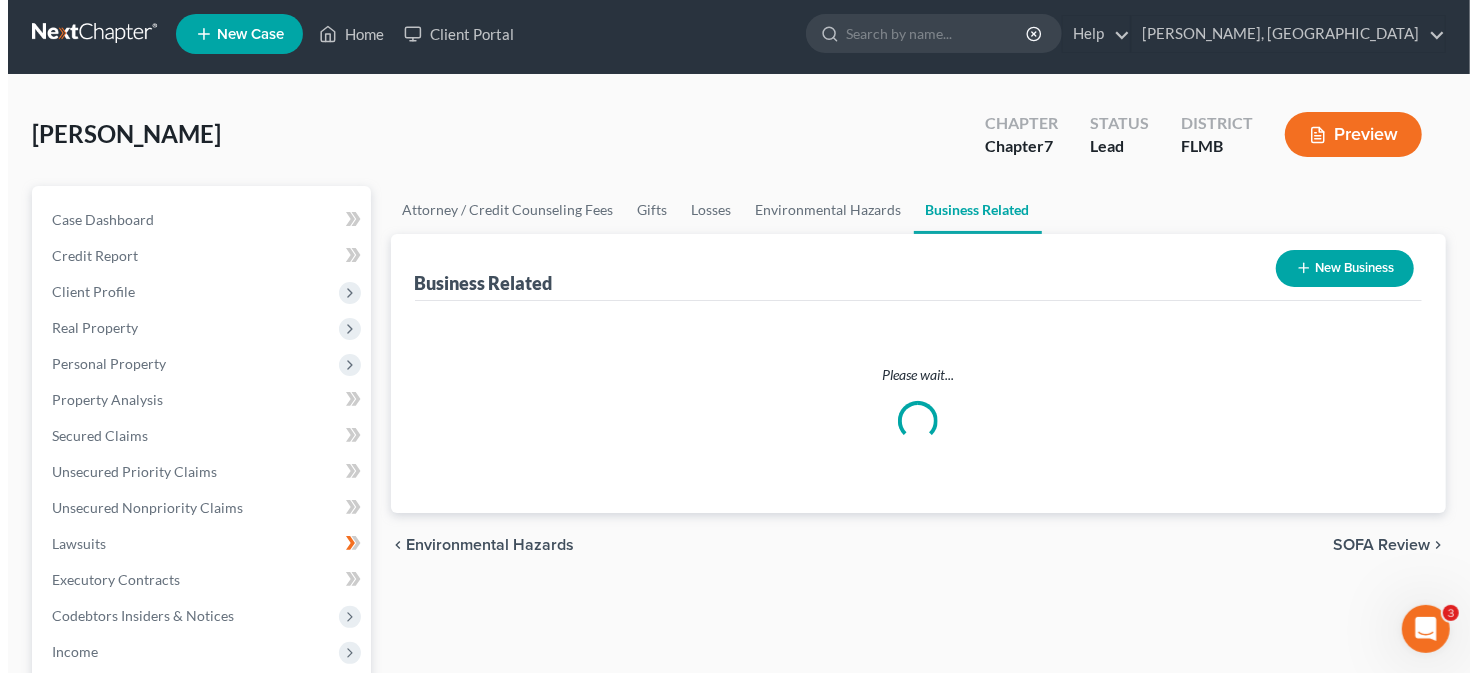 scroll, scrollTop: 0, scrollLeft: 0, axis: both 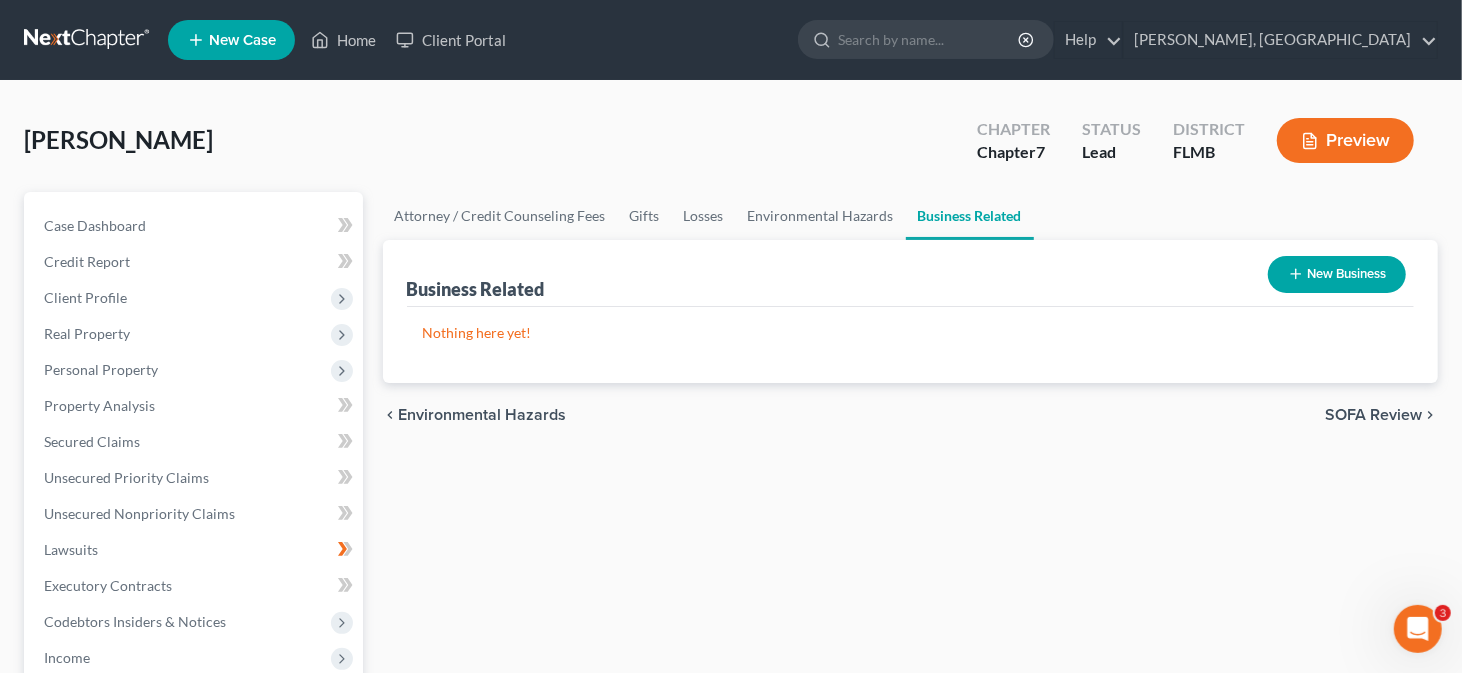 click on "New Business" at bounding box center (1337, 274) 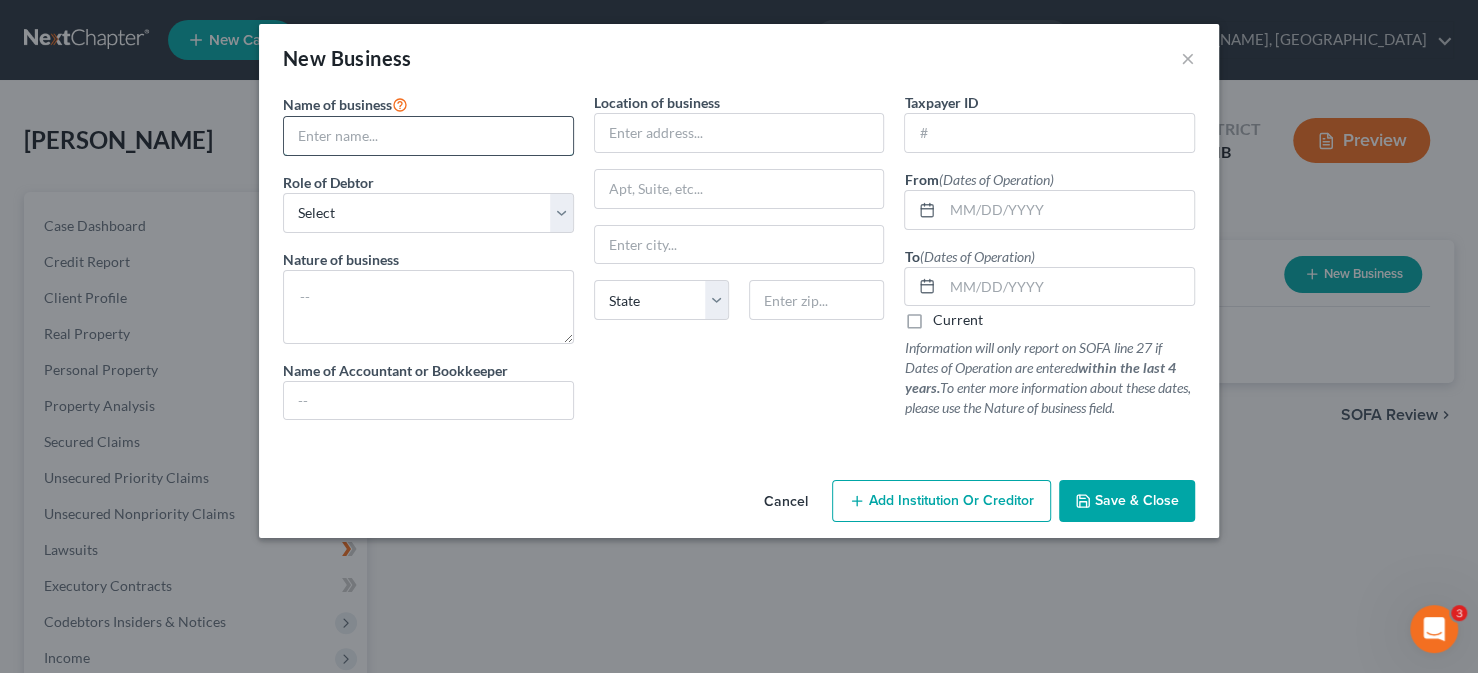 click at bounding box center [428, 136] 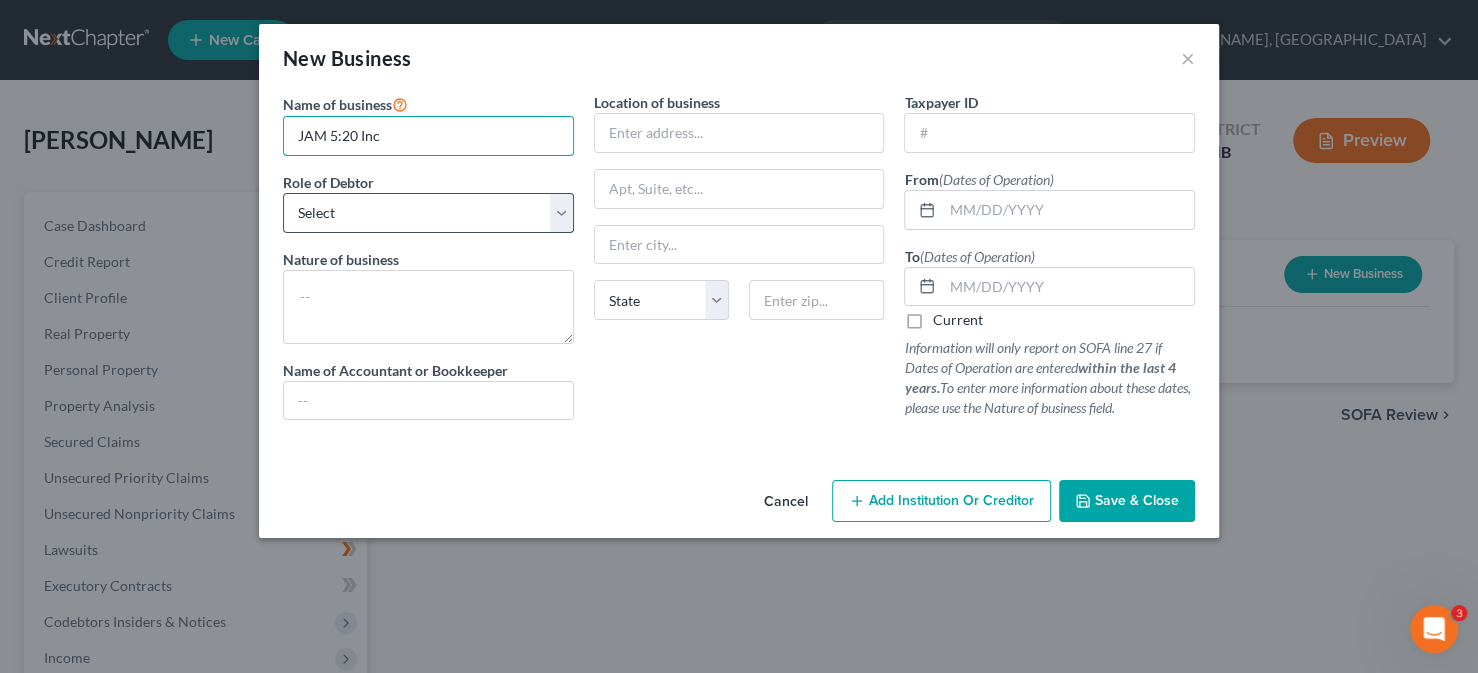 type on "JAM 5:20 Inc" 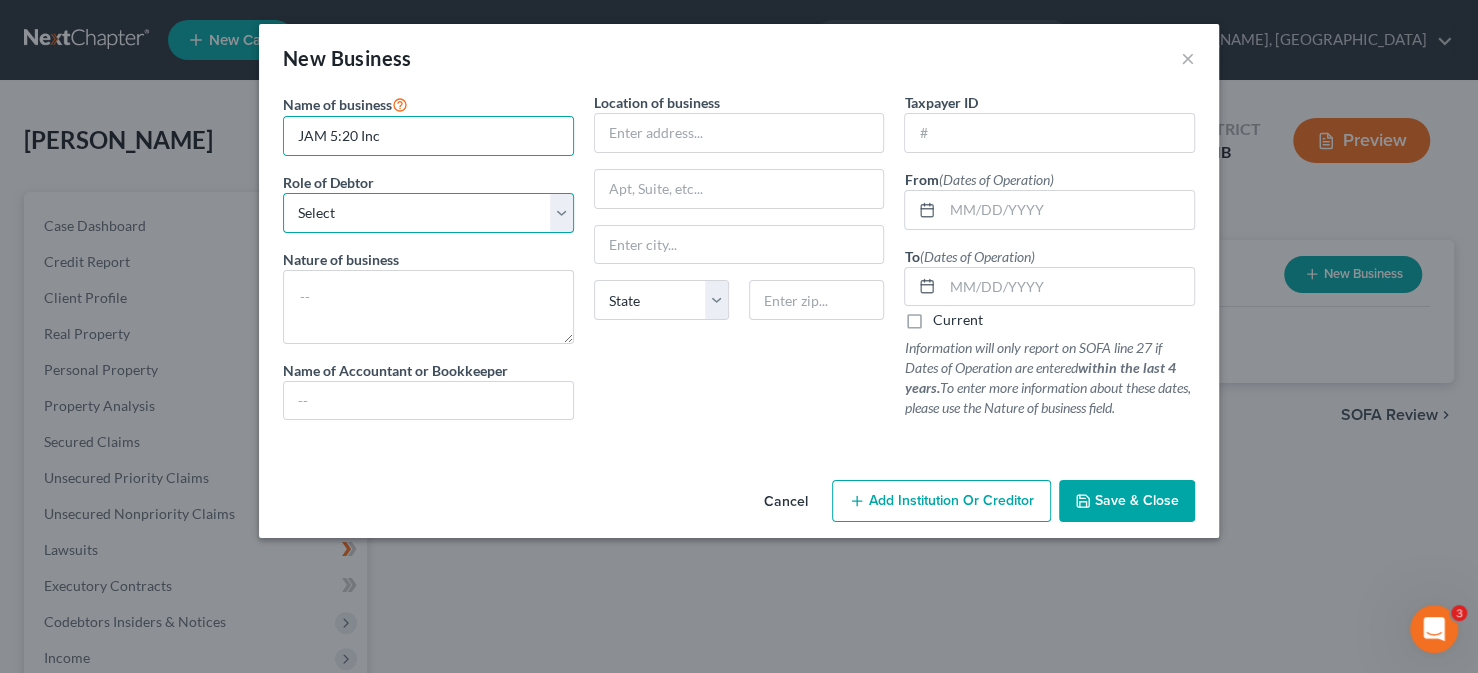 click on "Select A member of a limited liability company (LLC) or limited liability partnership (LLP) An officer, director, or managing executive of a corporation An owner of at least 5% of the voting or equity securities of a corporation A partner in a partnership A sole proprietor or self-employed in a trade, profession, or [MEDICAL_DATA], either full-time or part-time" at bounding box center (428, 213) 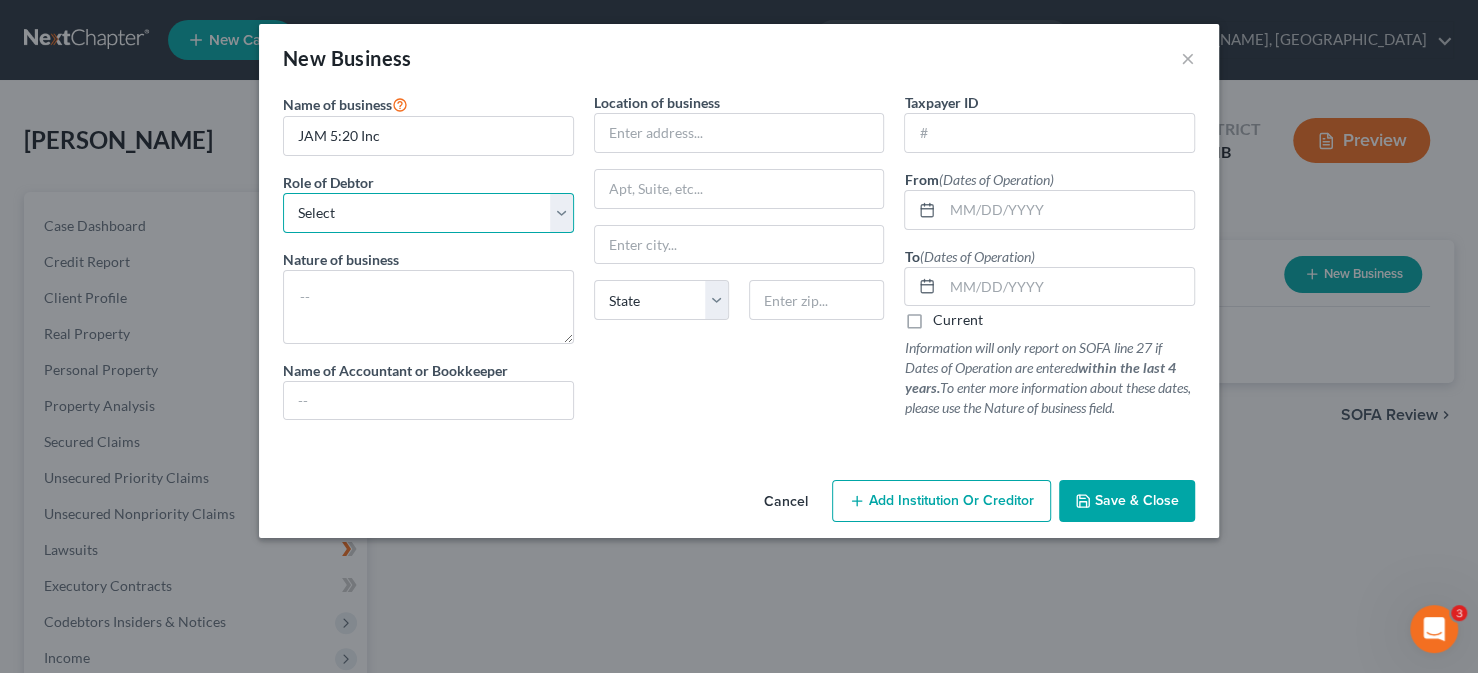 select on "officer" 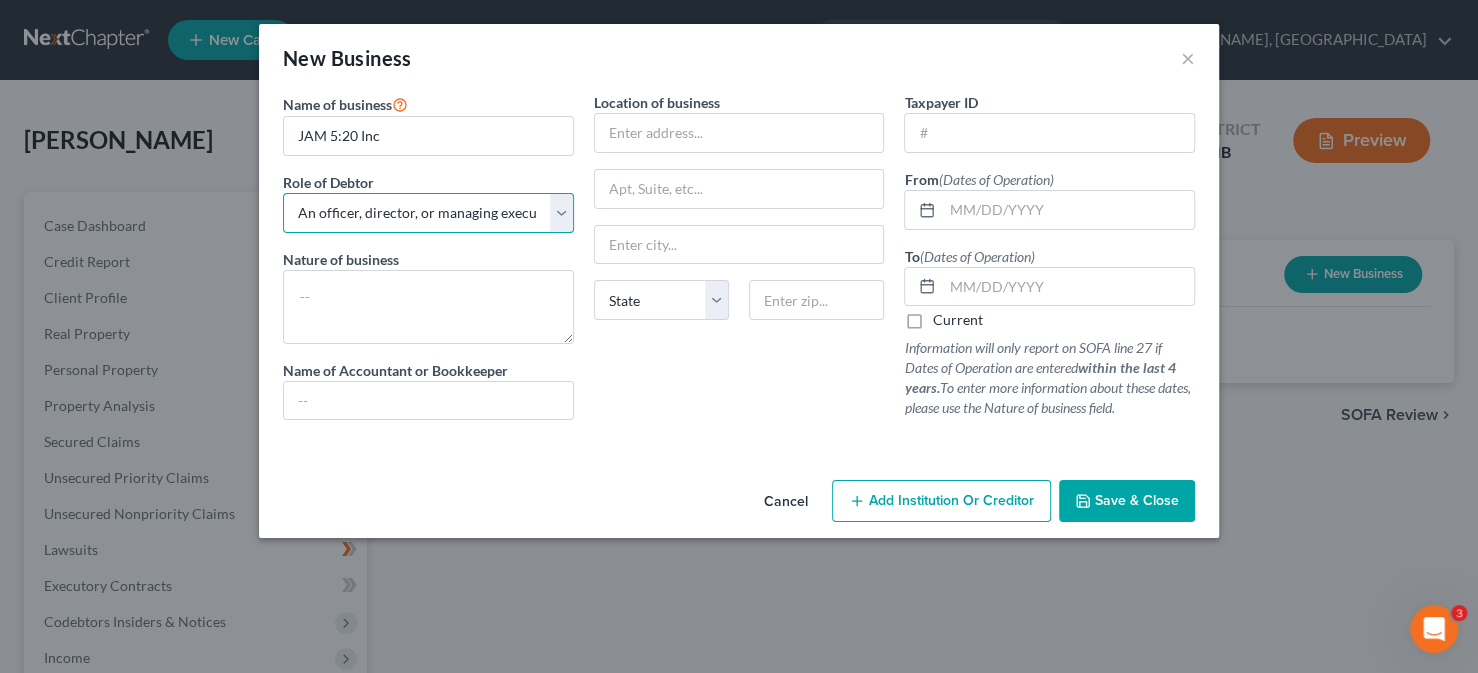 click on "Select A member of a limited liability company (LLC) or limited liability partnership (LLP) An officer, director, or managing executive of a corporation An owner of at least 5% of the voting or equity securities of a corporation A partner in a partnership A sole proprietor or self-employed in a trade, profession, or [MEDICAL_DATA], either full-time or part-time" at bounding box center (428, 213) 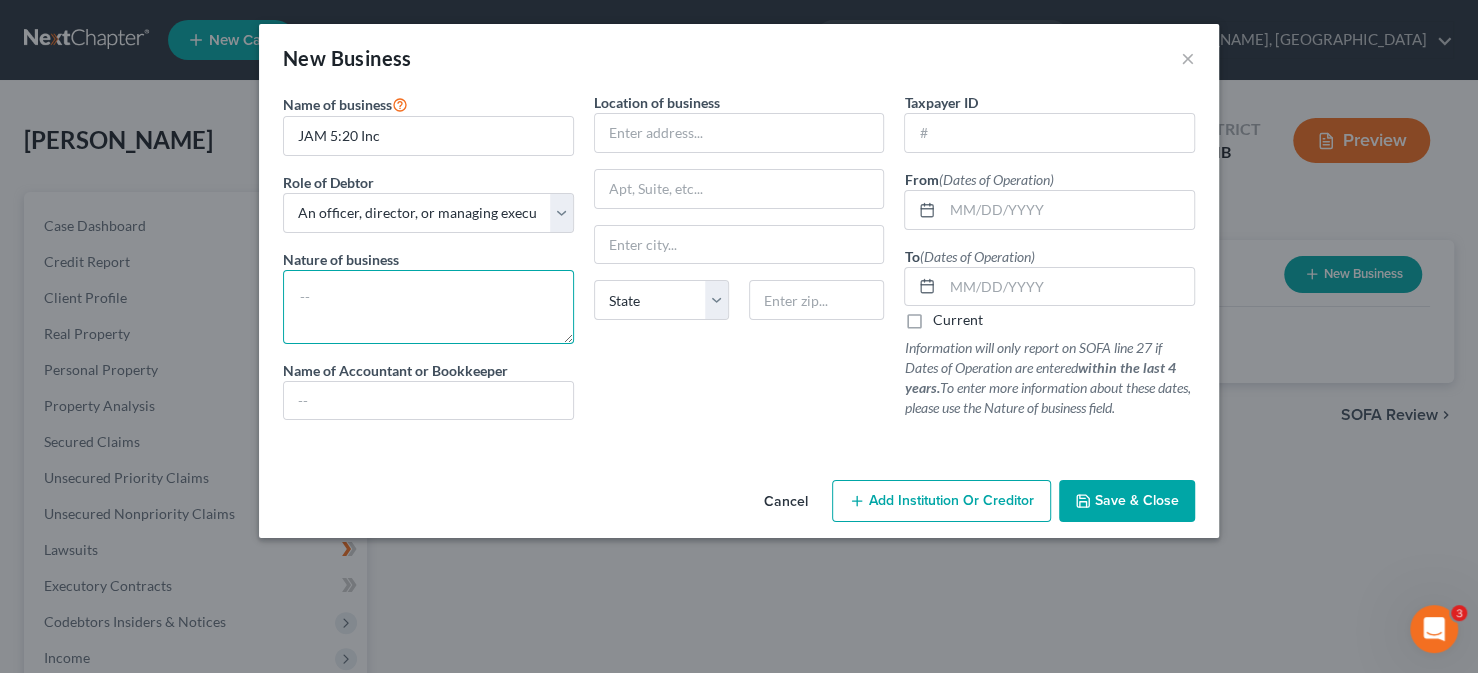 click at bounding box center [428, 307] 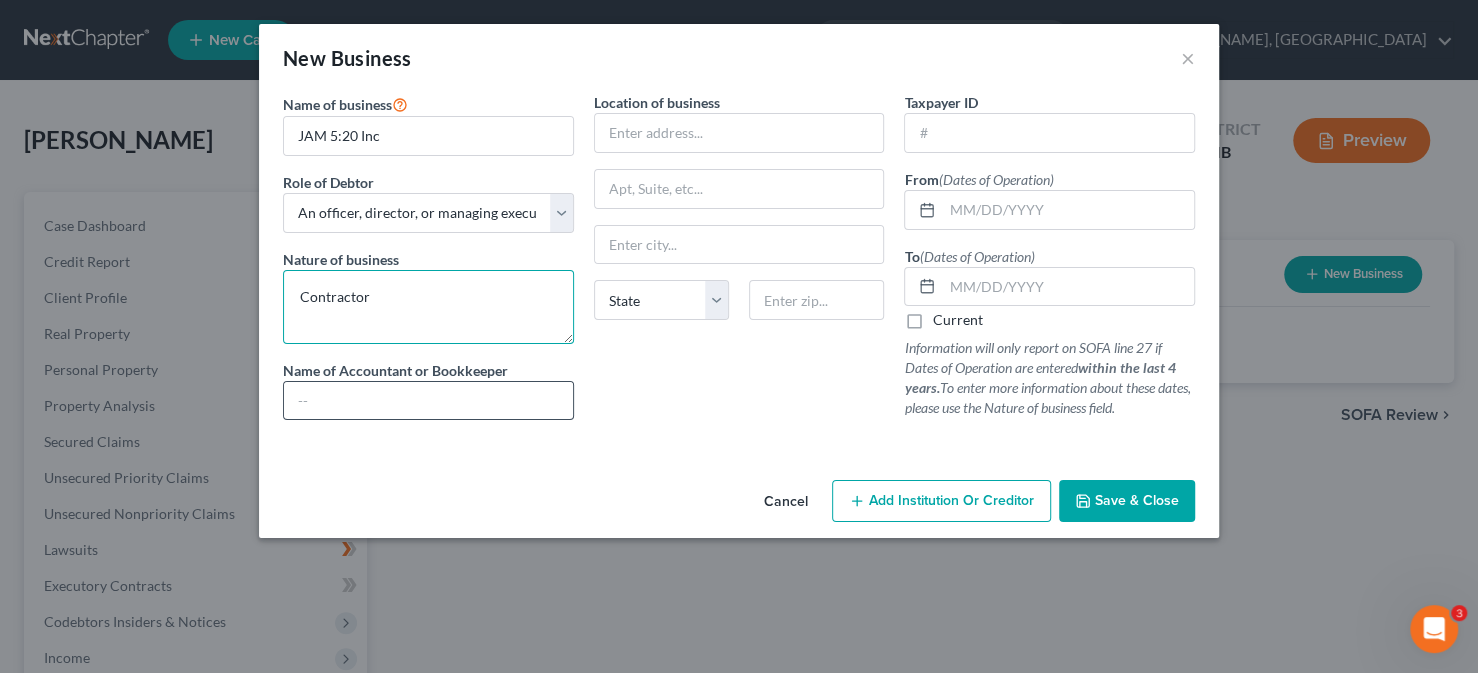 type on "Contractor" 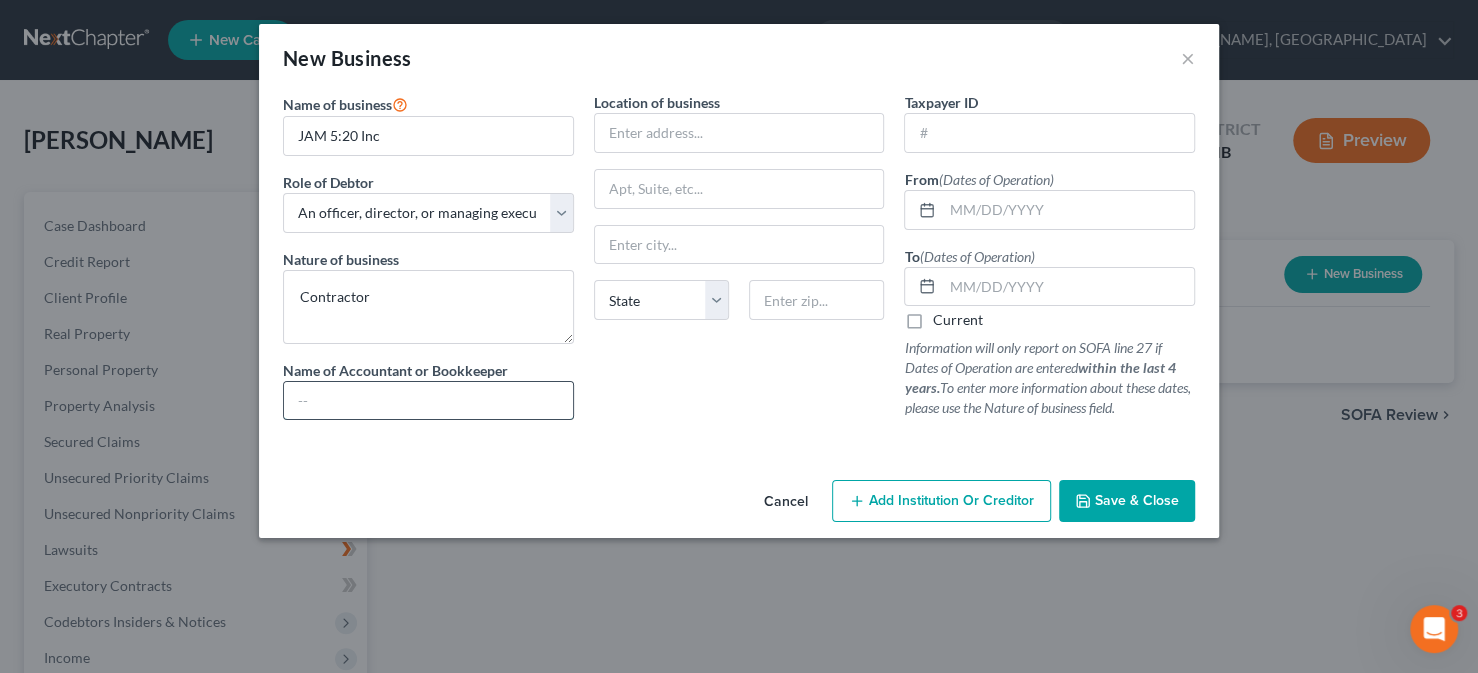 click at bounding box center [428, 401] 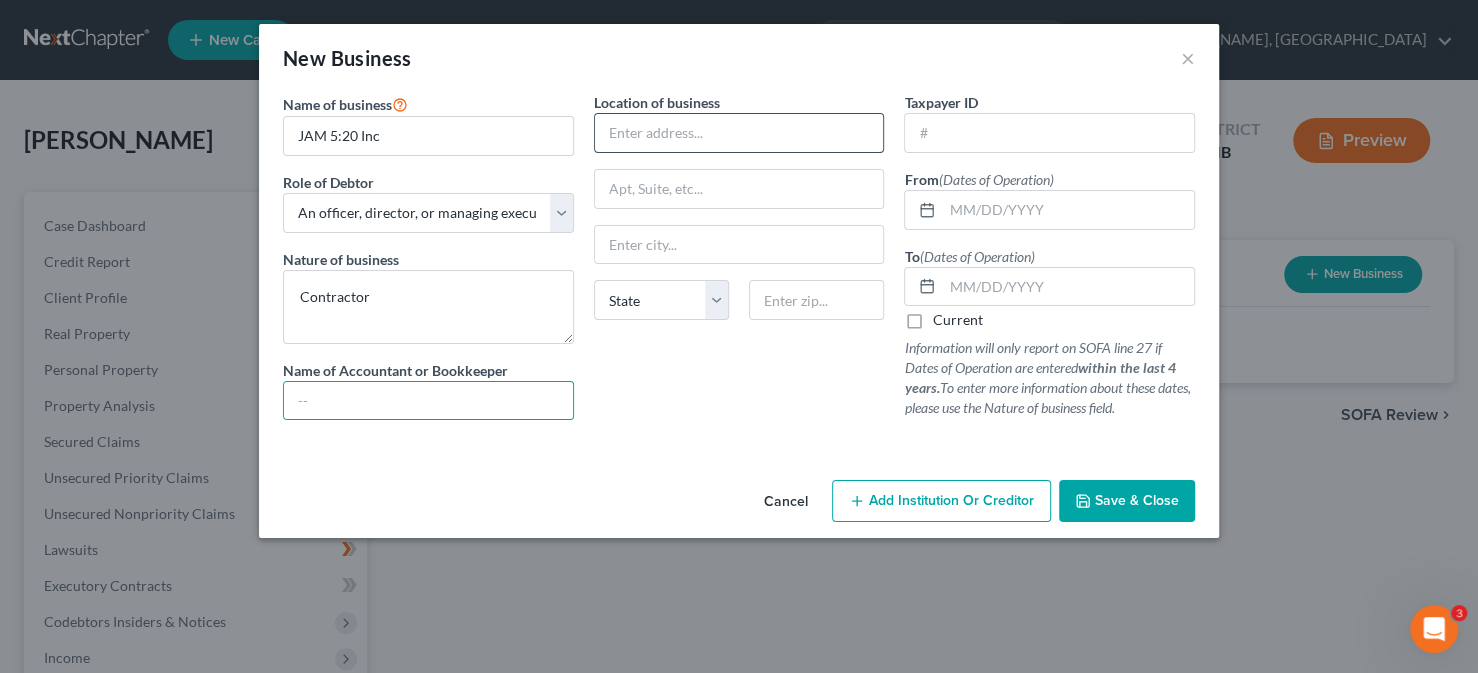 click at bounding box center (739, 133) 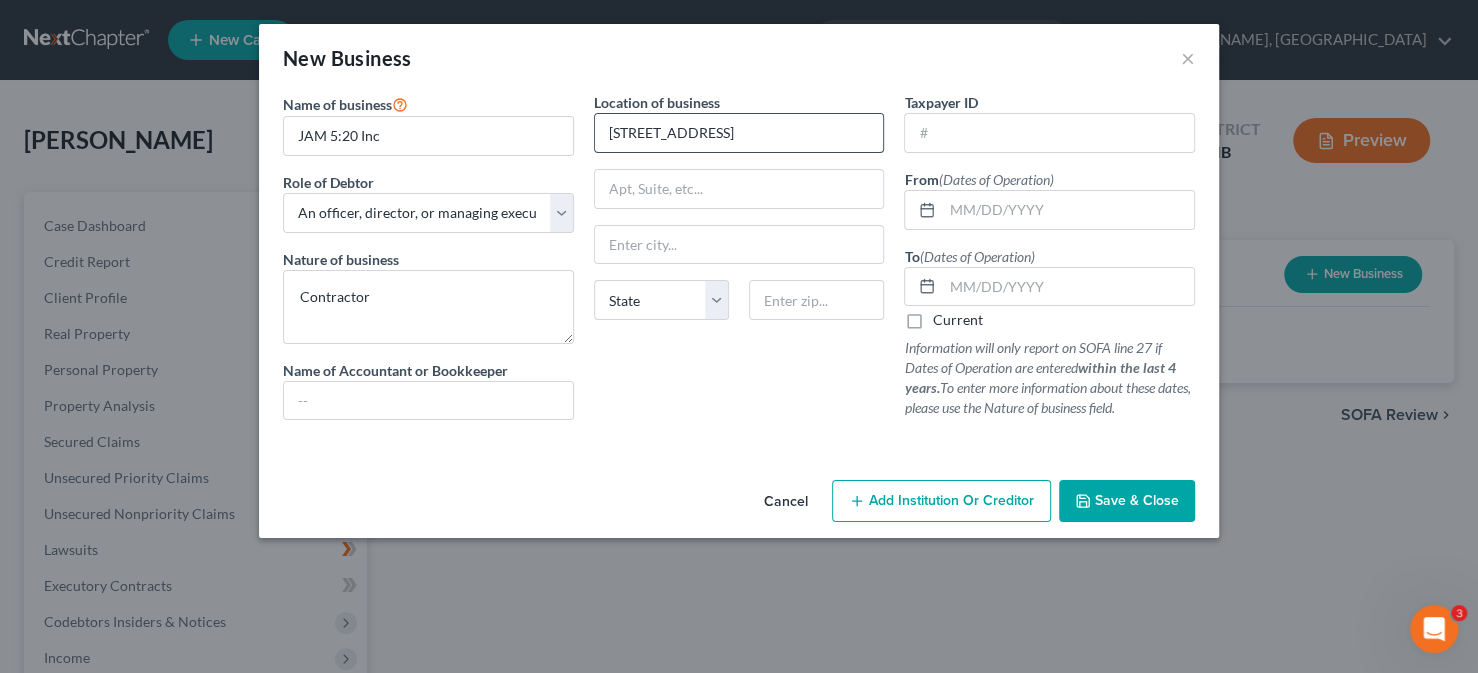 type on "[STREET_ADDRESS]" 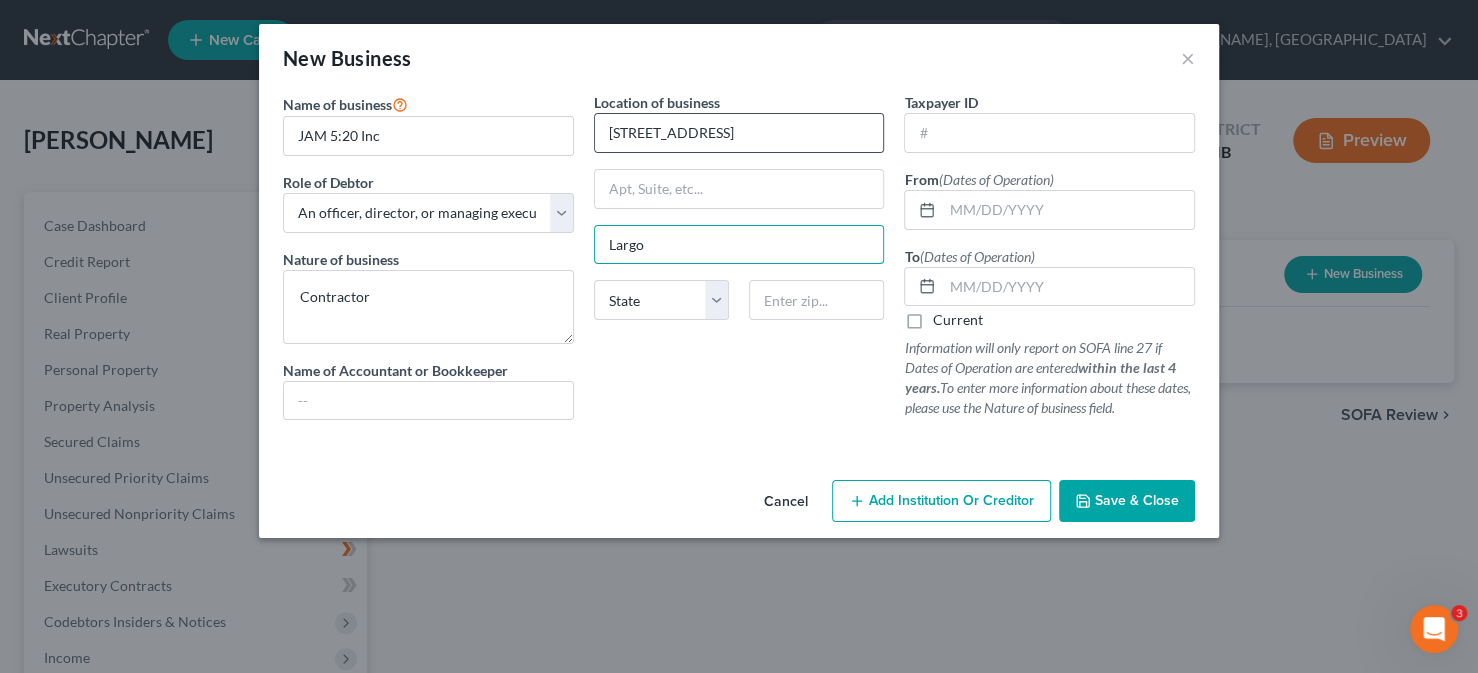 type on "Largo" 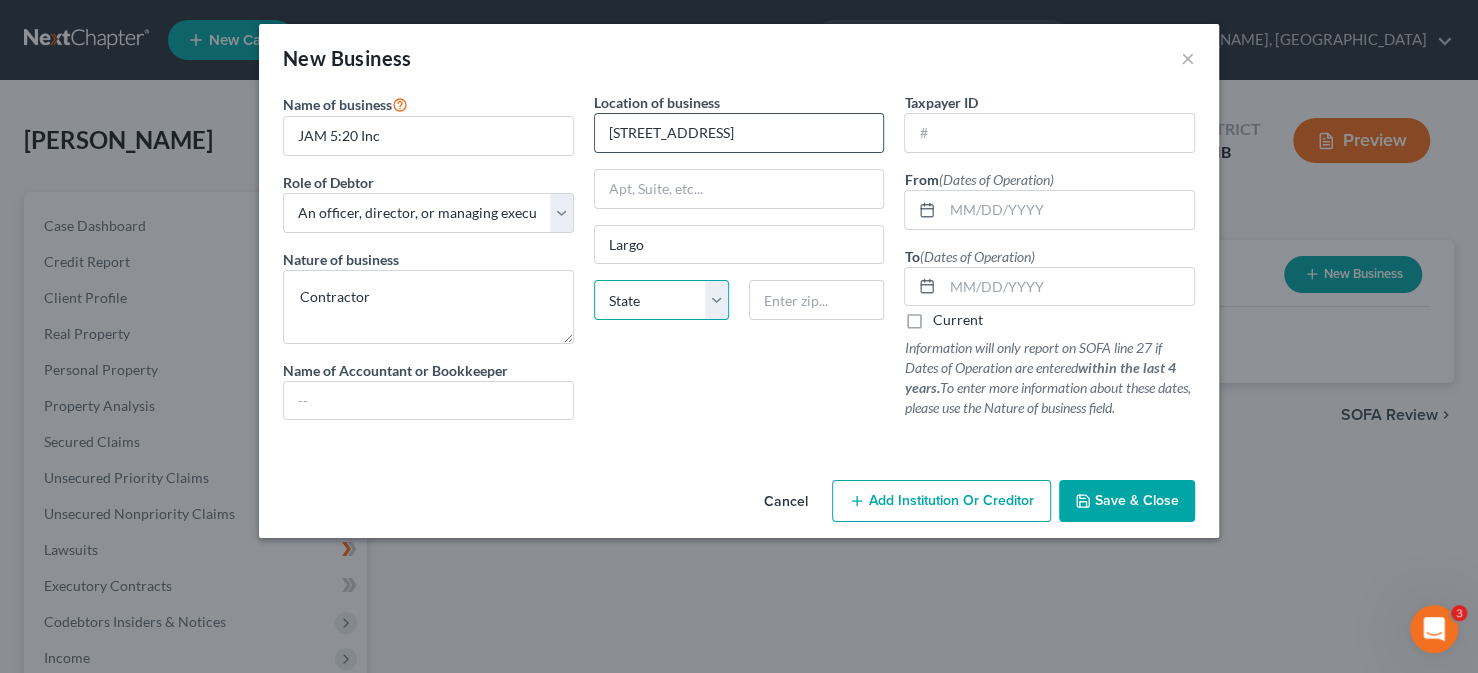 select on "9" 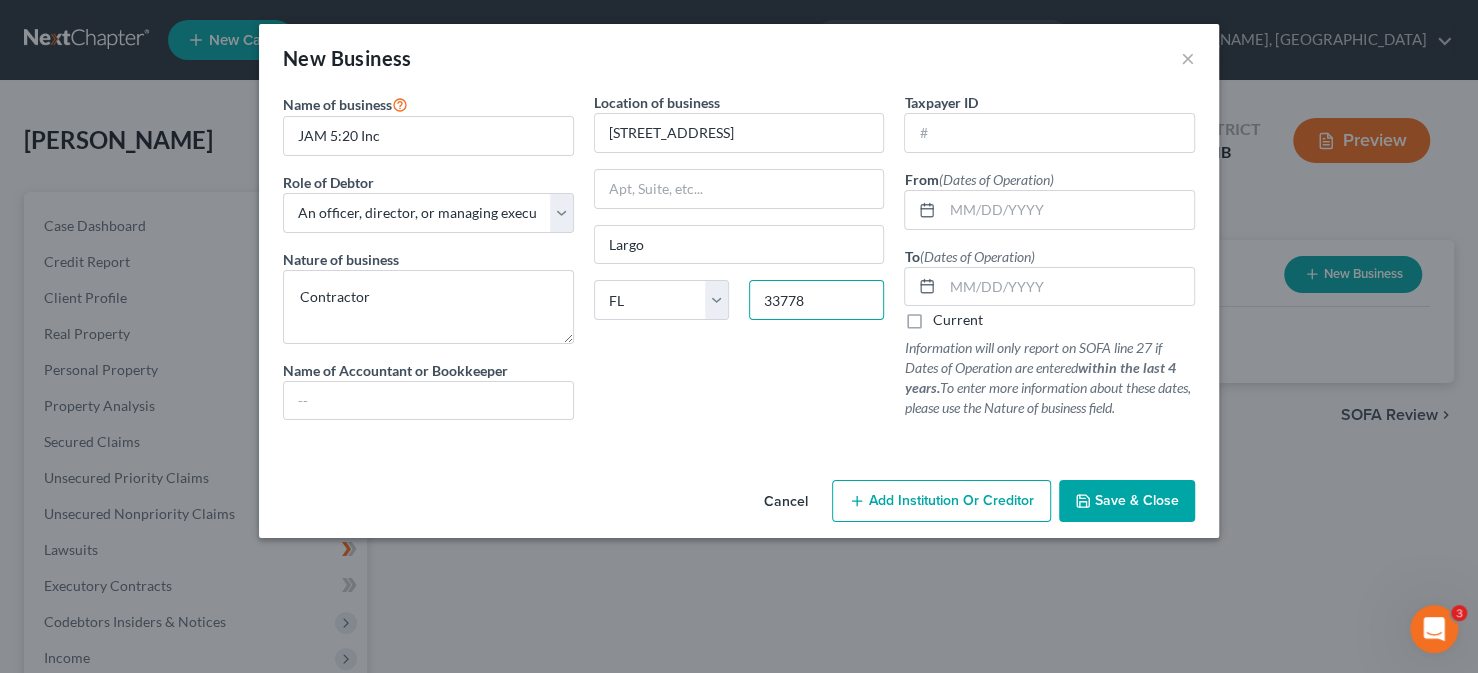 type on "33778" 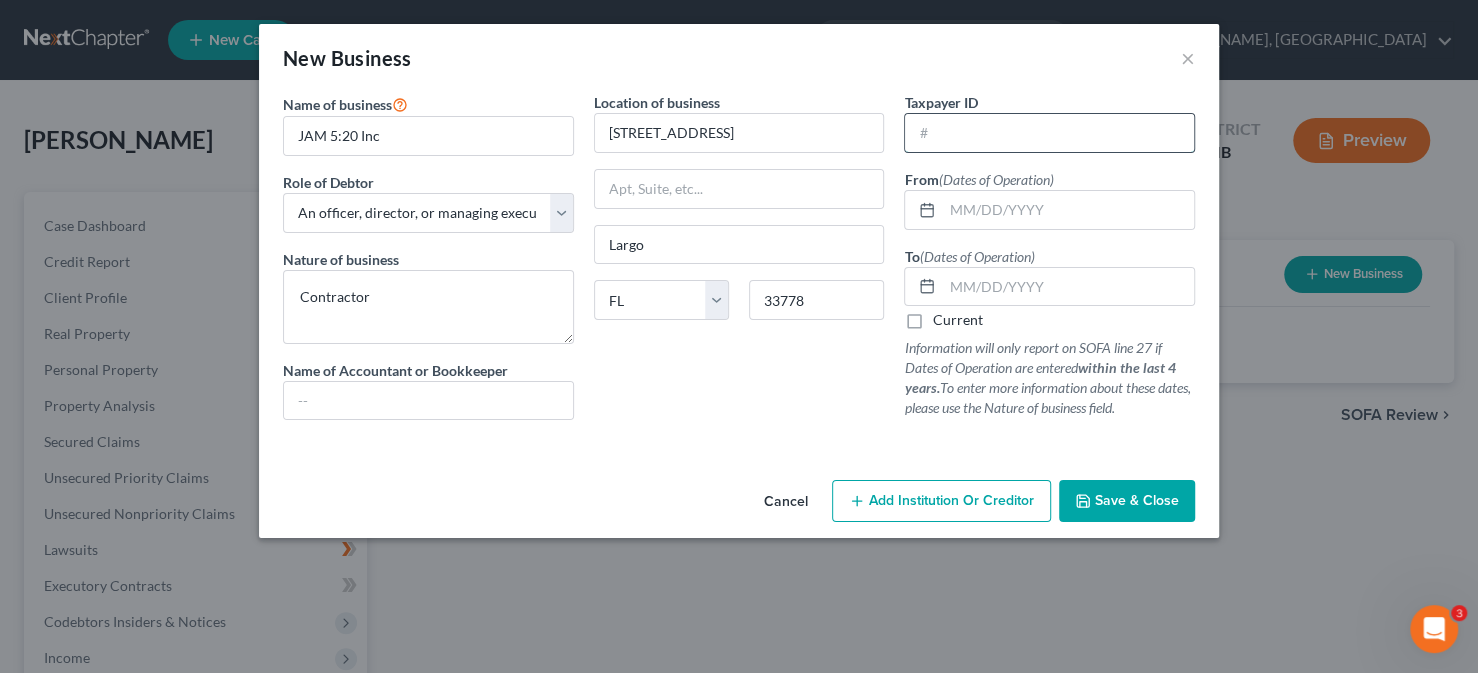 click at bounding box center [1049, 133] 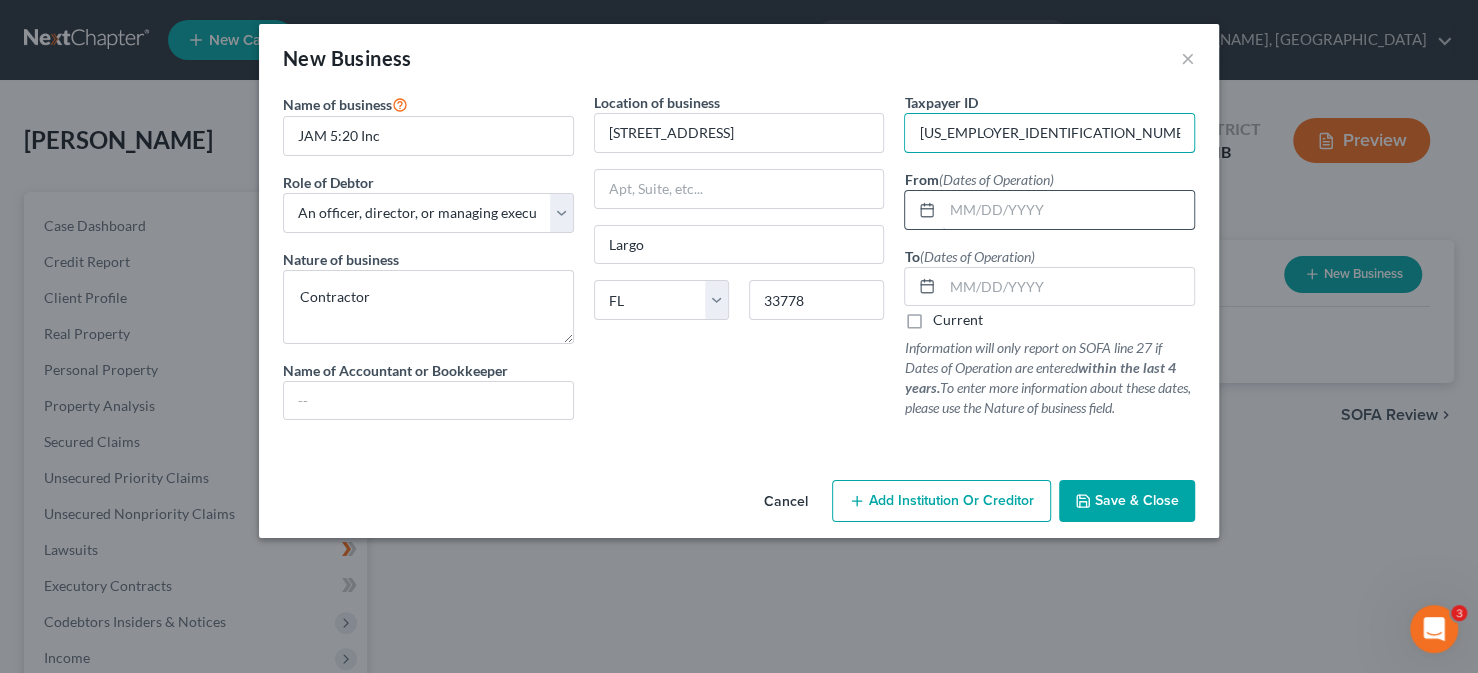 type on "[US_EMPLOYER_IDENTIFICATION_NUMBER]" 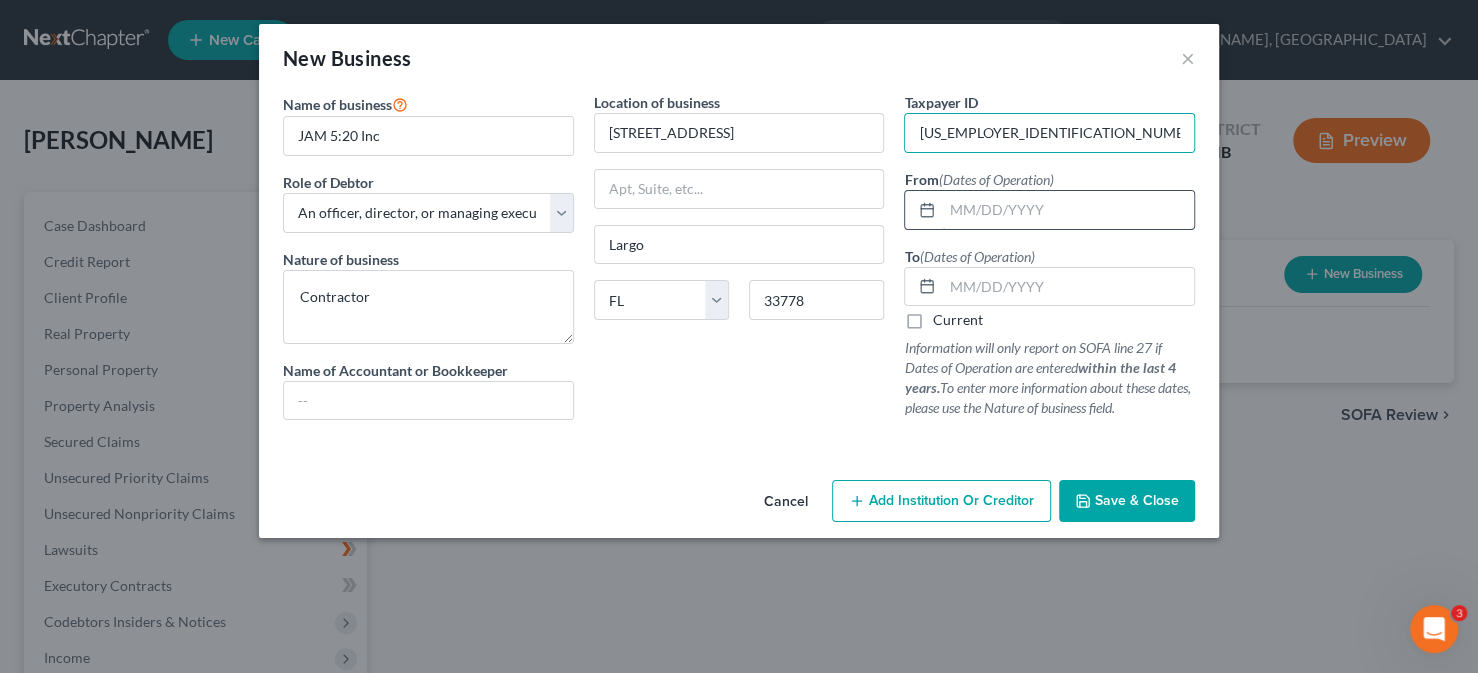 click at bounding box center (1068, 210) 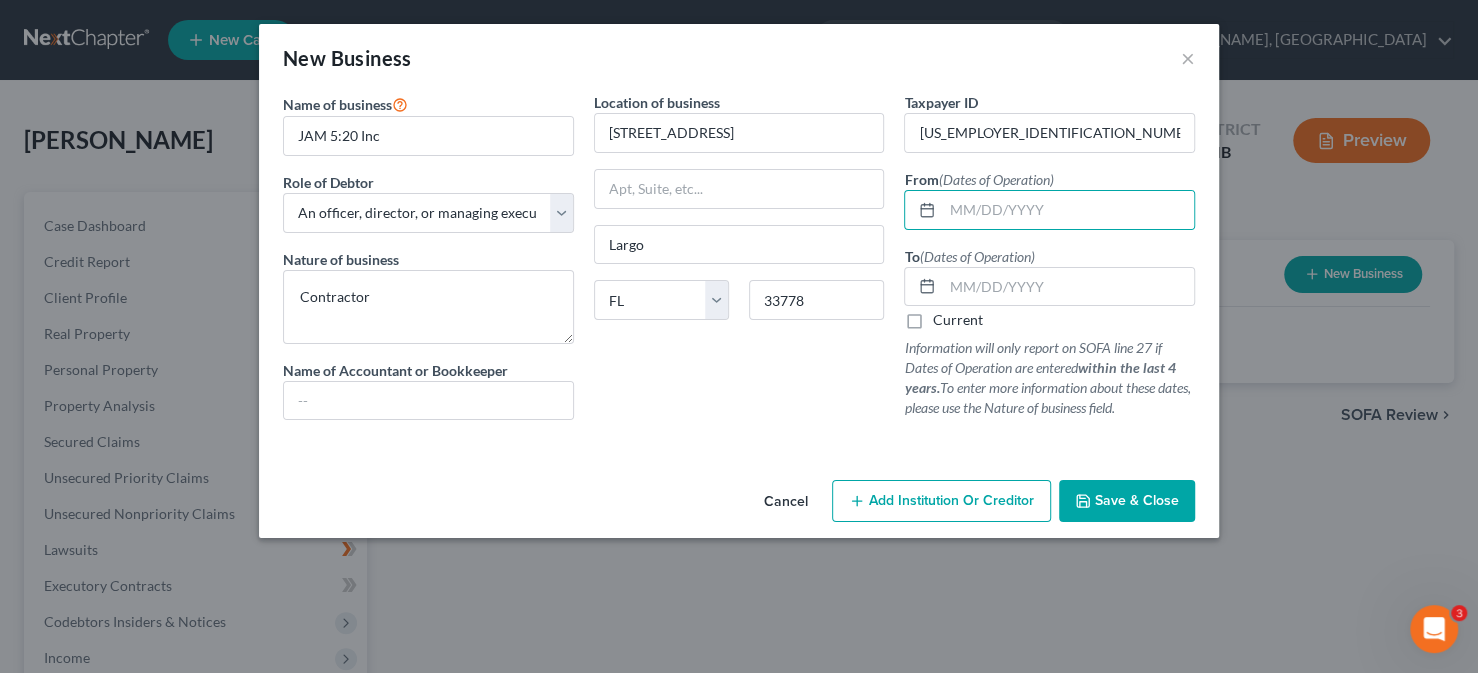 click on "Save & Close" at bounding box center (1137, 500) 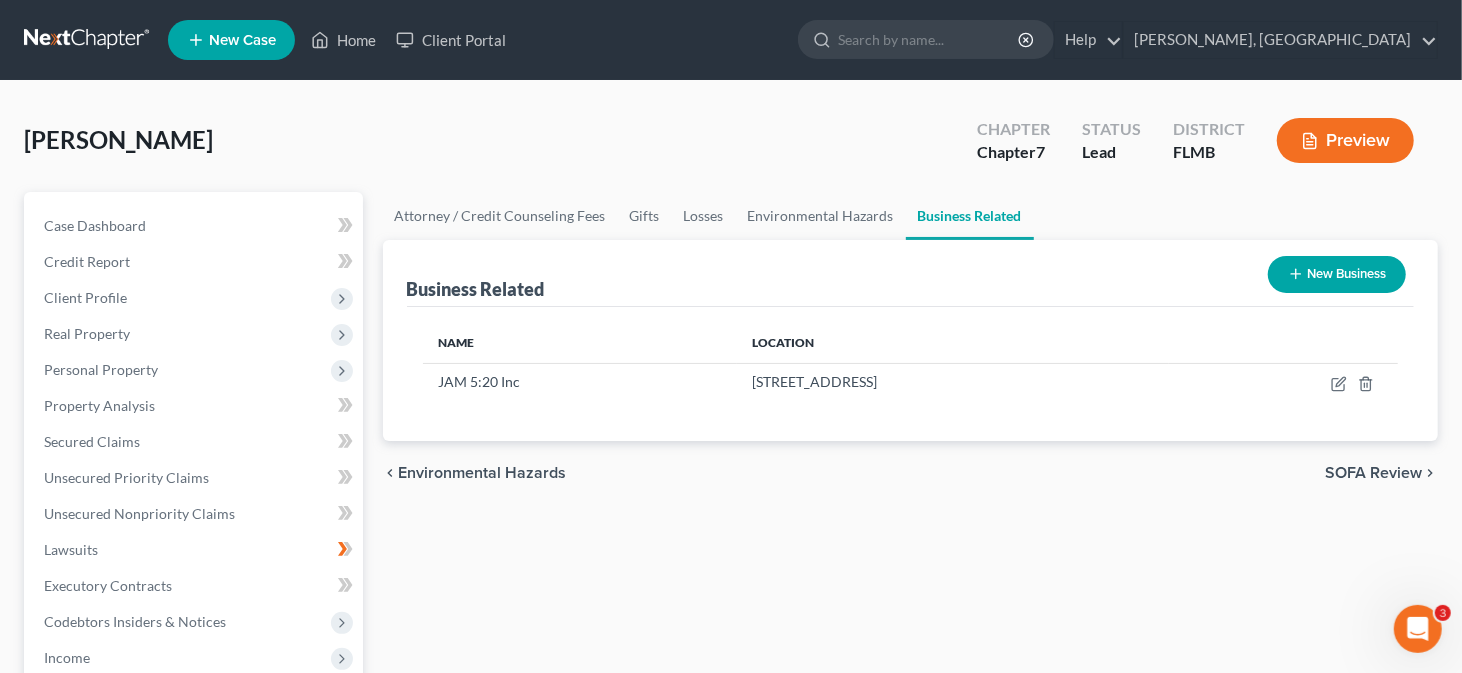 click on "New Business" at bounding box center [1337, 274] 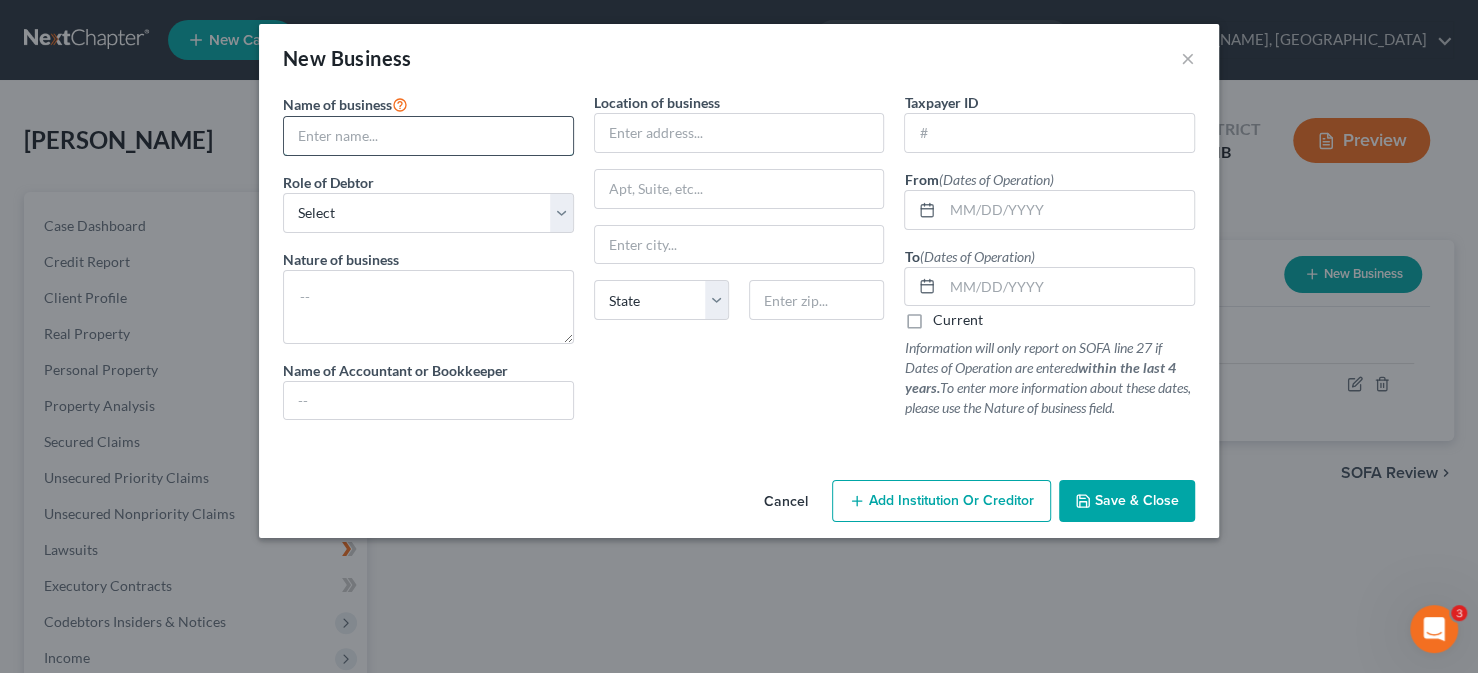 click at bounding box center [428, 136] 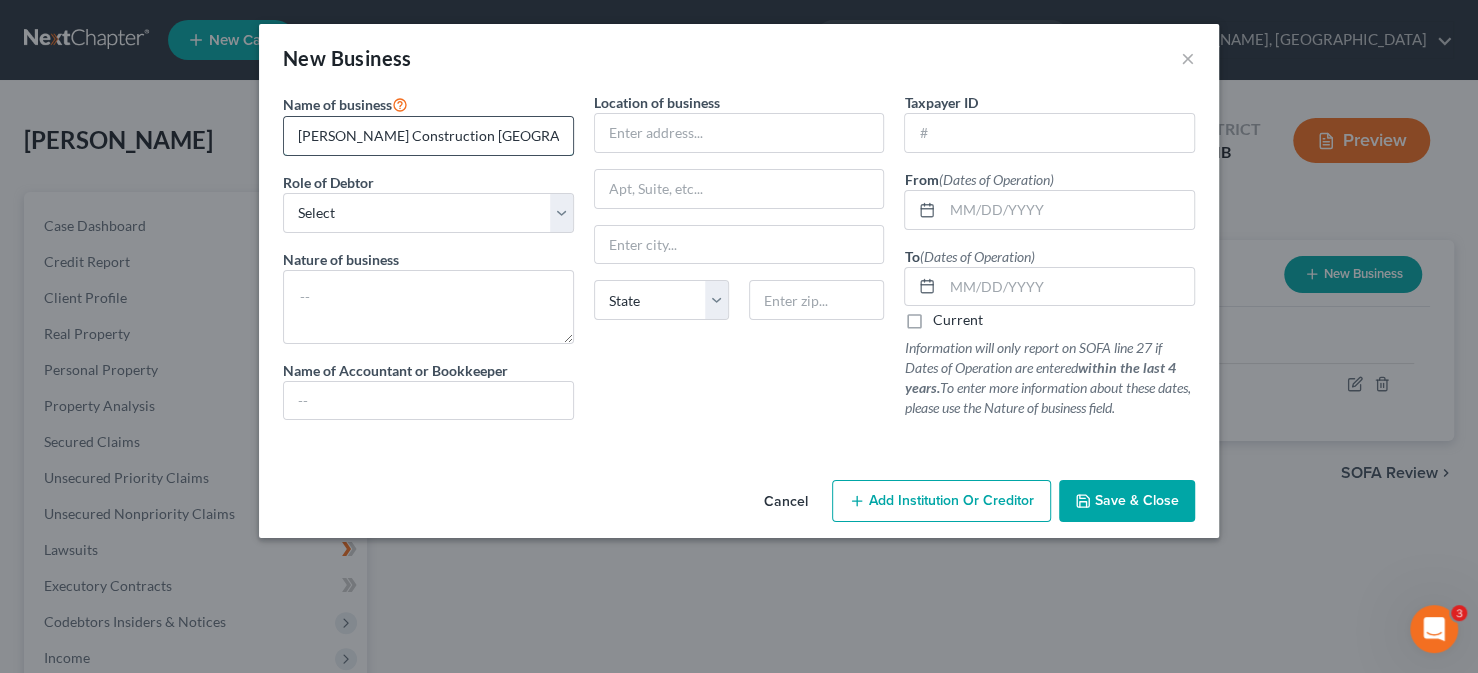 type on "[PERSON_NAME] Construction [GEOGRAPHIC_DATA]" 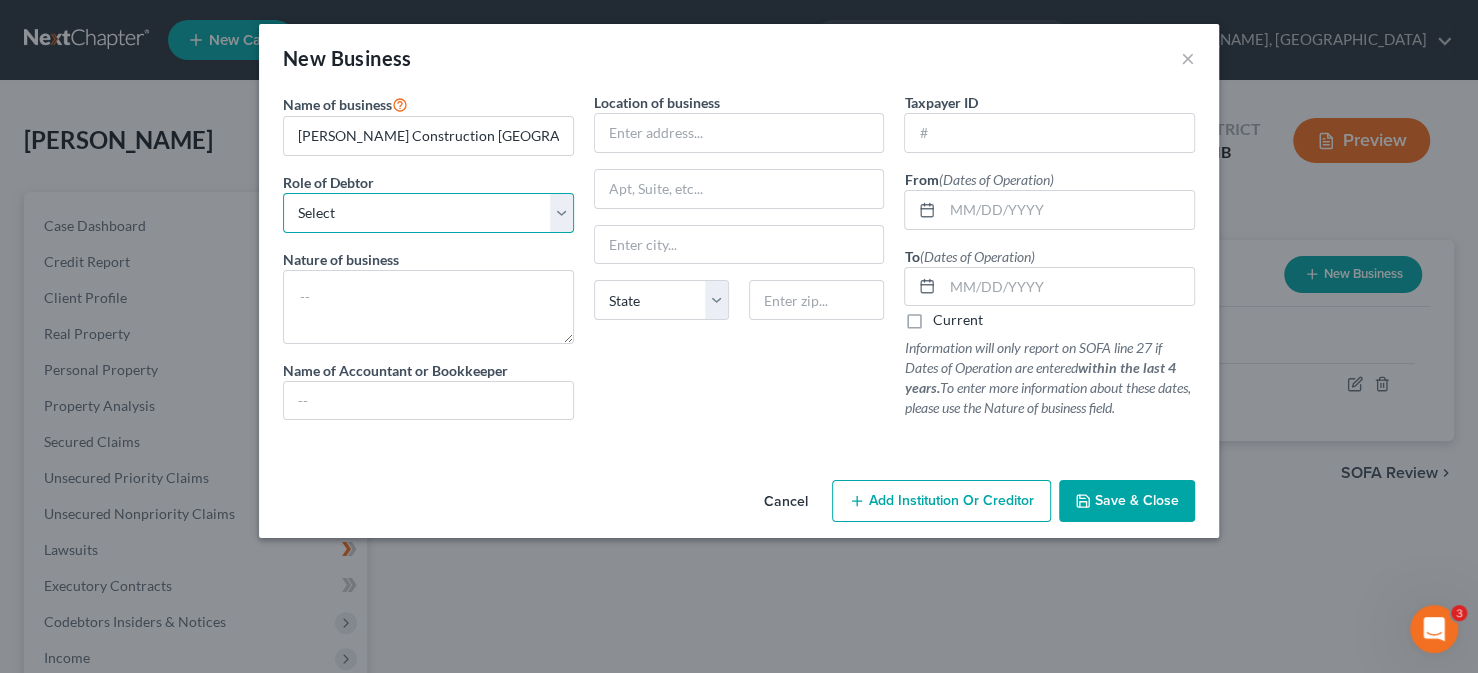click on "Select A member of a limited liability company (LLC) or limited liability partnership (LLP) An officer, director, or managing executive of a corporation An owner of at least 5% of the voting or equity securities of a corporation A partner in a partnership A sole proprietor or self-employed in a trade, profession, or [MEDICAL_DATA], either full-time or part-time" at bounding box center [428, 213] 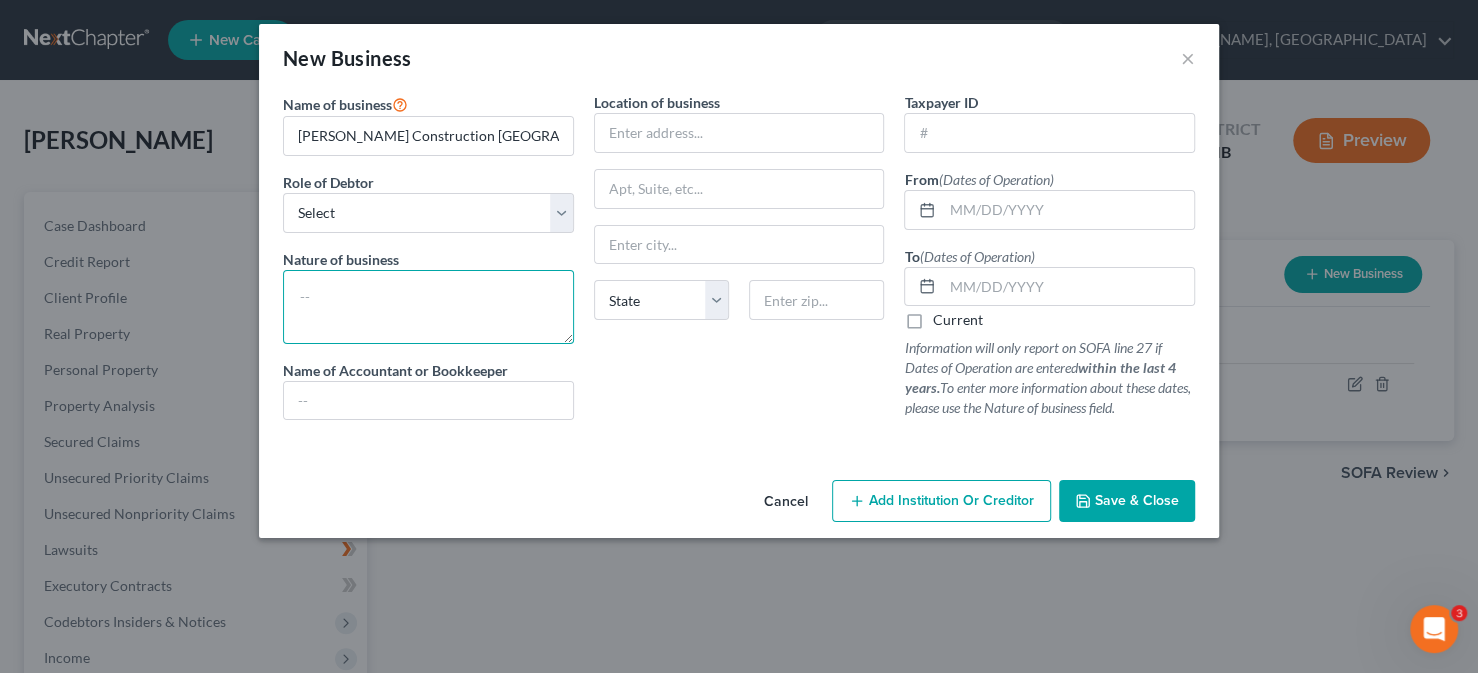 click at bounding box center [428, 307] 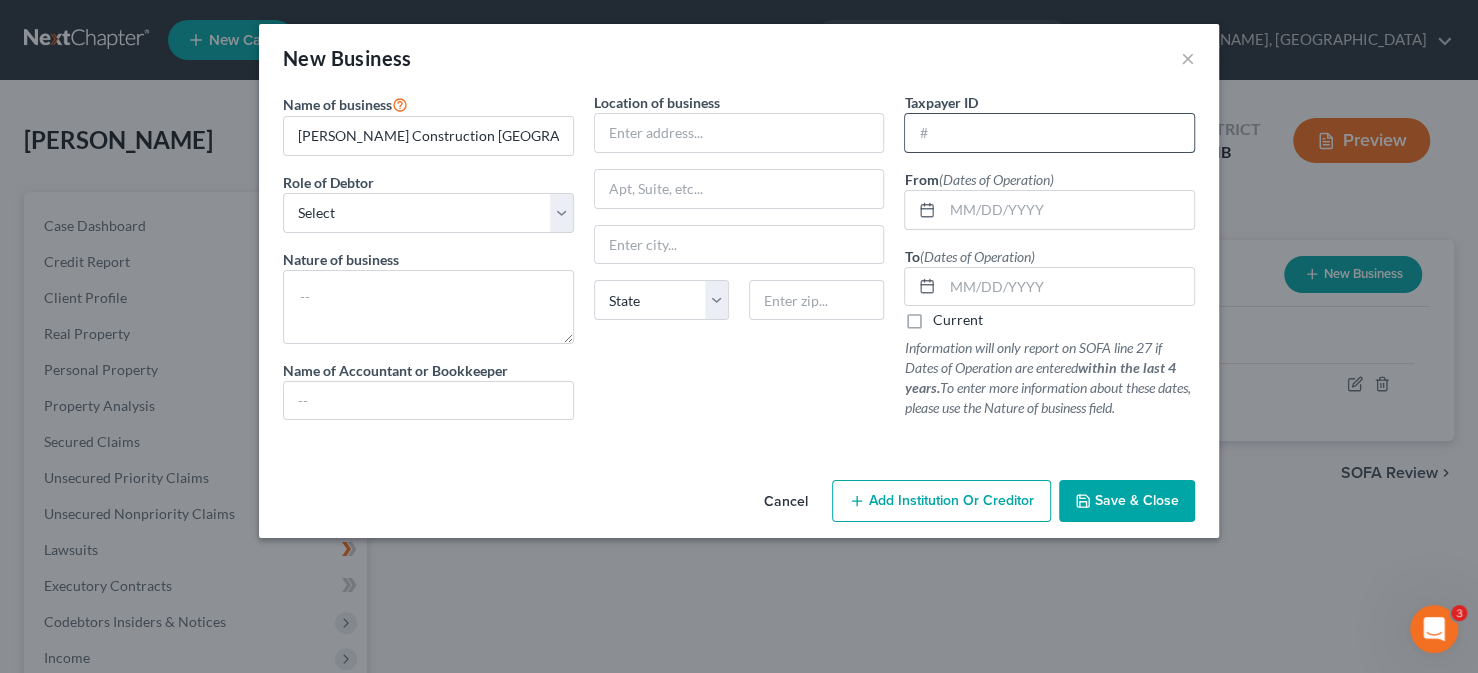 click at bounding box center [1049, 133] 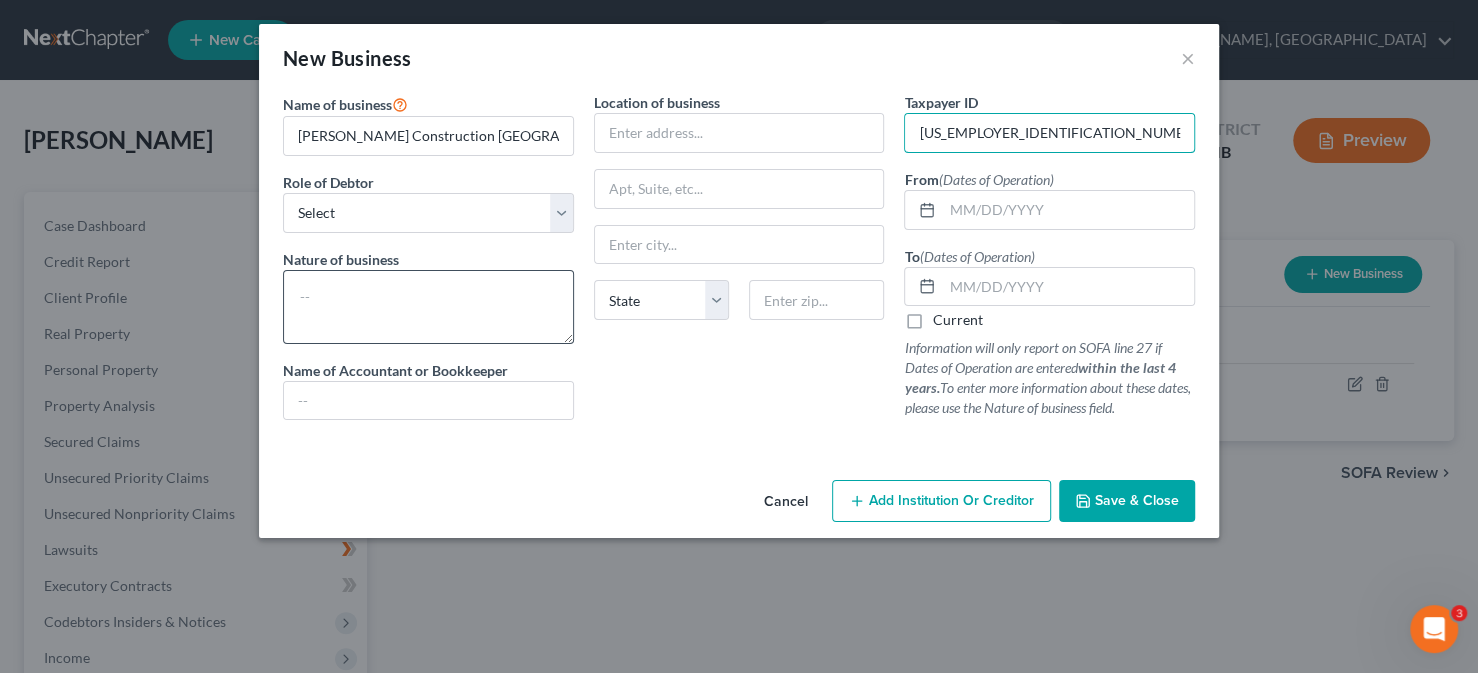 type on "[US_EMPLOYER_IDENTIFICATION_NUMBER]" 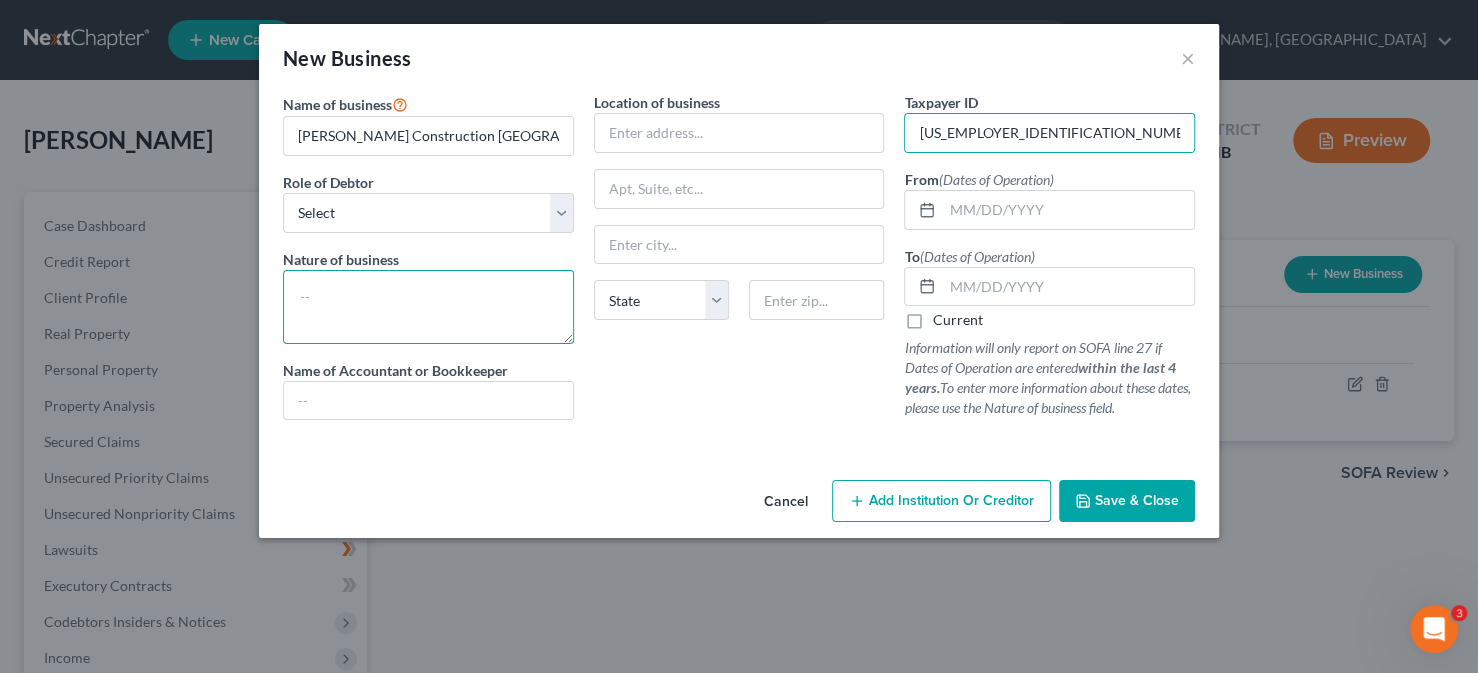 click at bounding box center (428, 307) 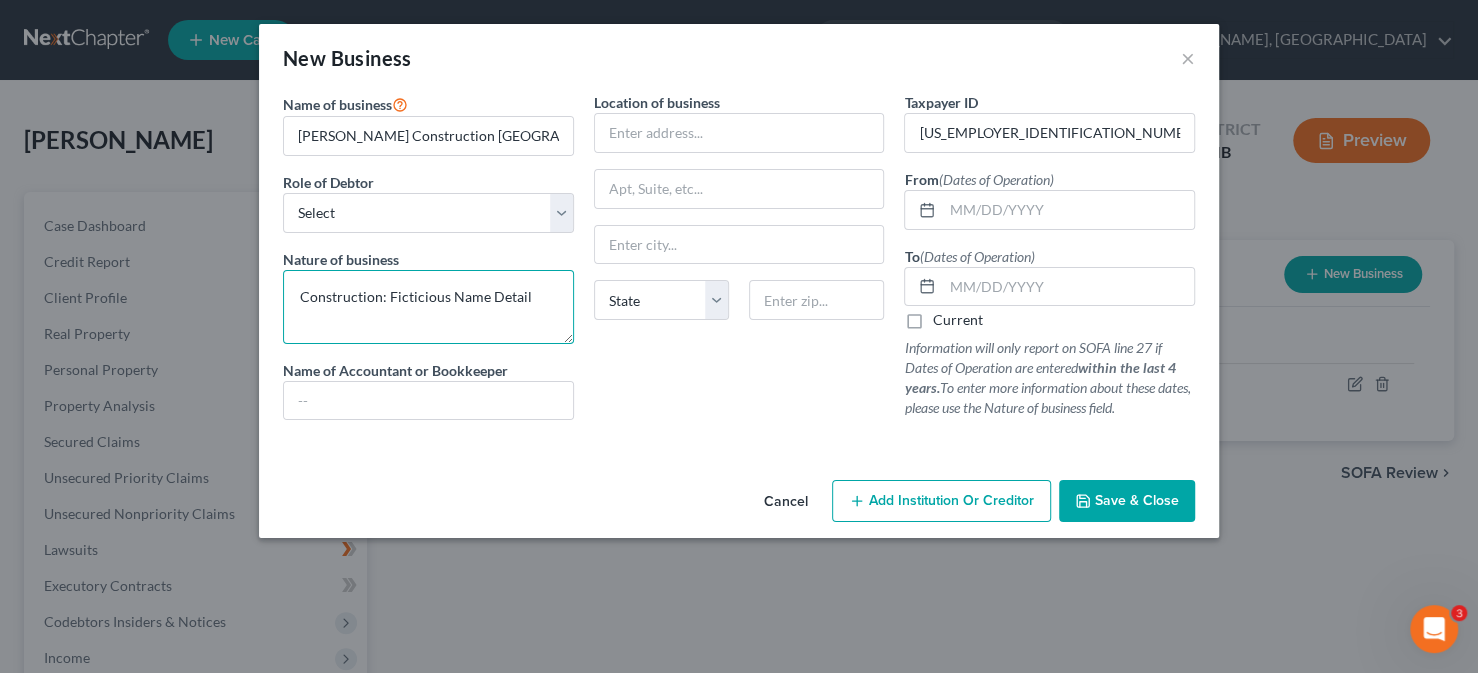 click on "Construction: Ficticious Name Detail" at bounding box center [428, 307] 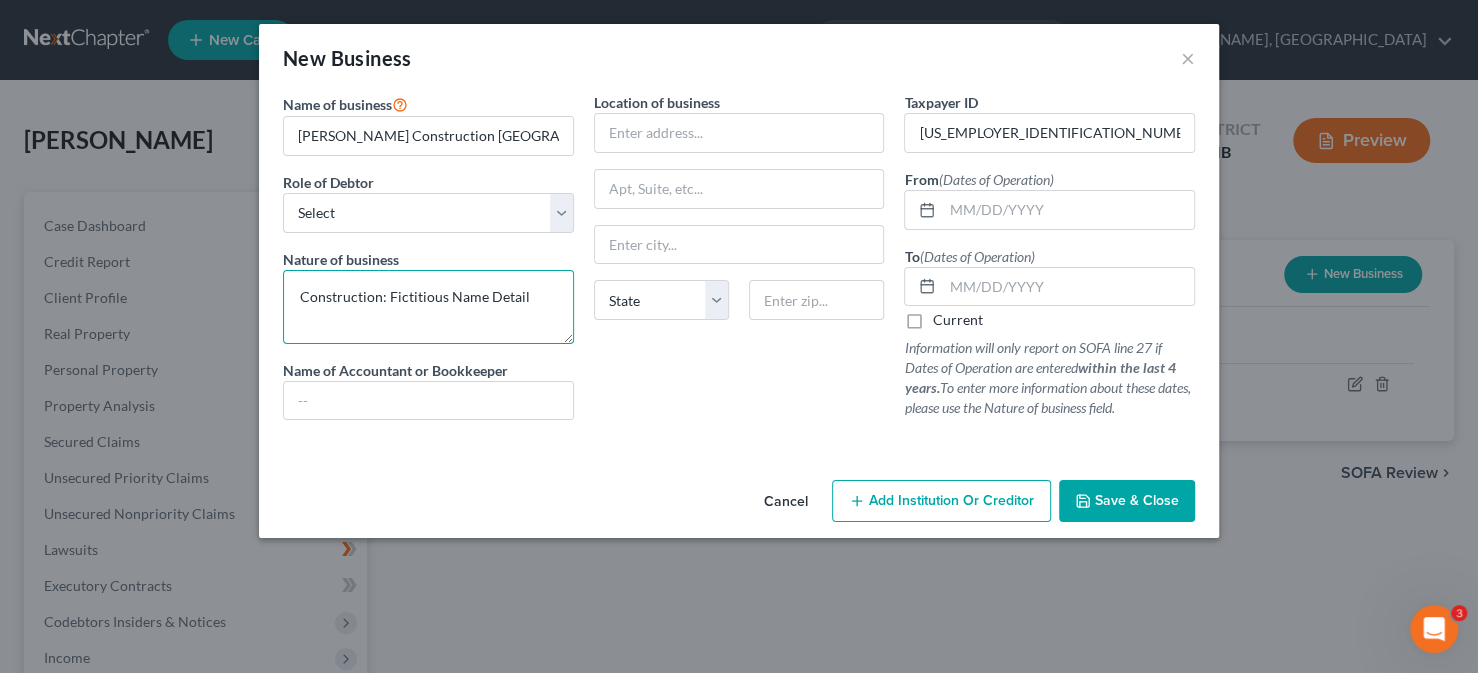 click on "Construction: Fictitious Name Detail" at bounding box center [428, 307] 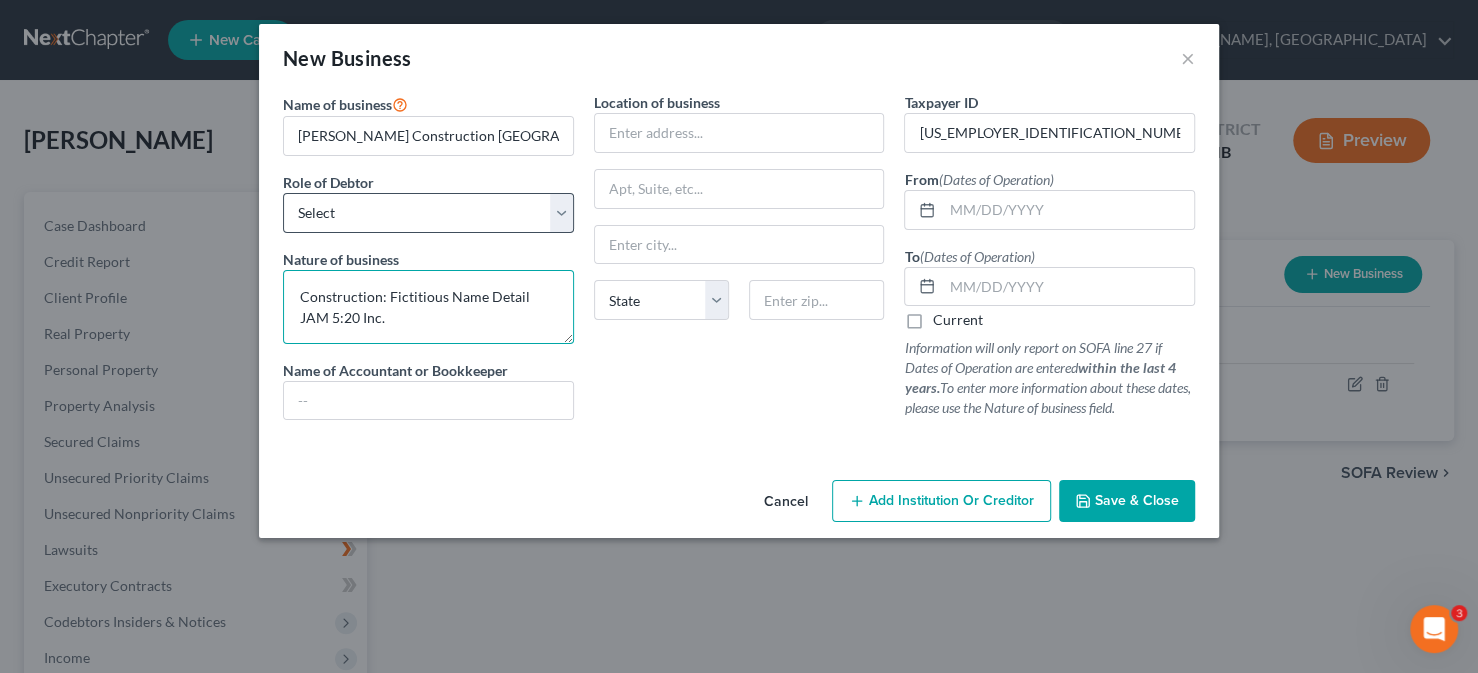 type on "Construction: Fictitious Name Detail
JAM 5:20 Inc." 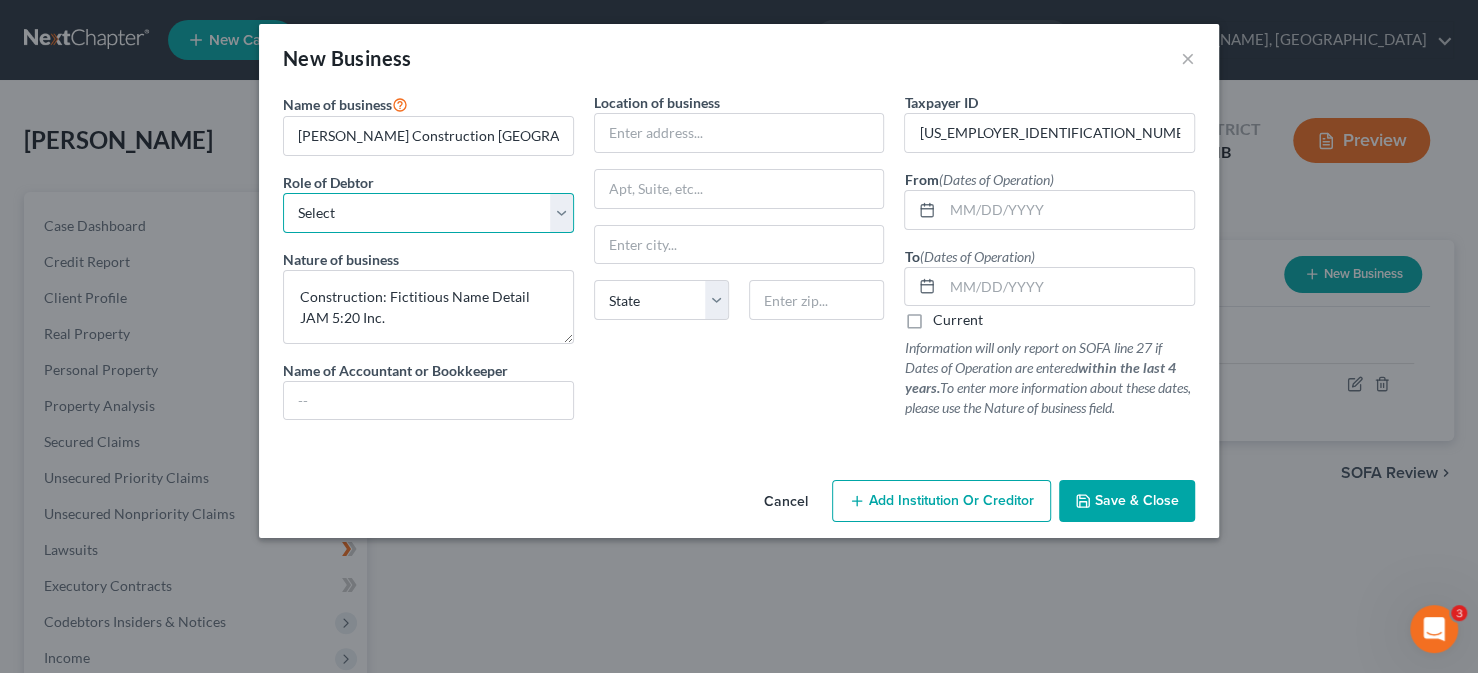 click on "Select A member of a limited liability company (LLC) or limited liability partnership (LLP) An officer, director, or managing executive of a corporation An owner of at least 5% of the voting or equity securities of a corporation A partner in a partnership A sole proprietor or self-employed in a trade, profession, or [MEDICAL_DATA], either full-time or part-time" at bounding box center [428, 213] 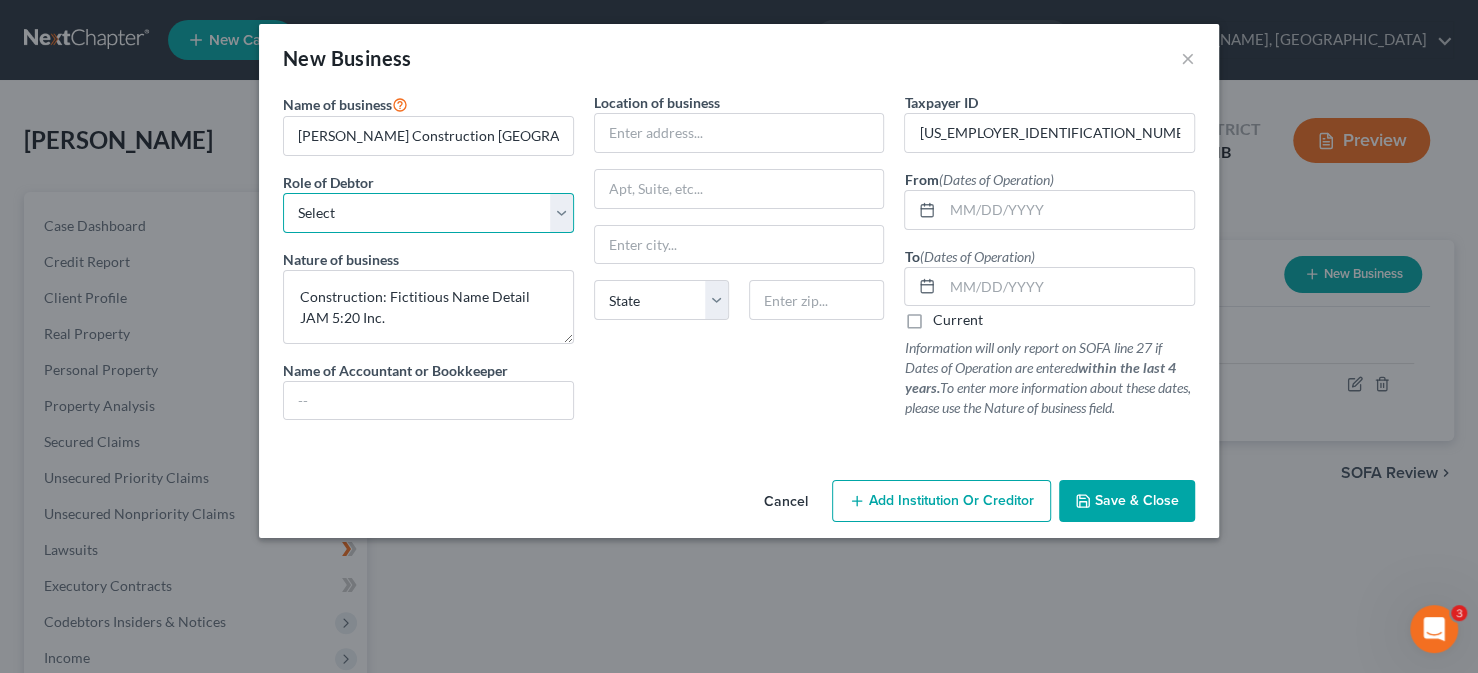 select on "officer" 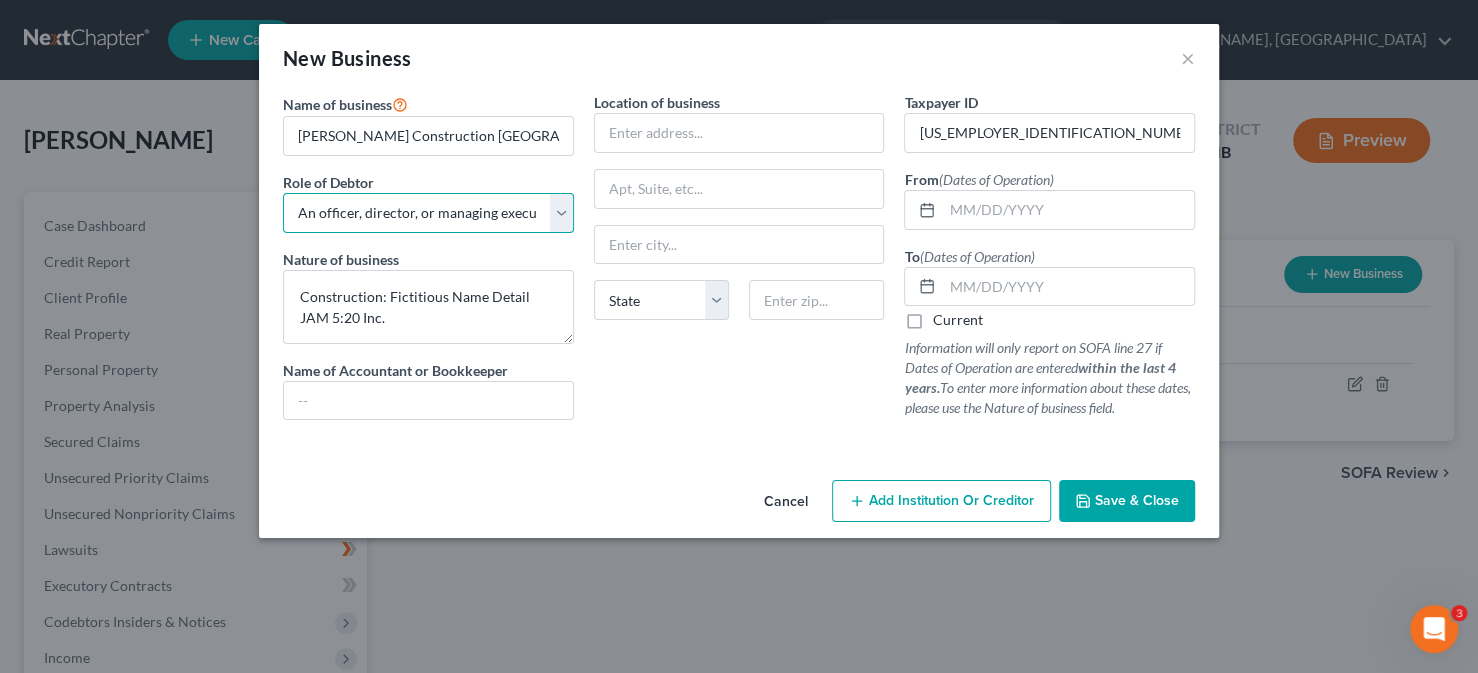 click on "Select A member of a limited liability company (LLC) or limited liability partnership (LLP) An officer, director, or managing executive of a corporation An owner of at least 5% of the voting or equity securities of a corporation A partner in a partnership A sole proprietor or self-employed in a trade, profession, or [MEDICAL_DATA], either full-time or part-time" at bounding box center [428, 213] 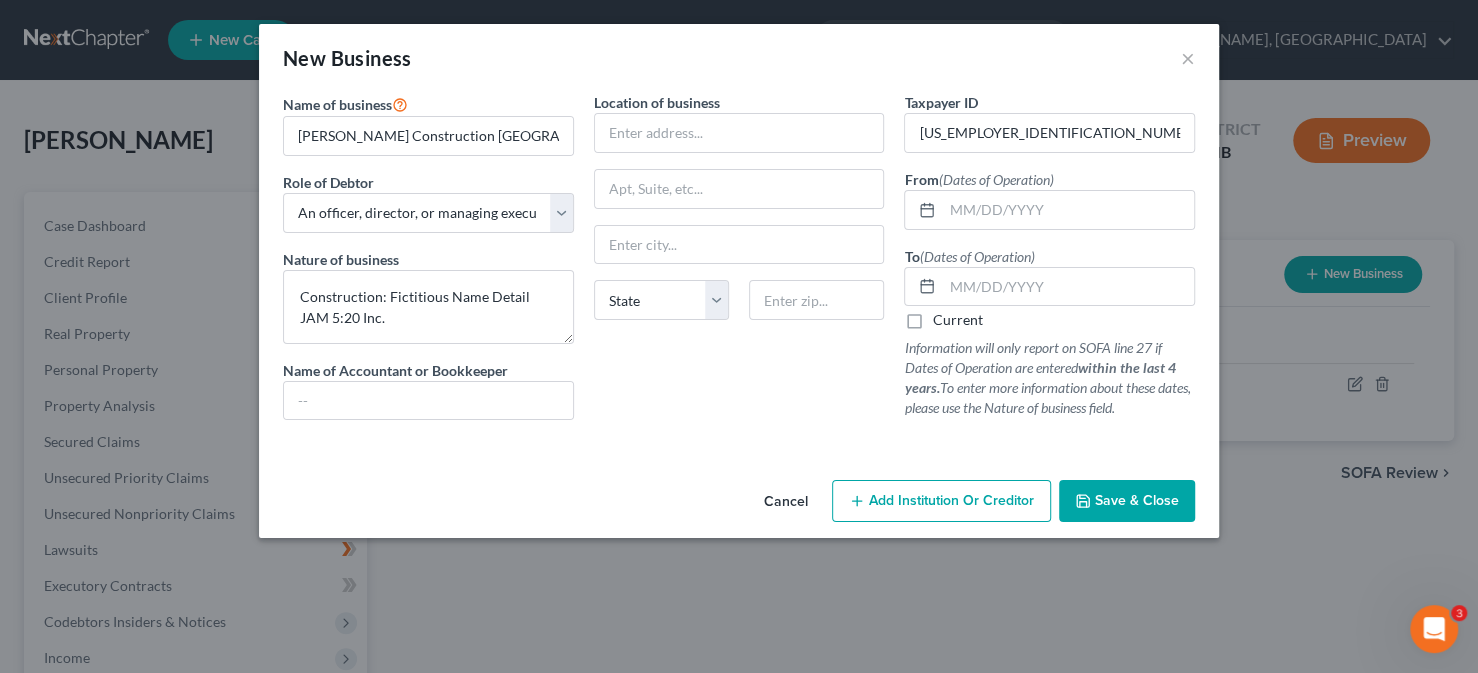 click on "Save & Close" at bounding box center (1137, 500) 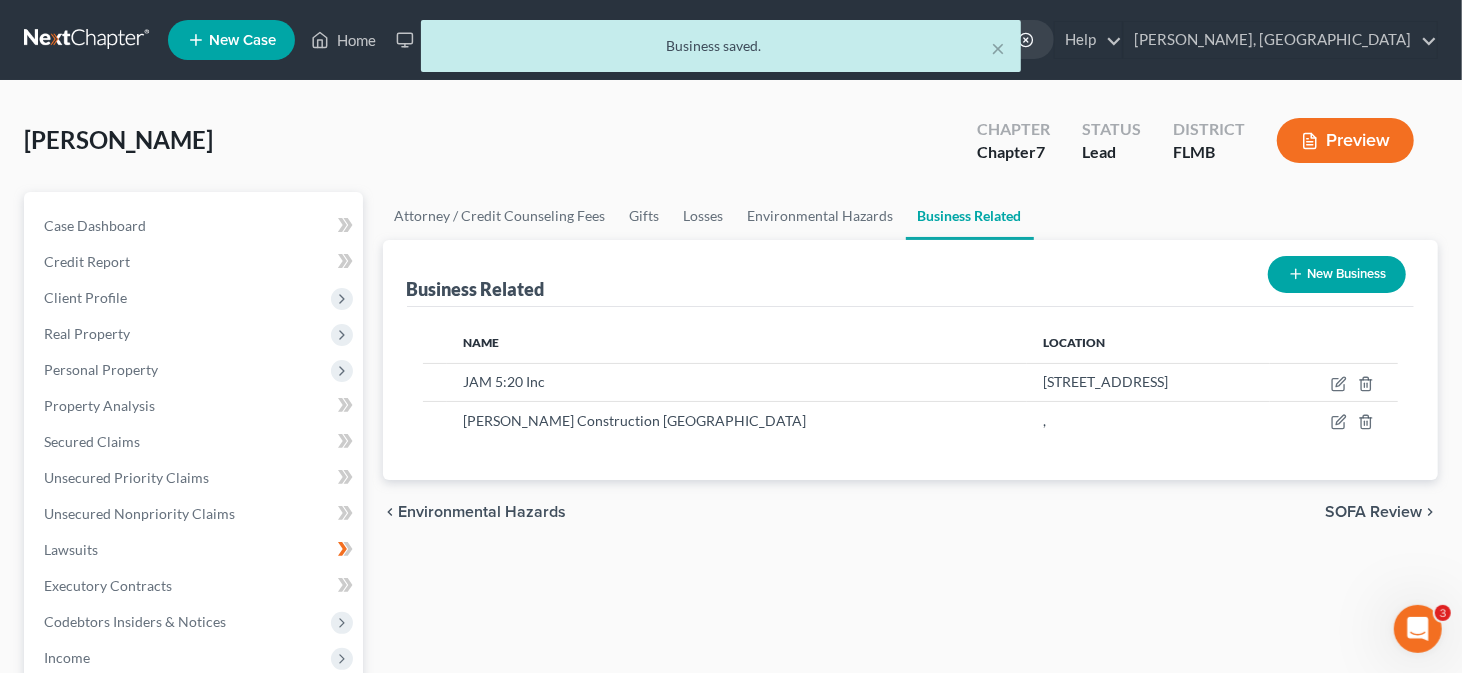 click on "New Business" at bounding box center (1337, 274) 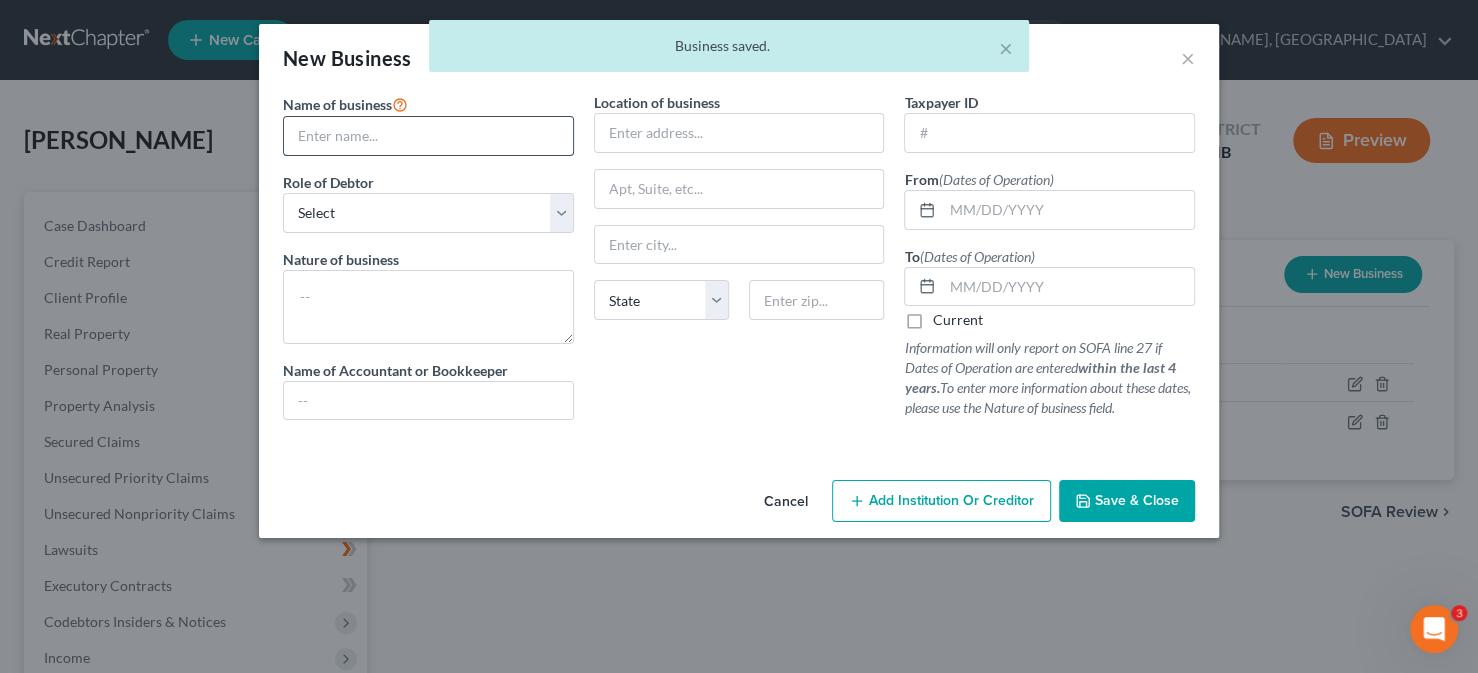 click at bounding box center (428, 136) 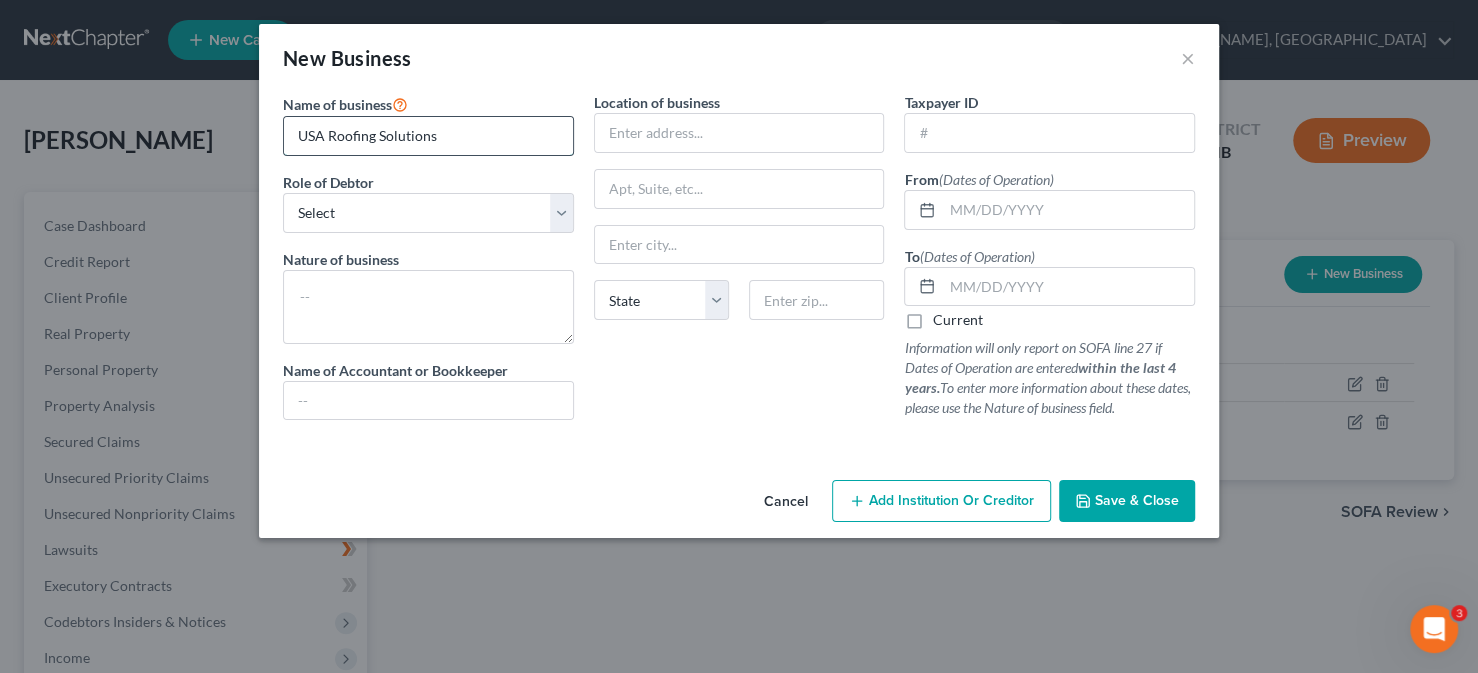 type on "USA Roofing Solutions" 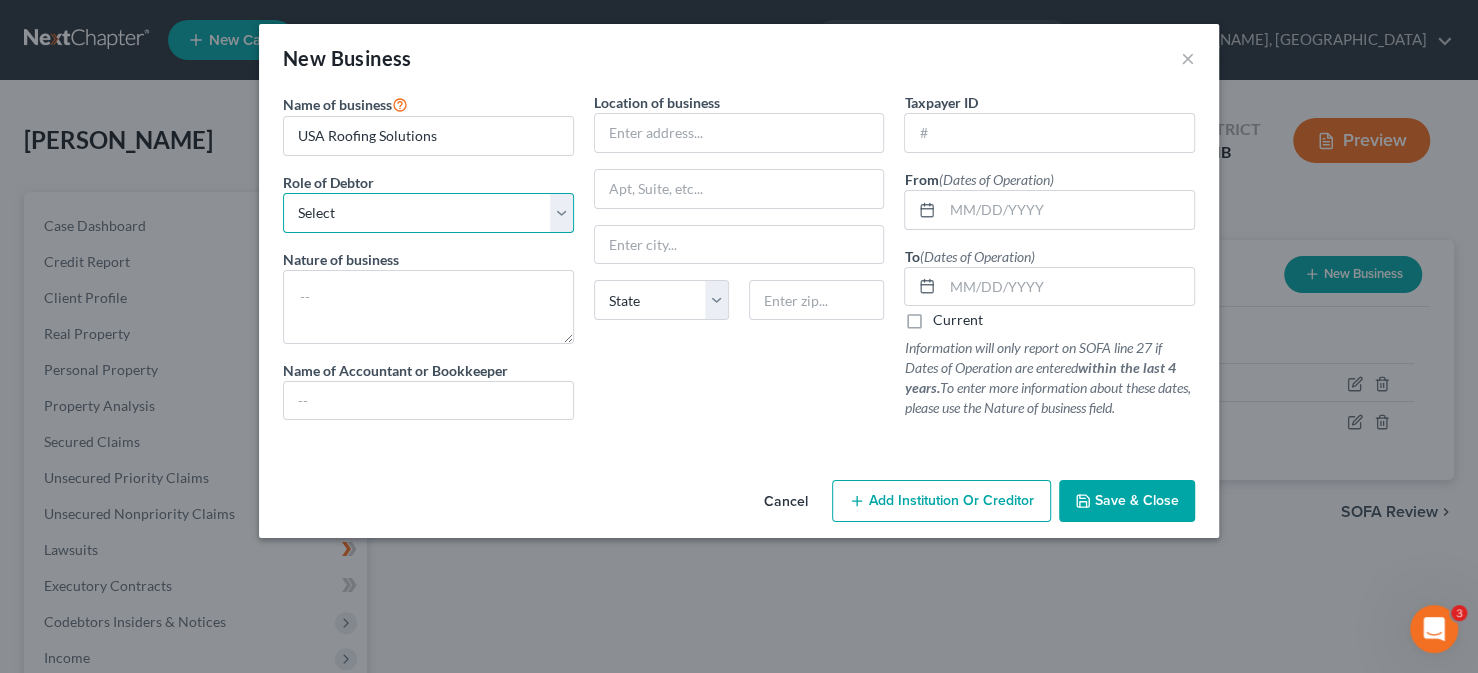 drag, startPoint x: 561, startPoint y: 215, endPoint x: 519, endPoint y: 226, distance: 43.416588 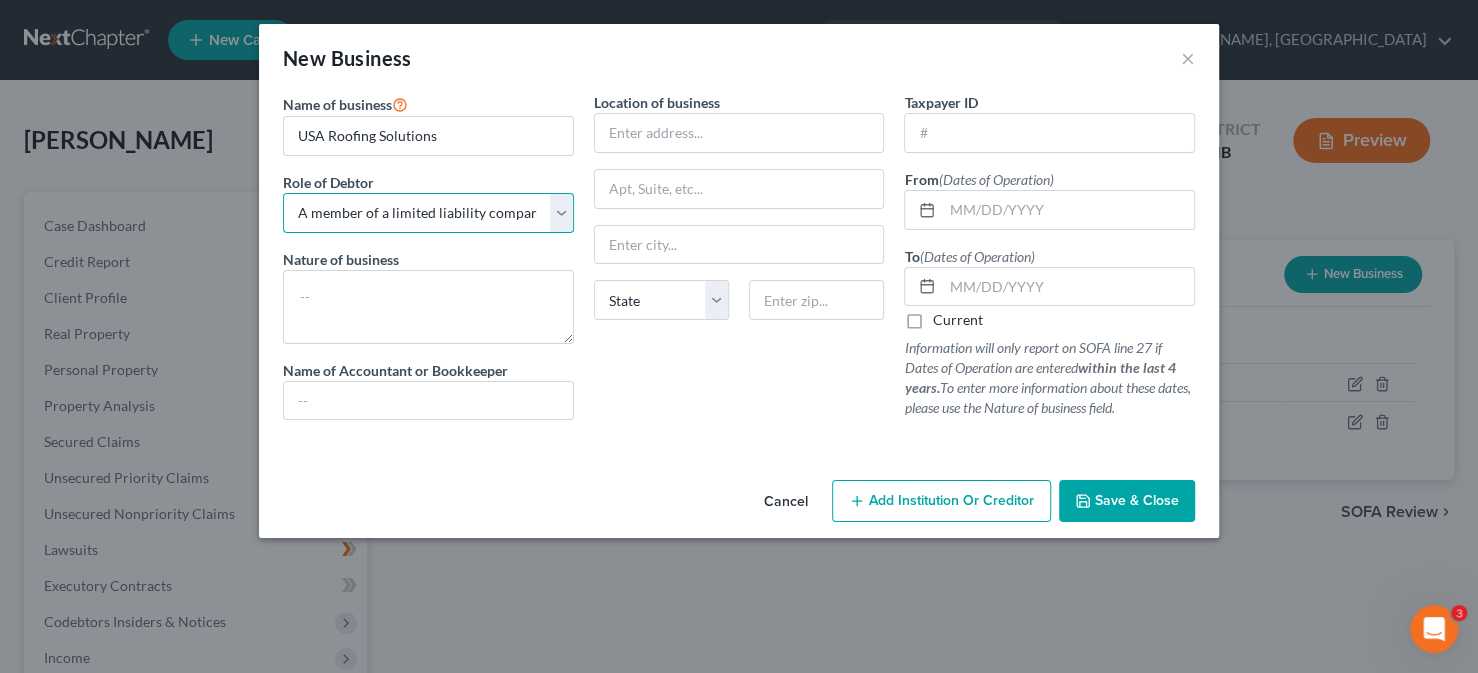 click on "Select A member of a limited liability company (LLC) or limited liability partnership (LLP) An officer, director, or managing executive of a corporation An owner of at least 5% of the voting or equity securities of a corporation A partner in a partnership A sole proprietor or self-employed in a trade, profession, or [MEDICAL_DATA], either full-time or part-time" at bounding box center (428, 213) 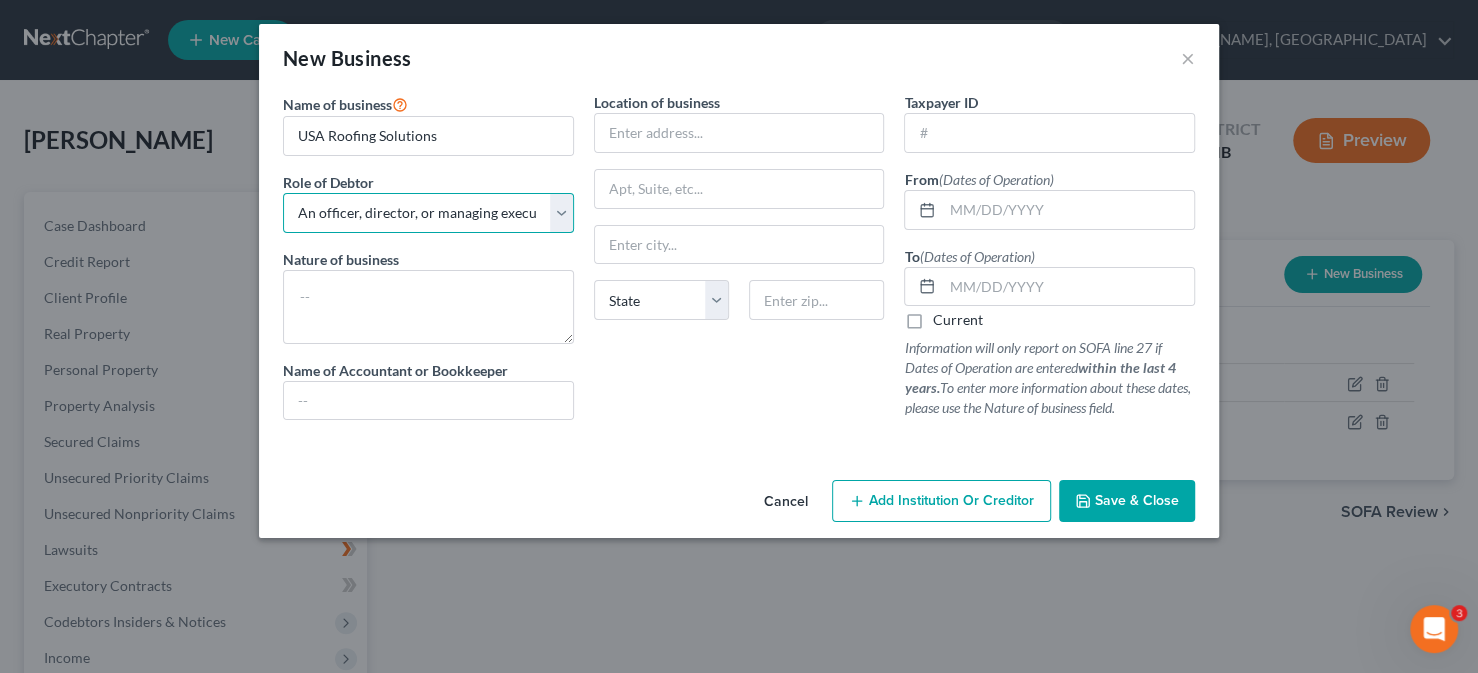 click on "Select A member of a limited liability company (LLC) or limited liability partnership (LLP) An officer, director, or managing executive of a corporation An owner of at least 5% of the voting or equity securities of a corporation A partner in a partnership A sole proprietor or self-employed in a trade, profession, or [MEDICAL_DATA], either full-time or part-time" at bounding box center [428, 213] 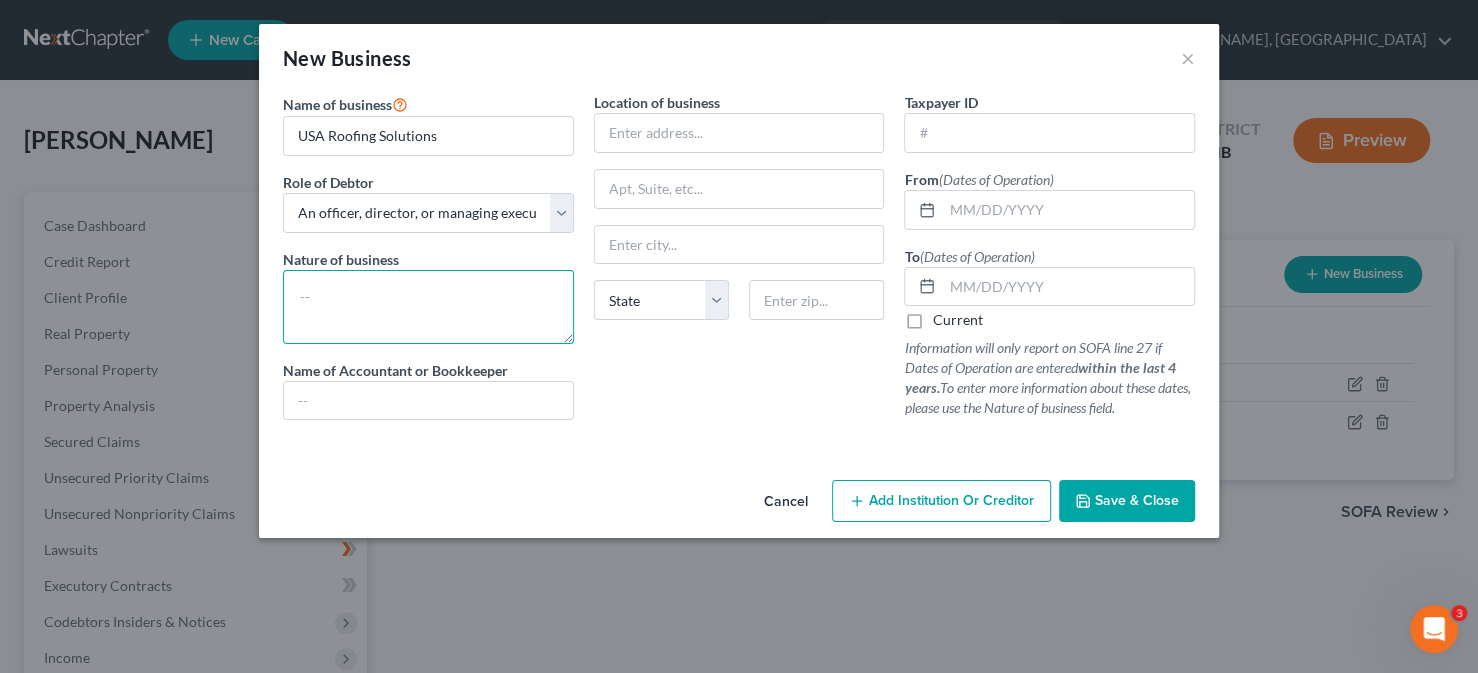 click at bounding box center [428, 307] 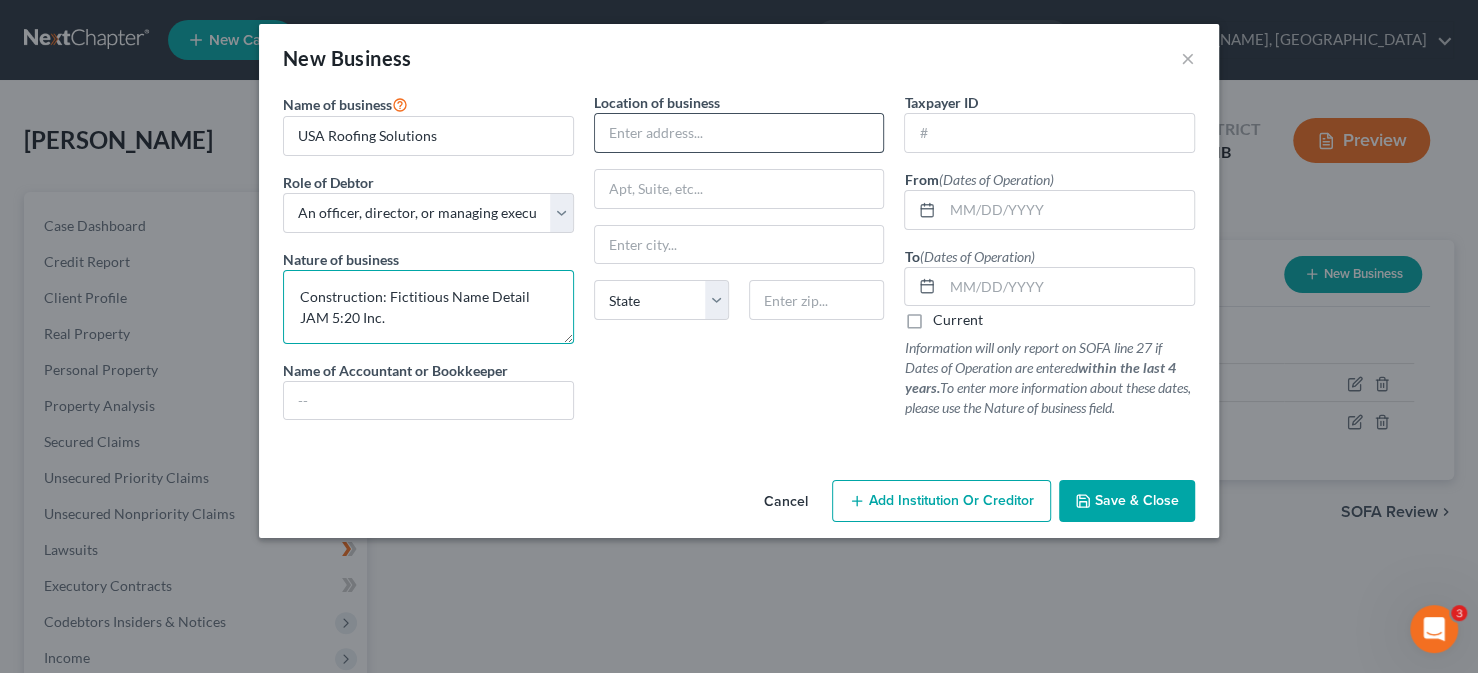 type on "Construction: Fictitious Name Detail
JAM 5:20 Inc." 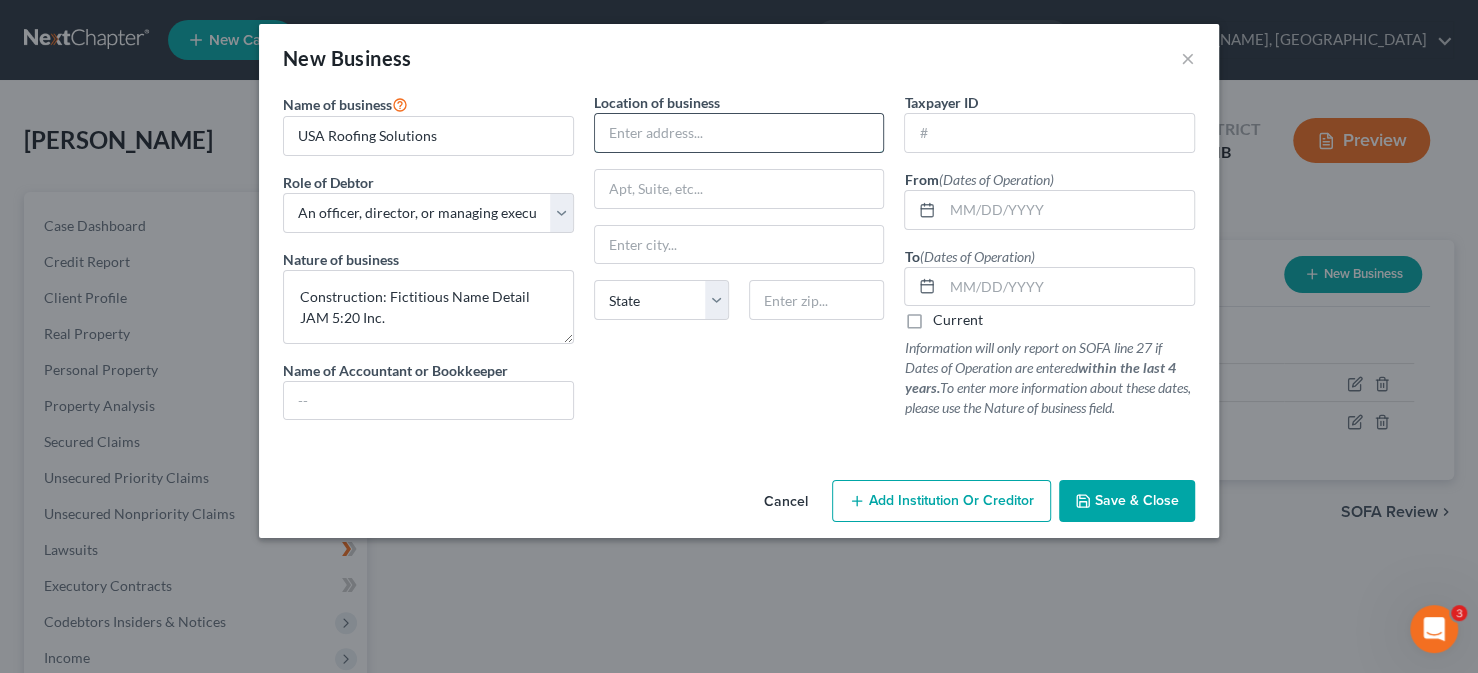 click at bounding box center [739, 133] 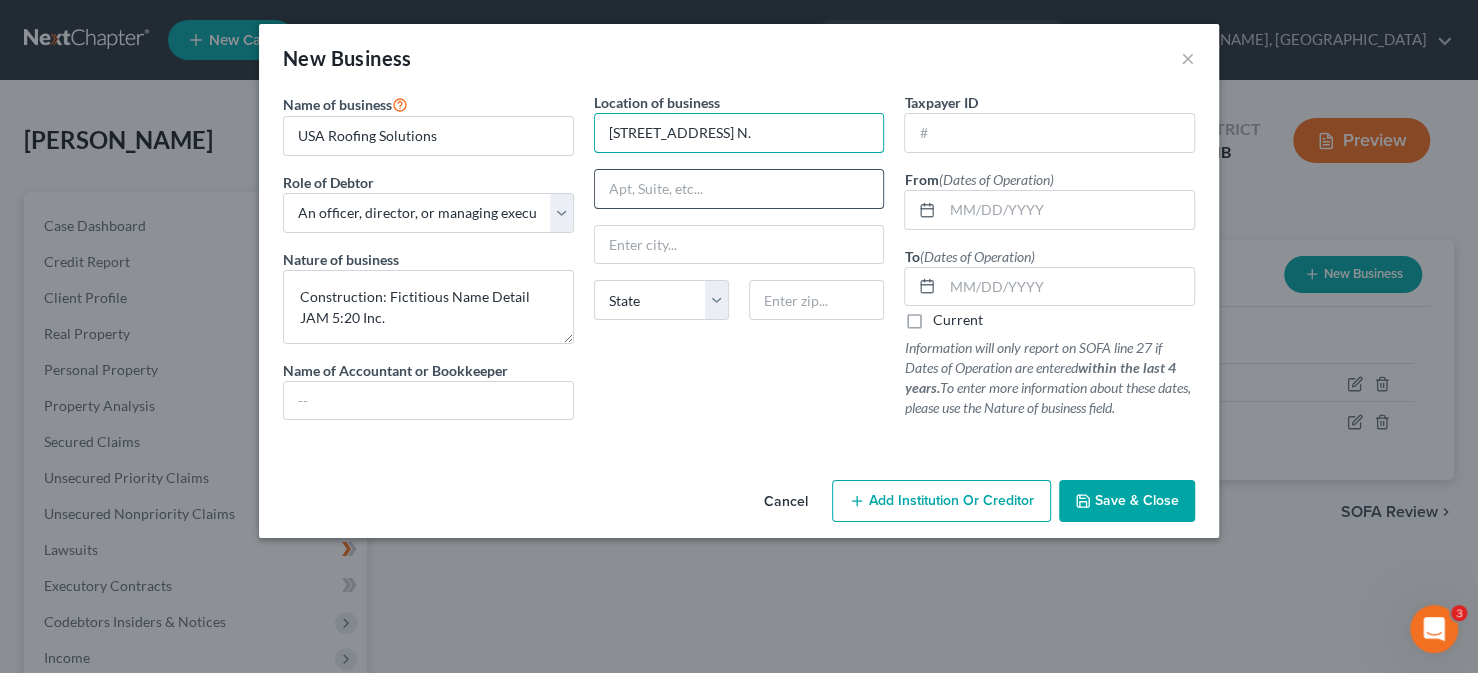 type on "[STREET_ADDRESS] N." 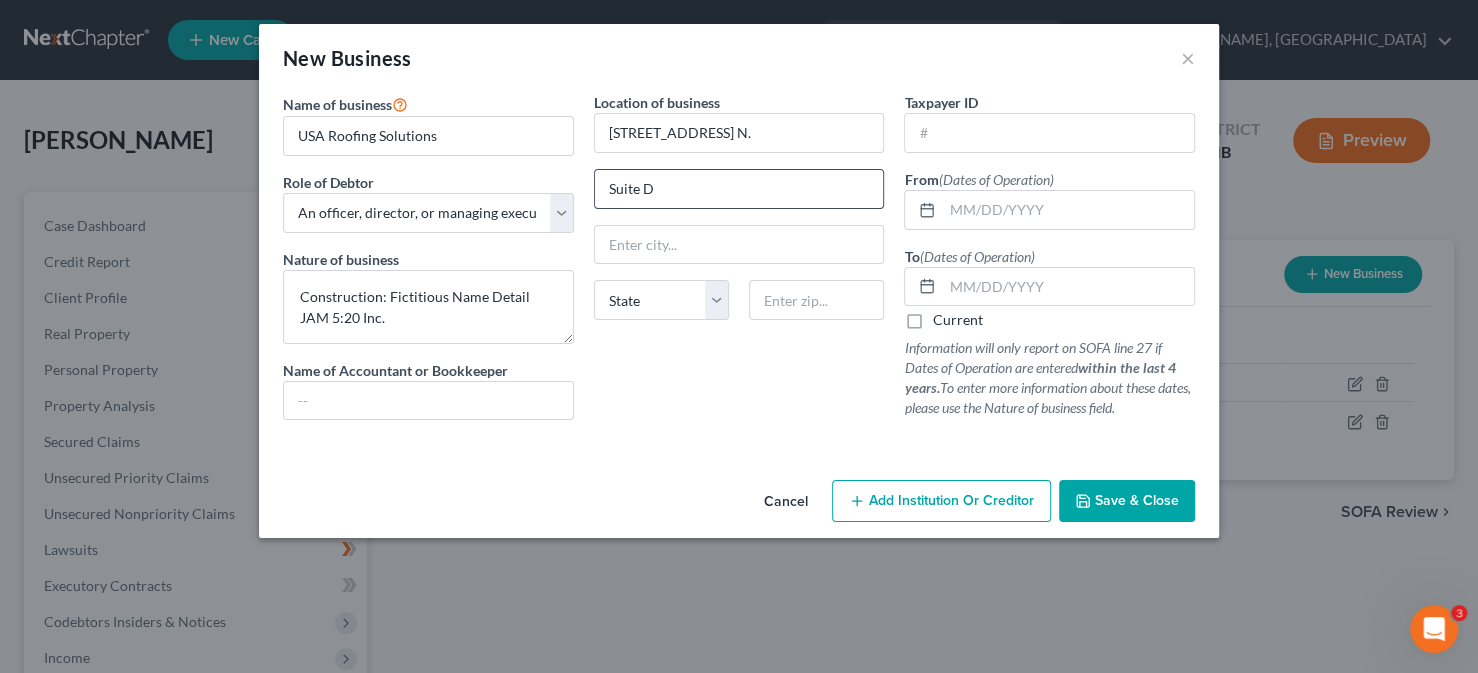 type on "Suite D" 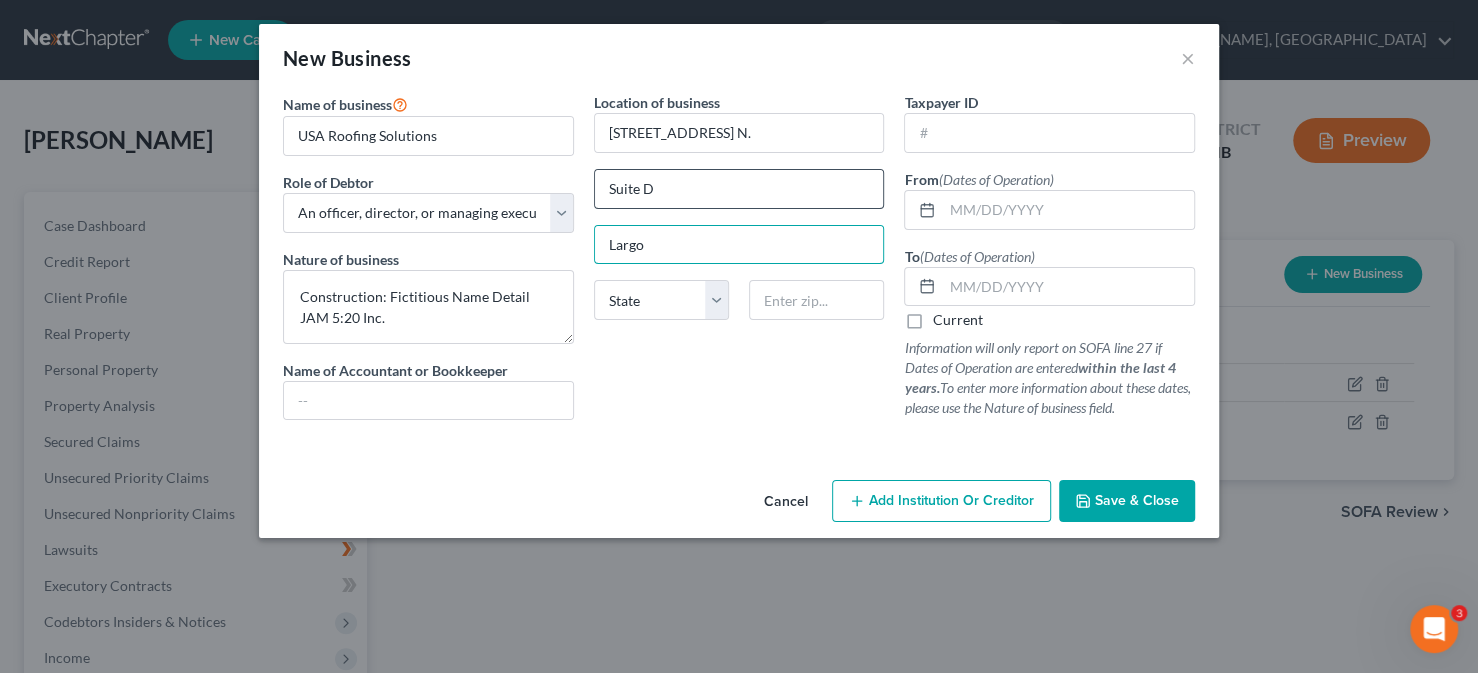 type on "Largo" 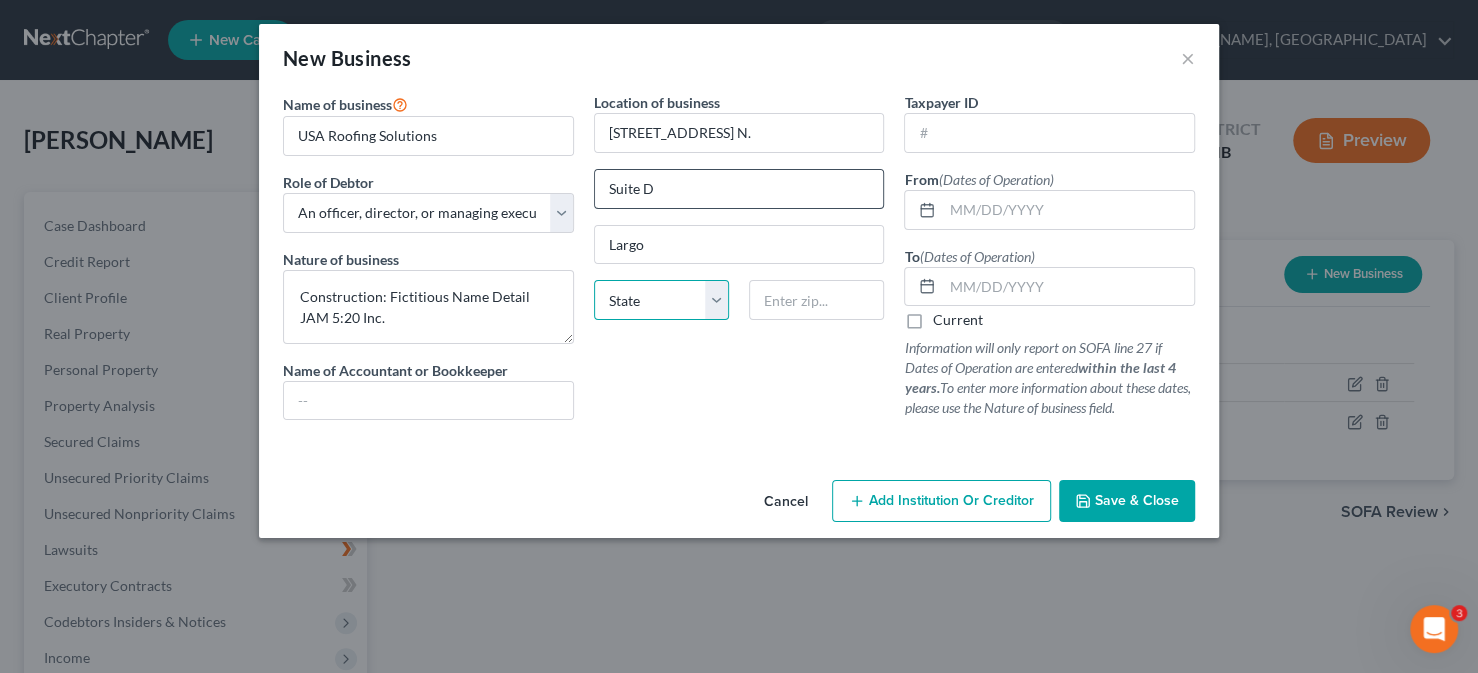 select on "9" 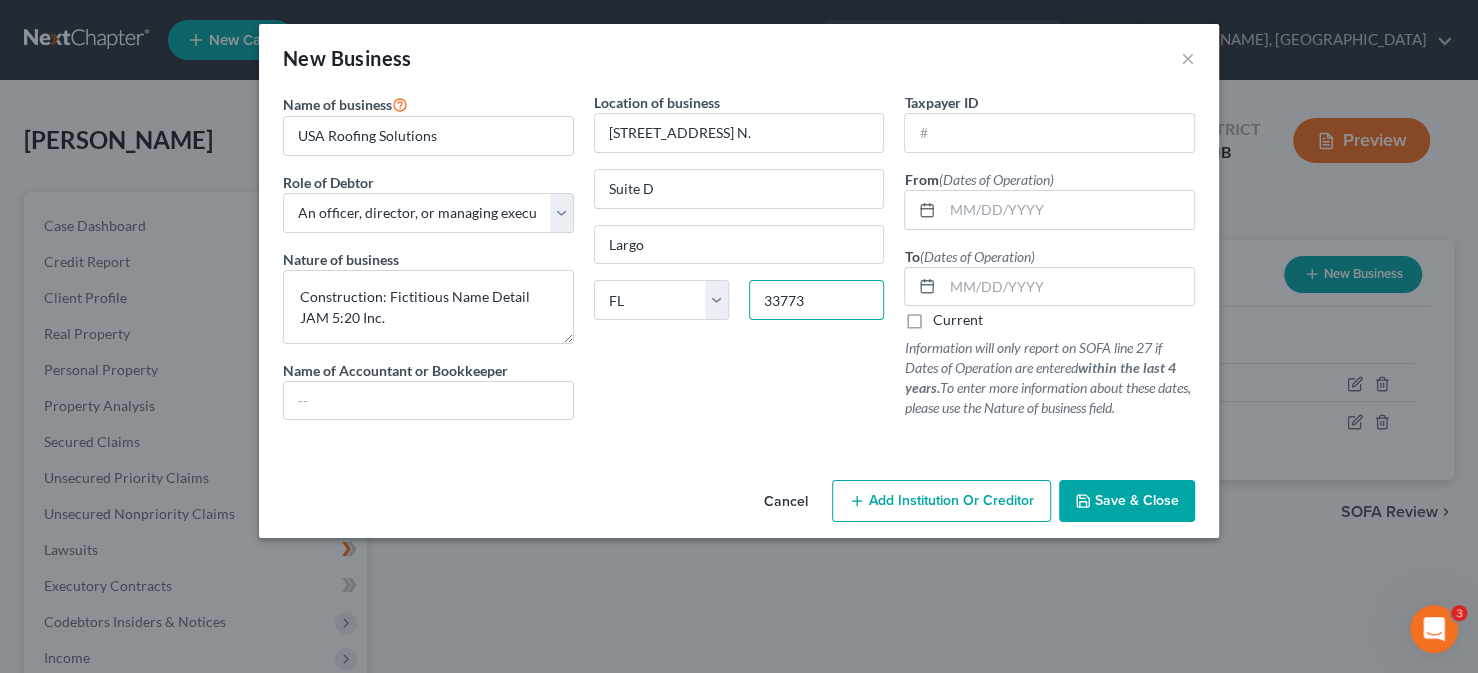 type on "33773" 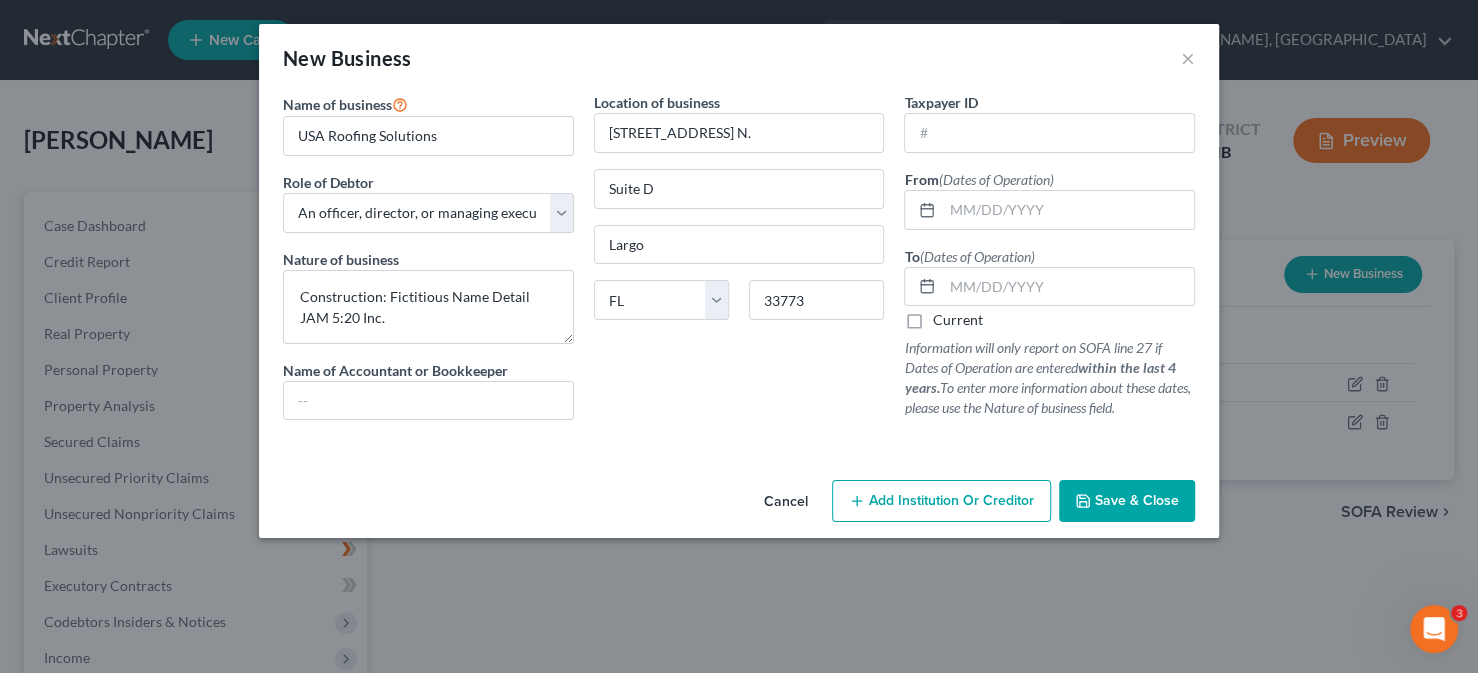 click on "Save & Close" at bounding box center (1137, 500) 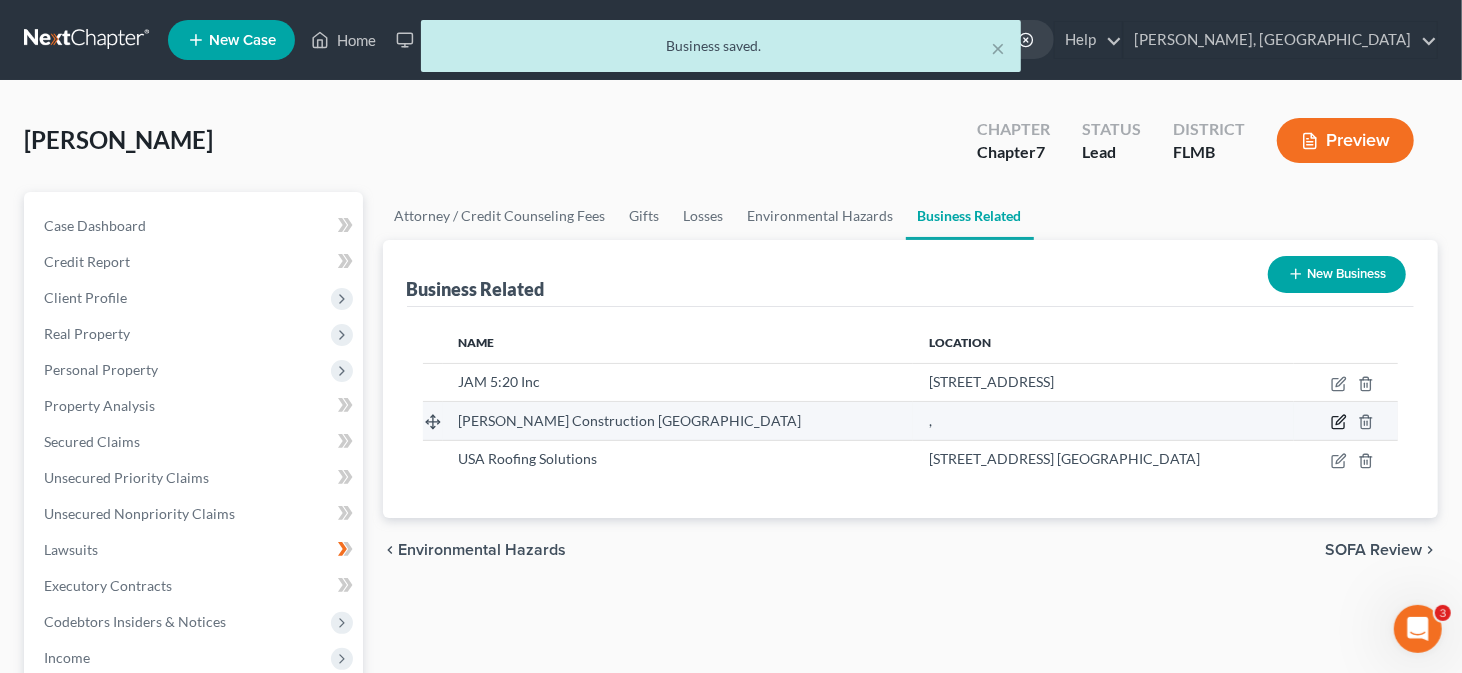 click 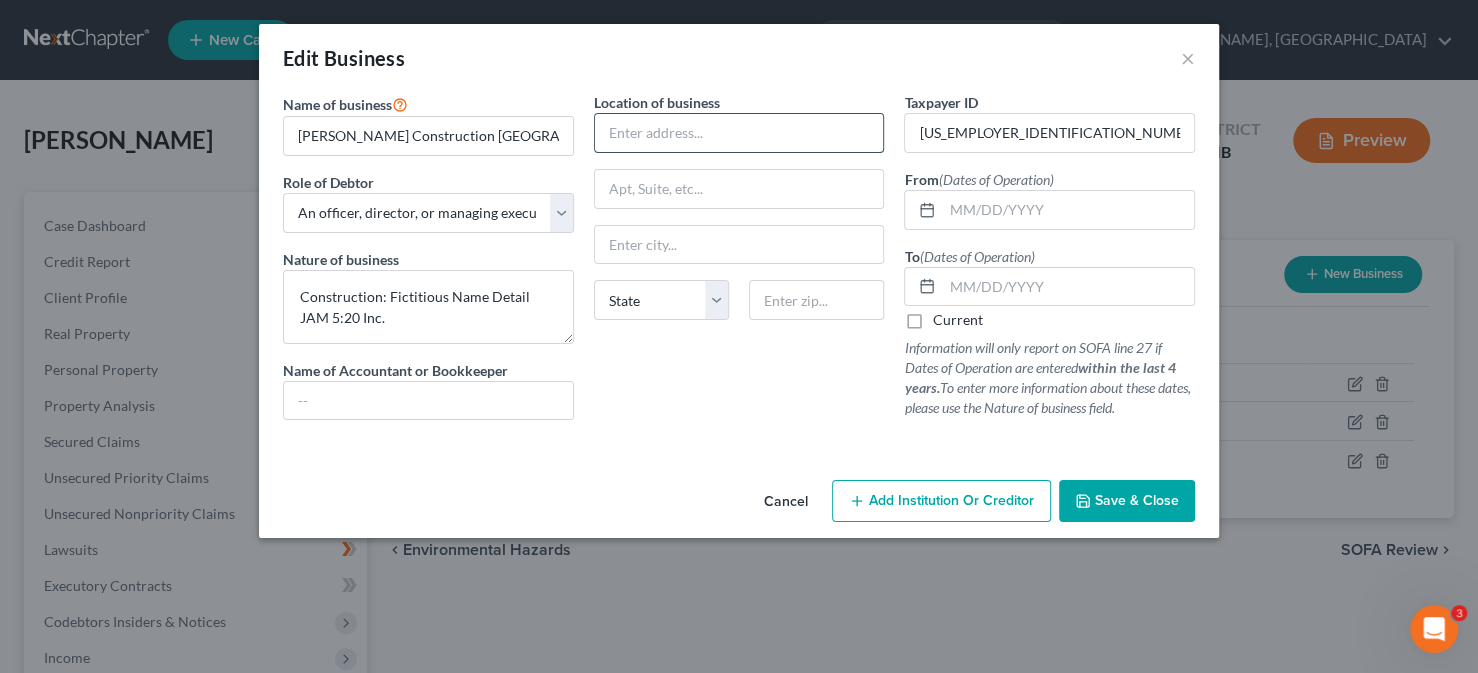 click at bounding box center [739, 133] 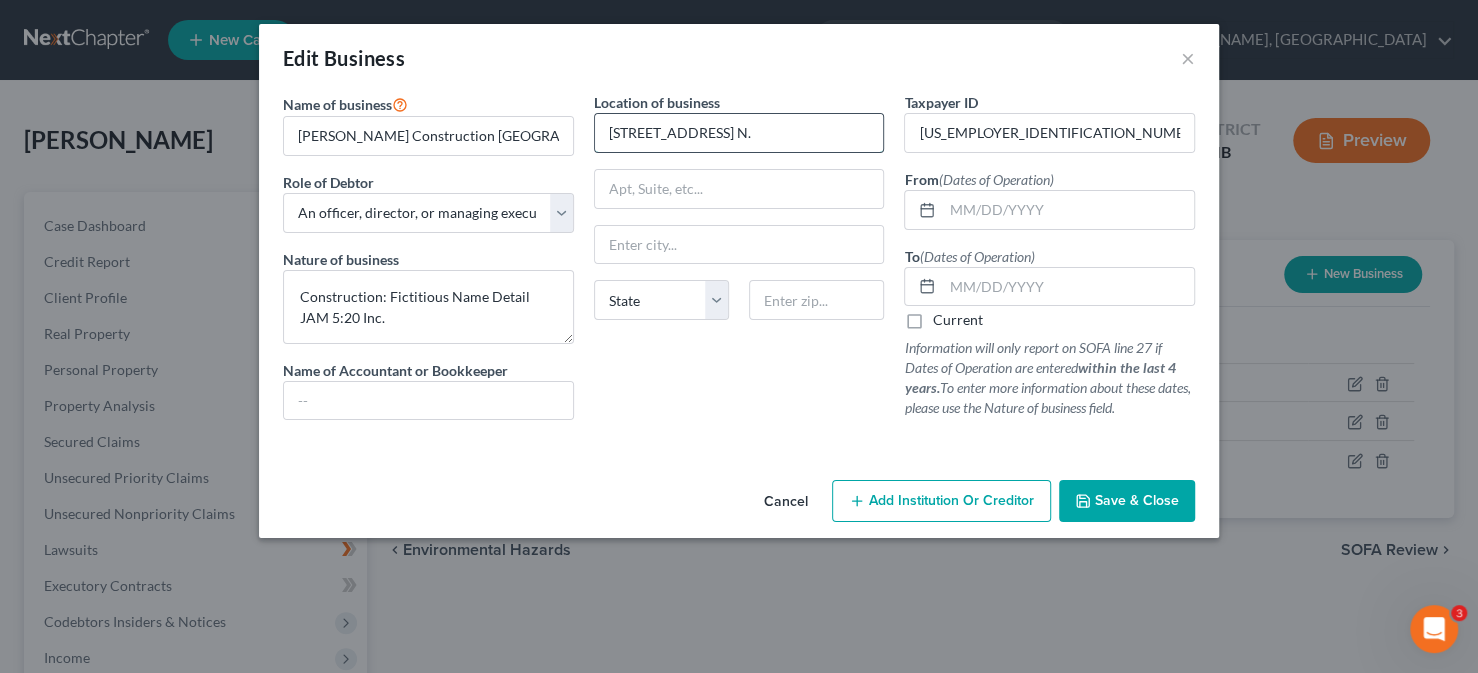 type on "[STREET_ADDRESS] N." 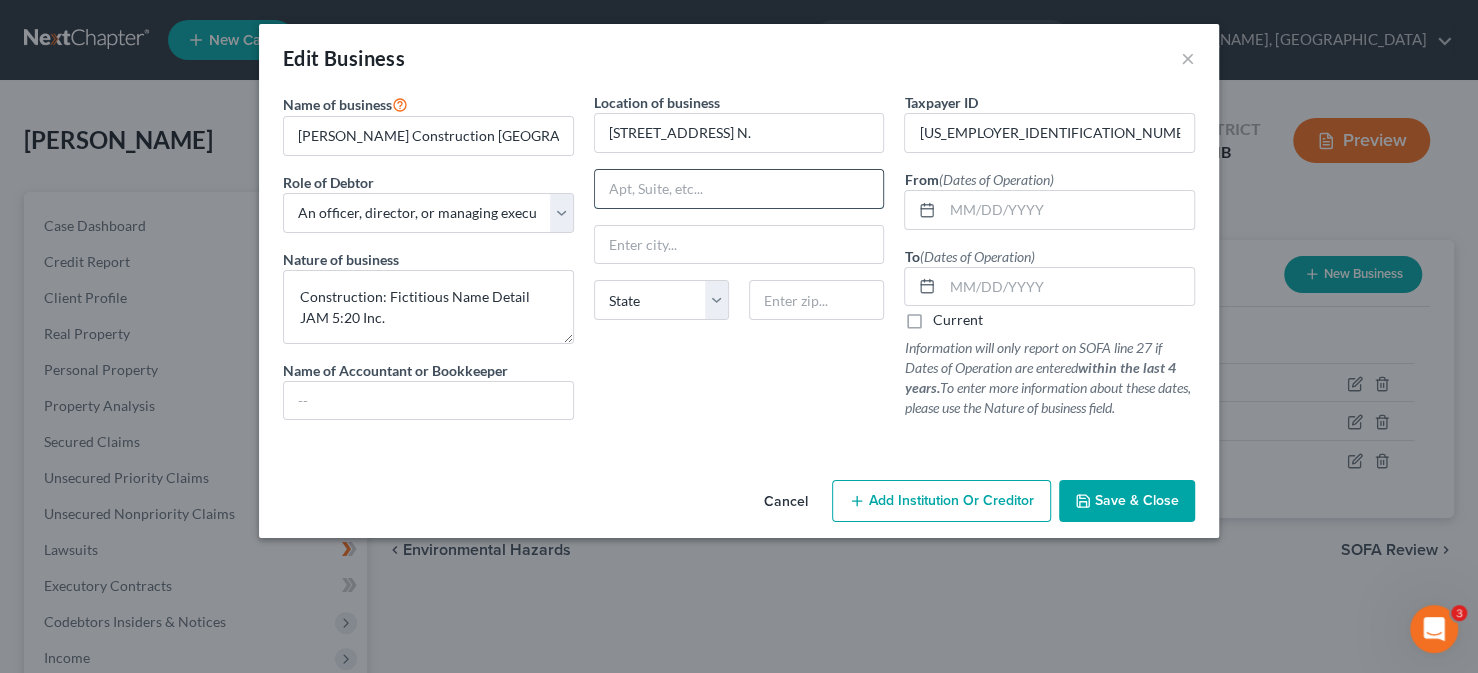 click at bounding box center (739, 189) 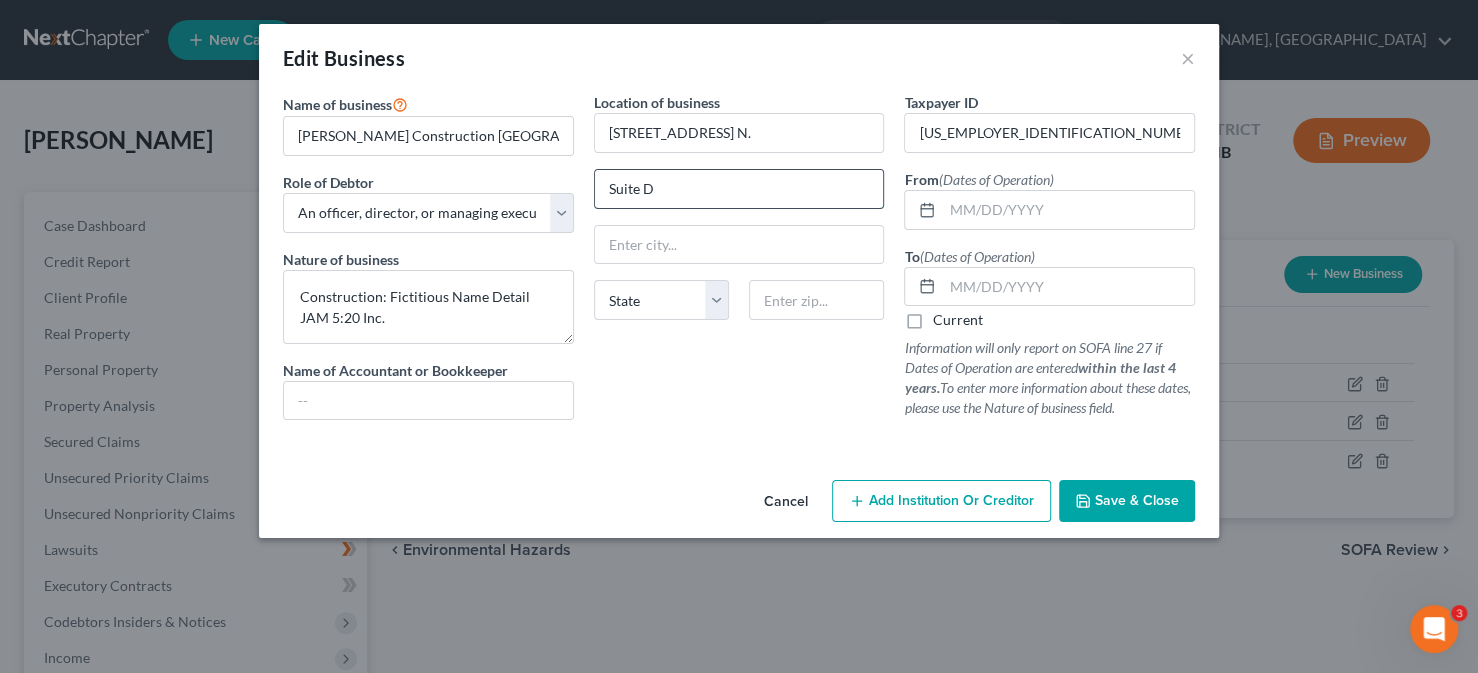 type on "Suite D" 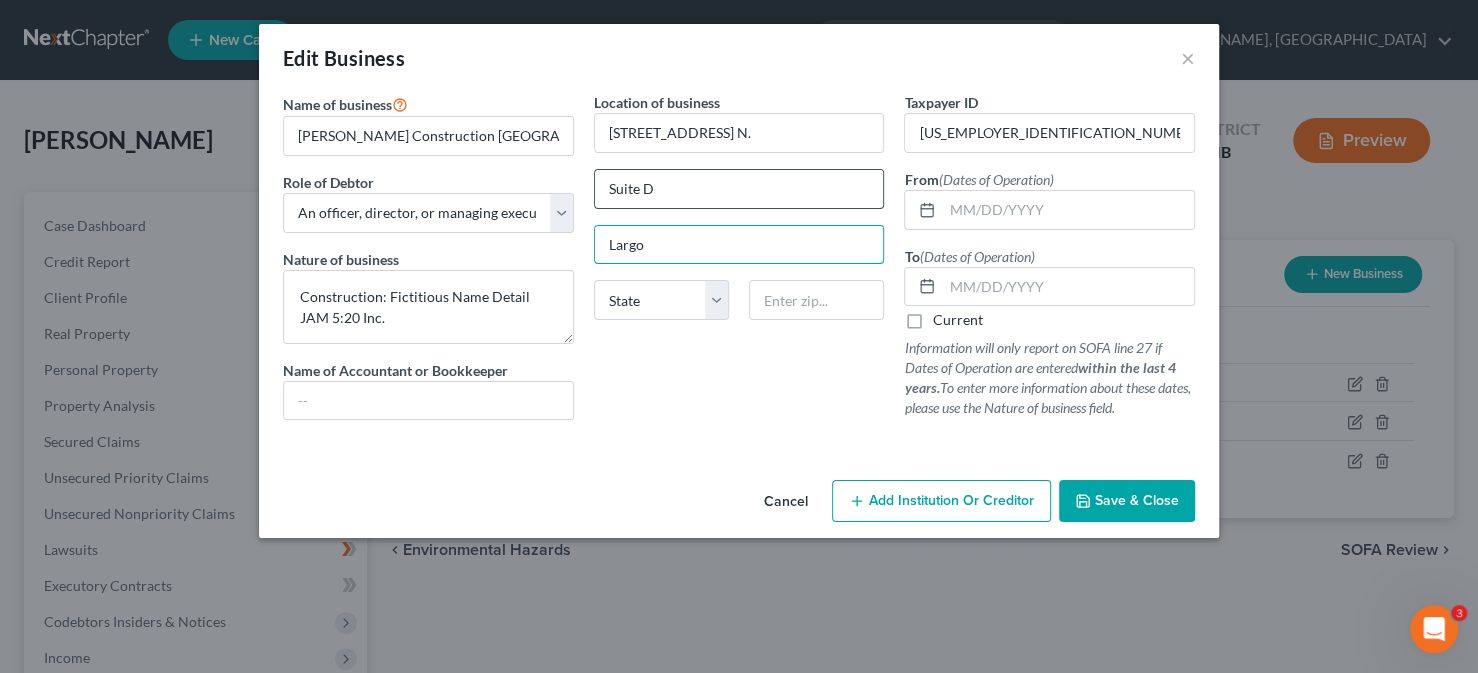 type on "Largo" 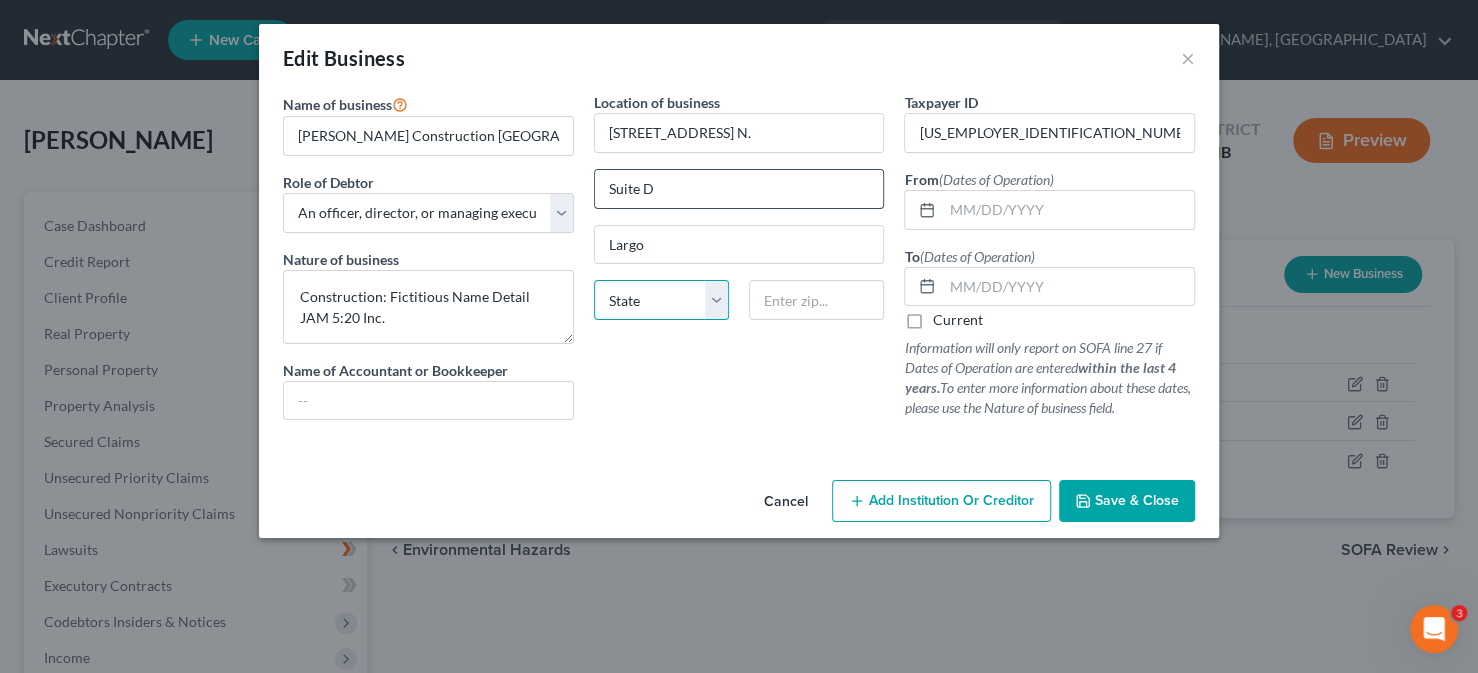 select on "9" 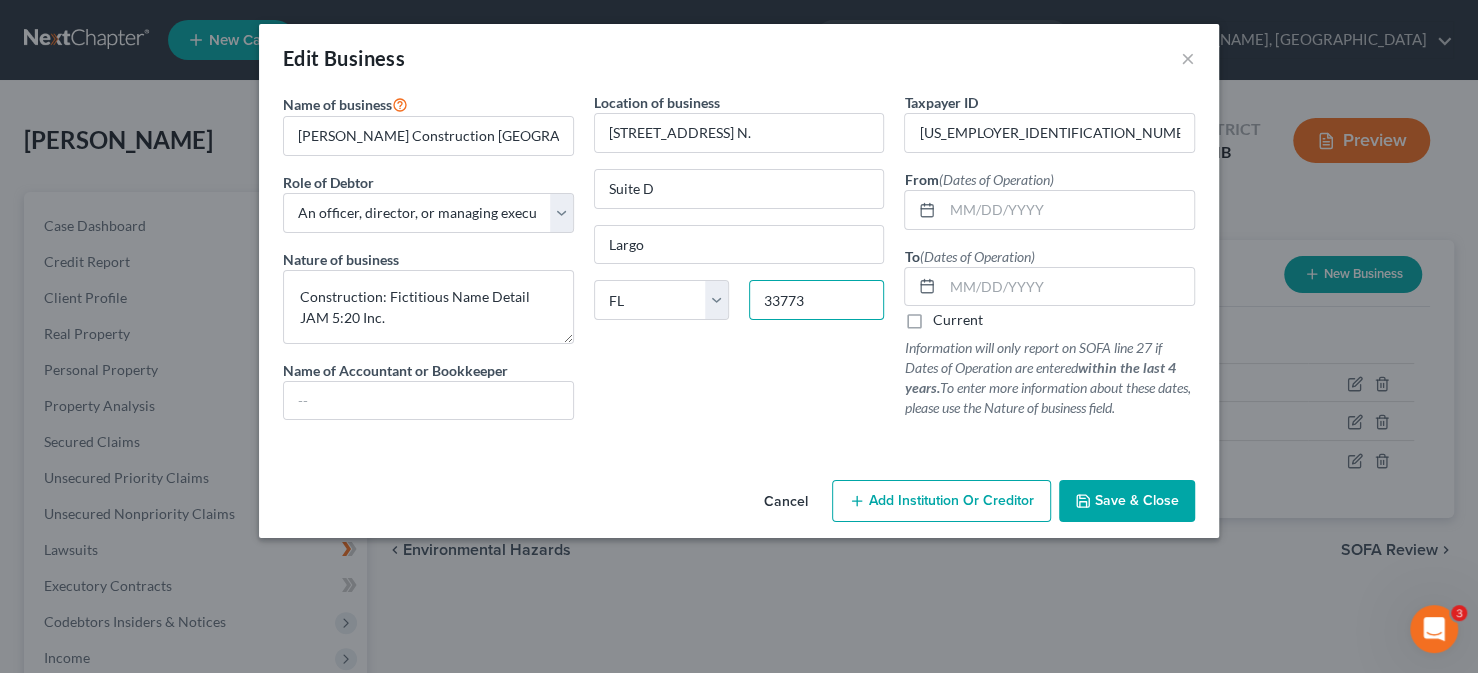 type on "33773" 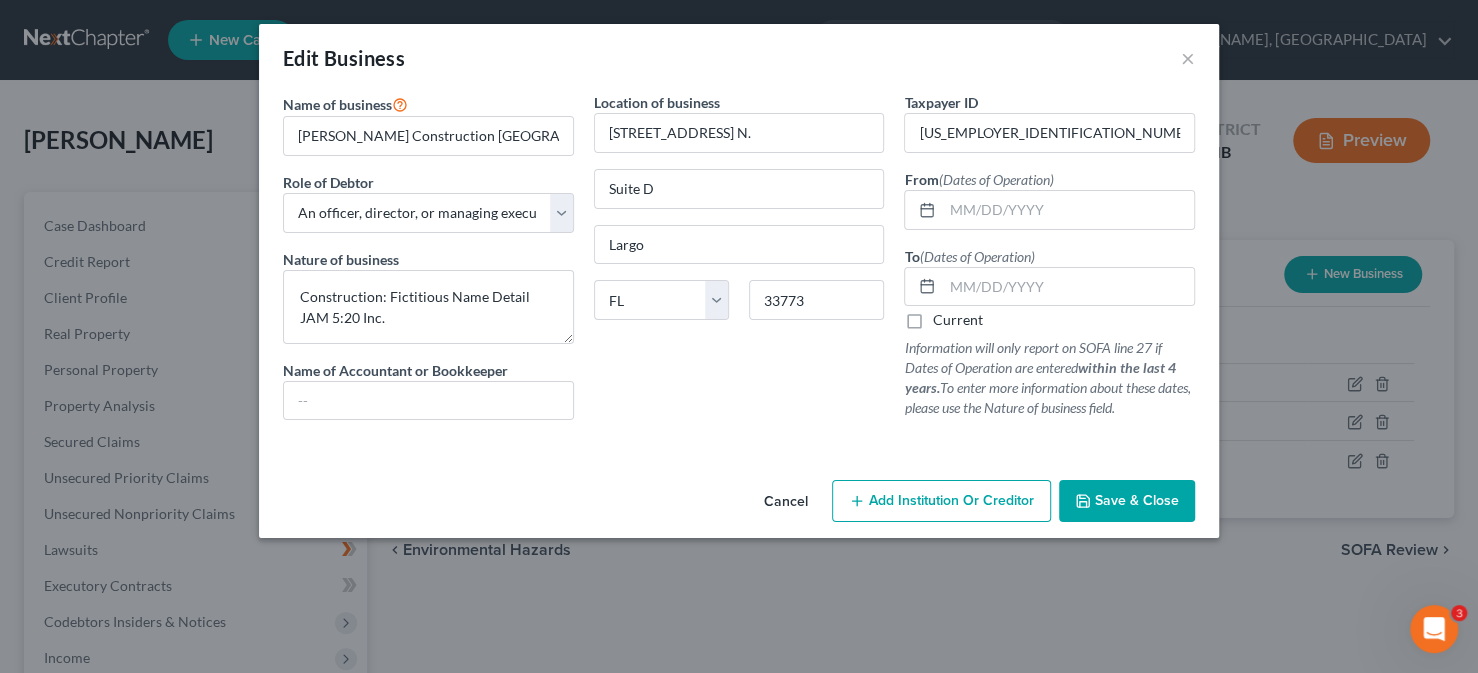 click on "Save & Close" at bounding box center (1137, 500) 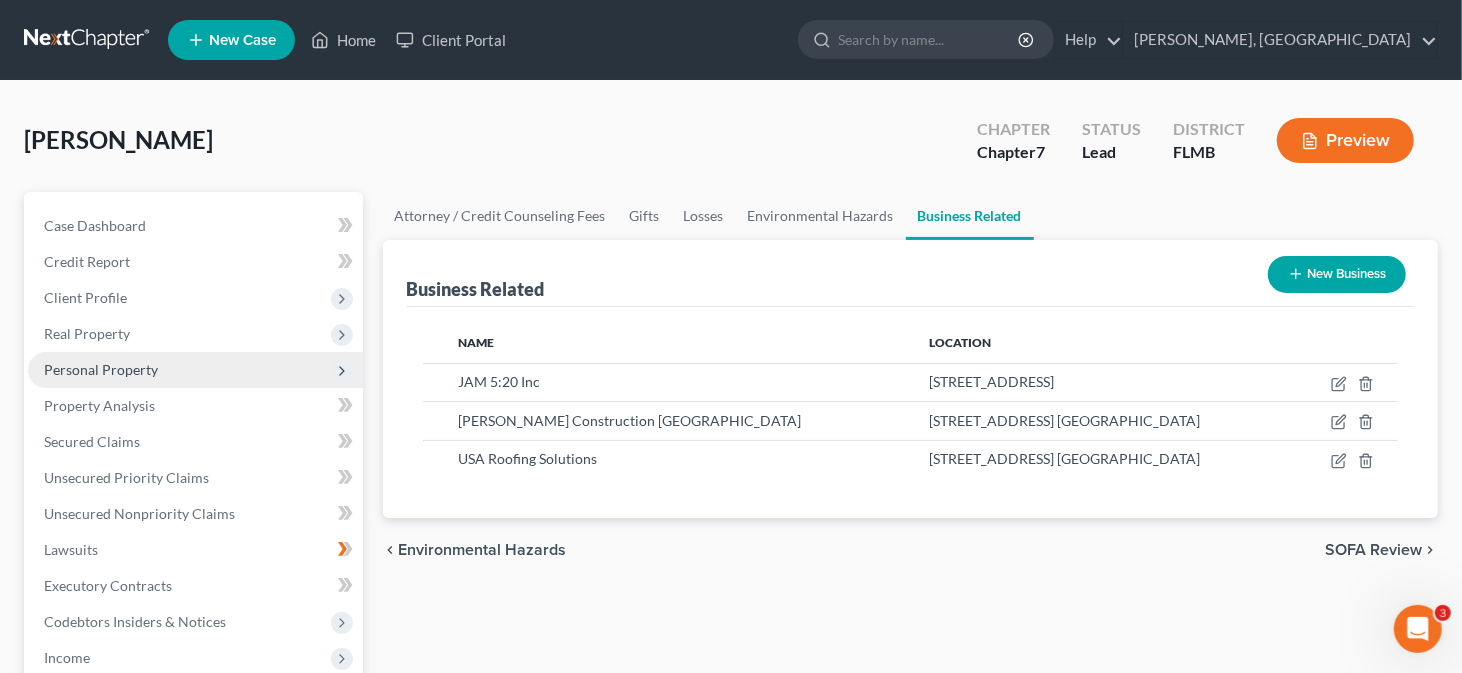 click on "Personal Property" at bounding box center (101, 369) 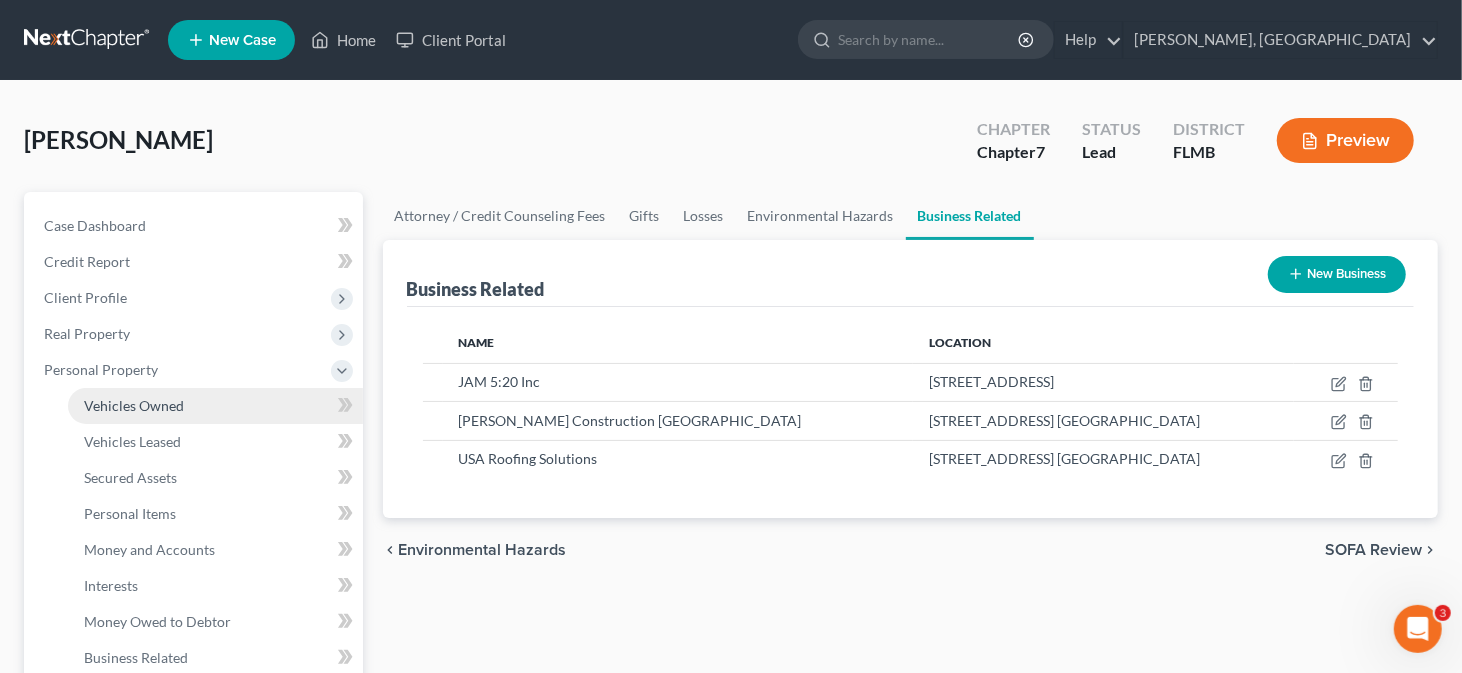 click on "Vehicles Owned" at bounding box center (134, 405) 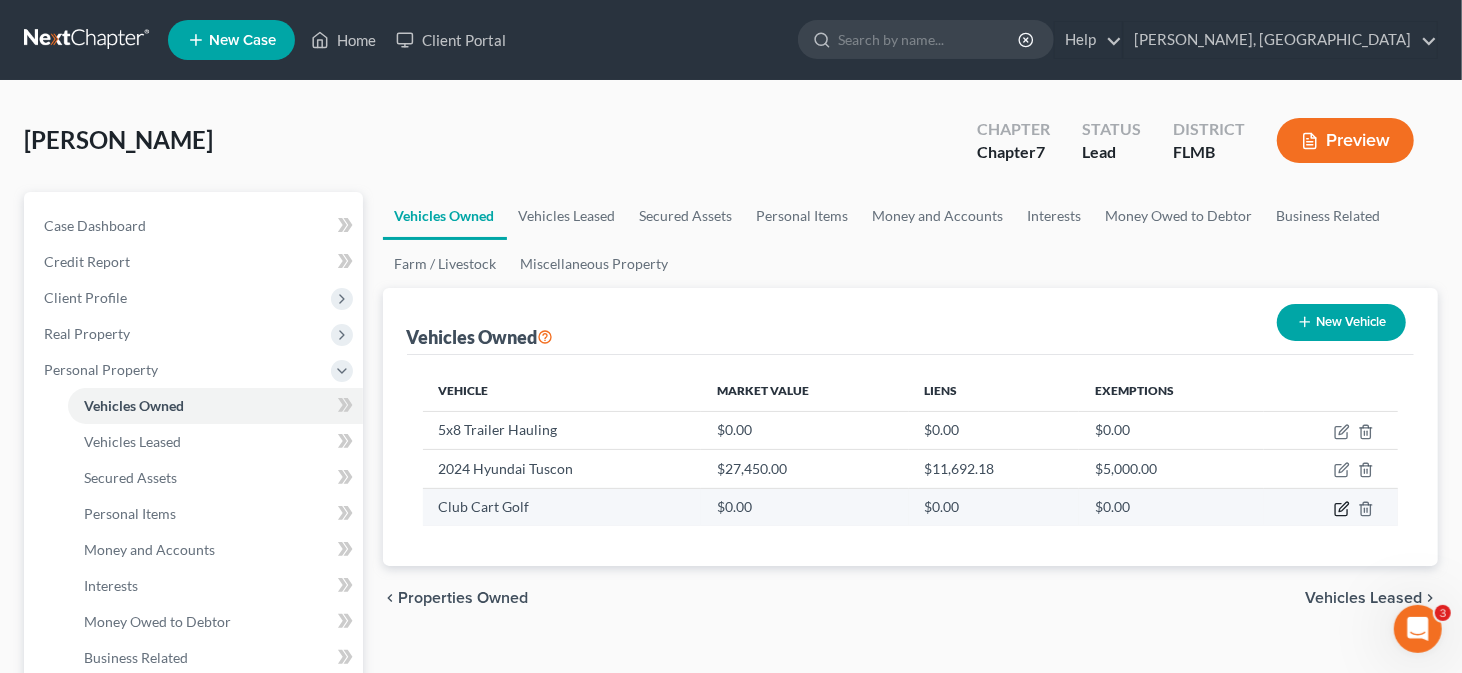 click 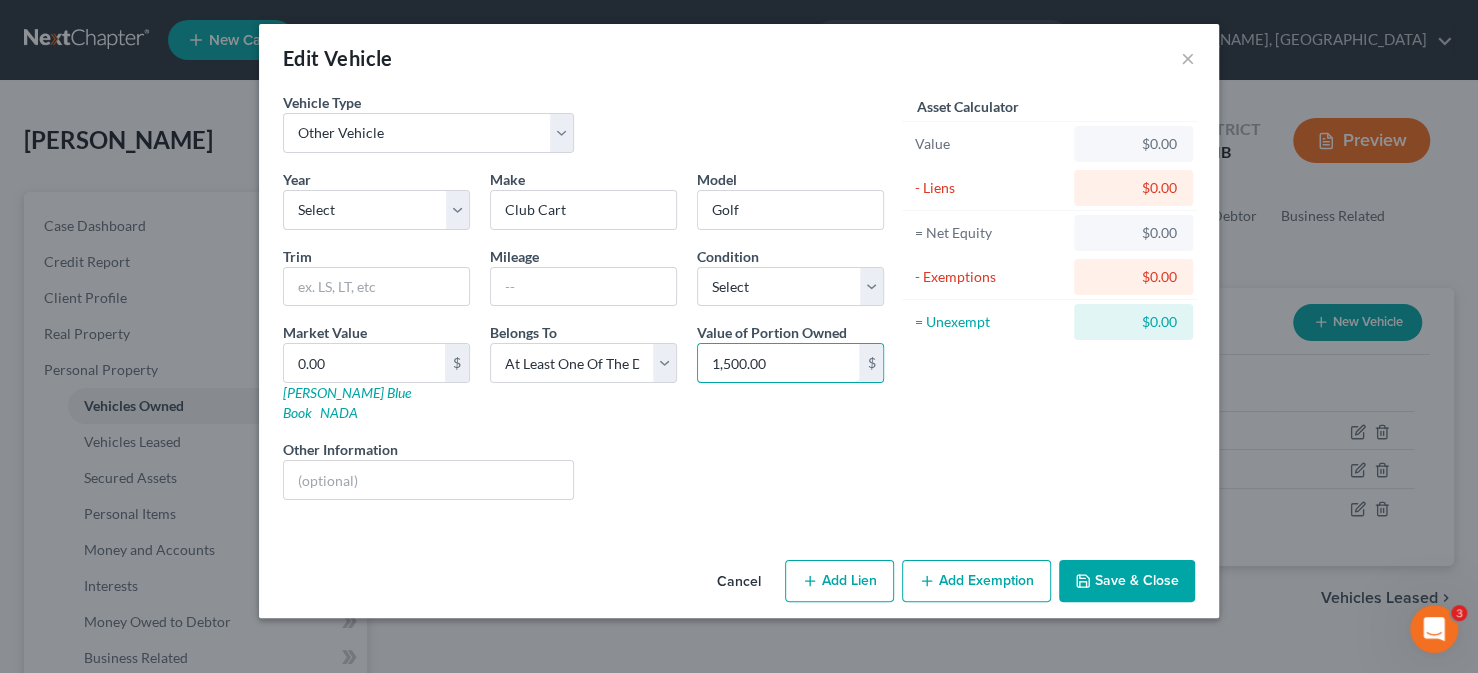 type on "1,500.00" 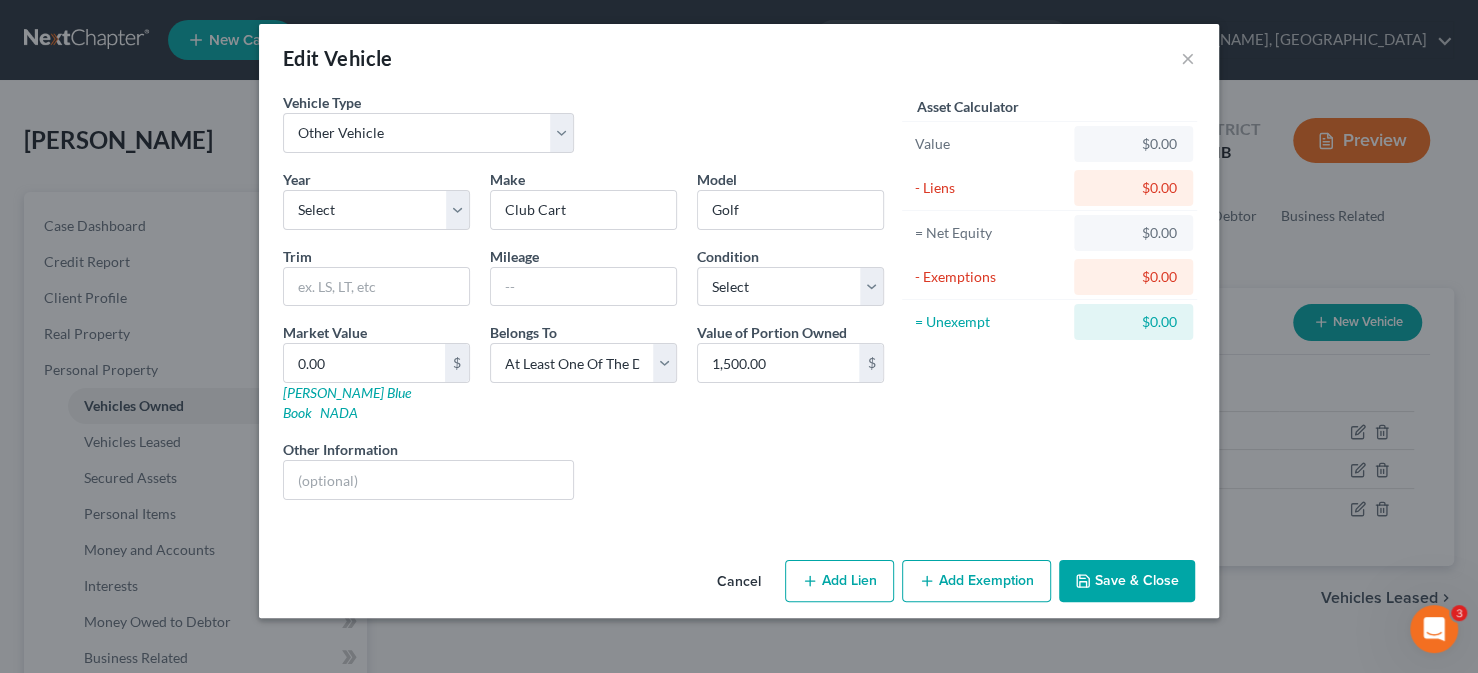 click on "Year Select 2026 2025 2024 2023 2022 2021 2020 2019 2018 2017 2016 2015 2014 2013 2012 2011 2010 2009 2008 2007 2006 2005 2004 2003 2002 2001 2000 1999 1998 1997 1996 1995 1994 1993 1992 1991 1990 1989 1988 1987 1986 1985 1984 1983 1982 1981 1980 1979 1978 1977 1976 1975 1974 1973 1972 1971 1970 1969 1968 1967 1966 1965 1964 1963 1962 1961 1960 1959 1958 1957 1956 1955 1954 1953 1952 1951 1950 1949 1948 1947 1946 1945 1944 1943 1942 1941 1940 1939 1938 1937 1936 1935 1934 1933 1932 1931 1930 1929 1928 1927 1926 1925 1924 1923 1922 1921 1920 1919 1918 1917 1916 1915 1914 1913 1912 1911 1910 1909 1908 1907 1906 1905 1904 1903 1902 1901
Make
*
Club Cart Model Golf Trim Mileage Condition Select Excellent Very Good Good Fair Poor Market Value 0.00 $ [PERSON_NAME] Blue Book NADA
Belongs To
*
Select Debtor 1 Only Debtor 2 Only Debtor 1 And Debtor 2 Only At Least One Of The Debtors And Another Community Property Value of Portion Owned 1,500.00 $ Other Information
Liens
Select" at bounding box center (583, 342) 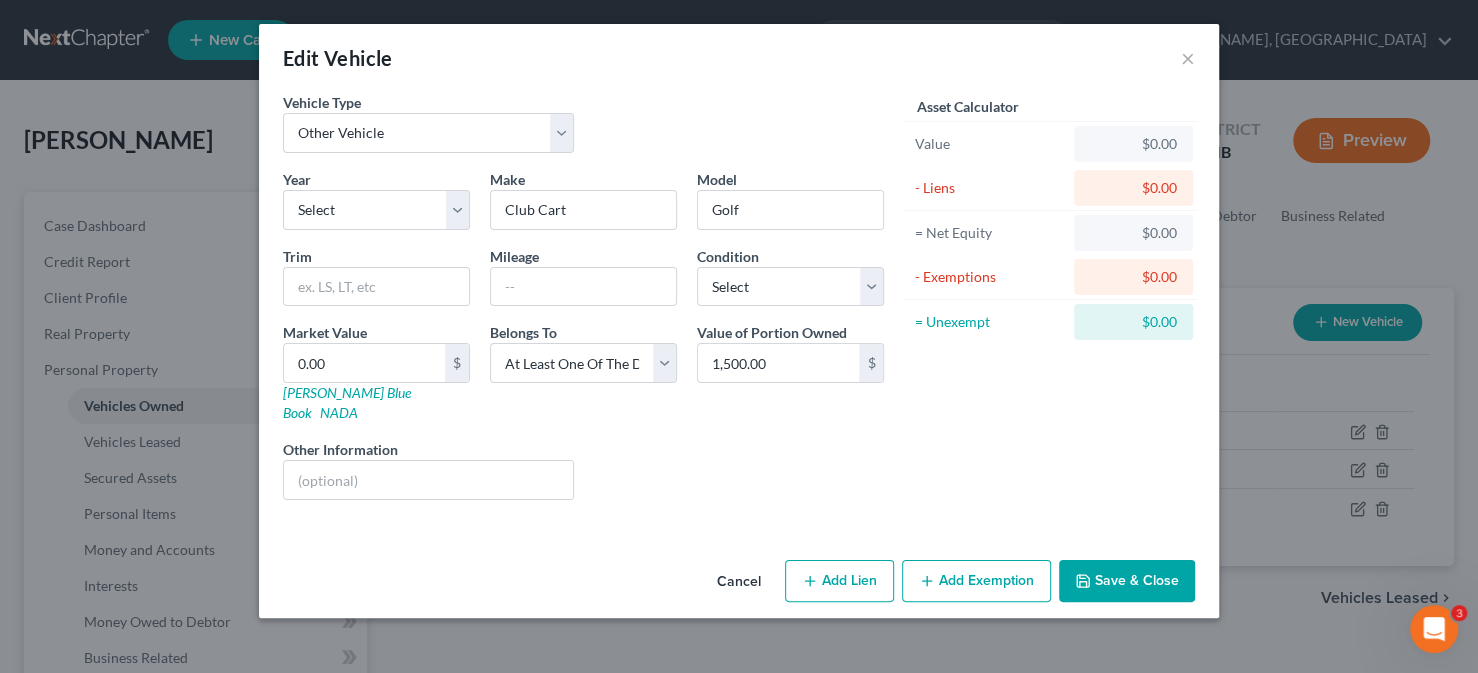 click on "Asset Calculator Value $0.00 - Liens $0.00 = Net Equity $0.00 - Exemptions $0.00 = Unexempt $0.00" at bounding box center (1049, 304) 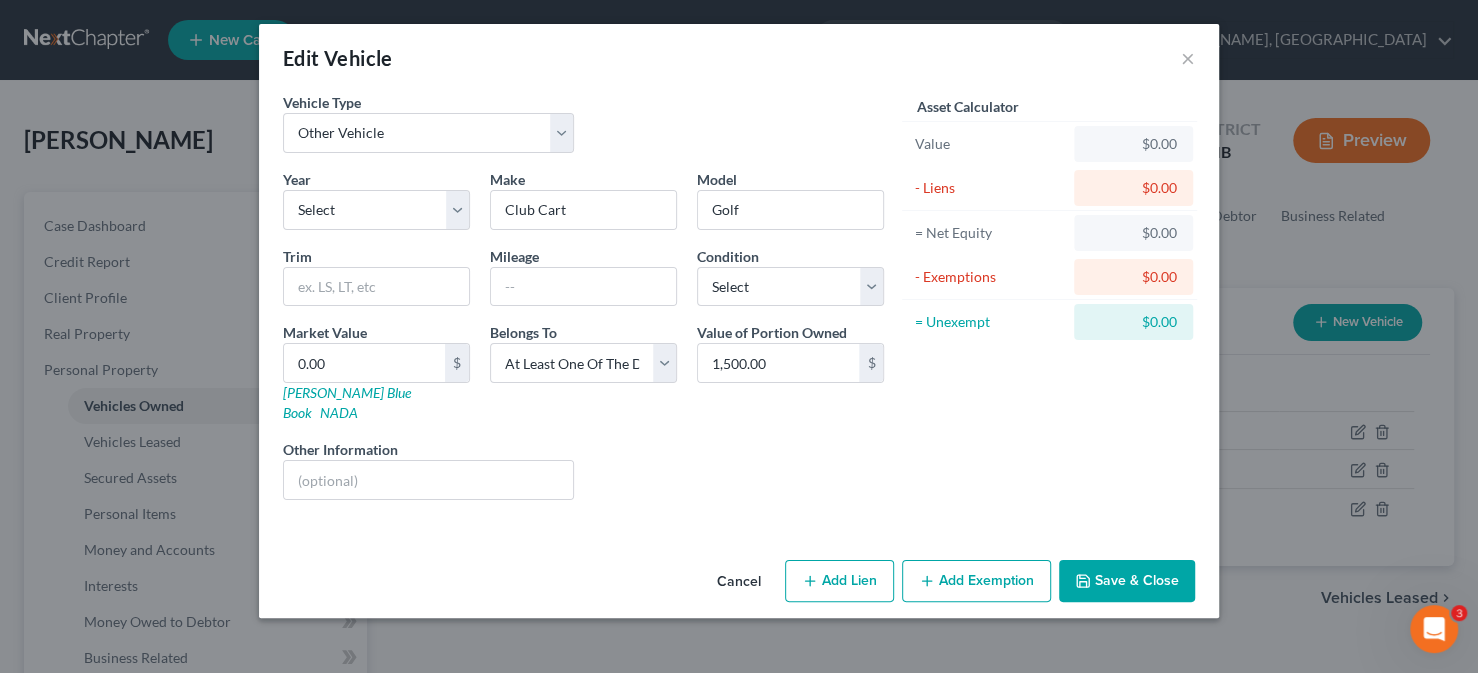click on "Save & Close" at bounding box center [1127, 581] 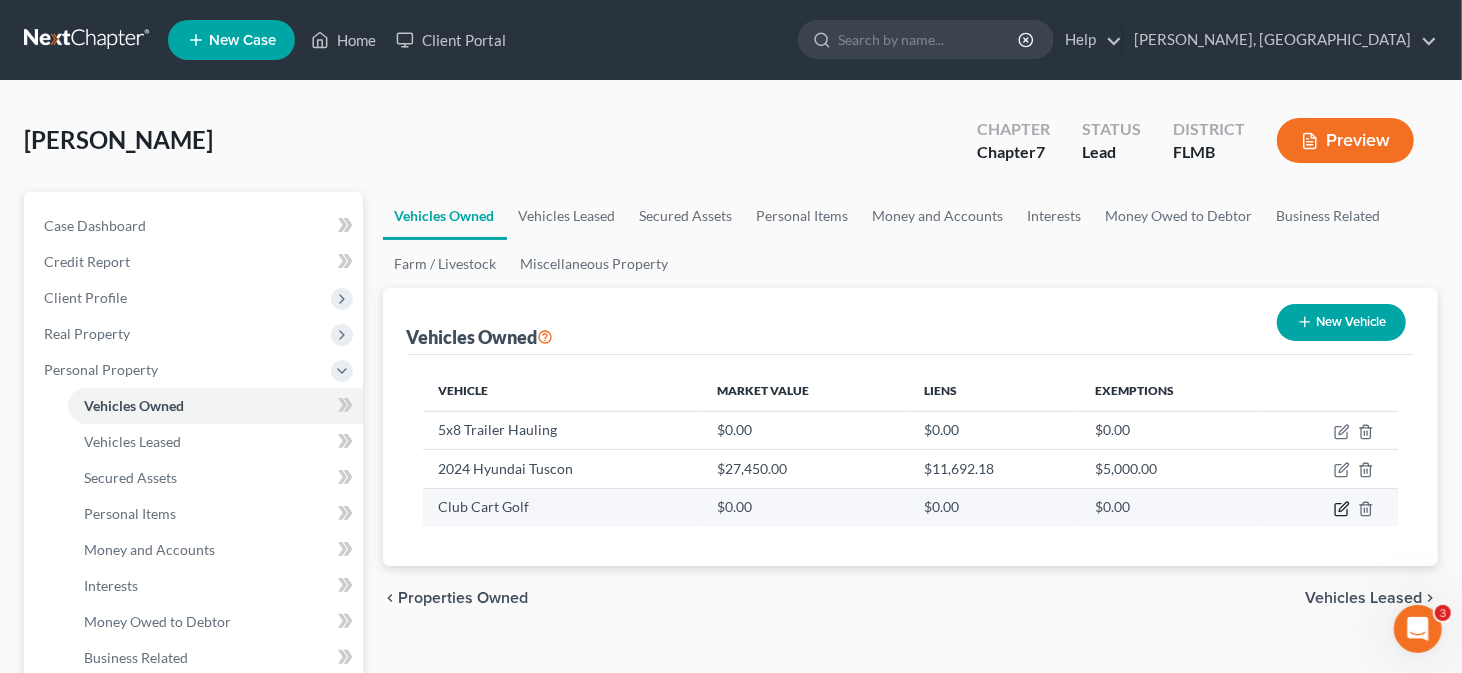 click 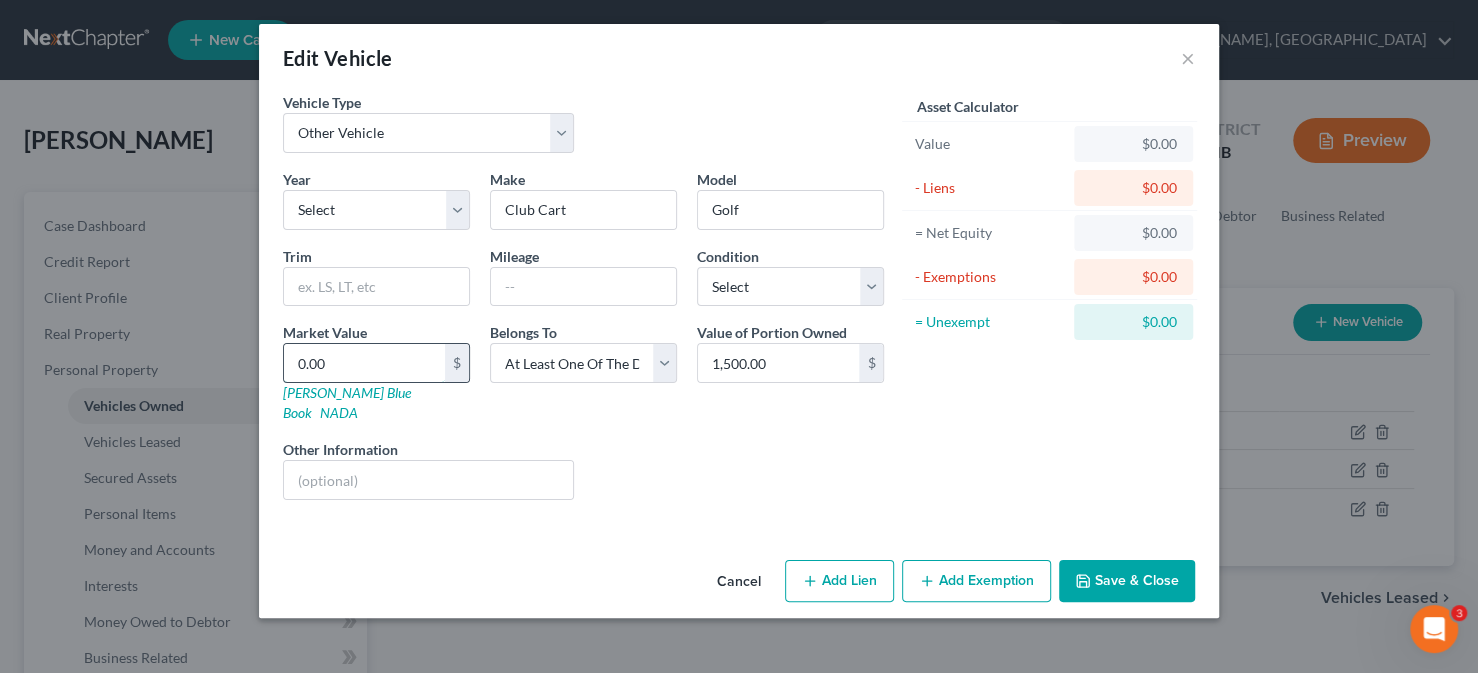 click on "0.00" at bounding box center (364, 363) 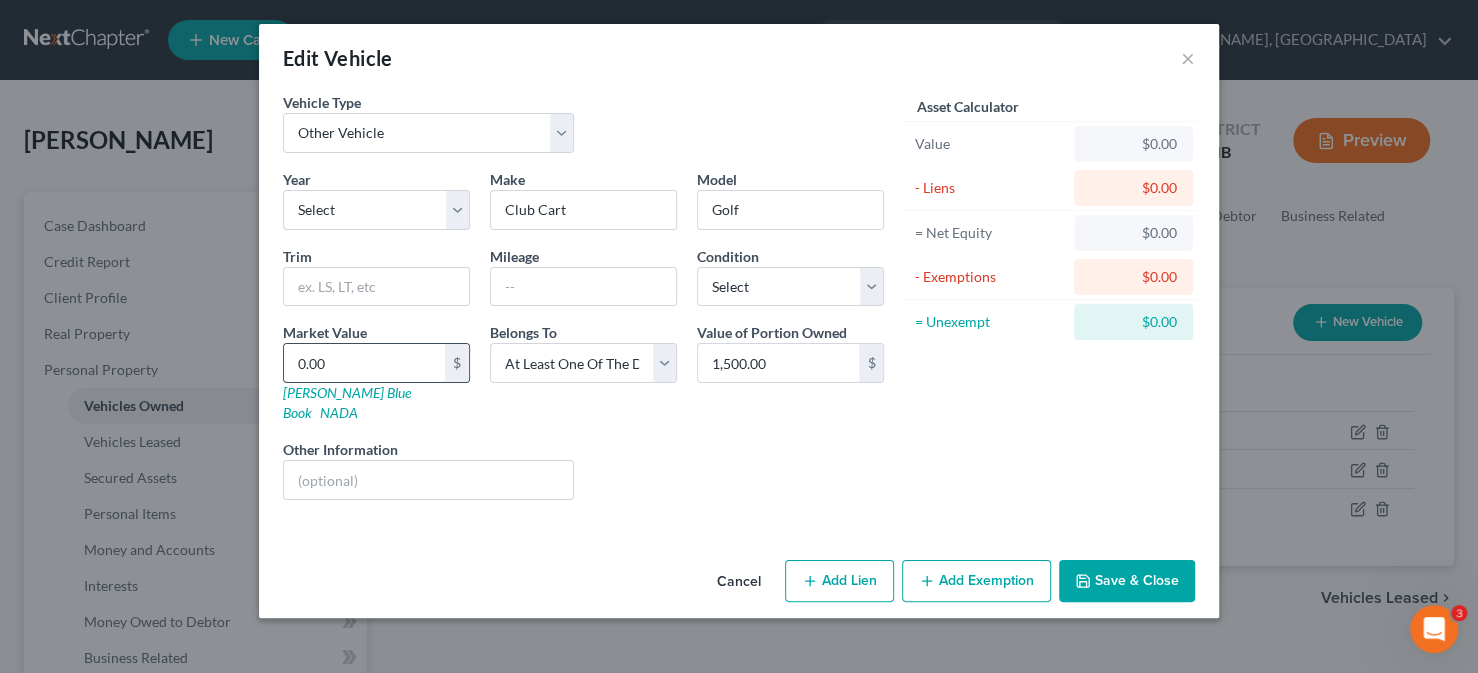 type on "1" 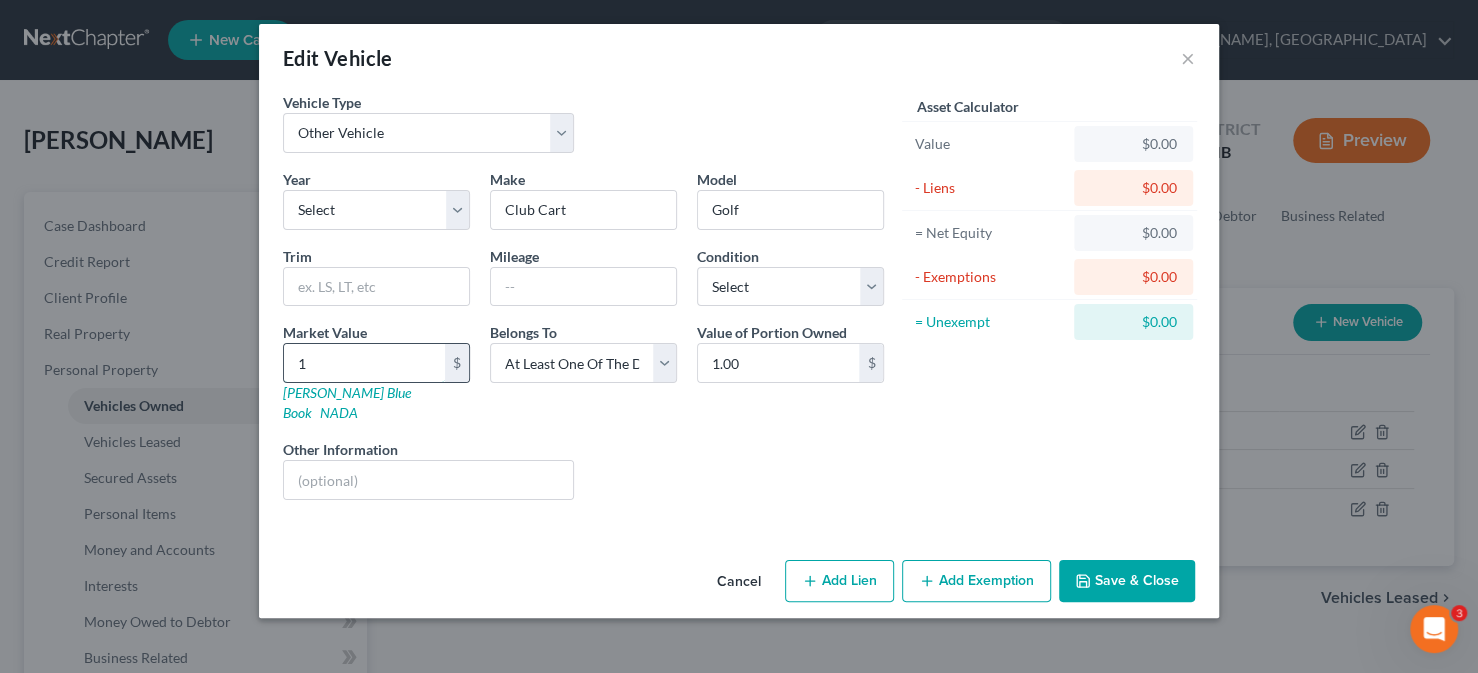 type on "15" 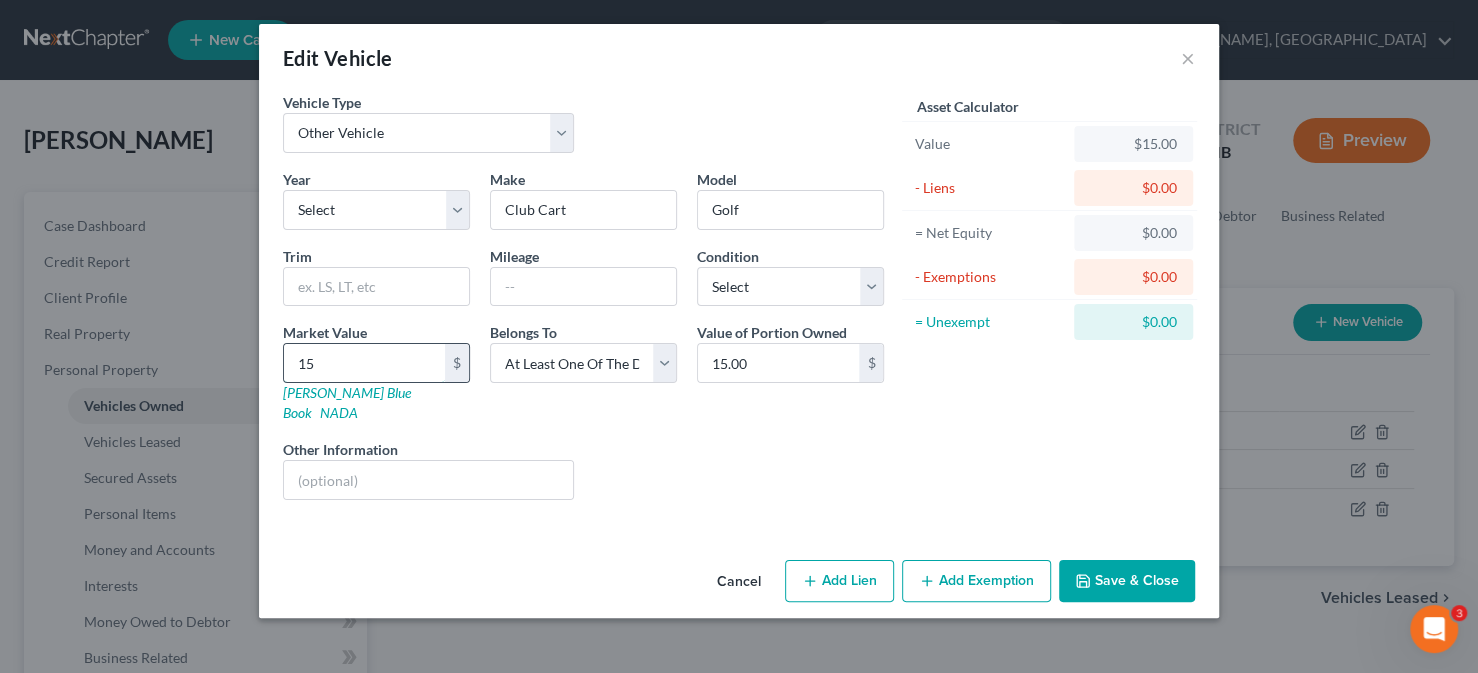 type on "150" 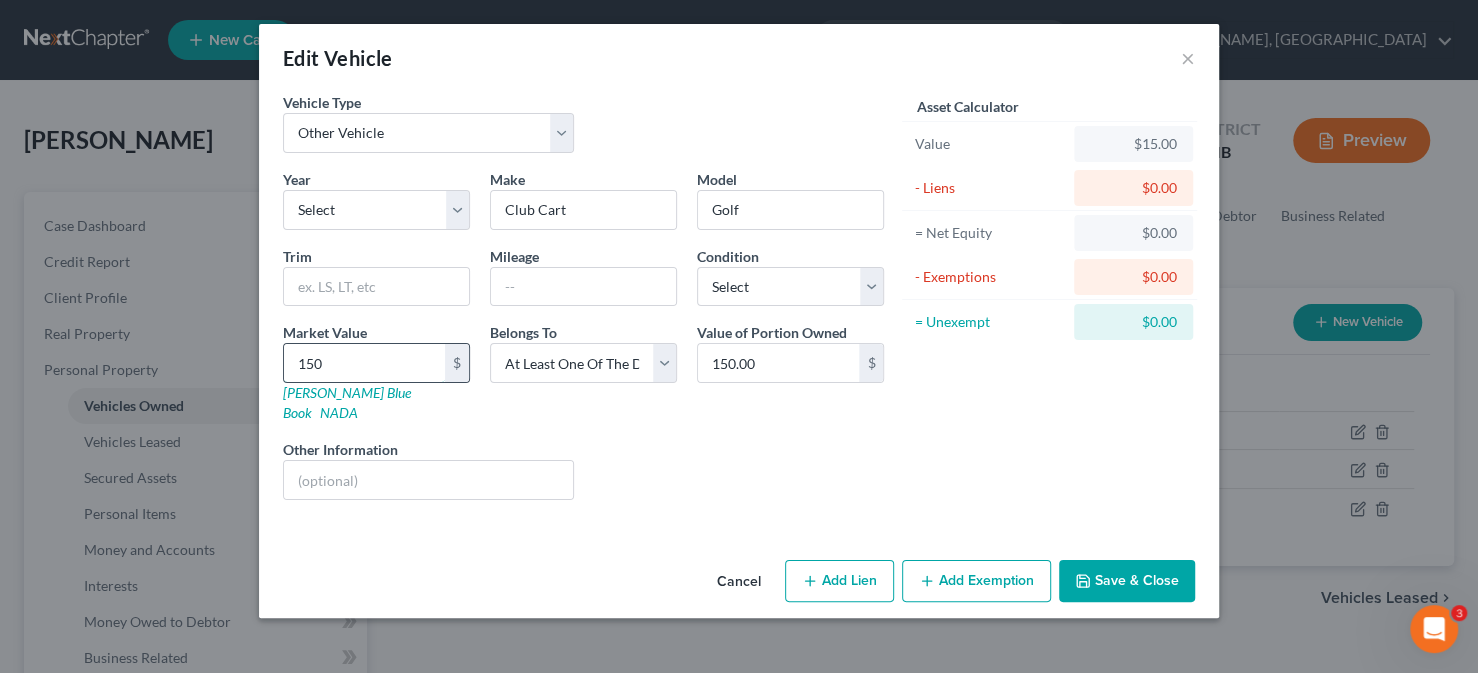 type on "1500" 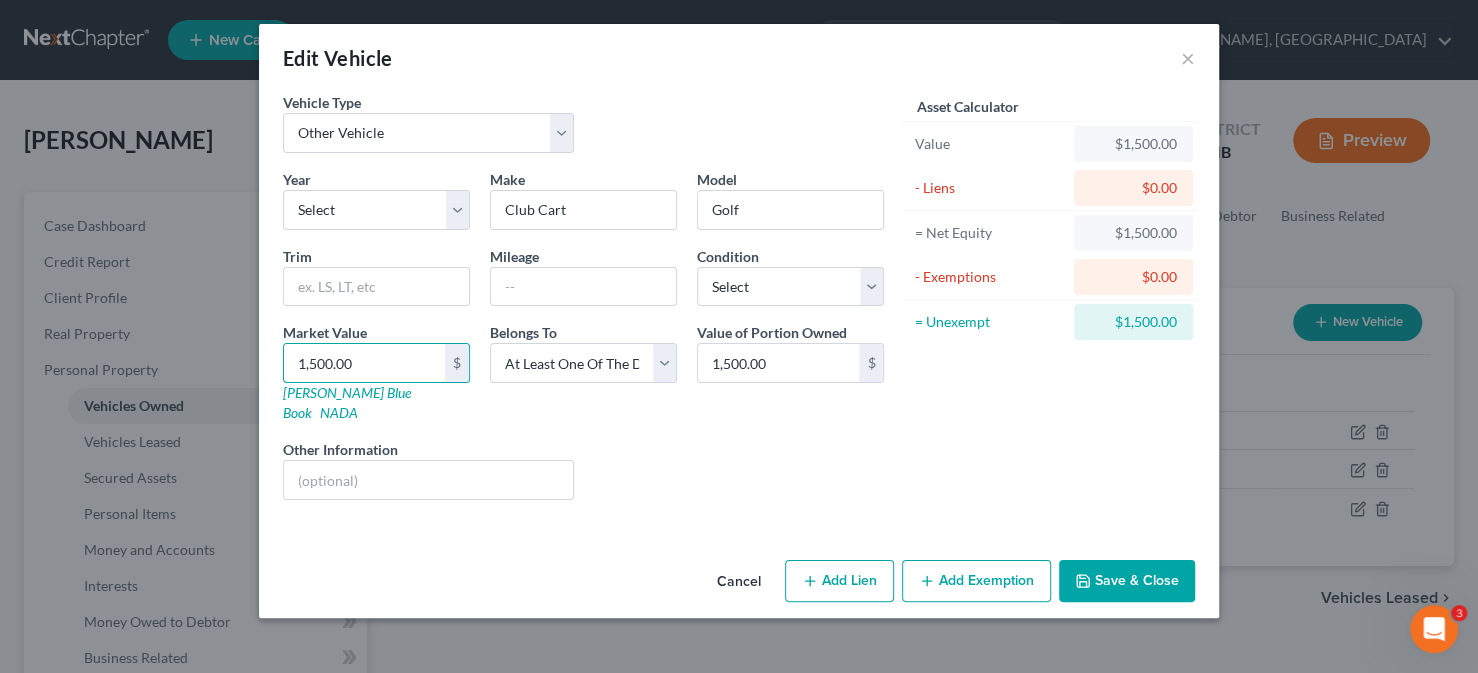 type on "1,500.00" 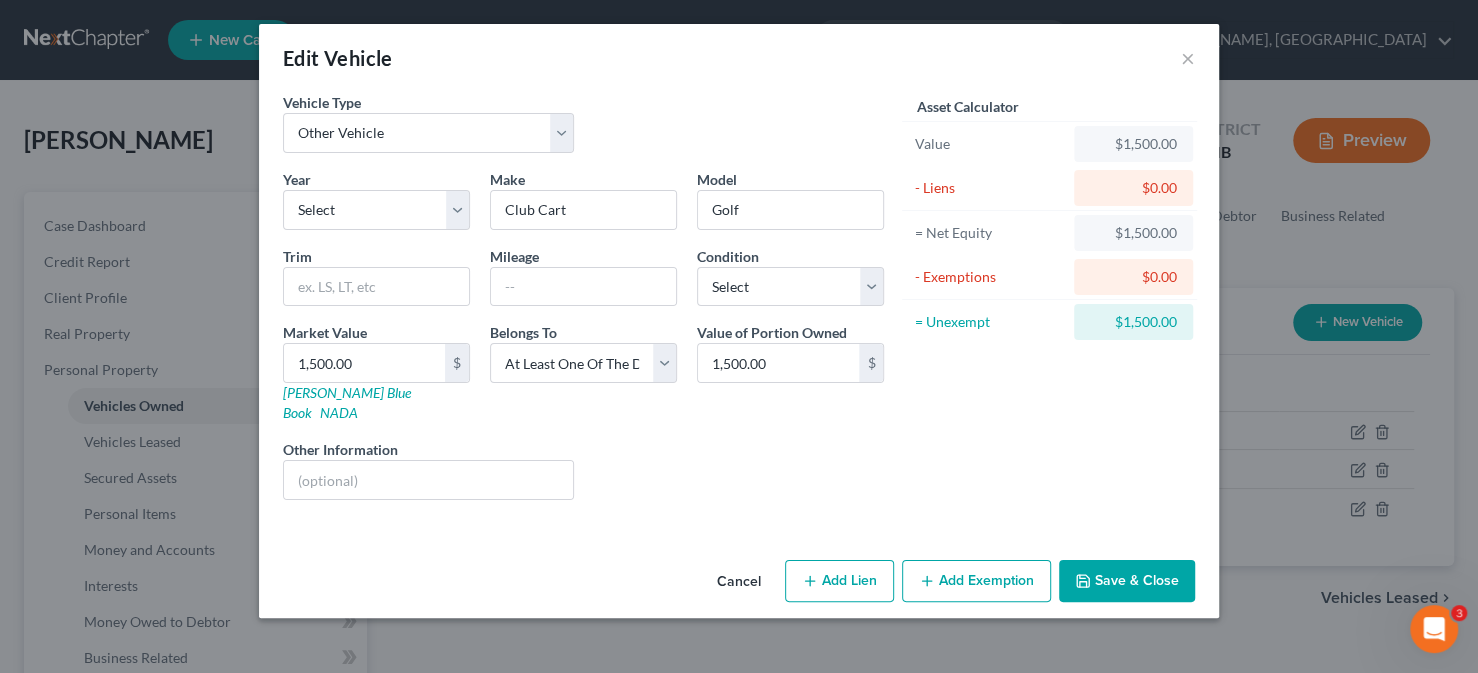 click on "Liens
Select" at bounding box center (739, 469) 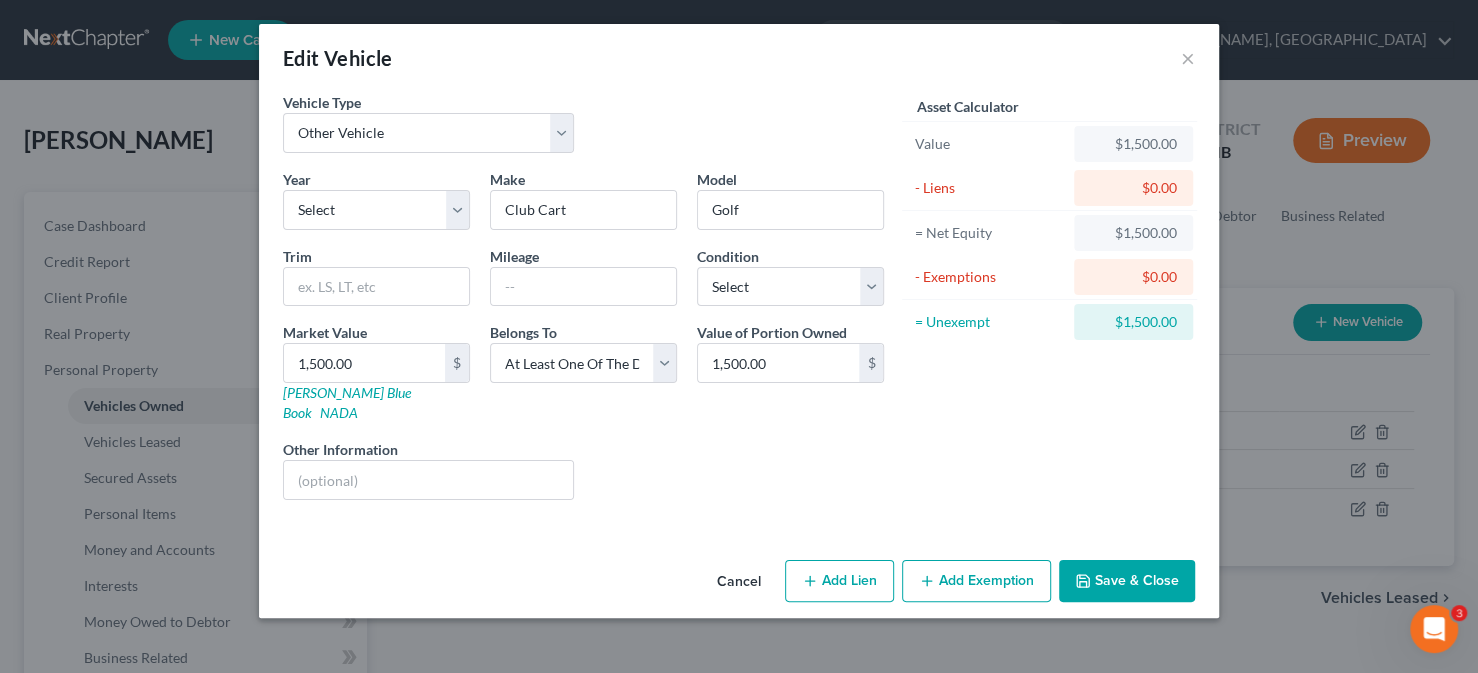 click on "Save & Close" at bounding box center (1127, 581) 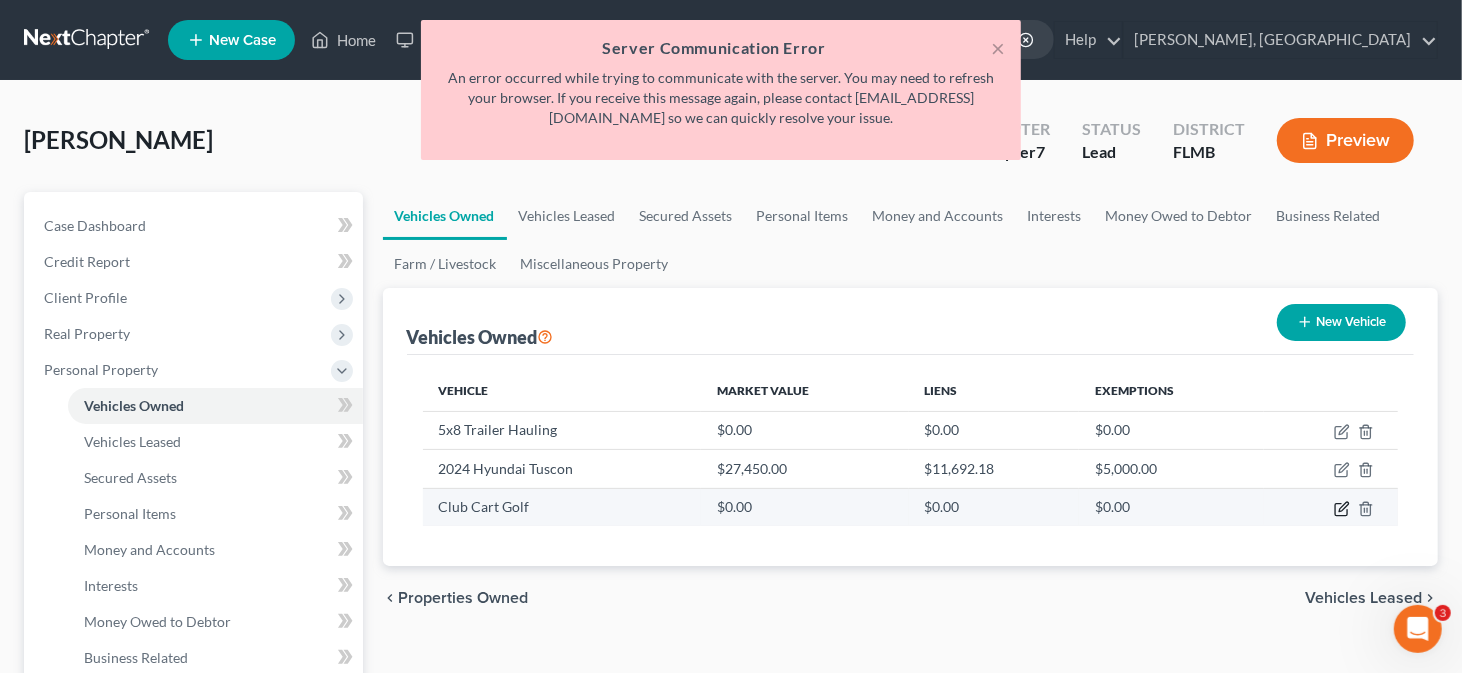 click 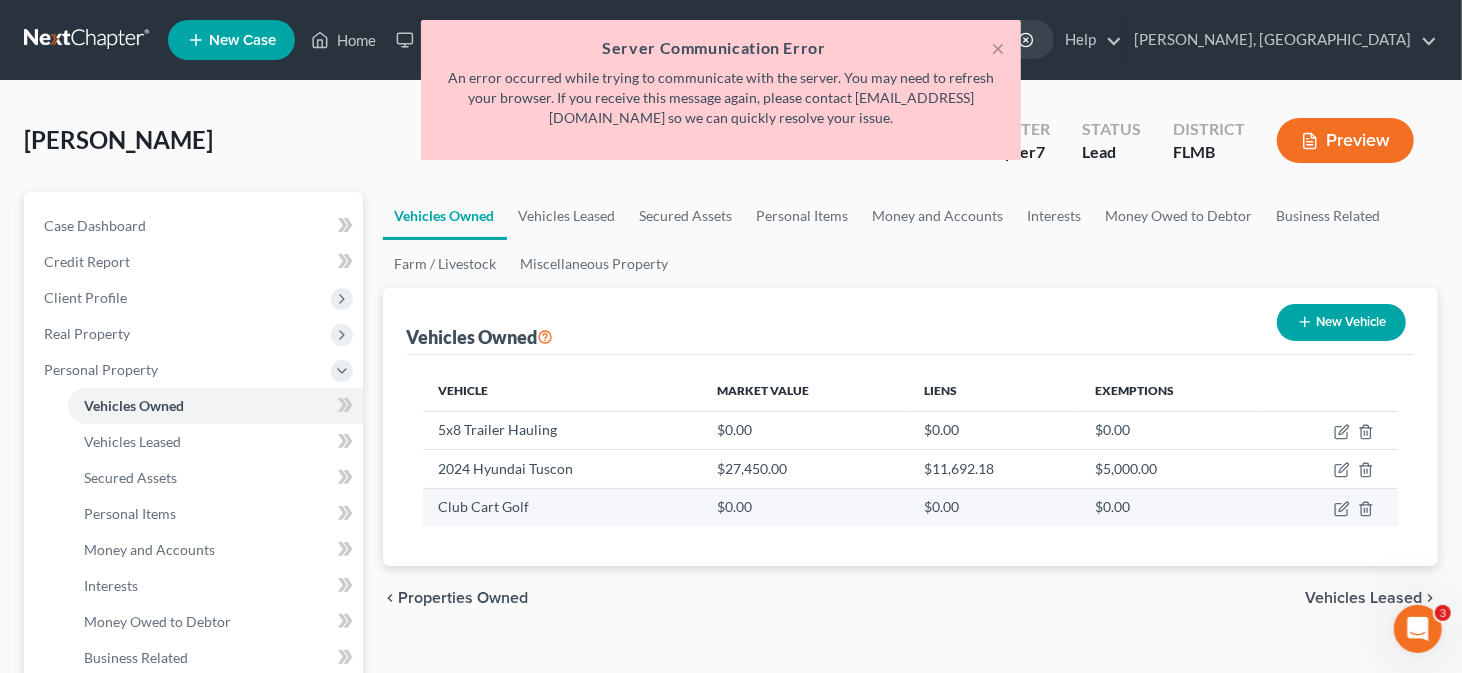 select on "7" 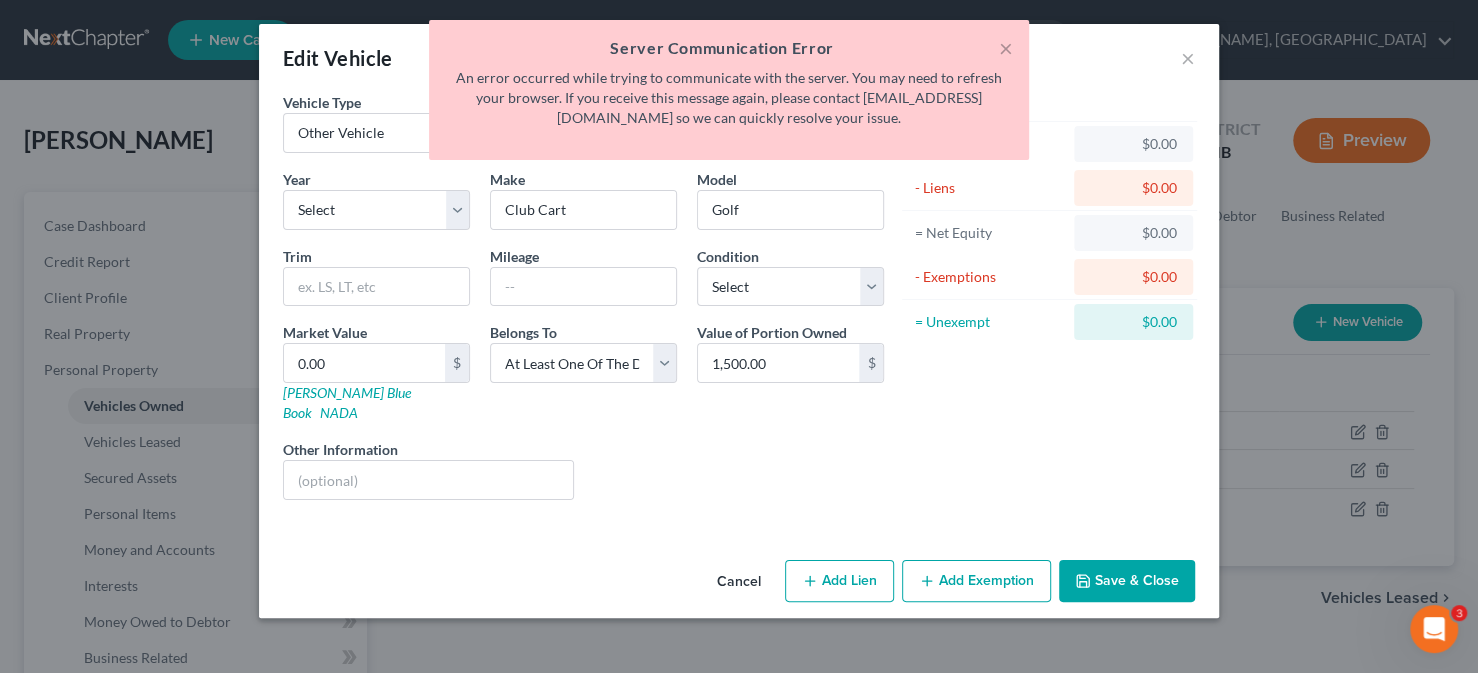 click on "×                     Server Communication Error An error occurred while trying to communicate with the server. You may need to refresh your browser. If you receive this message again, please contact [EMAIL_ADDRESS][DOMAIN_NAME] so we can quickly resolve your issue." at bounding box center (729, 90) 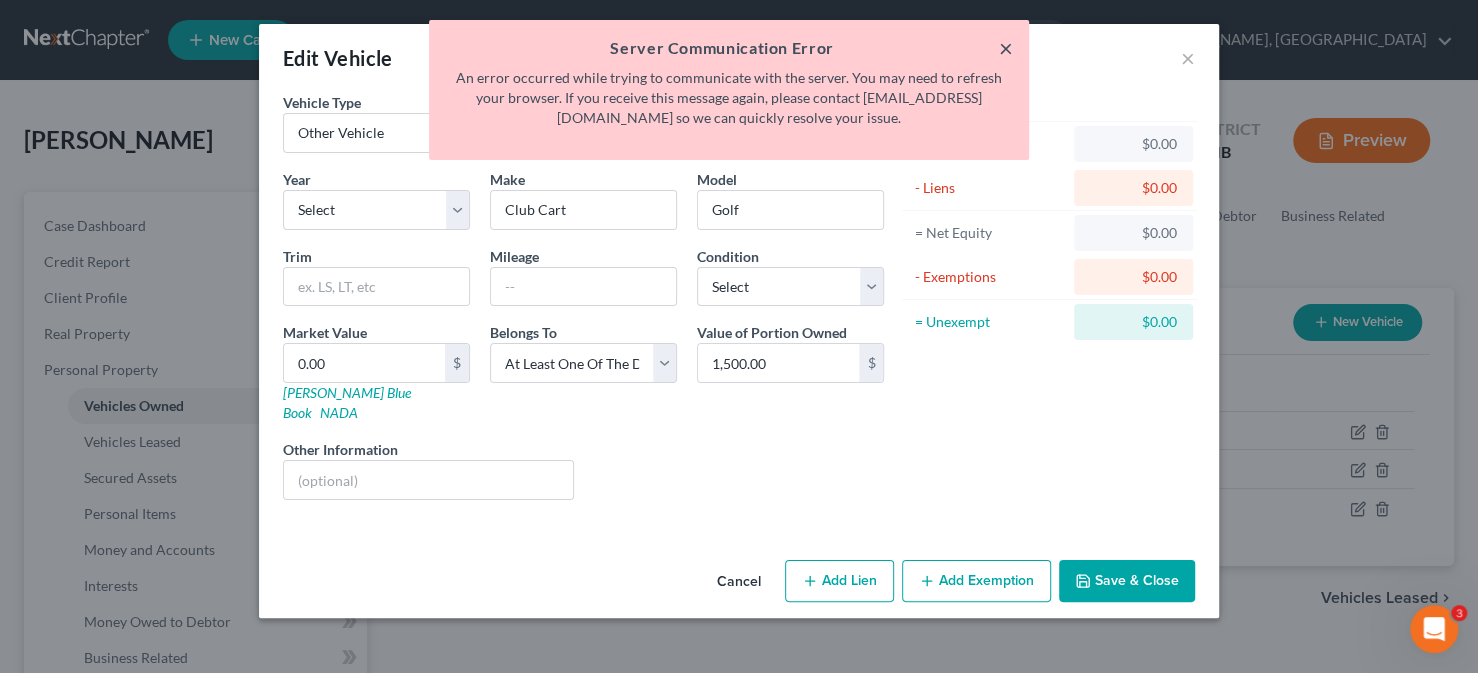 click on "×" at bounding box center [1006, 48] 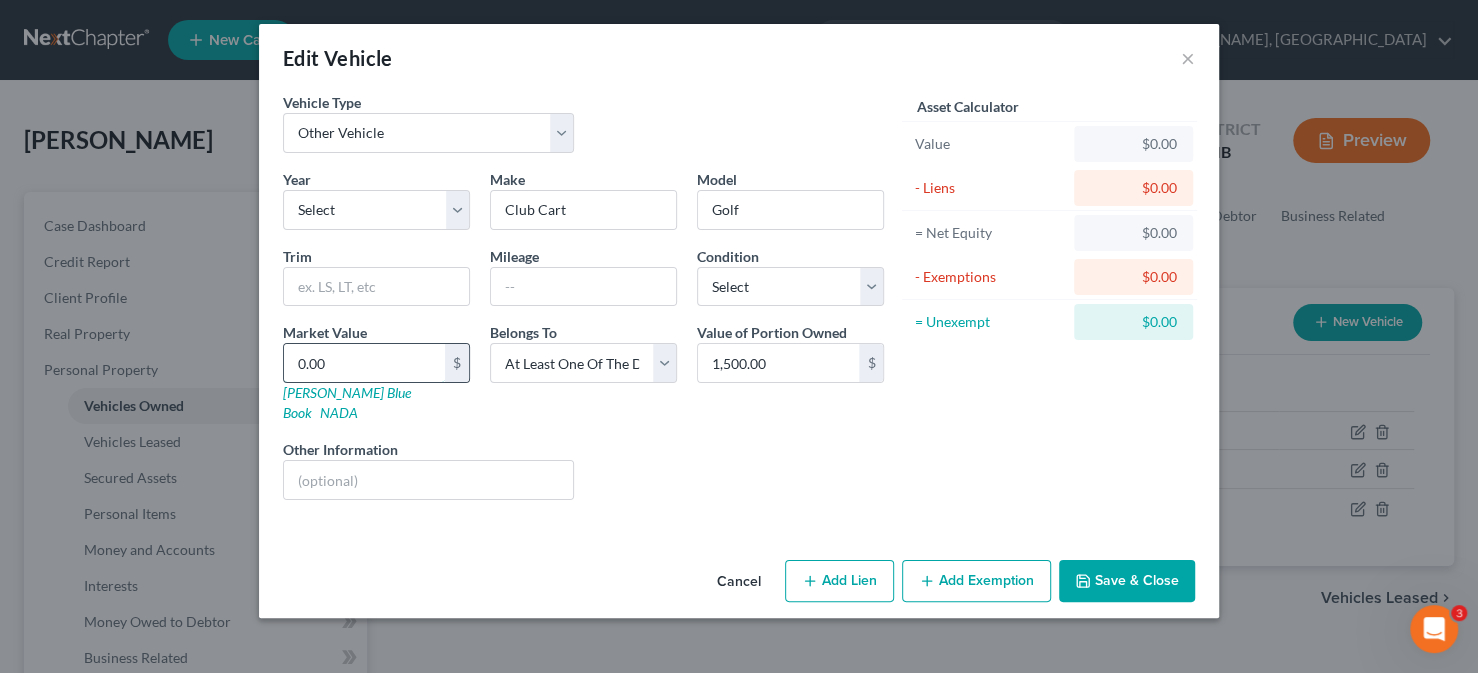 click on "0.00" at bounding box center [364, 363] 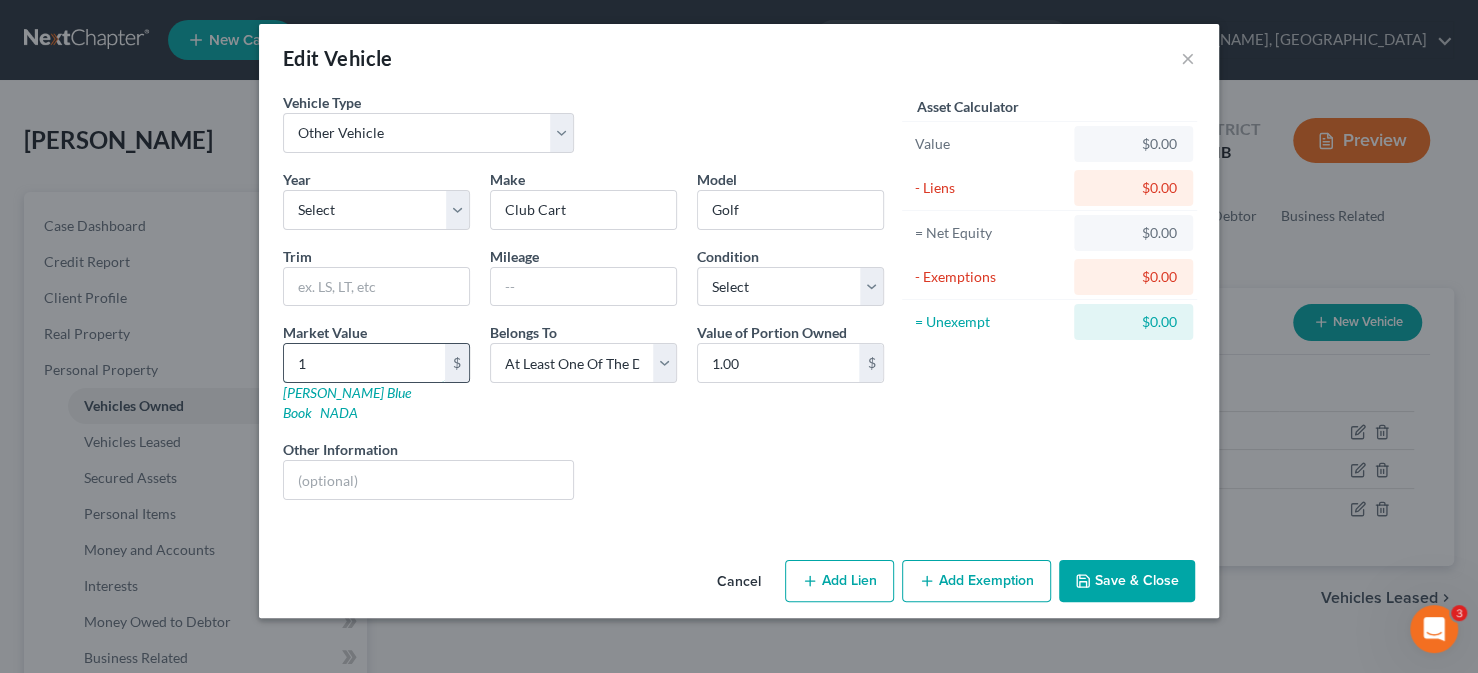 type on "15" 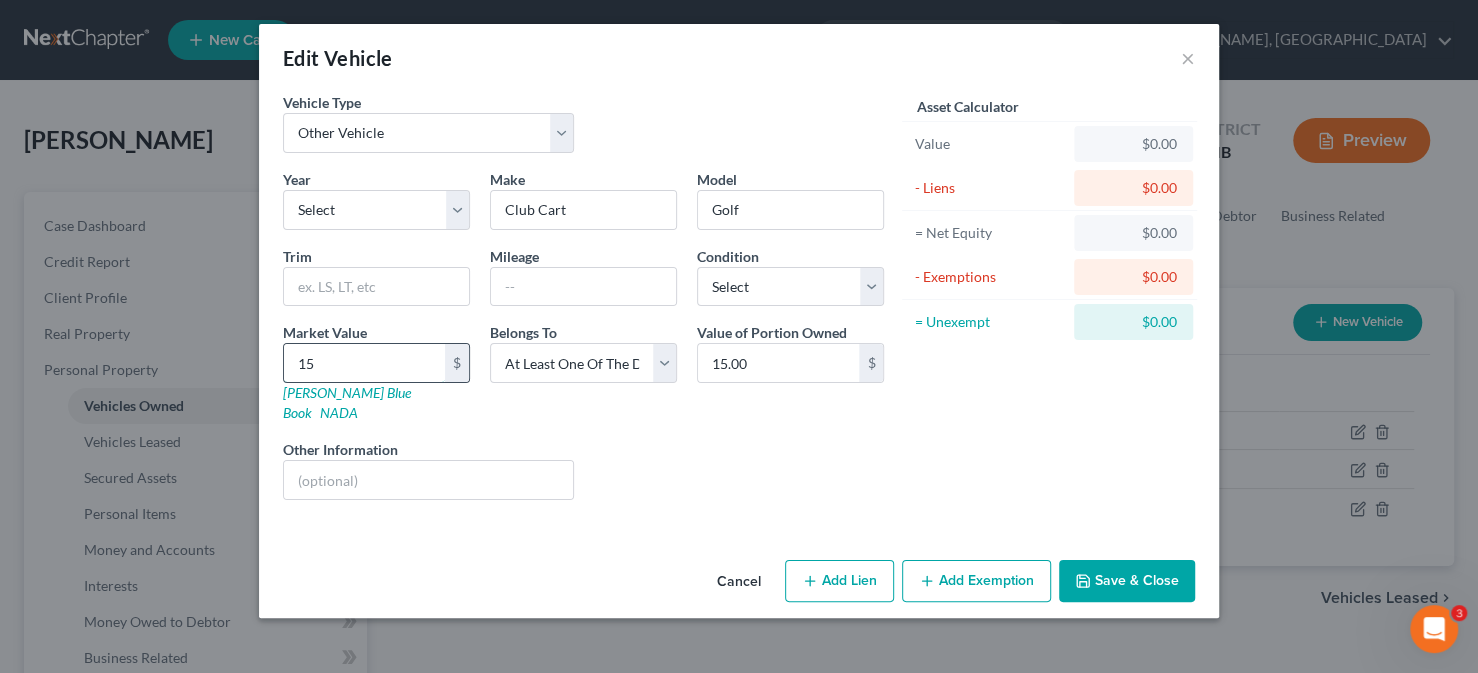 type on "150" 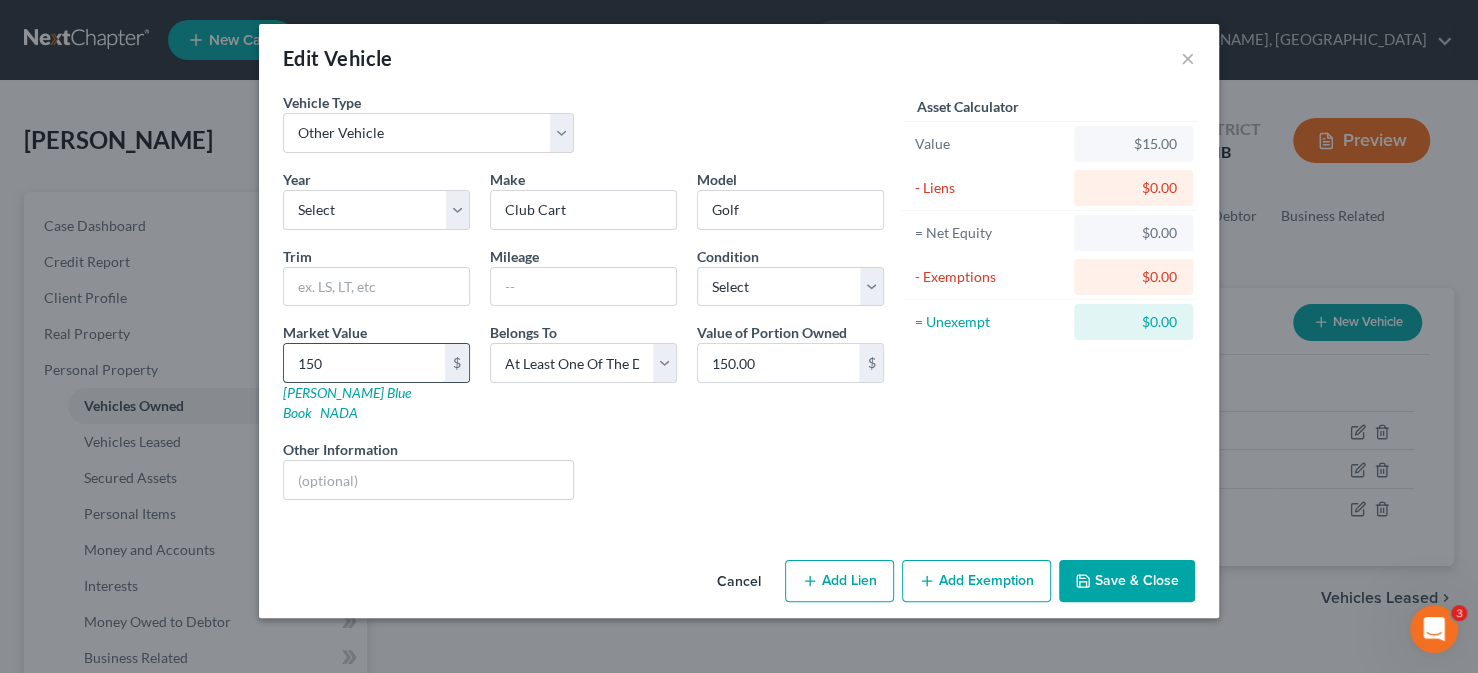 type on "1500" 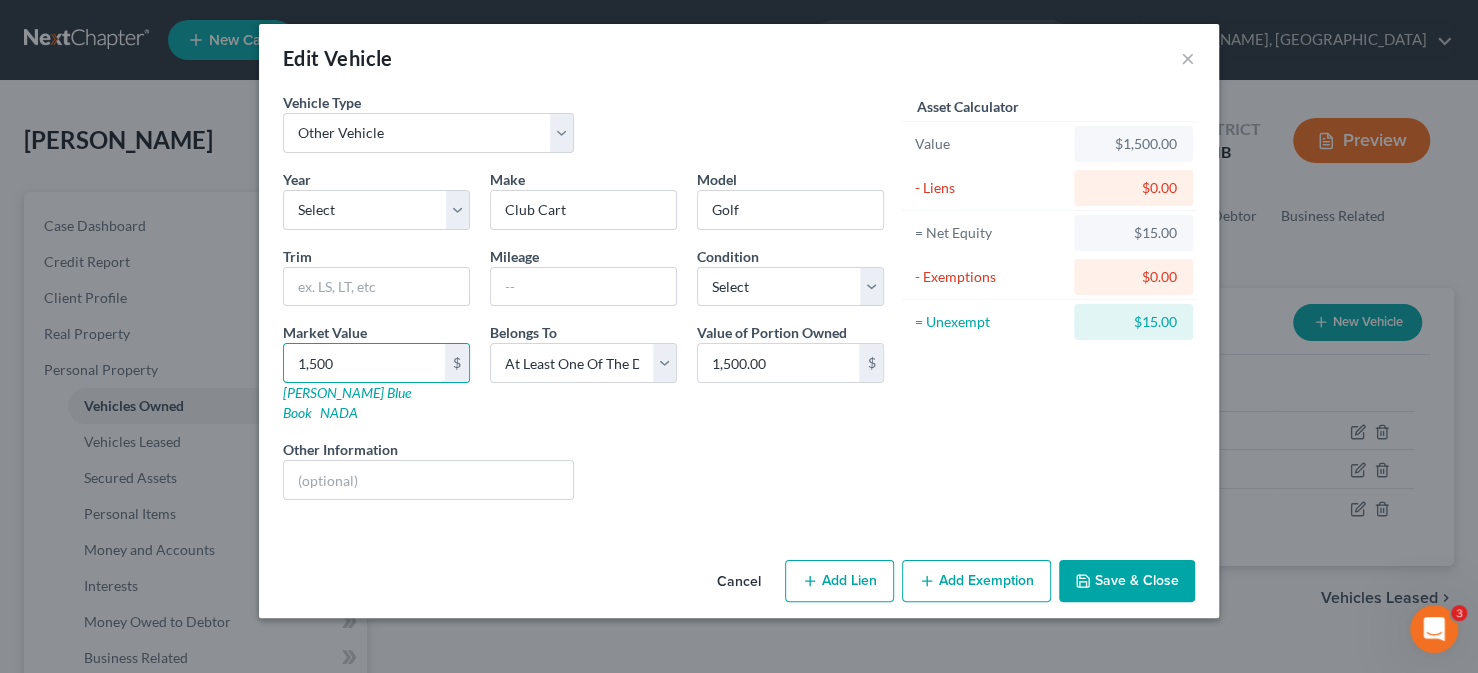 type on "1,500" 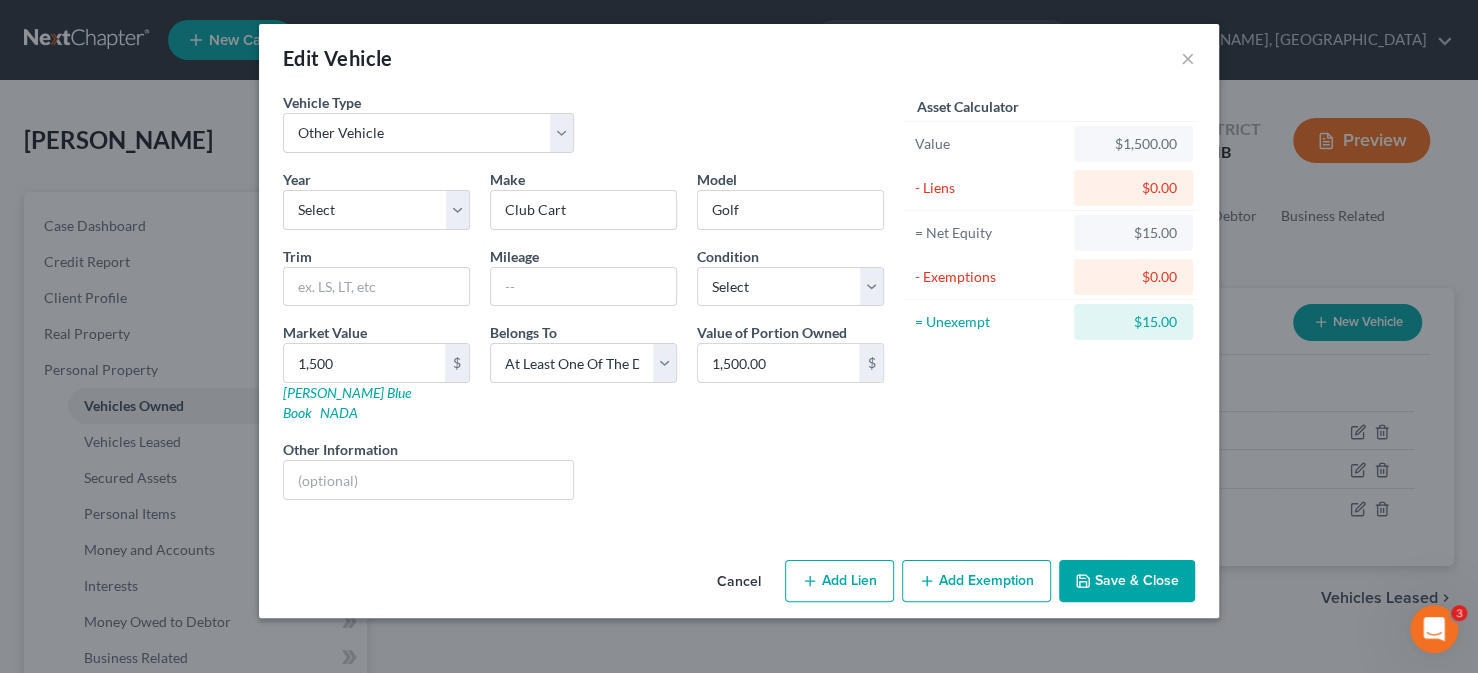 click on "Liens
Select" at bounding box center (739, 469) 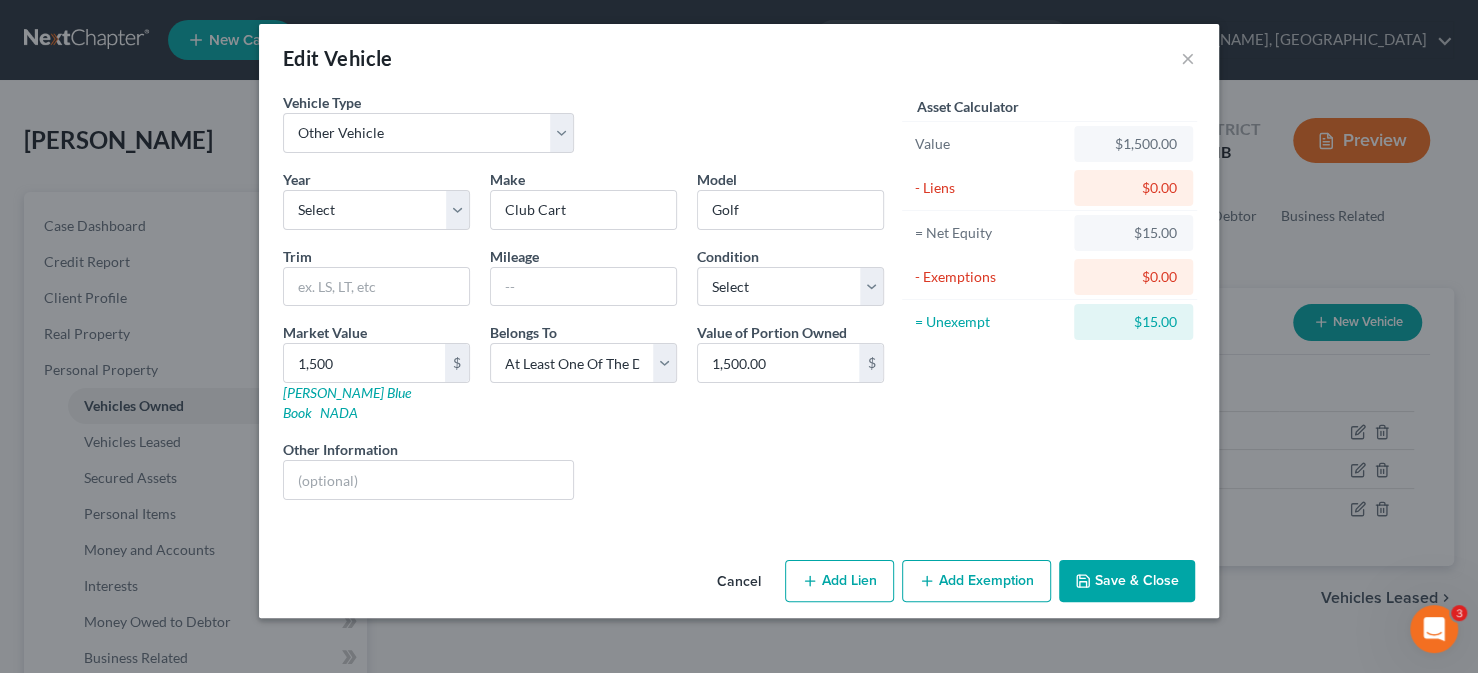 click on "Save & Close" at bounding box center [1127, 581] 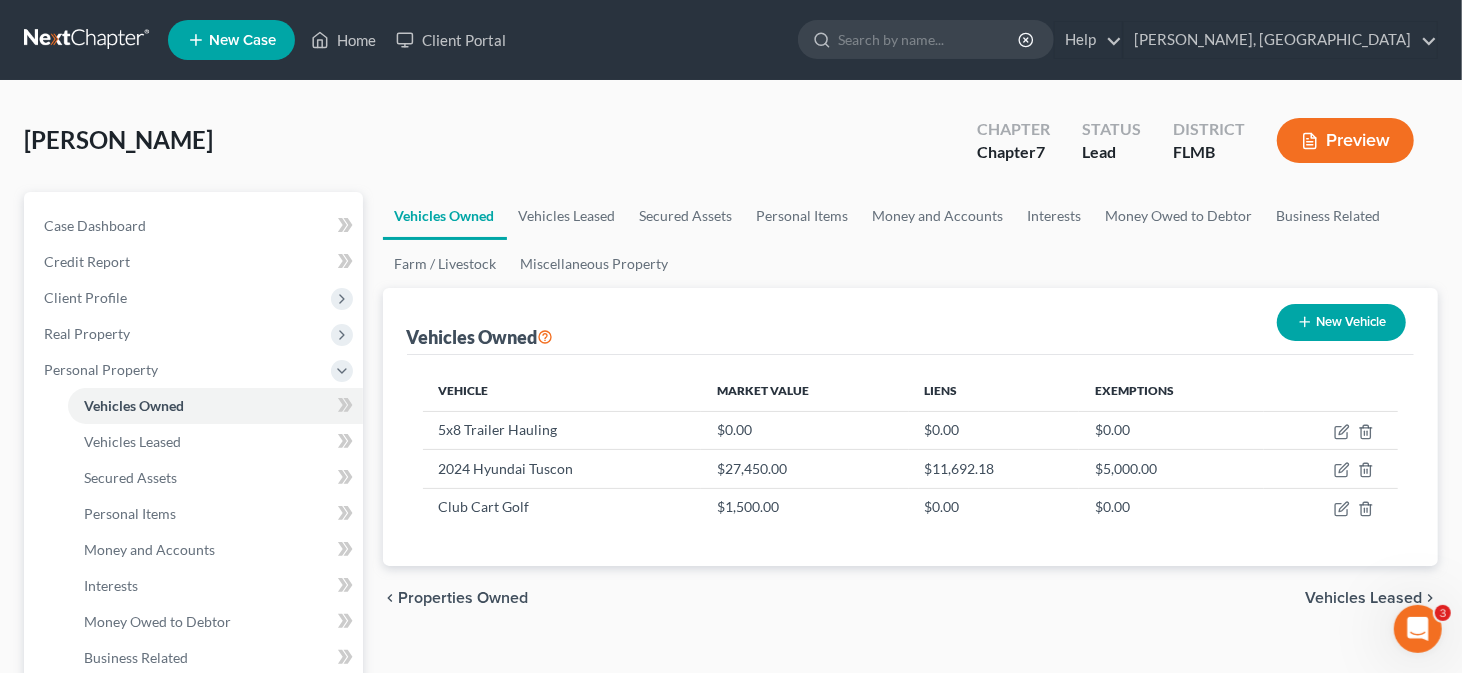 click on "New Vehicle" at bounding box center (1341, 322) 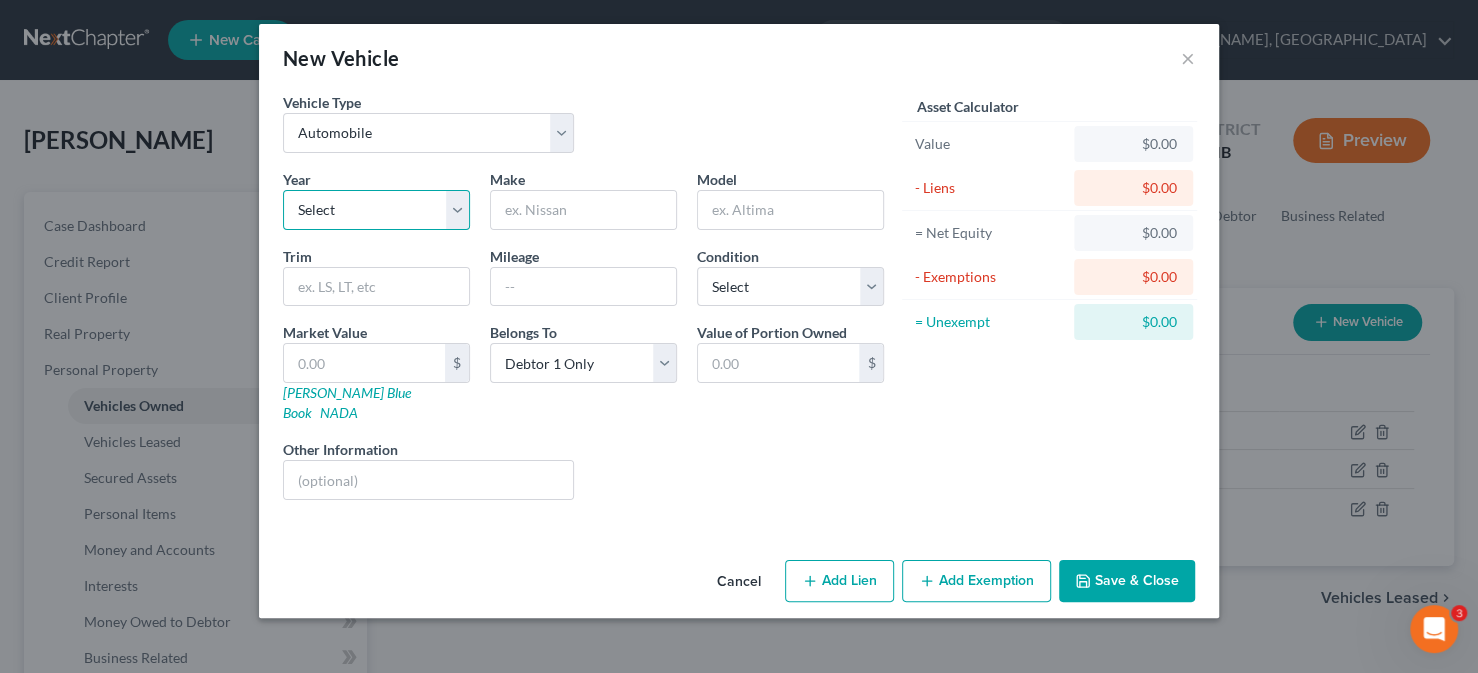 click on "Select 2026 2025 2024 2023 2022 2021 2020 2019 2018 2017 2016 2015 2014 2013 2012 2011 2010 2009 2008 2007 2006 2005 2004 2003 2002 2001 2000 1999 1998 1997 1996 1995 1994 1993 1992 1991 1990 1989 1988 1987 1986 1985 1984 1983 1982 1981 1980 1979 1978 1977 1976 1975 1974 1973 1972 1971 1970 1969 1968 1967 1966 1965 1964 1963 1962 1961 1960 1959 1958 1957 1956 1955 1954 1953 1952 1951 1950 1949 1948 1947 1946 1945 1944 1943 1942 1941 1940 1939 1938 1937 1936 1935 1934 1933 1932 1931 1930 1929 1928 1927 1926 1925 1924 1923 1922 1921 1920 1919 1918 1917 1916 1915 1914 1913 1912 1911 1910 1909 1908 1907 1906 1905 1904 1903 1902 1901" at bounding box center (376, 210) 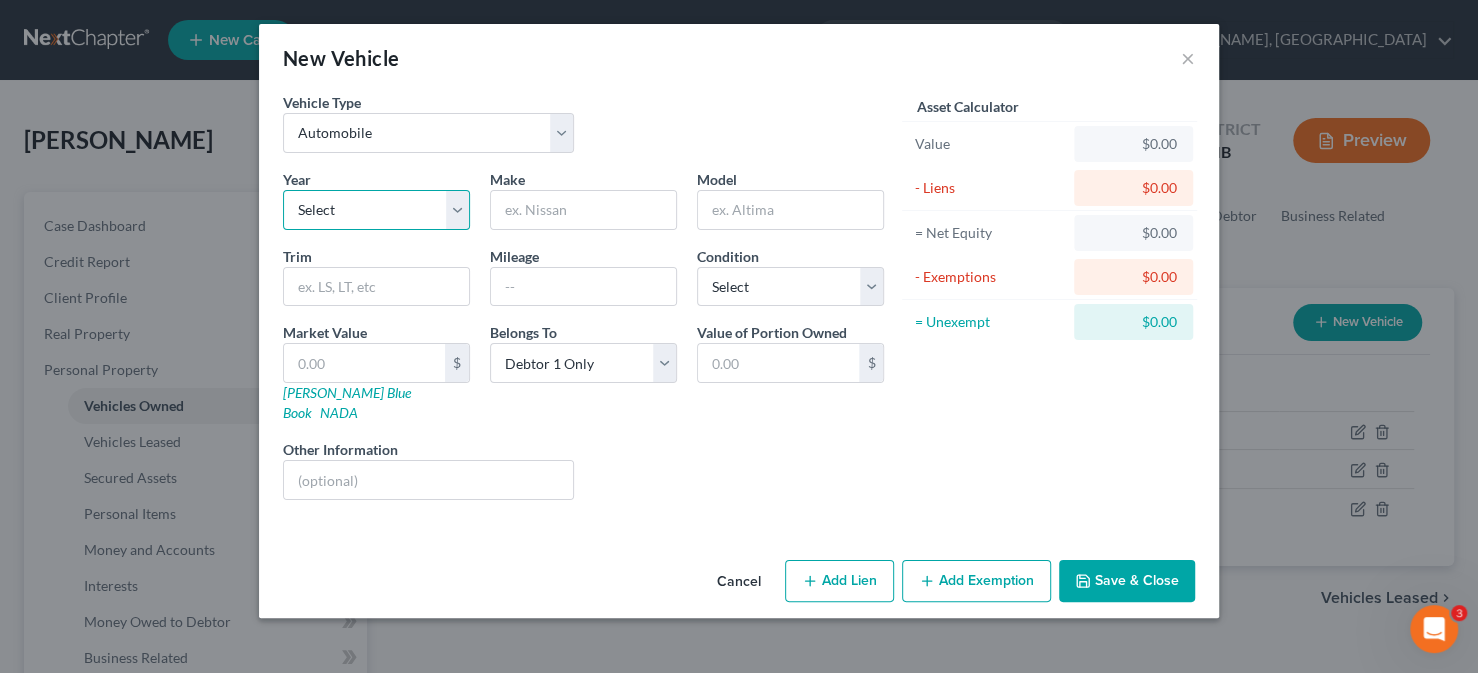 select on "15" 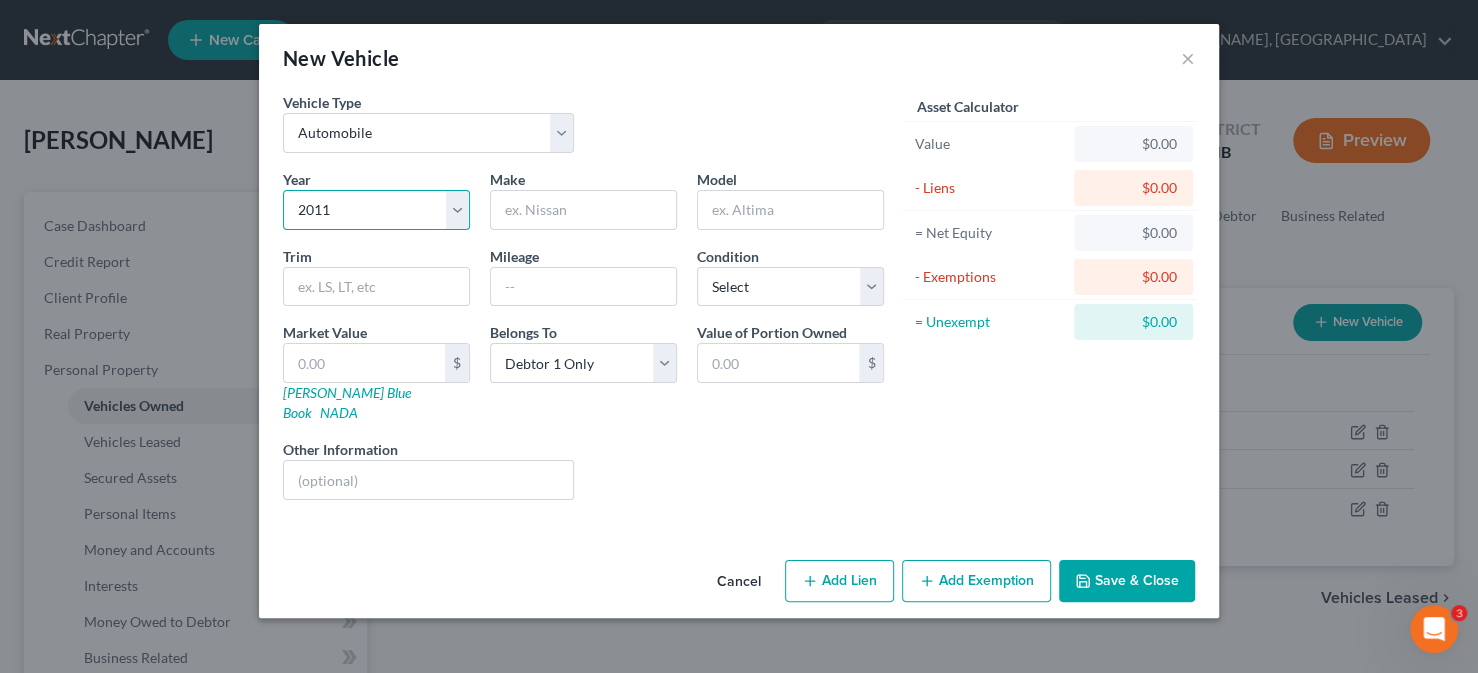 click on "Select 2026 2025 2024 2023 2022 2021 2020 2019 2018 2017 2016 2015 2014 2013 2012 2011 2010 2009 2008 2007 2006 2005 2004 2003 2002 2001 2000 1999 1998 1997 1996 1995 1994 1993 1992 1991 1990 1989 1988 1987 1986 1985 1984 1983 1982 1981 1980 1979 1978 1977 1976 1975 1974 1973 1972 1971 1970 1969 1968 1967 1966 1965 1964 1963 1962 1961 1960 1959 1958 1957 1956 1955 1954 1953 1952 1951 1950 1949 1948 1947 1946 1945 1944 1943 1942 1941 1940 1939 1938 1937 1936 1935 1934 1933 1932 1931 1930 1929 1928 1927 1926 1925 1924 1923 1922 1921 1920 1919 1918 1917 1916 1915 1914 1913 1912 1911 1910 1909 1908 1907 1906 1905 1904 1903 1902 1901" at bounding box center (376, 210) 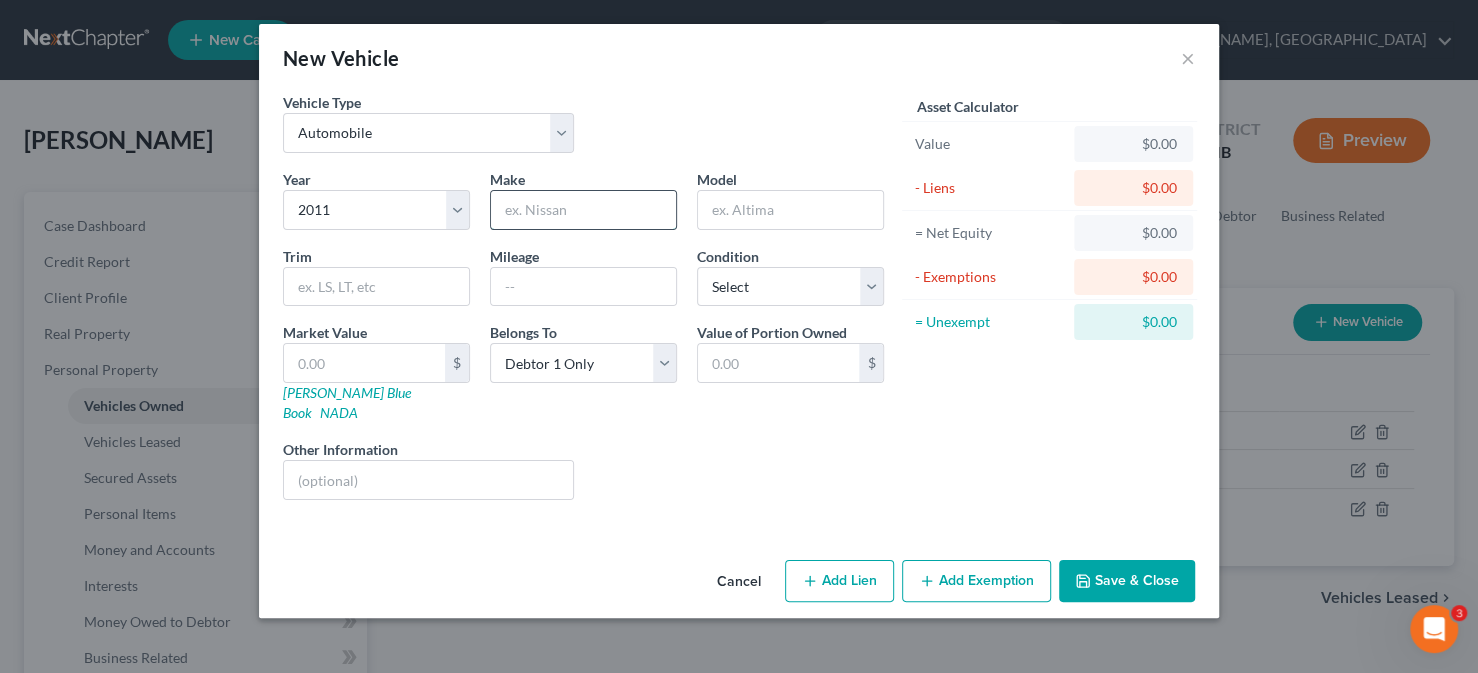 click at bounding box center (583, 210) 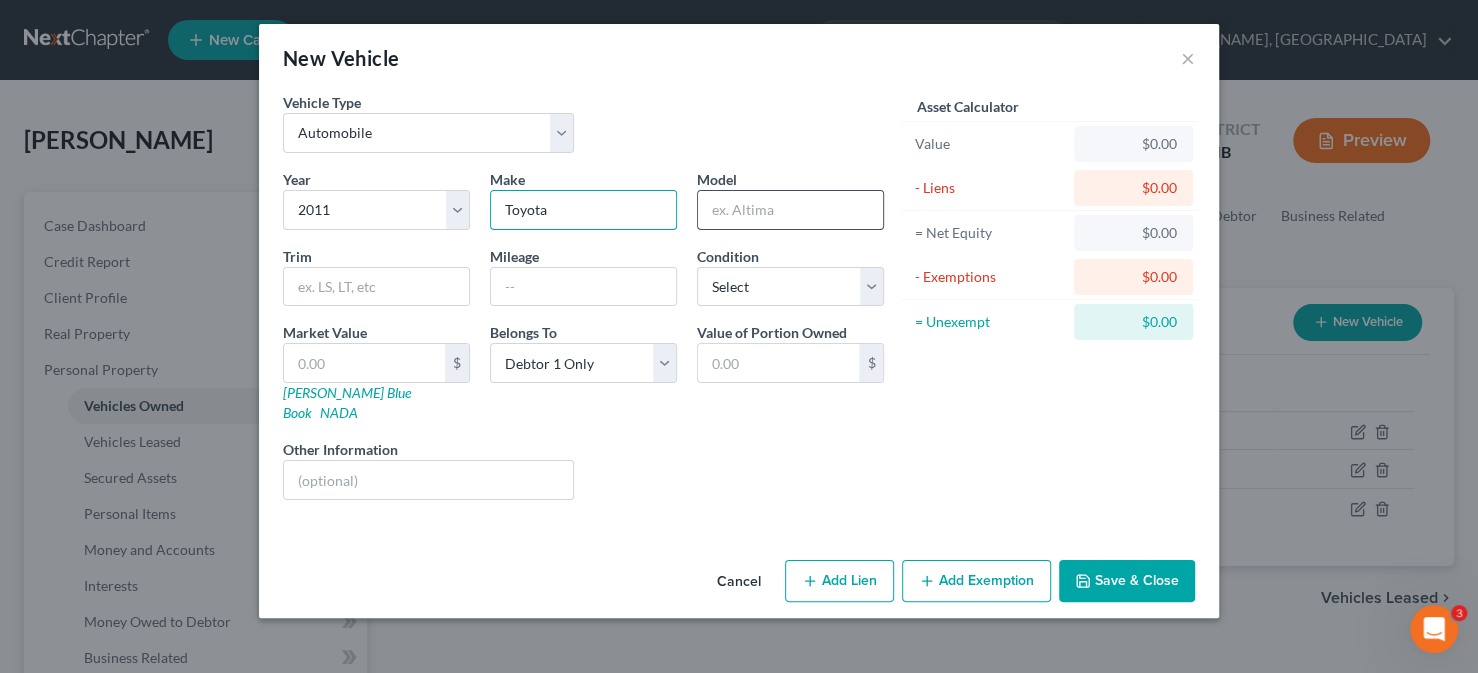 type on "Toyota" 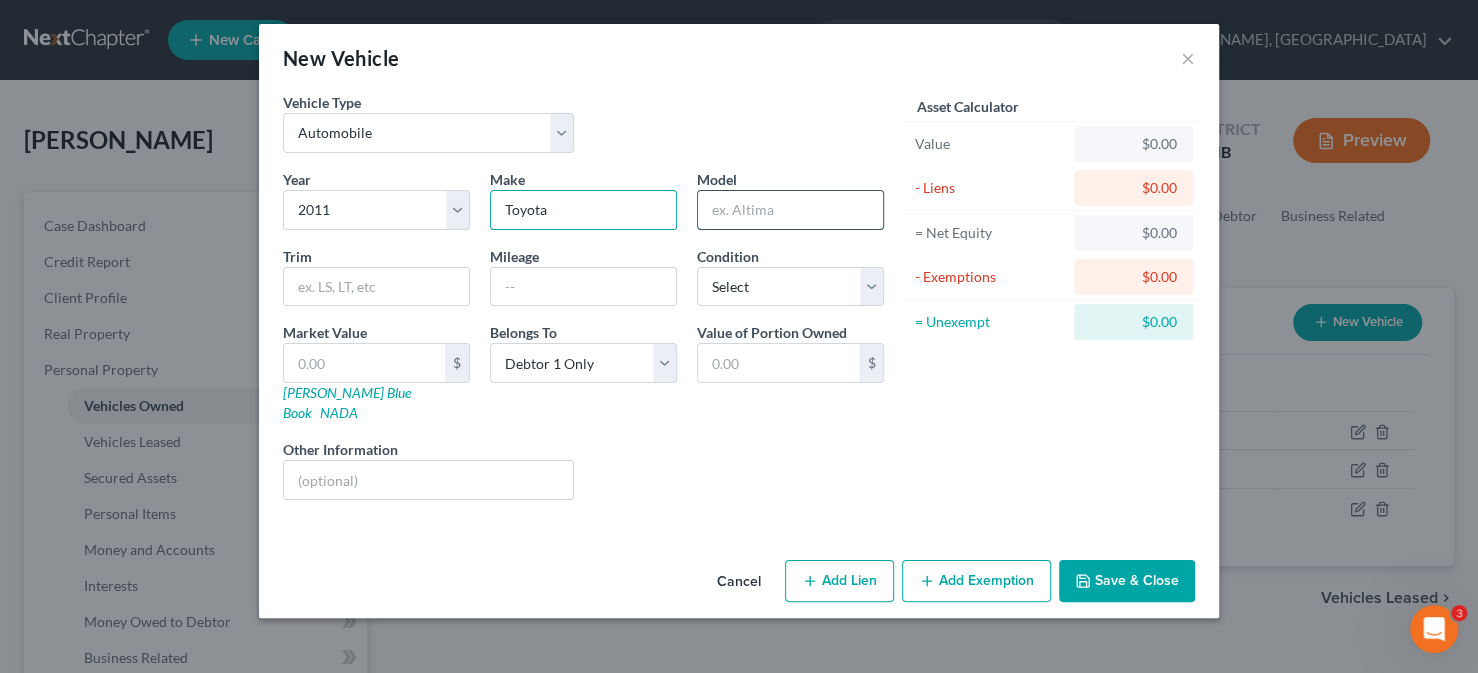 click at bounding box center (790, 210) 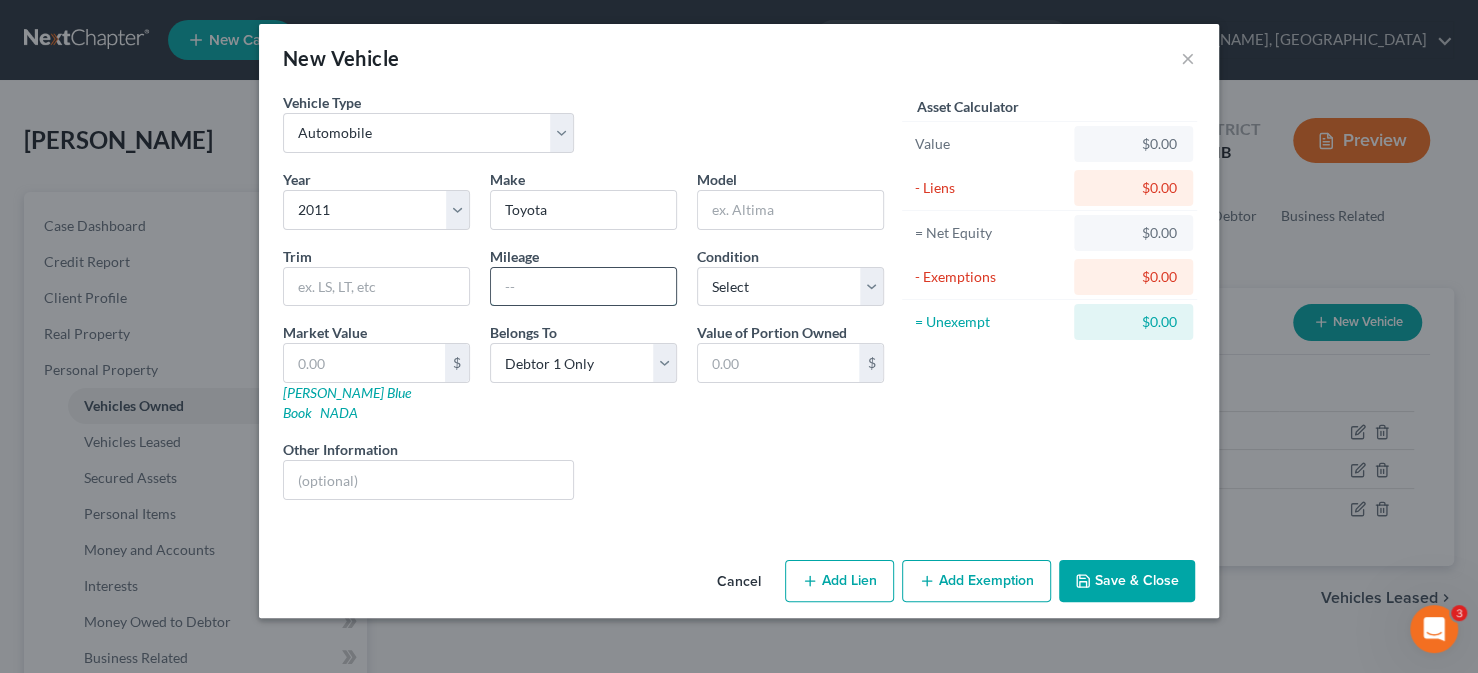 click at bounding box center (583, 287) 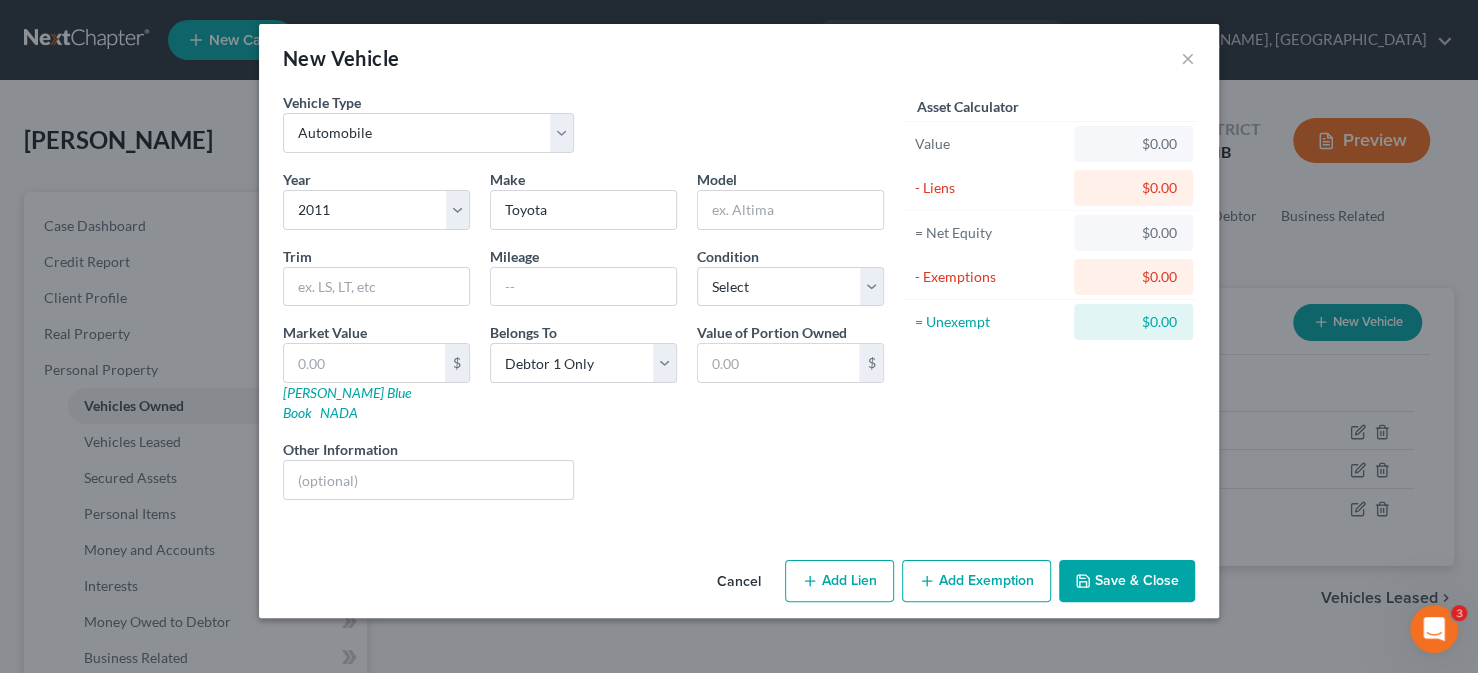 click on "Belongs To
*
Select Debtor 1 Only Debtor 2 Only Debtor 1 And Debtor 2 Only At Least One Of The Debtors And Another Community Property" at bounding box center (583, 372) 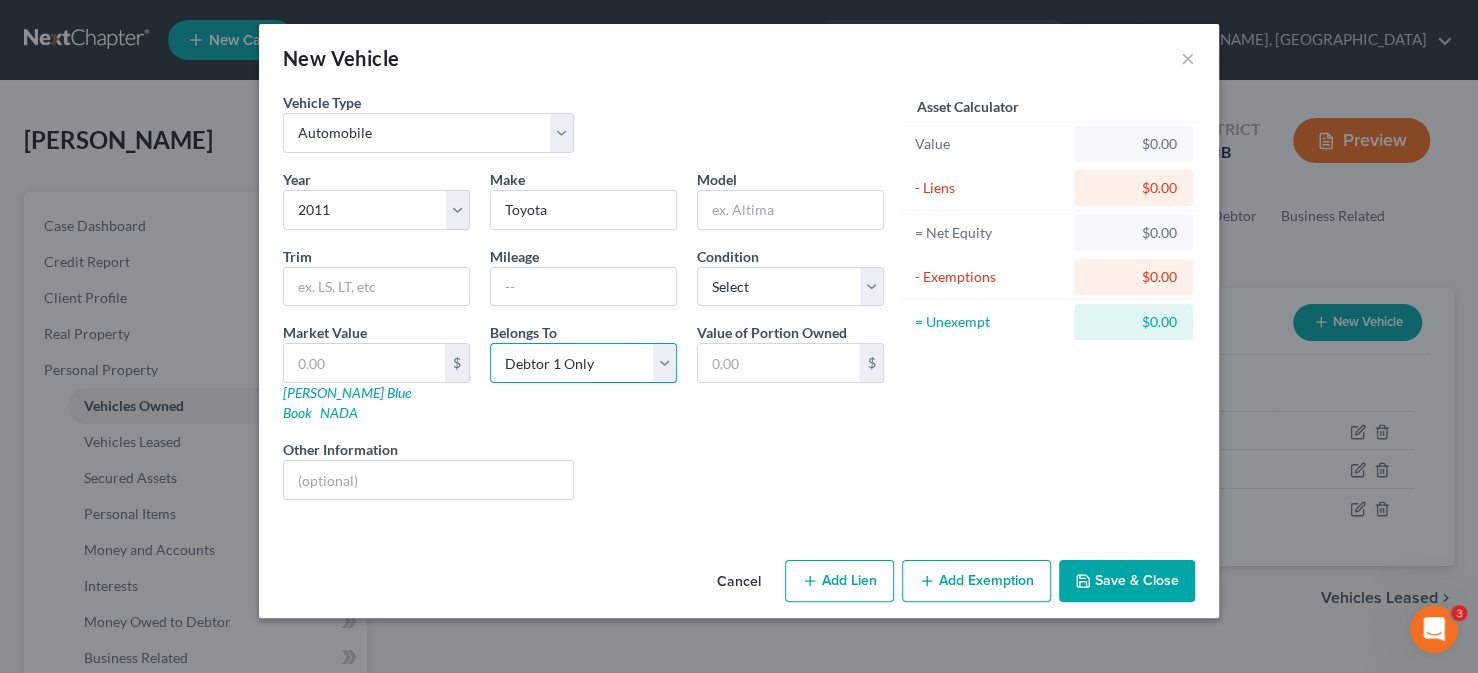 click on "Select Debtor 1 Only Debtor 2 Only Debtor 1 And Debtor 2 Only At Least One Of The Debtors And Another Community Property" at bounding box center (583, 363) 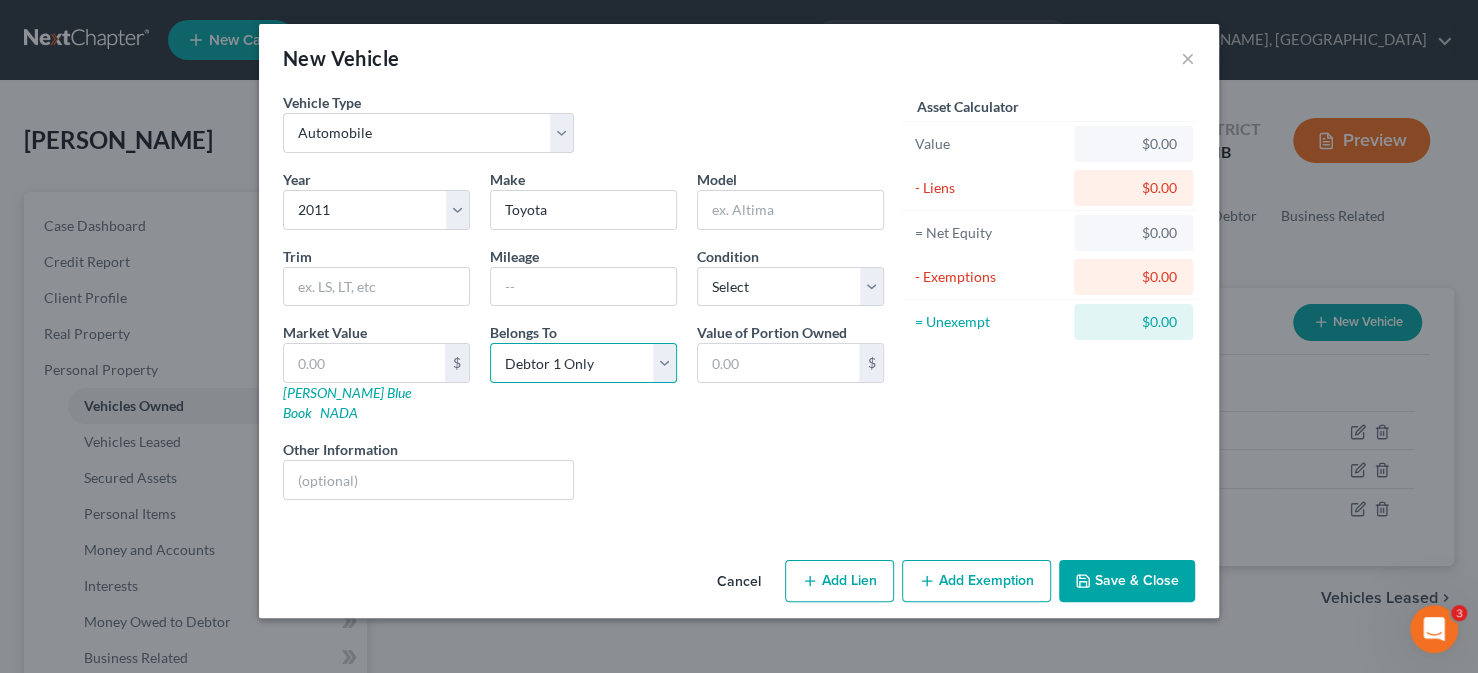 select on "3" 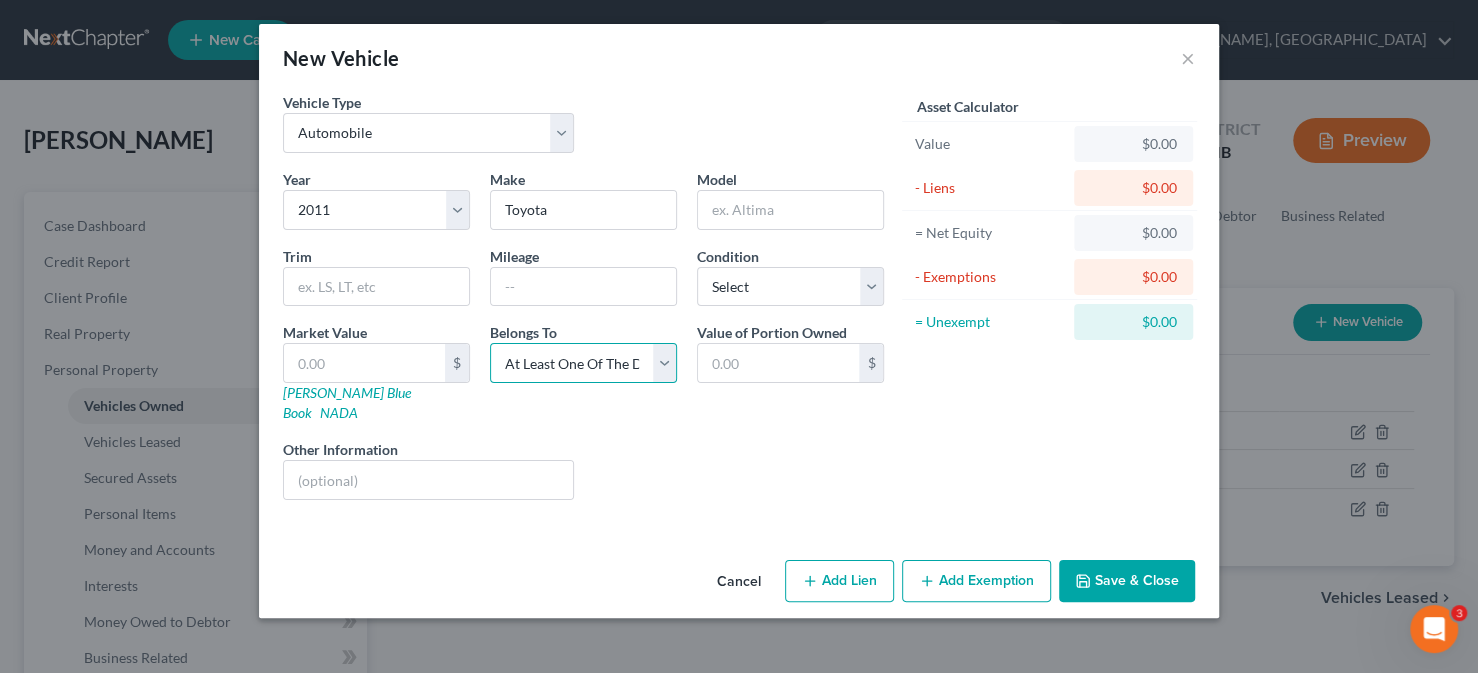click on "Select Debtor 1 Only Debtor 2 Only Debtor 1 And Debtor 2 Only At Least One Of The Debtors And Another Community Property" at bounding box center [583, 363] 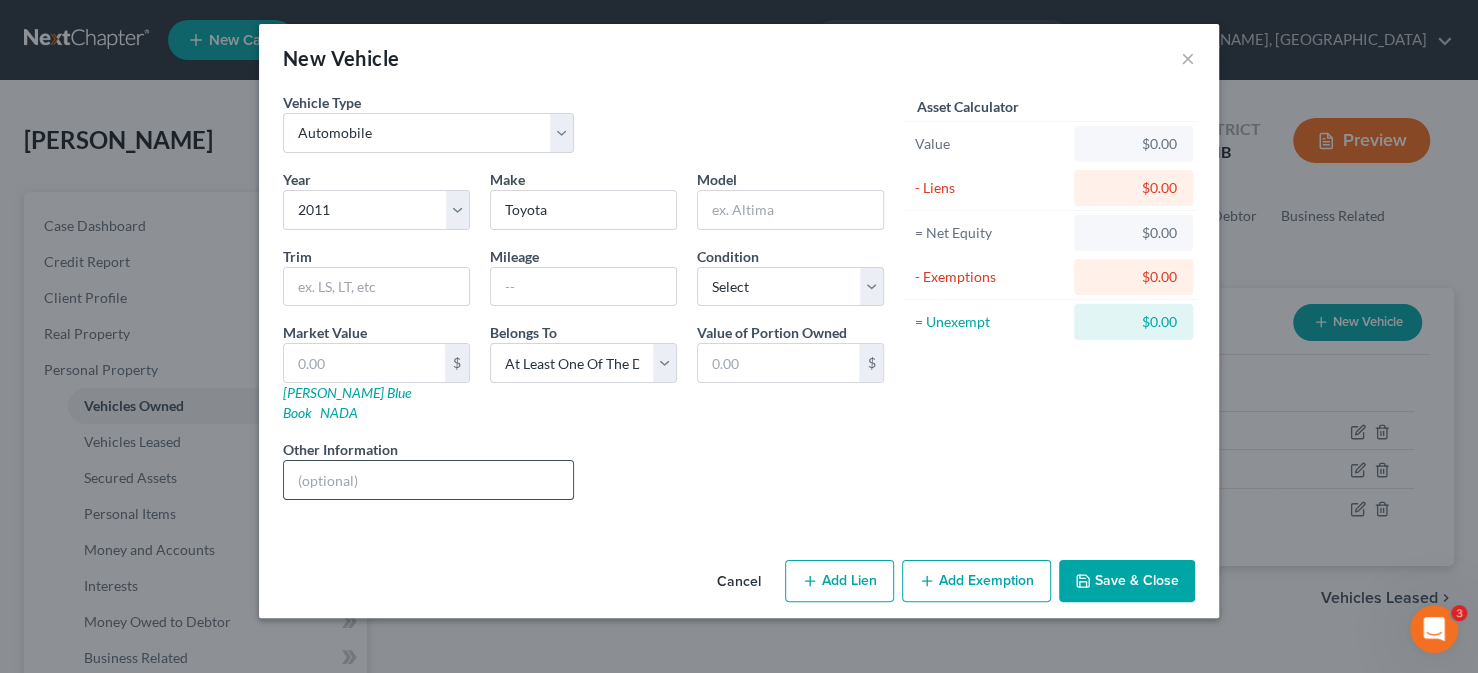 click at bounding box center (428, 480) 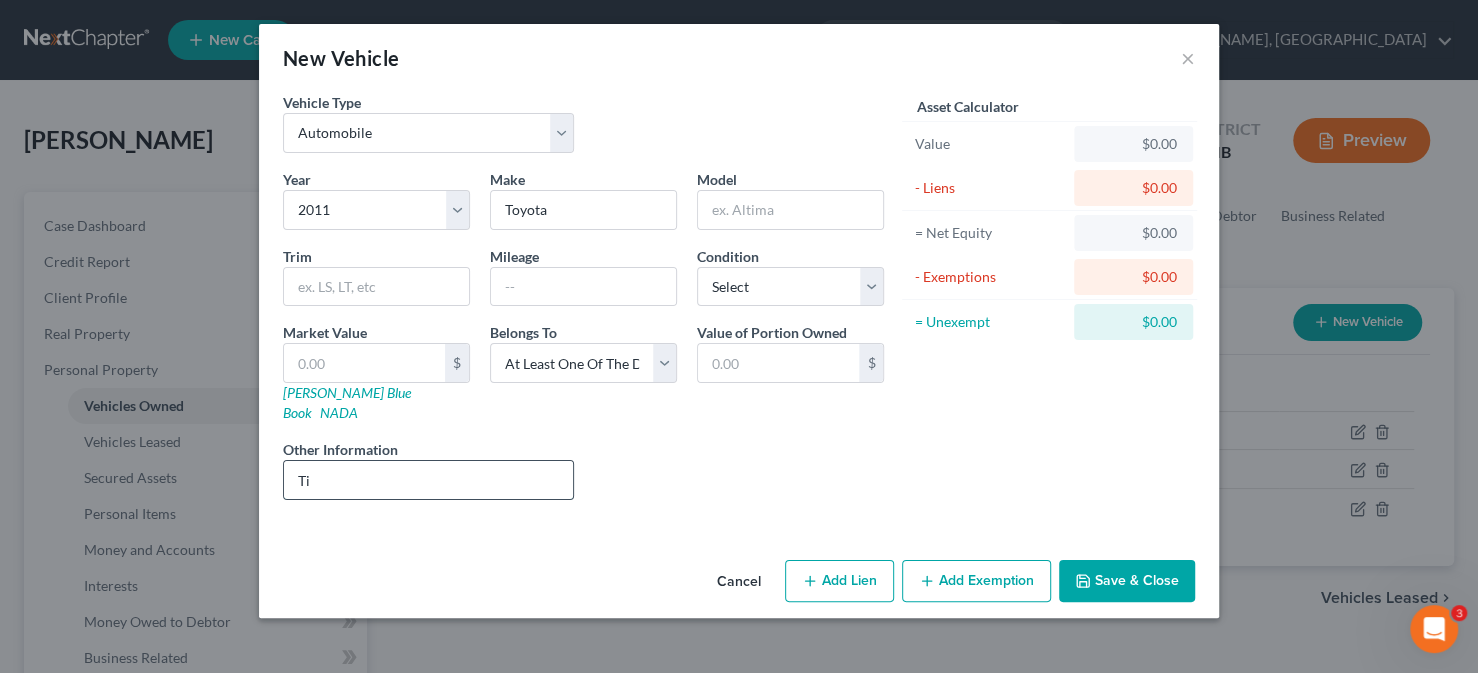 type on "T" 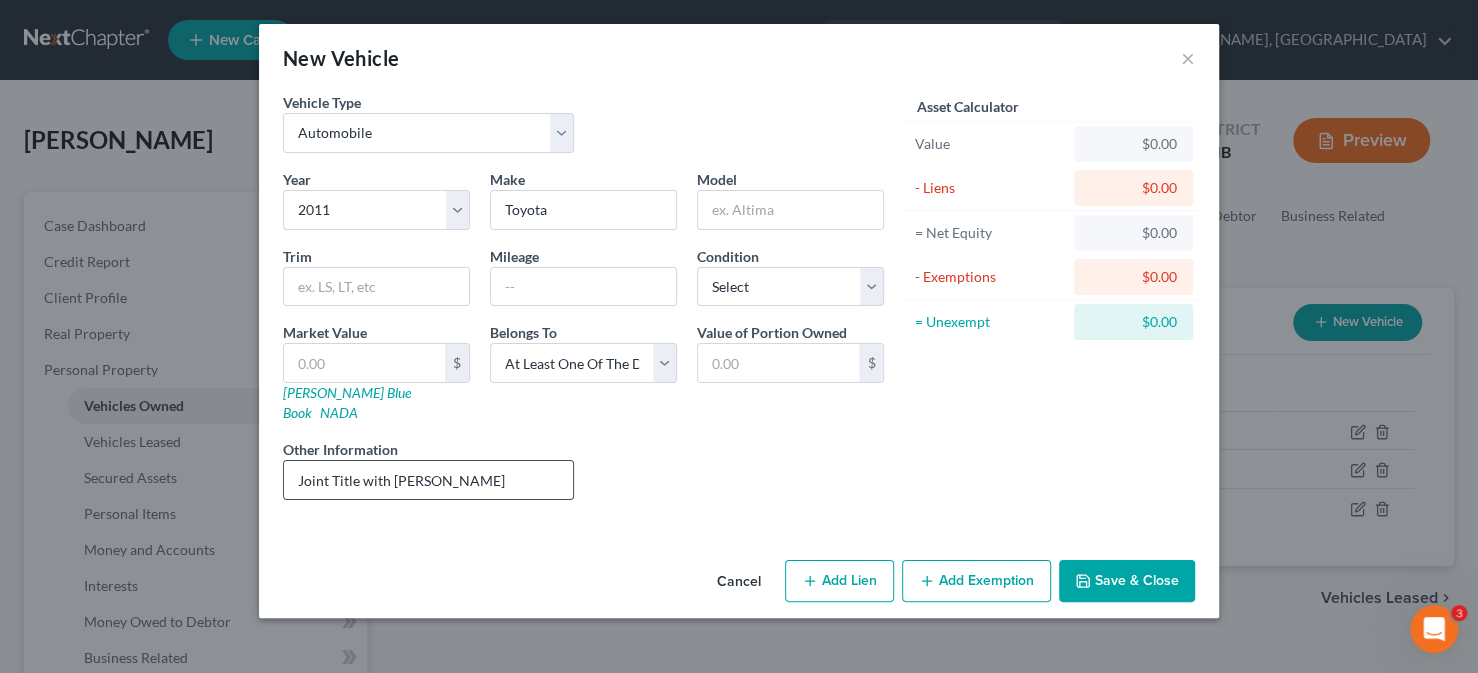 scroll, scrollTop: 0, scrollLeft: 0, axis: both 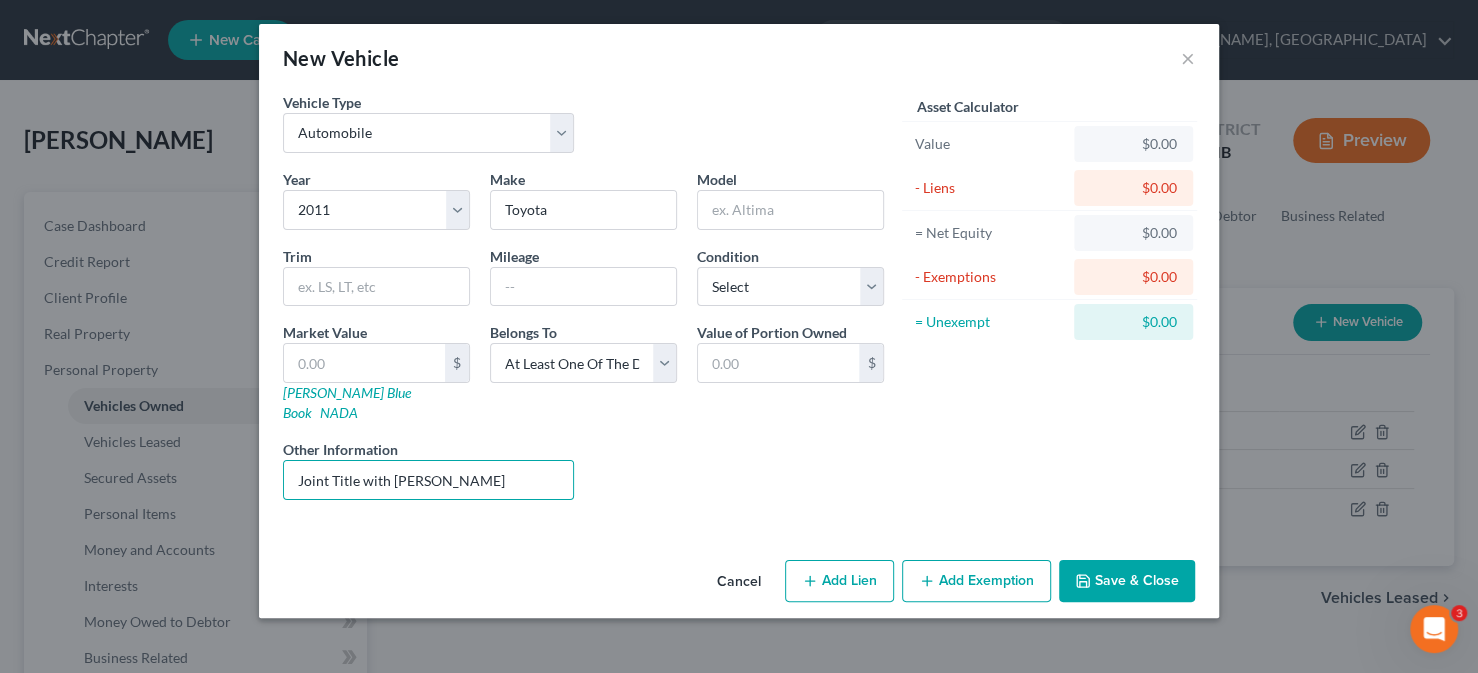 type on "Joint Title with [PERSON_NAME]" 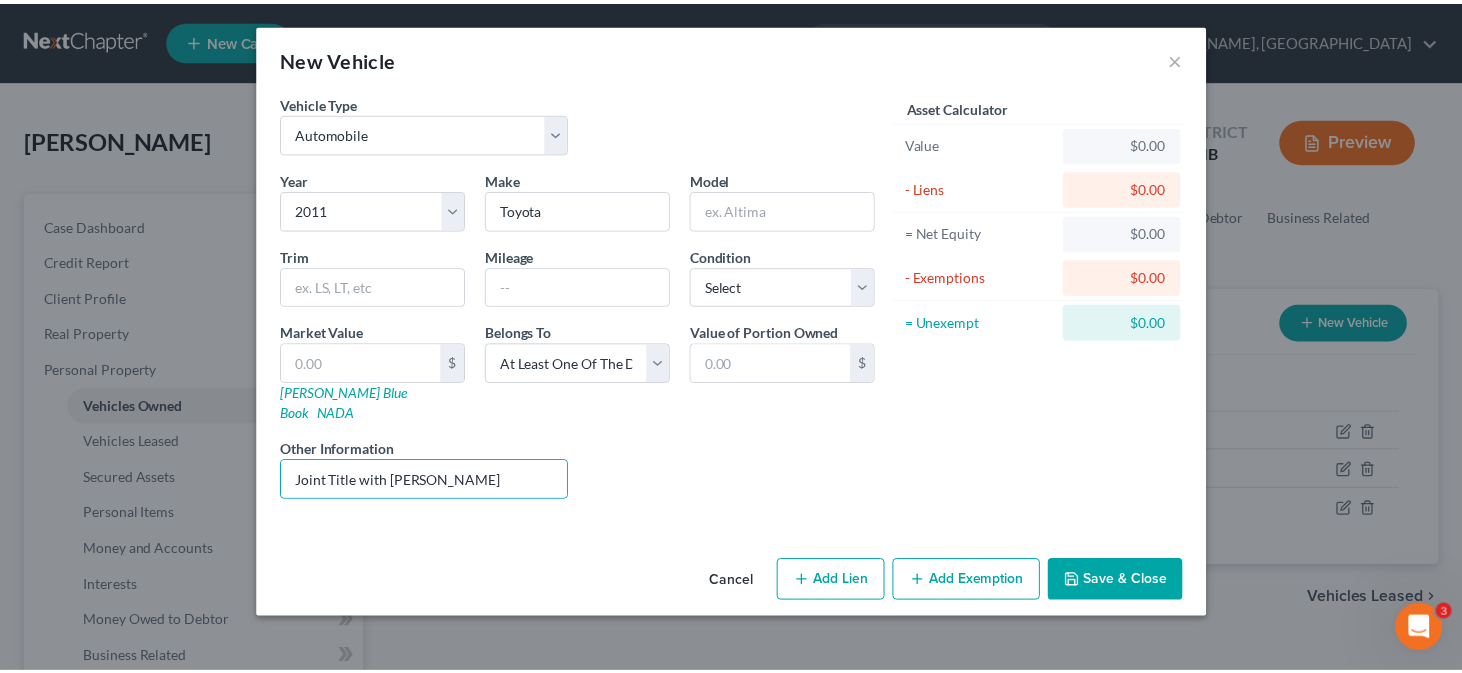 scroll, scrollTop: 0, scrollLeft: 0, axis: both 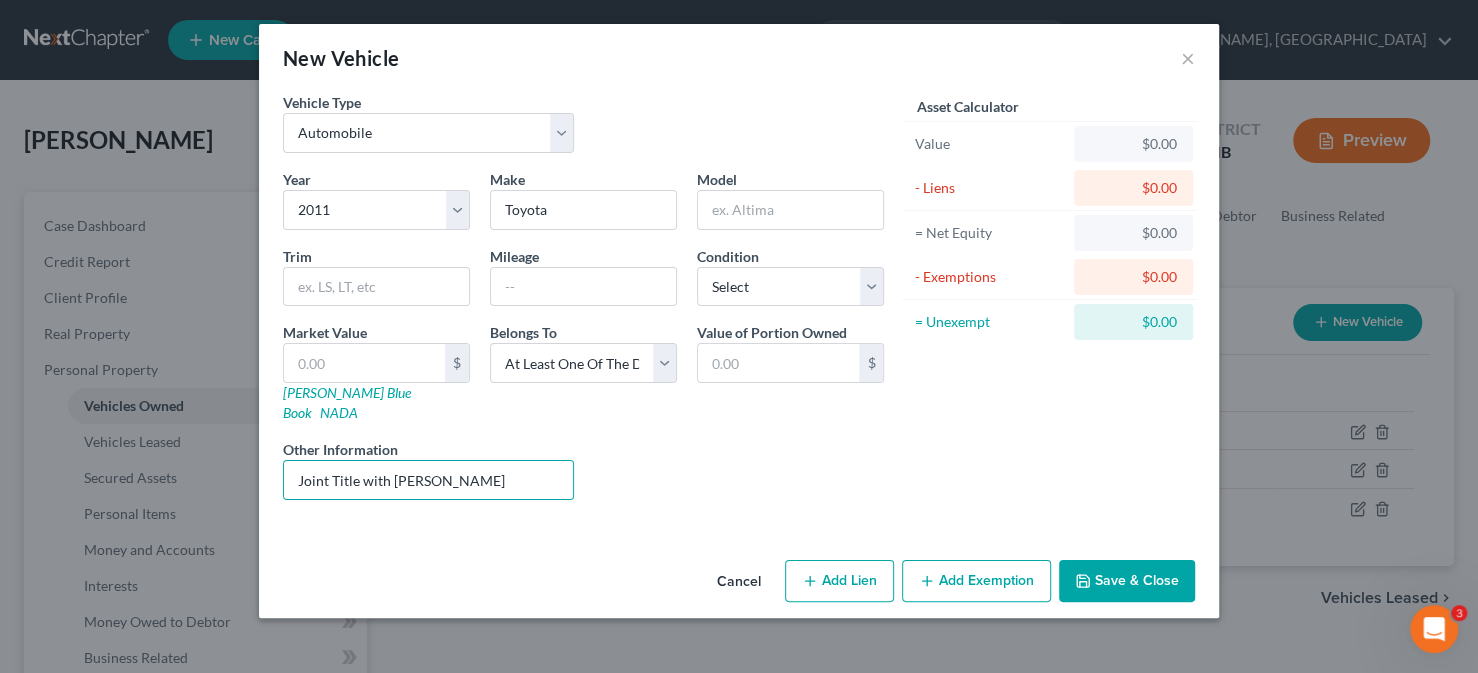 click on "Save & Close" at bounding box center (1127, 581) 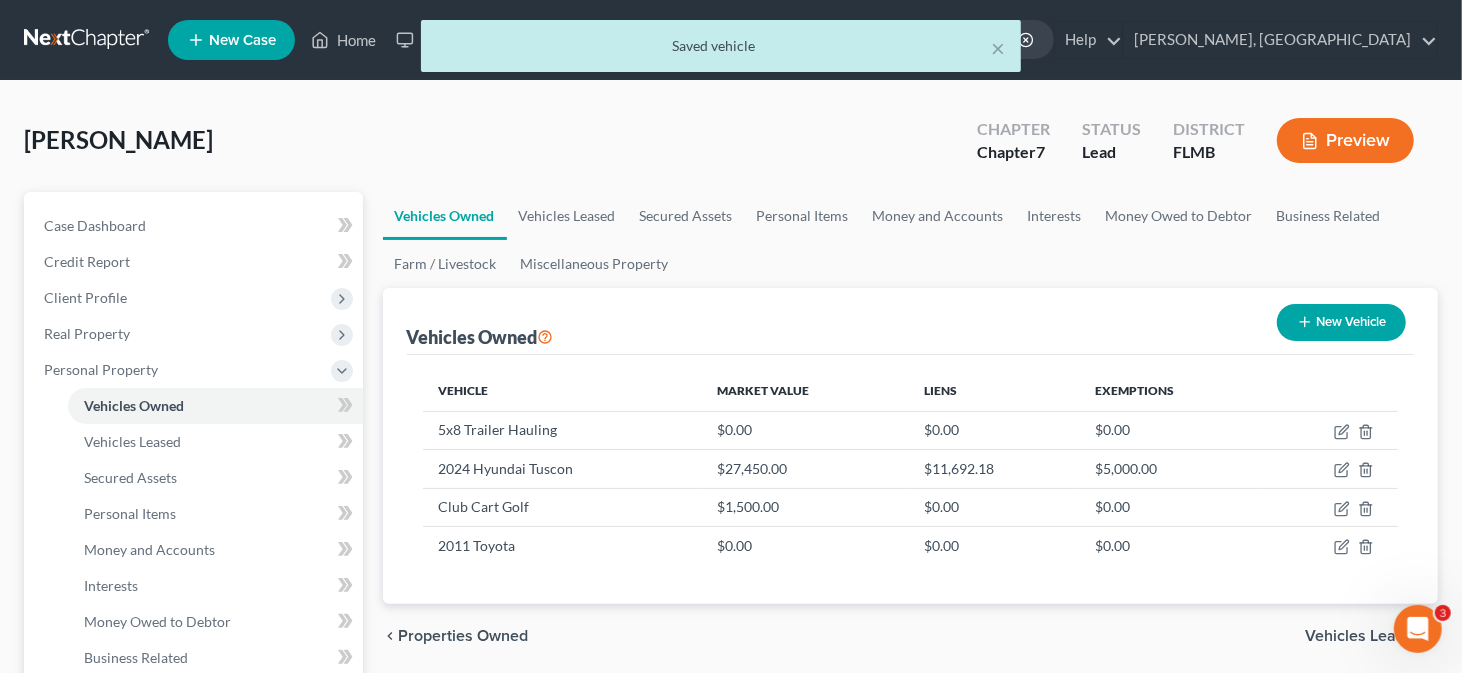 scroll, scrollTop: 100, scrollLeft: 0, axis: vertical 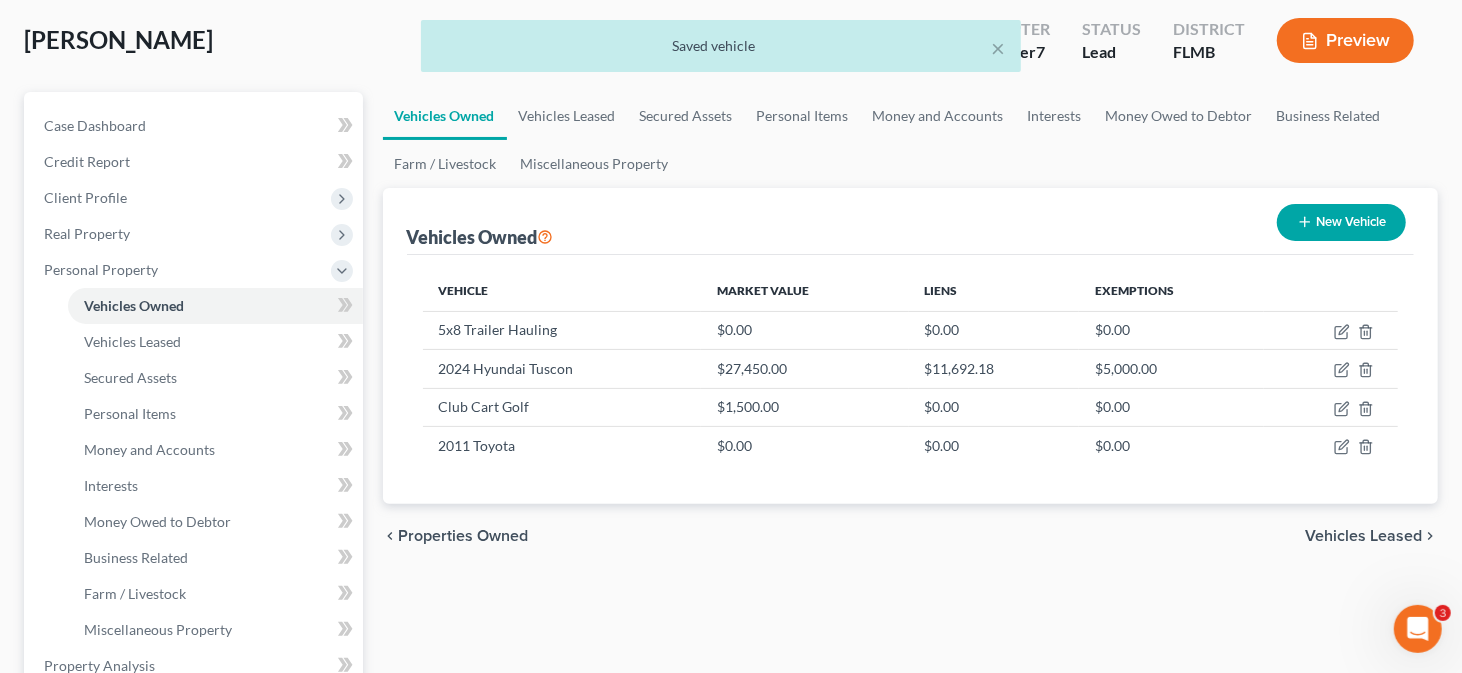 click on "New Vehicle" at bounding box center (1341, 222) 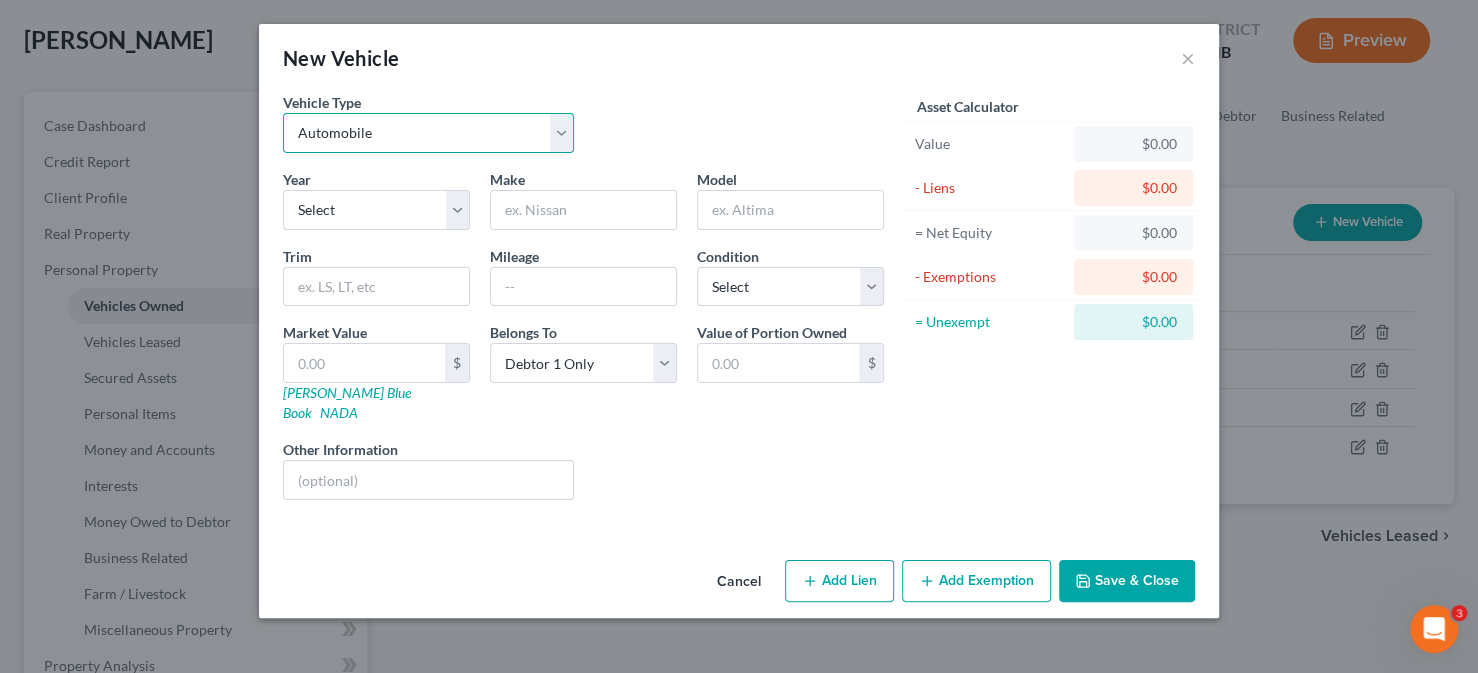 click on "Select Automobile Truck Trailer Watercraft Aircraft Motor Home Atv Other Vehicle" at bounding box center [428, 133] 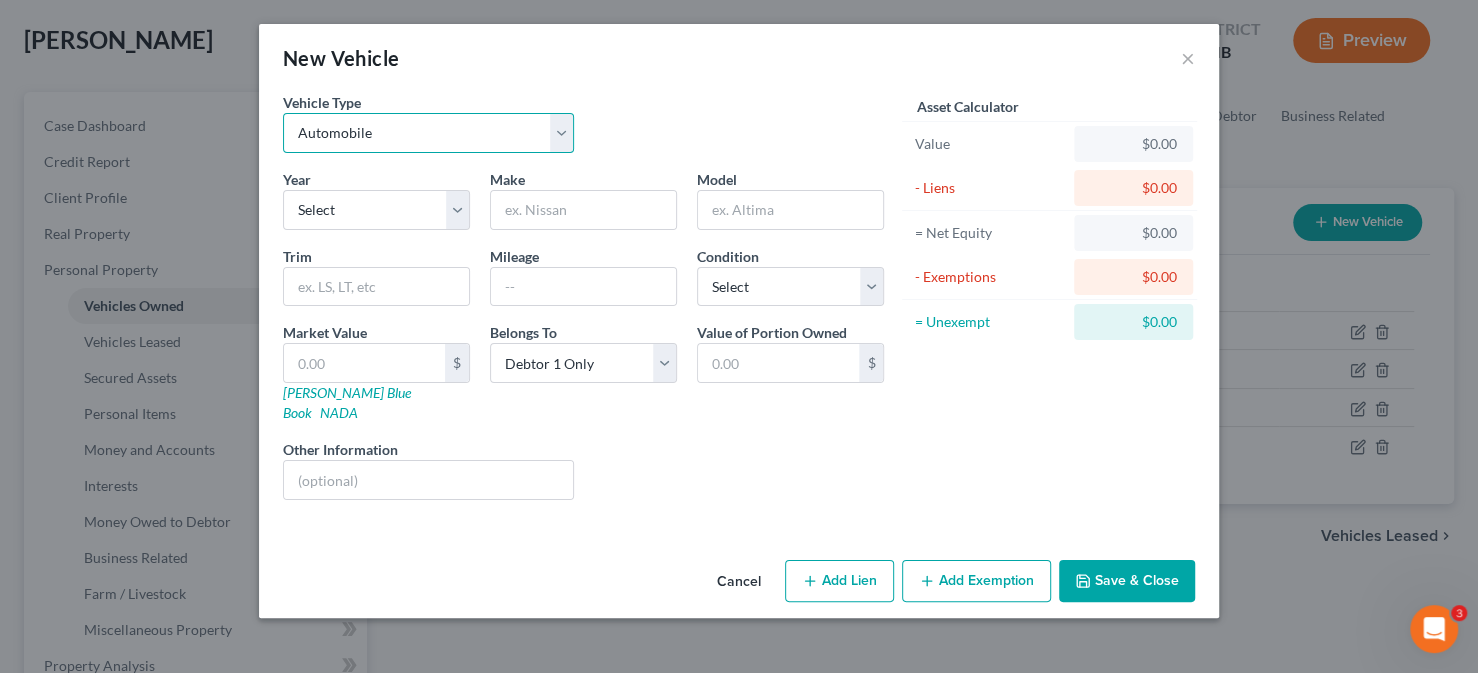select on "7" 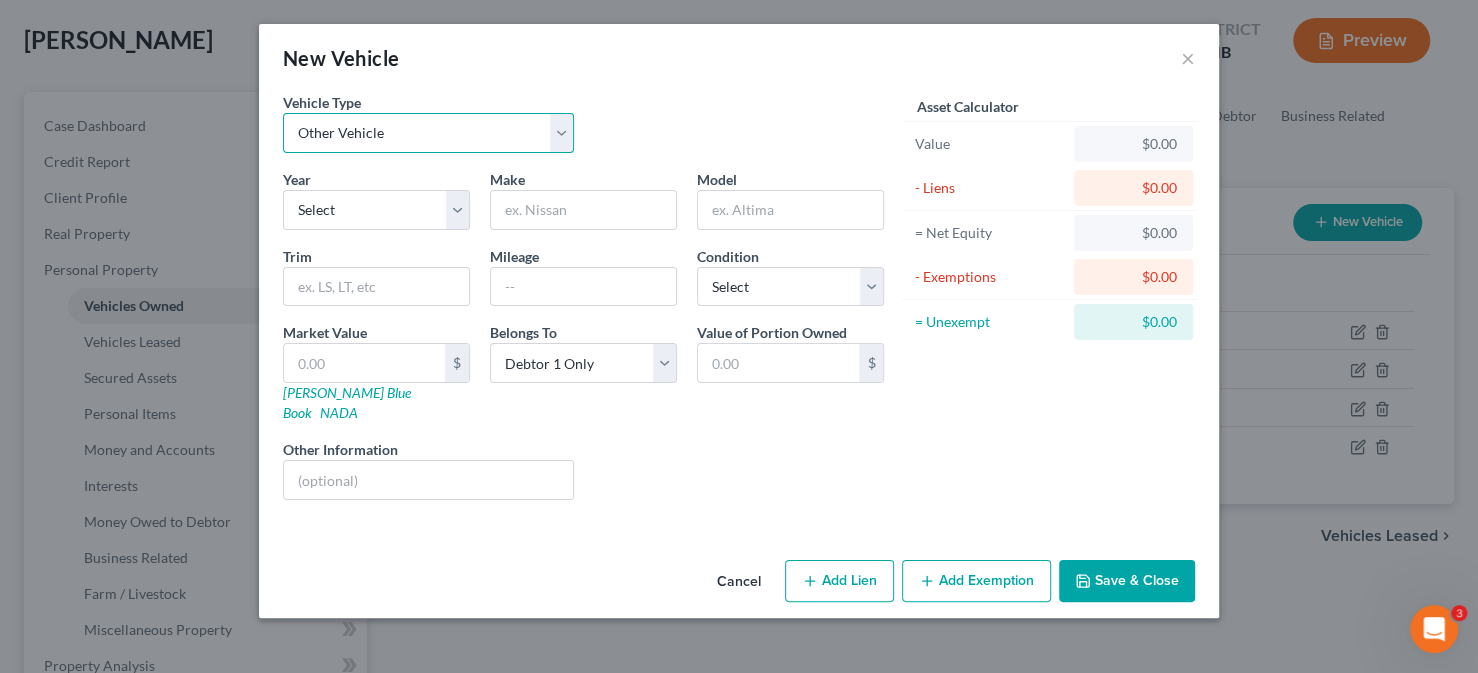click on "Select Automobile Truck Trailer Watercraft Aircraft Motor Home Atv Other Vehicle" at bounding box center [428, 133] 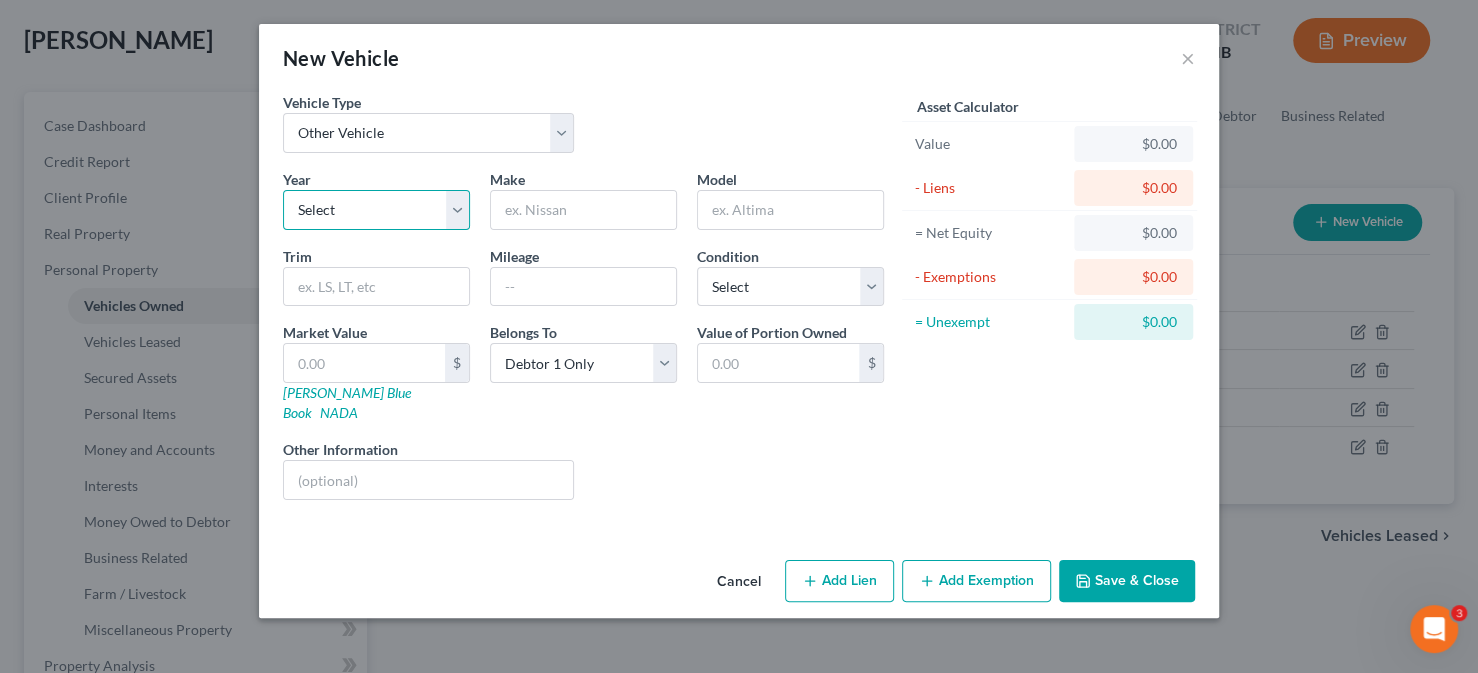 click on "Select 2026 2025 2024 2023 2022 2021 2020 2019 2018 2017 2016 2015 2014 2013 2012 2011 2010 2009 2008 2007 2006 2005 2004 2003 2002 2001 2000 1999 1998 1997 1996 1995 1994 1993 1992 1991 1990 1989 1988 1987 1986 1985 1984 1983 1982 1981 1980 1979 1978 1977 1976 1975 1974 1973 1972 1971 1970 1969 1968 1967 1966 1965 1964 1963 1962 1961 1960 1959 1958 1957 1956 1955 1954 1953 1952 1951 1950 1949 1948 1947 1946 1945 1944 1943 1942 1941 1940 1939 1938 1937 1936 1935 1934 1933 1932 1931 1930 1929 1928 1927 1926 1925 1924 1923 1922 1921 1920 1919 1918 1917 1916 1915 1914 1913 1912 1911 1910 1909 1908 1907 1906 1905 1904 1903 1902 1901" at bounding box center (376, 210) 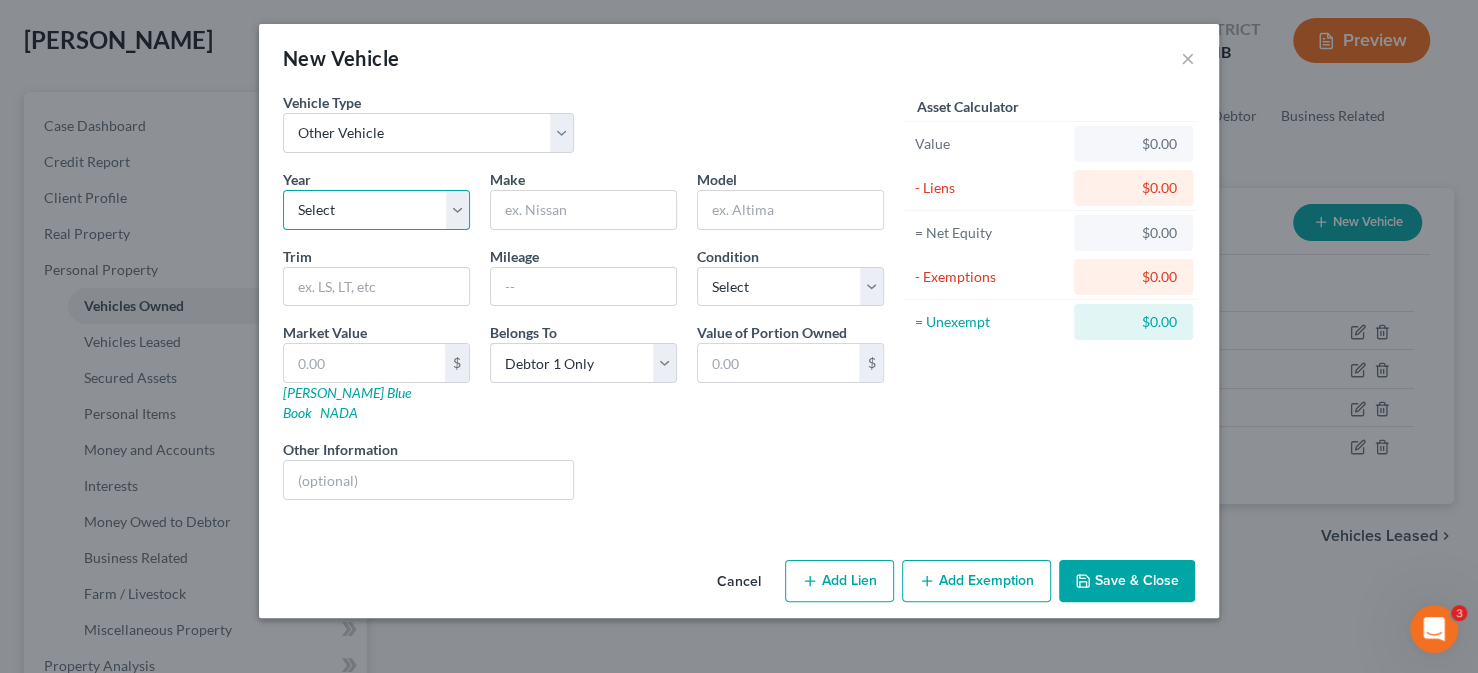 select on "8" 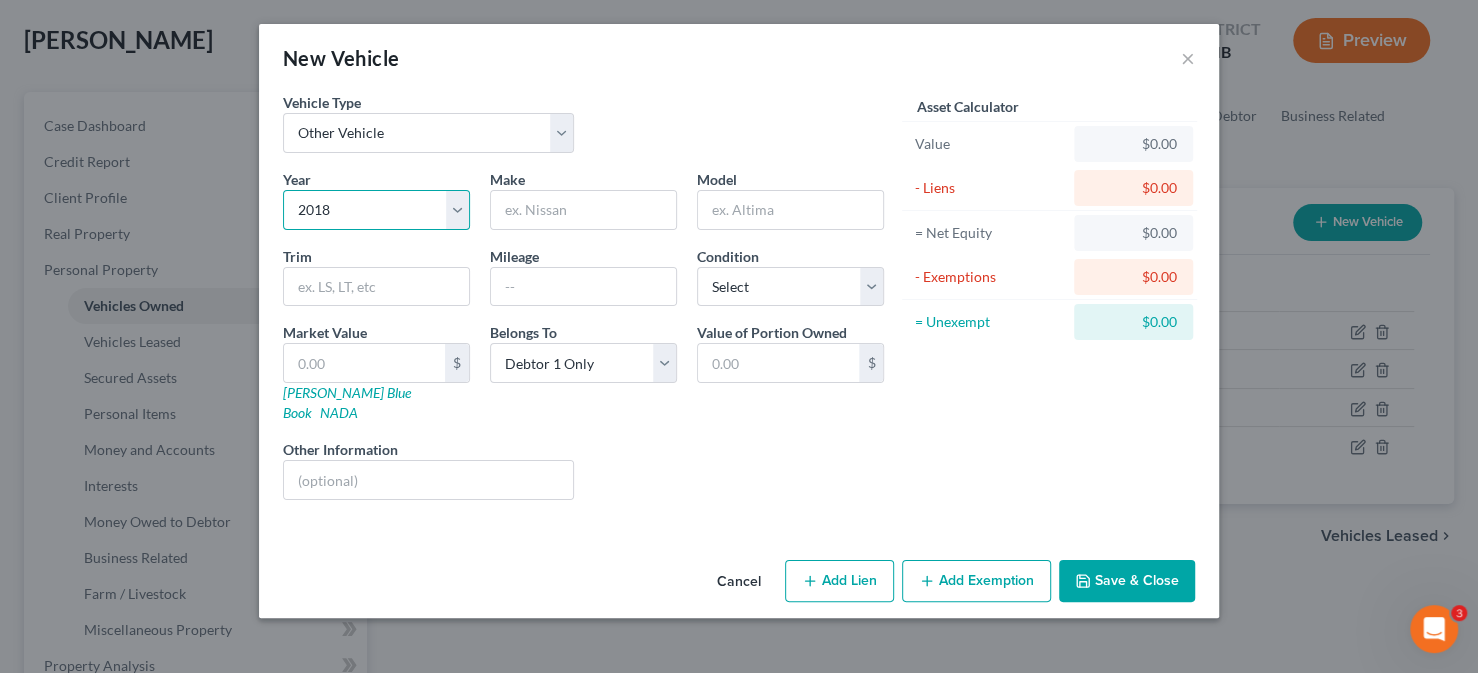 click on "Select 2026 2025 2024 2023 2022 2021 2020 2019 2018 2017 2016 2015 2014 2013 2012 2011 2010 2009 2008 2007 2006 2005 2004 2003 2002 2001 2000 1999 1998 1997 1996 1995 1994 1993 1992 1991 1990 1989 1988 1987 1986 1985 1984 1983 1982 1981 1980 1979 1978 1977 1976 1975 1974 1973 1972 1971 1970 1969 1968 1967 1966 1965 1964 1963 1962 1961 1960 1959 1958 1957 1956 1955 1954 1953 1952 1951 1950 1949 1948 1947 1946 1945 1944 1943 1942 1941 1940 1939 1938 1937 1936 1935 1934 1933 1932 1931 1930 1929 1928 1927 1926 1925 1924 1923 1922 1921 1920 1919 1918 1917 1916 1915 1914 1913 1912 1911 1910 1909 1908 1907 1906 1905 1904 1903 1902 1901" at bounding box center [376, 210] 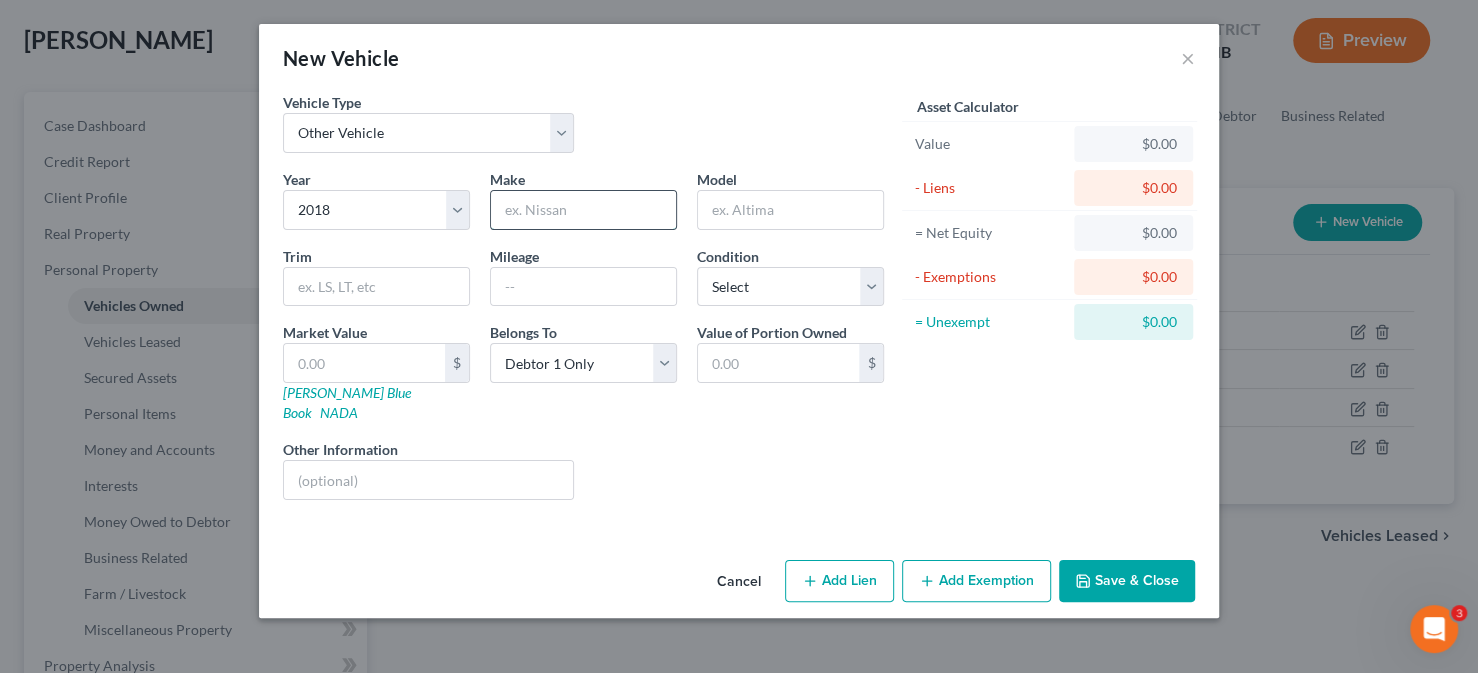 click at bounding box center (583, 210) 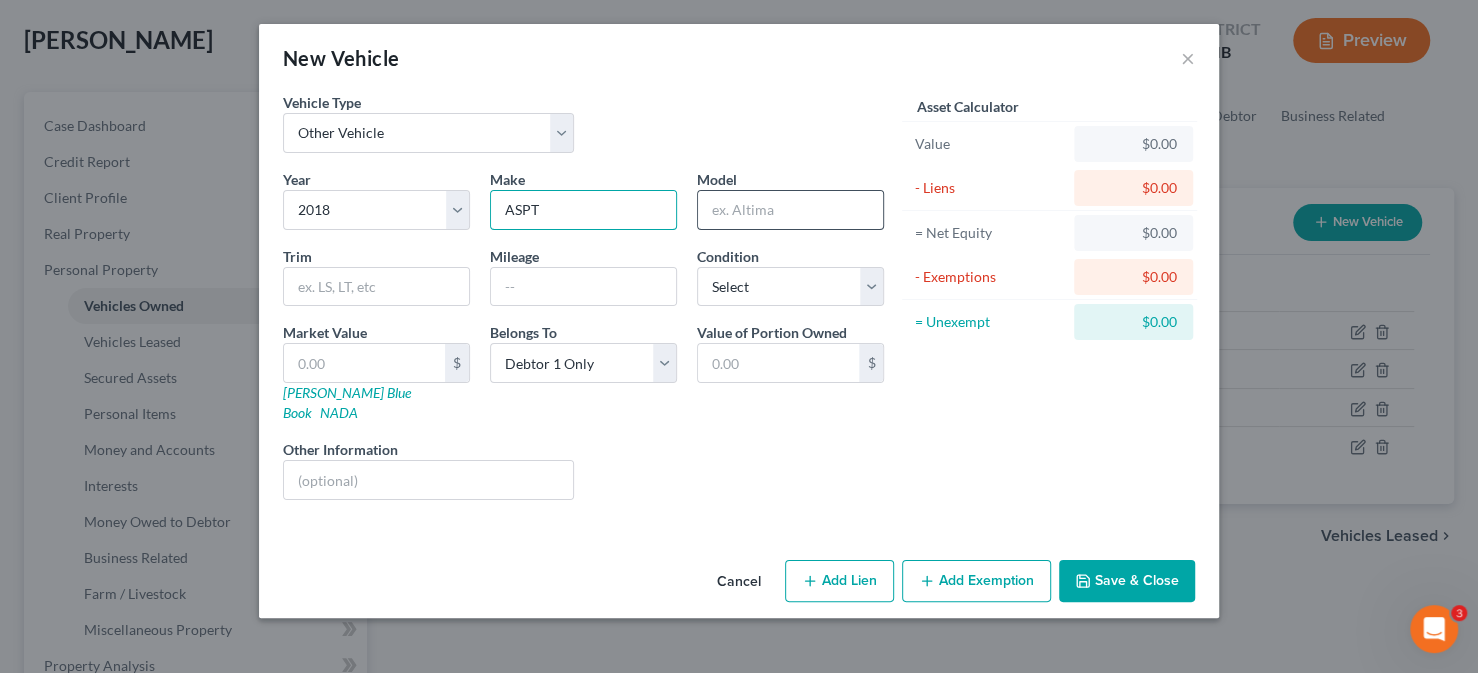 type on "ASPT" 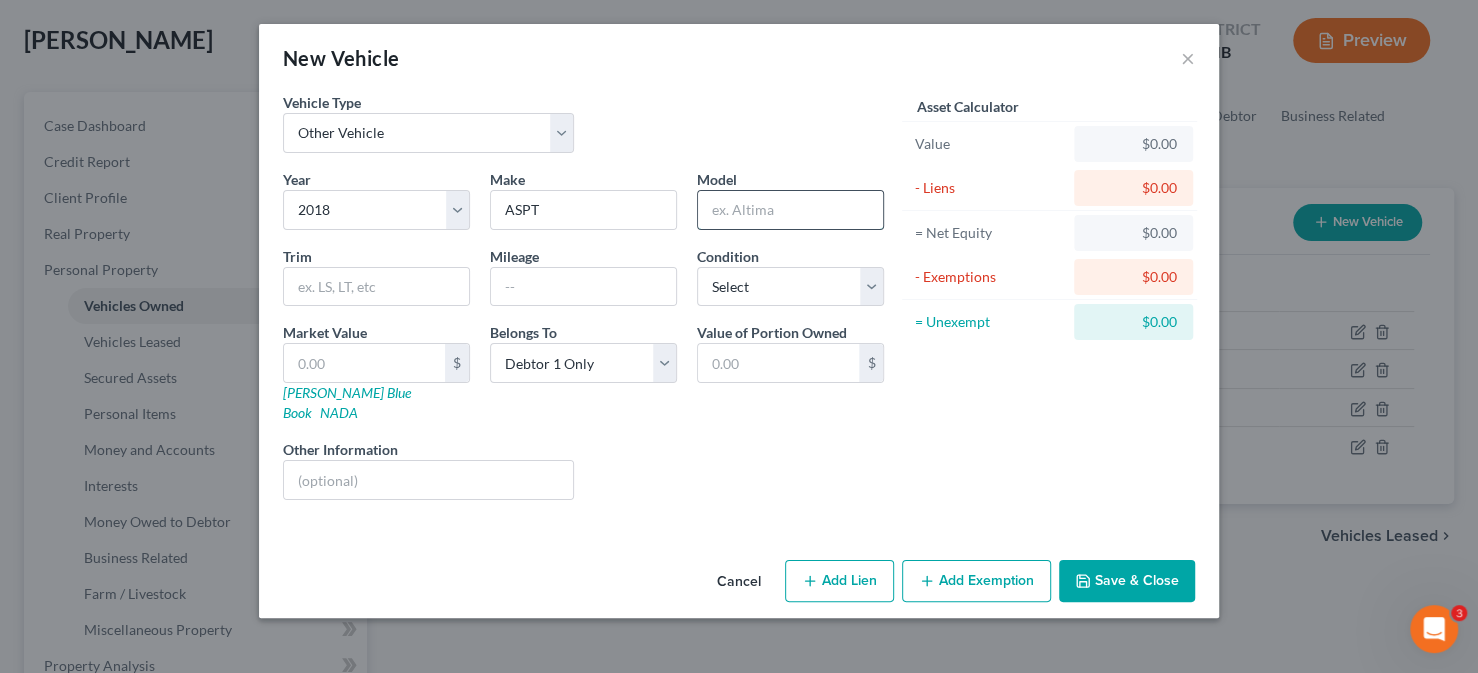 click at bounding box center [790, 210] 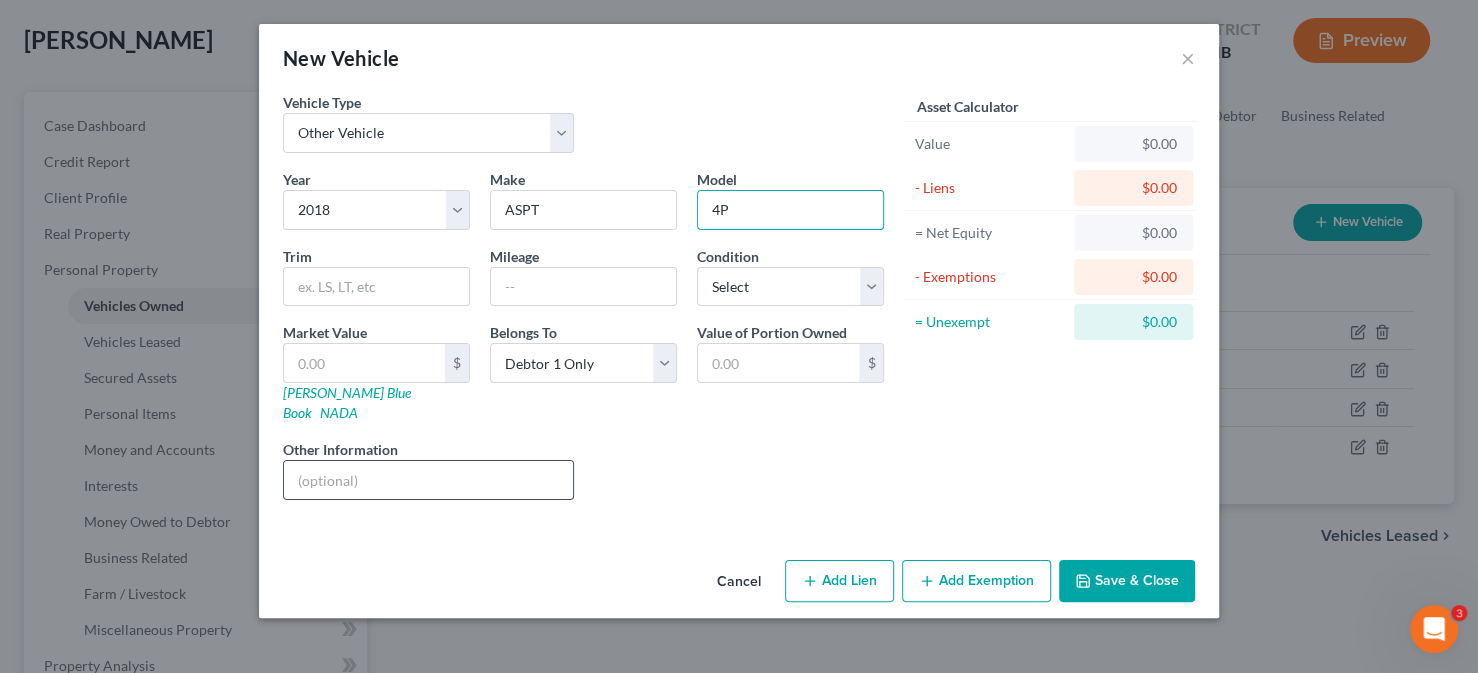 type on "4P" 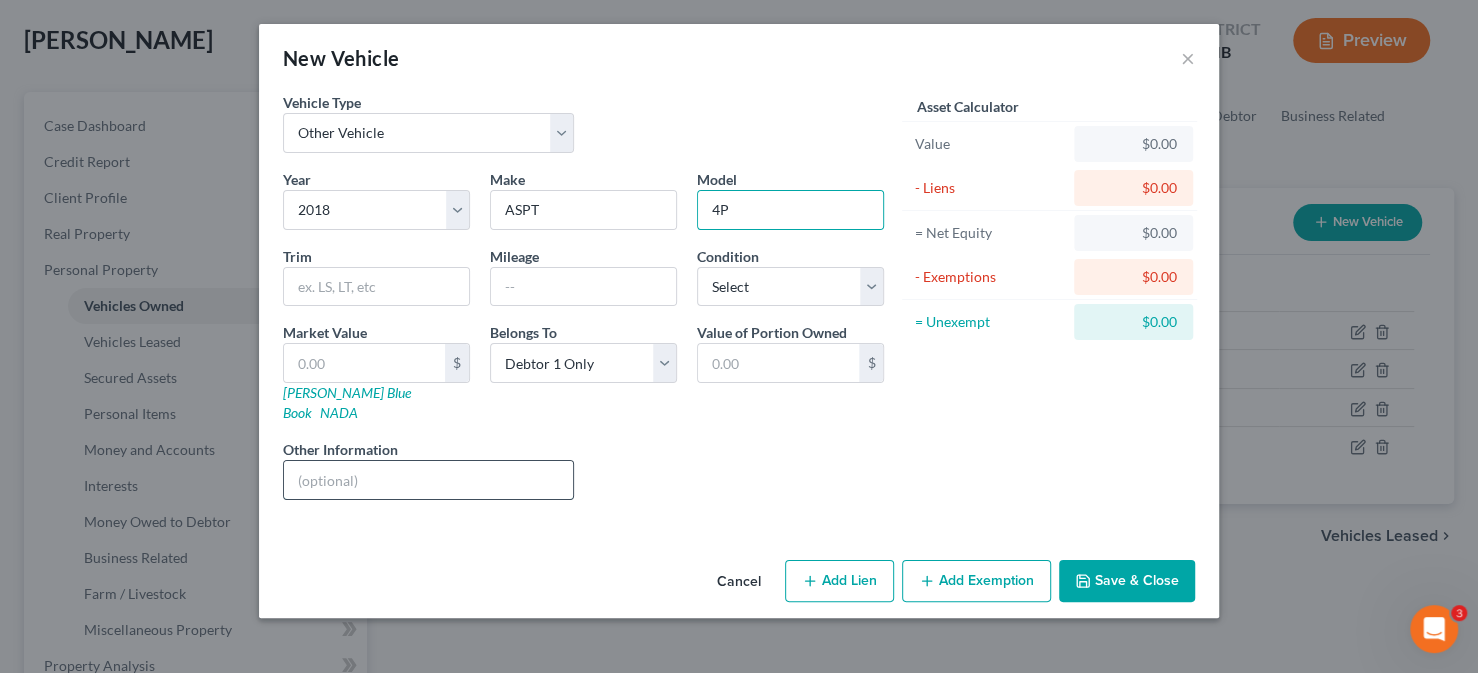 click at bounding box center [428, 480] 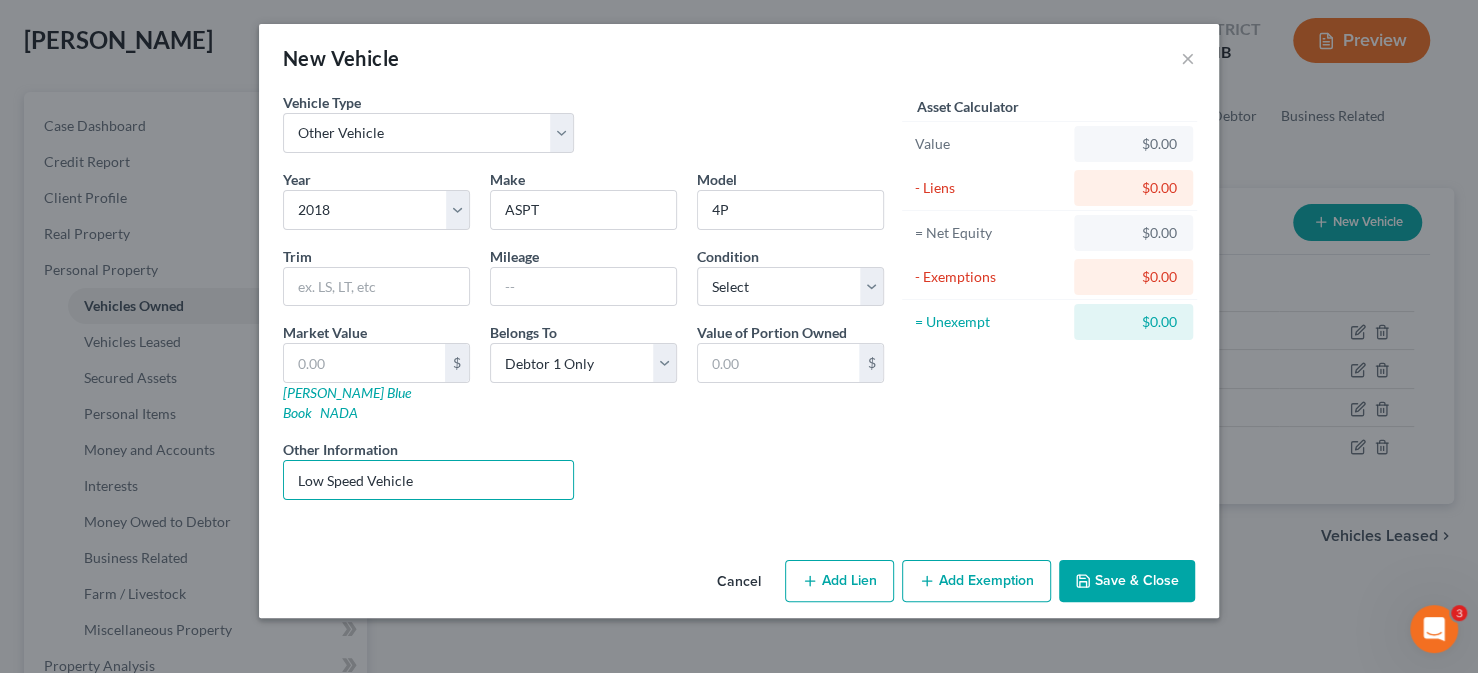 type on "Low Speed Vehicle" 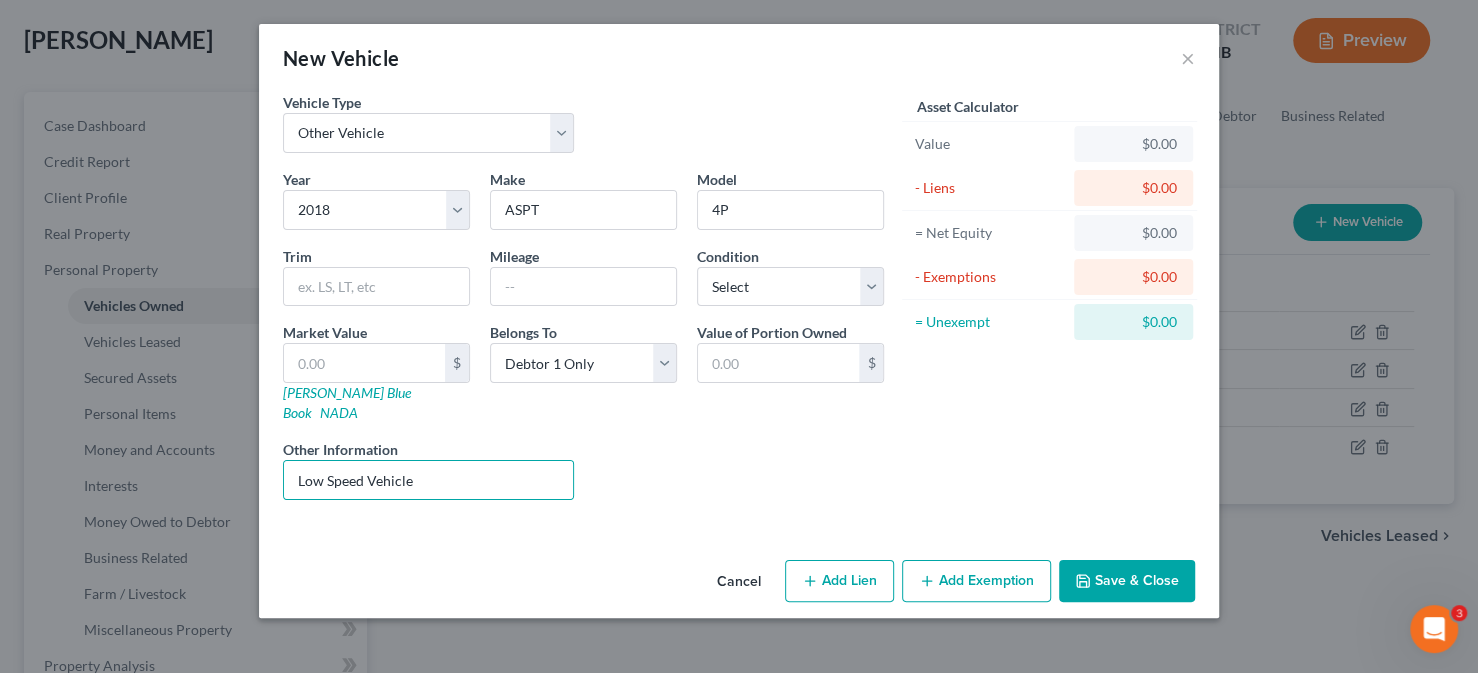 click on "Save & Close" at bounding box center (1127, 581) 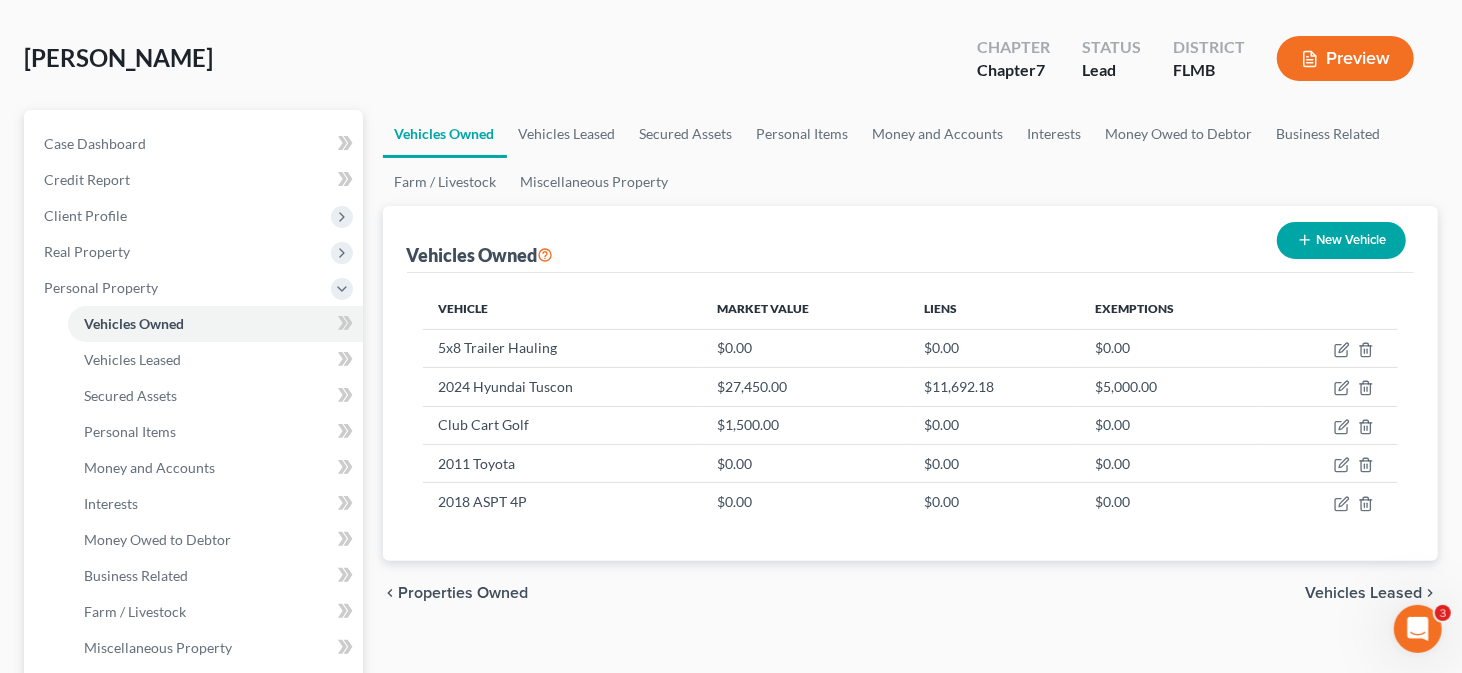 scroll, scrollTop: 0, scrollLeft: 0, axis: both 